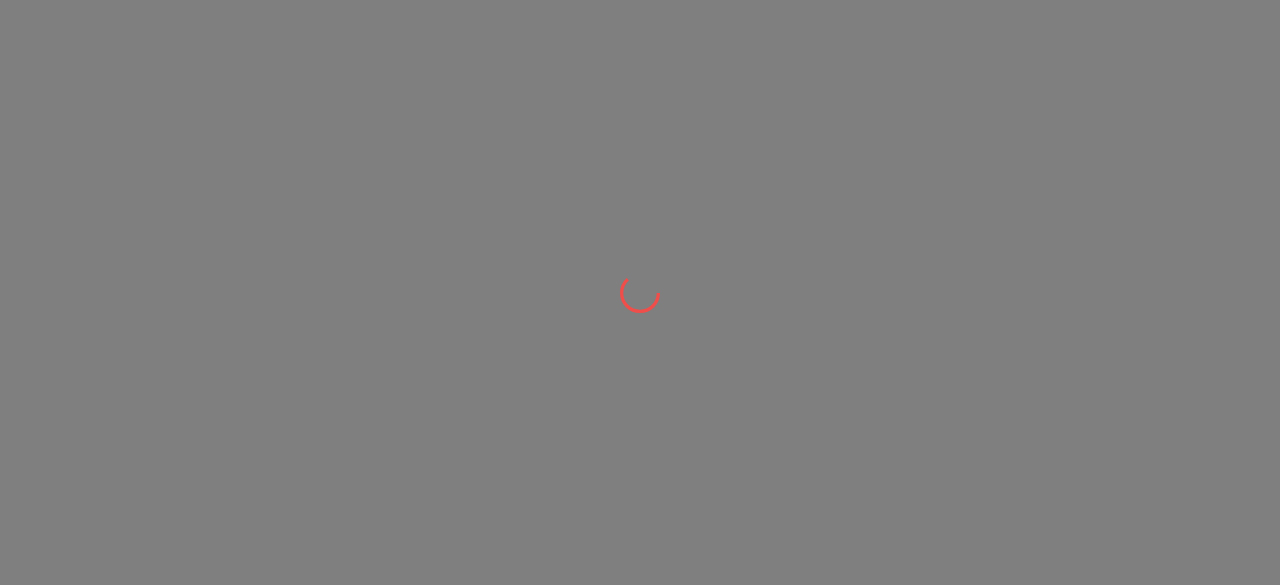 scroll, scrollTop: 0, scrollLeft: 0, axis: both 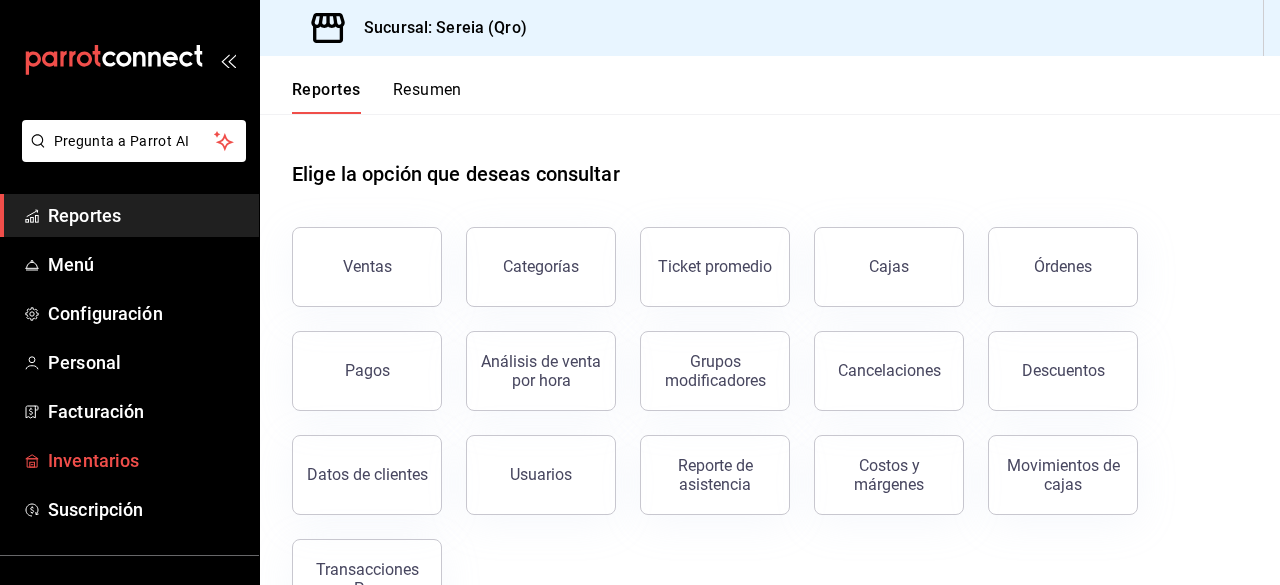 click on "Inventarios" at bounding box center [145, 460] 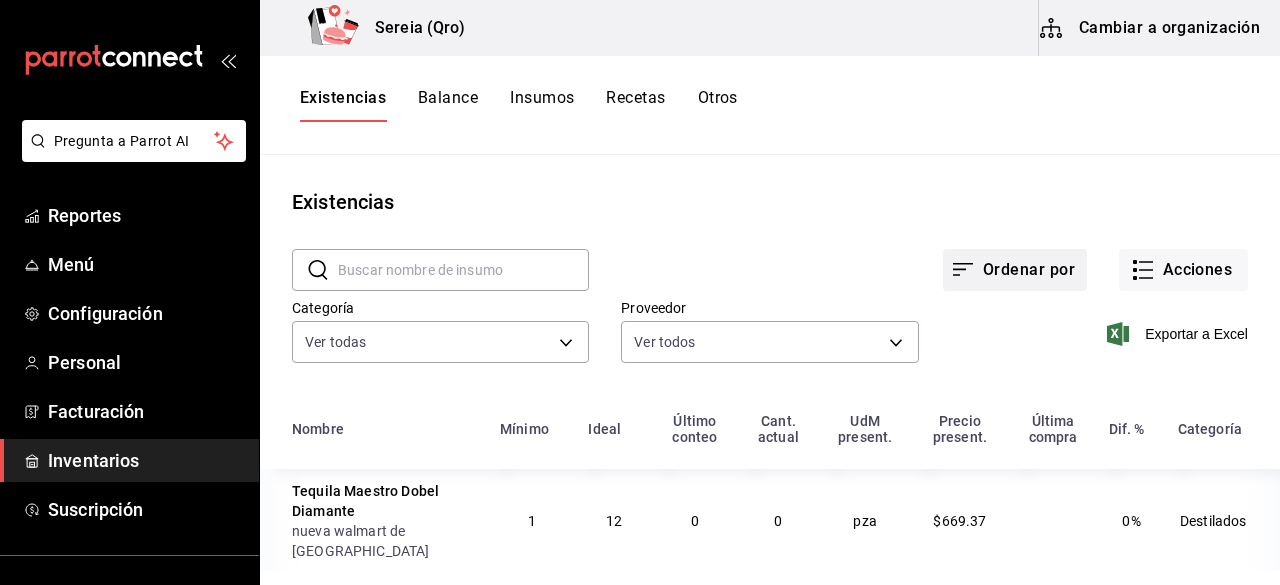 click on "Ordenar por" at bounding box center (1015, 270) 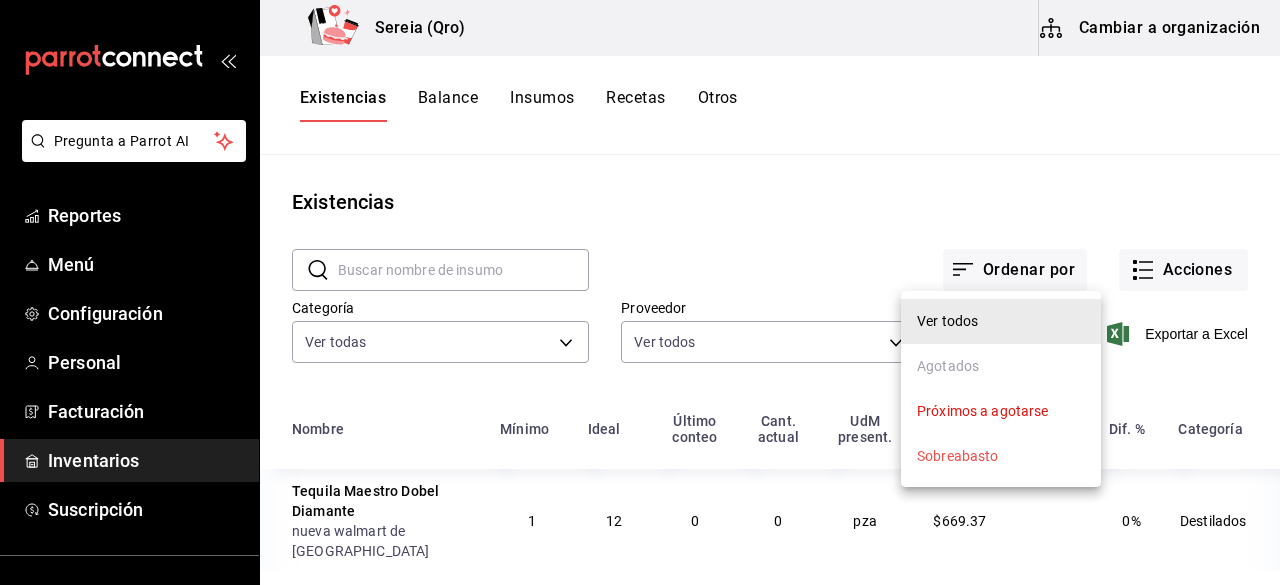 click at bounding box center (640, 292) 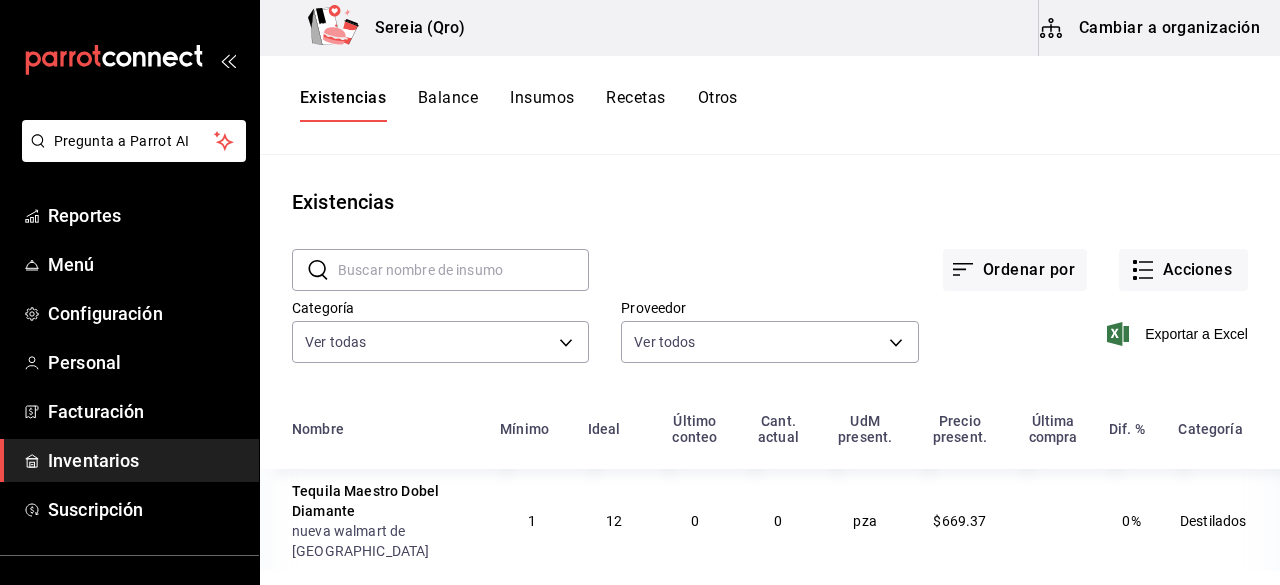 click on "Cambiar a organización" at bounding box center [1151, 28] 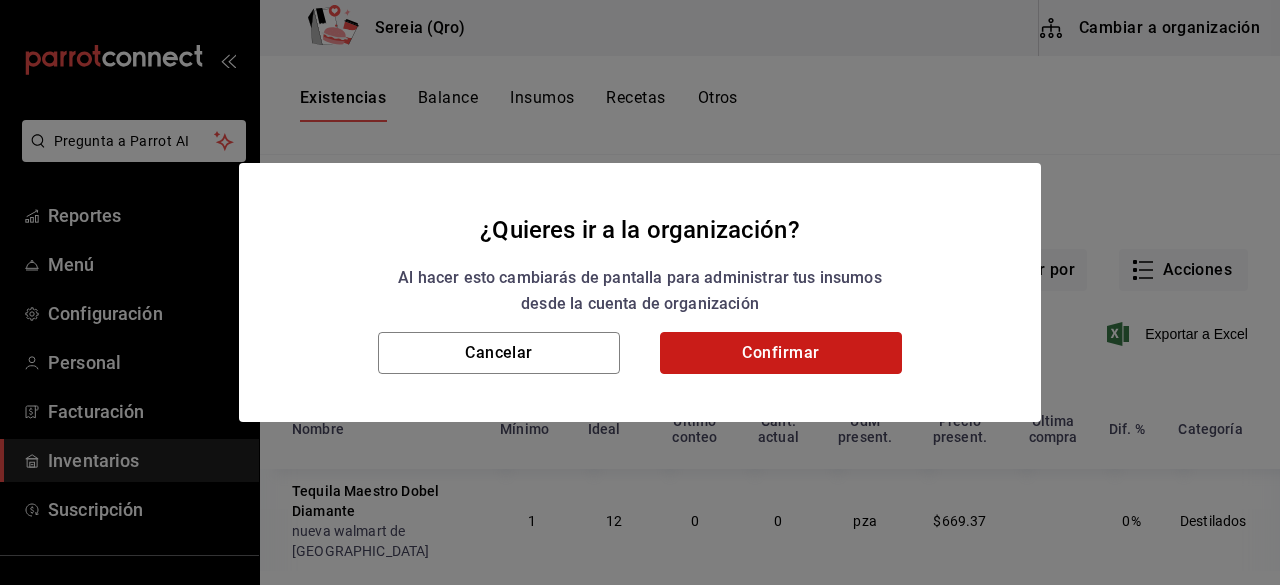 click on "Confirmar" at bounding box center [781, 353] 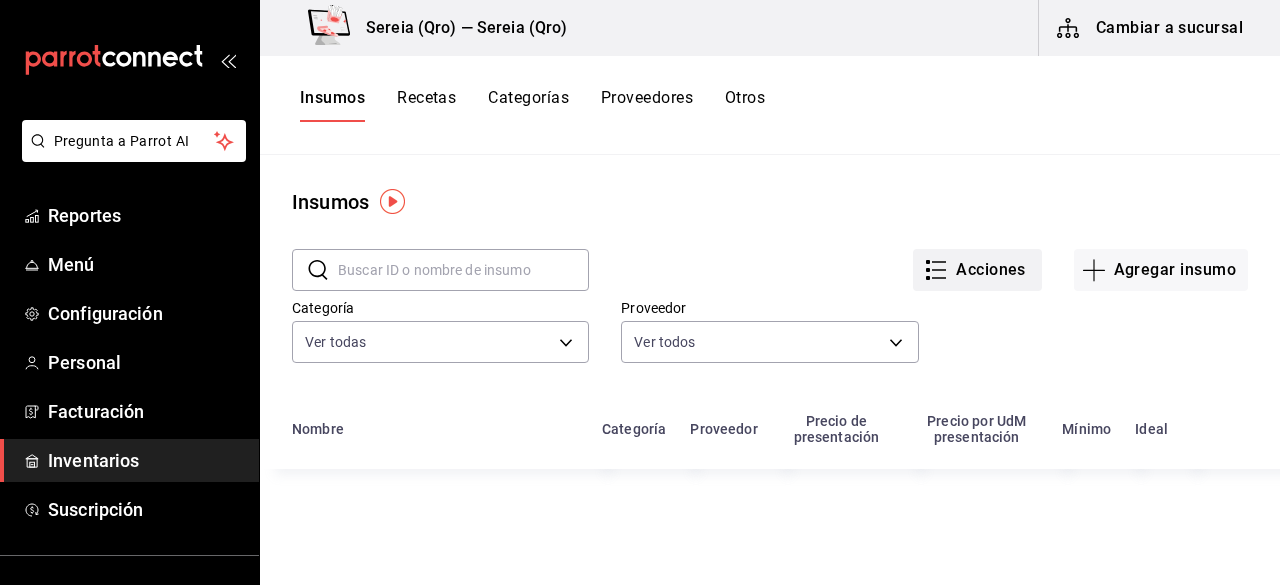 click on "Acciones" at bounding box center (977, 270) 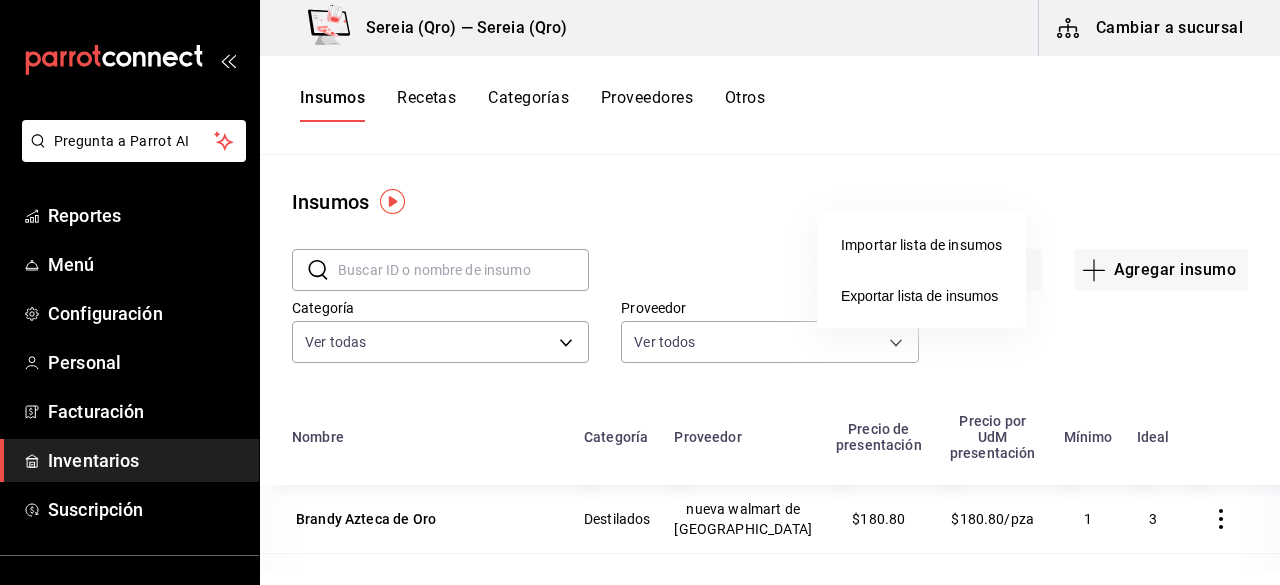 click on "Importar lista de insumos" at bounding box center [921, 245] 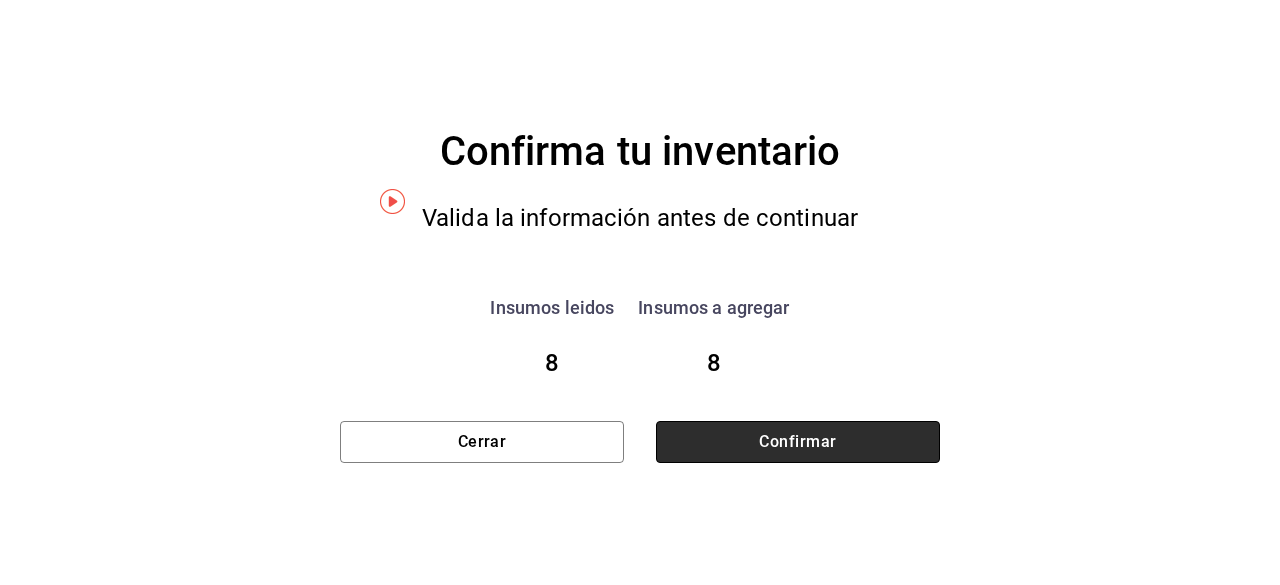 click on "Confirmar" at bounding box center (798, 442) 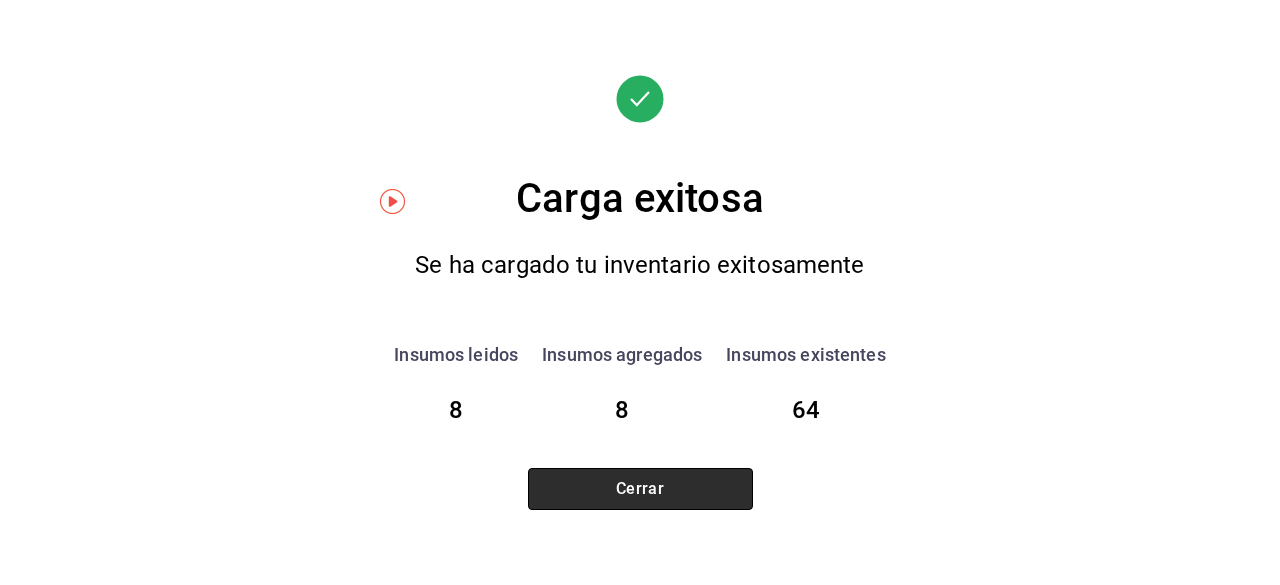 click on "Cerrar" at bounding box center [640, 489] 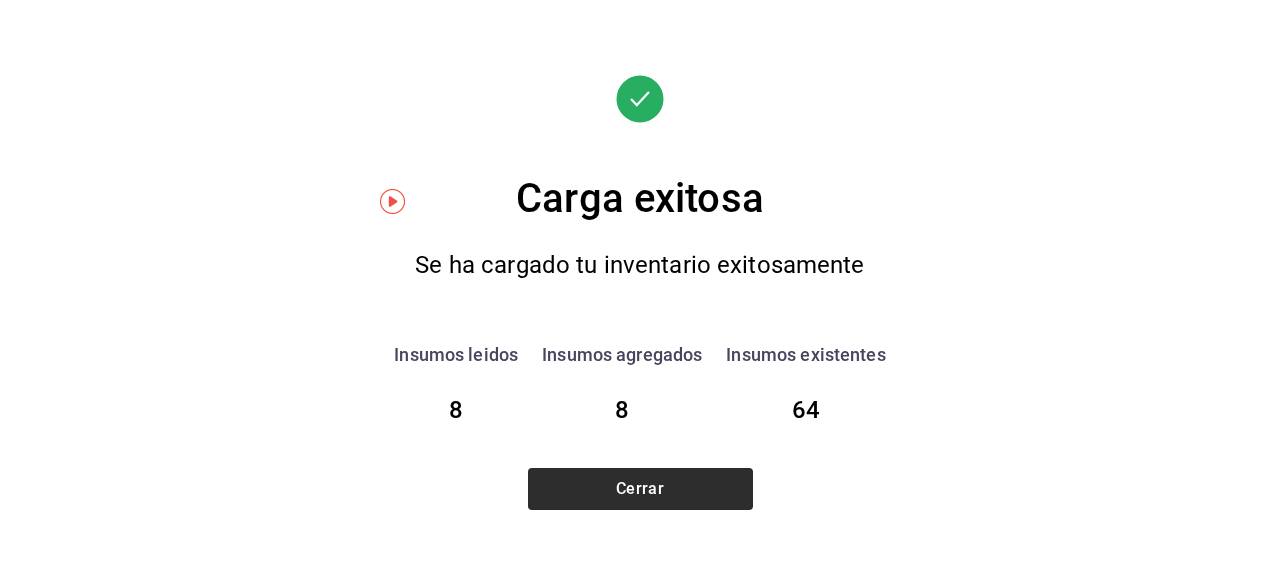 click on "Carga exitosa Se ha cargado tu inventario exitosamente Insumos leidos 8 Insumos agregados 8 Insumos existentes 64 Cerrar" at bounding box center [640, 292] 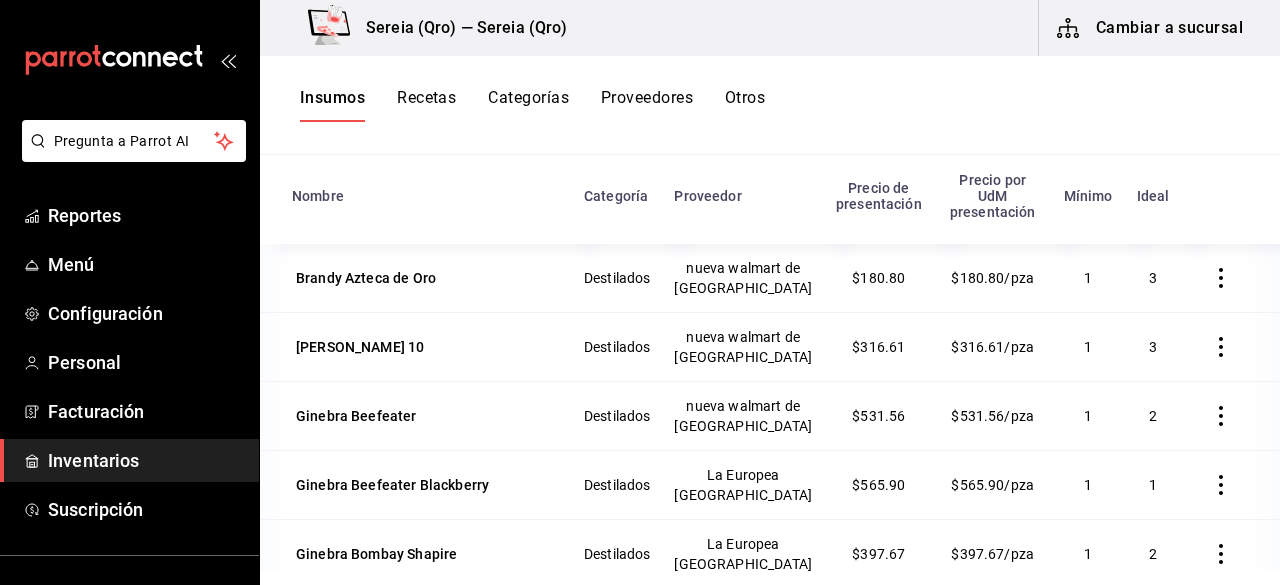 scroll, scrollTop: 246, scrollLeft: 0, axis: vertical 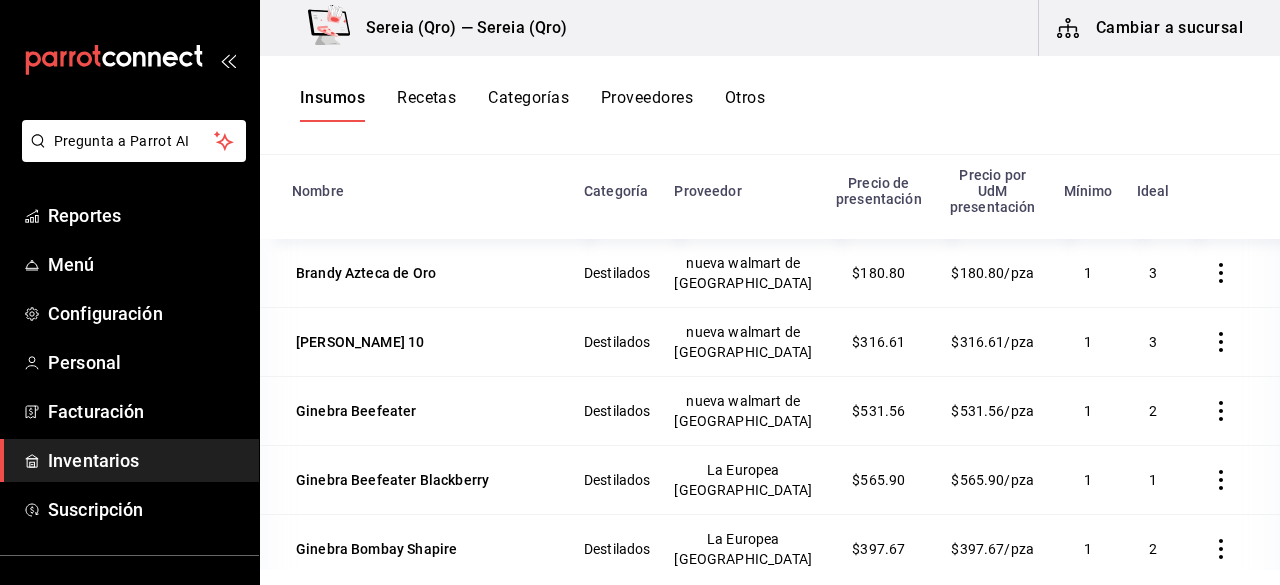 click on "Destilados" at bounding box center [617, 273] 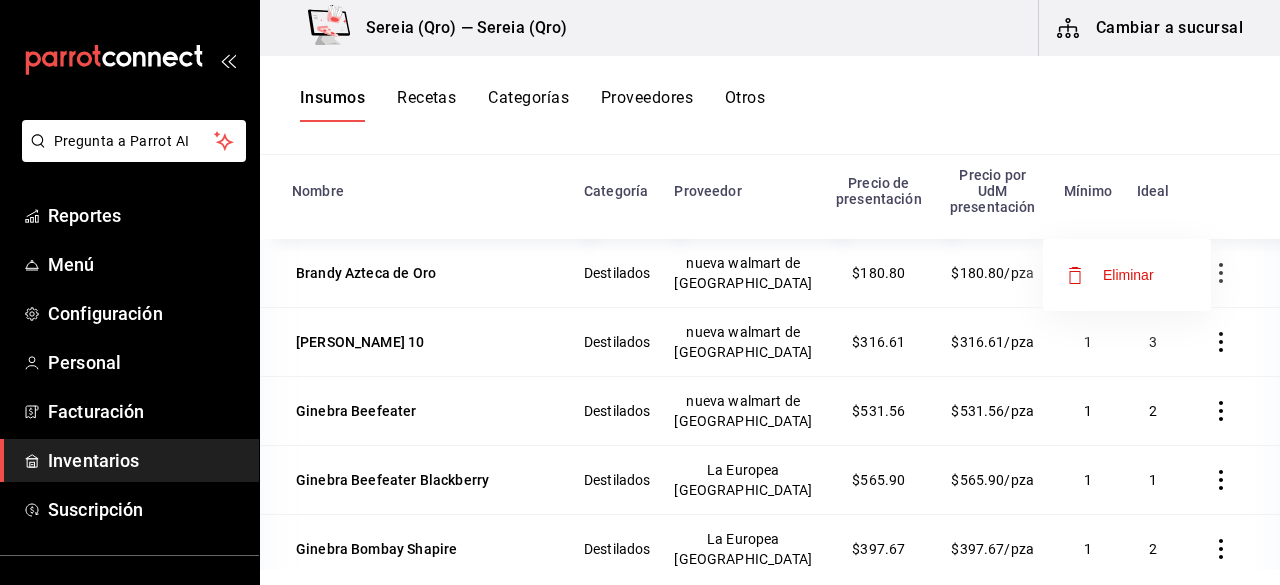 drag, startPoint x: 1253, startPoint y: 203, endPoint x: 1224, endPoint y: 247, distance: 52.69725 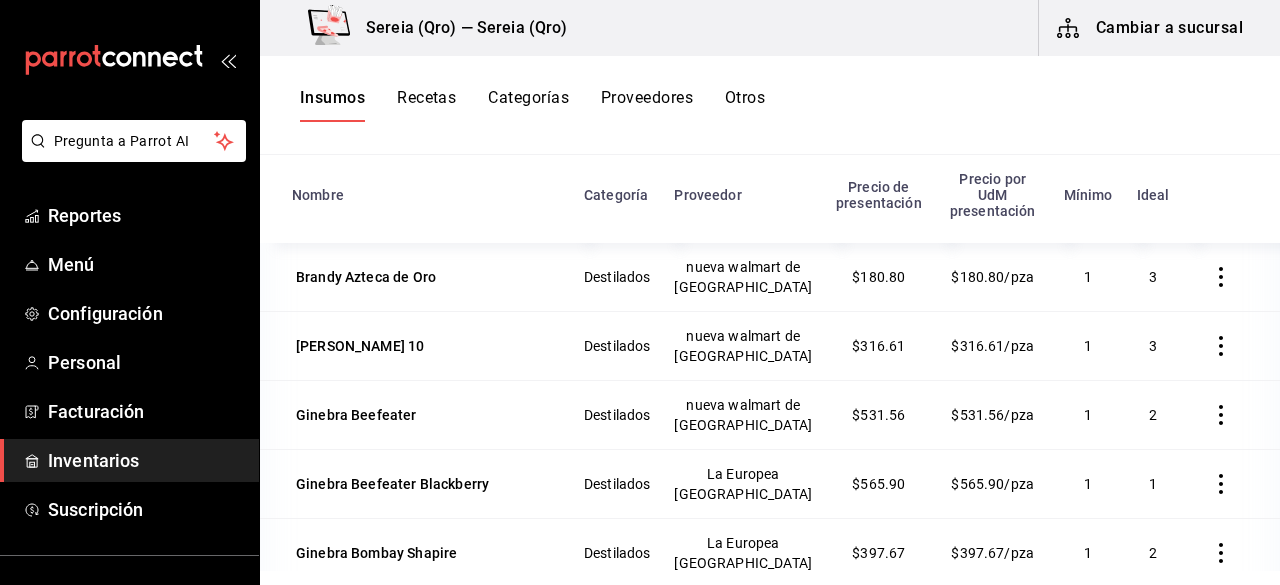 scroll, scrollTop: 246, scrollLeft: 0, axis: vertical 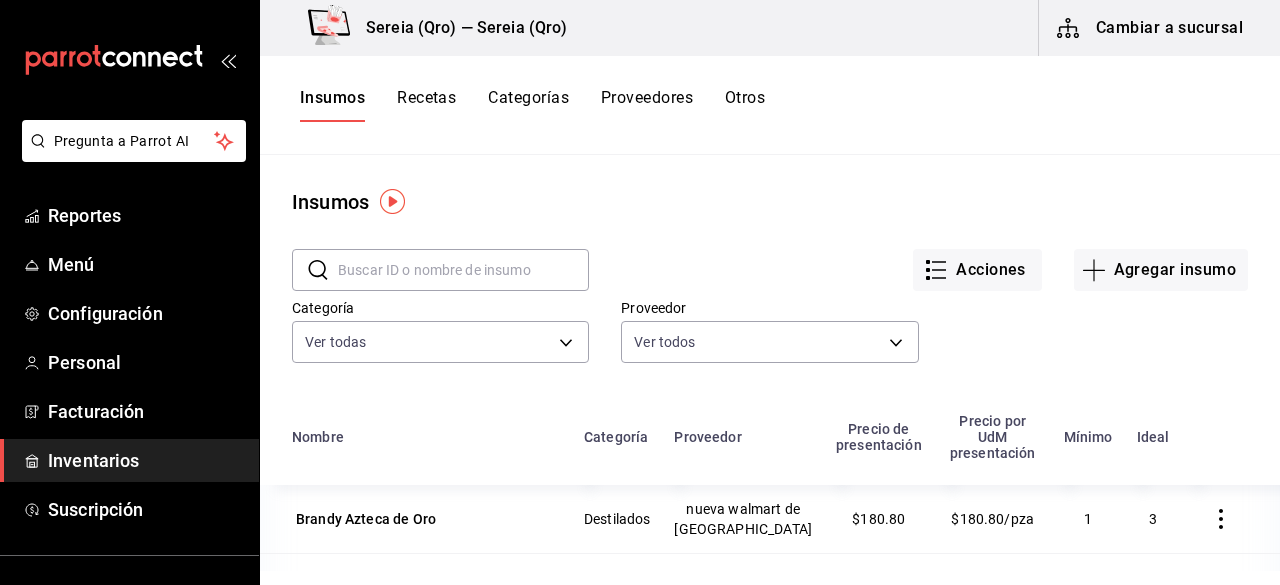 click on "​ ​ Acciones Agregar insumo Categoría Ver todas 391c4cc3-1762-4f3c-b0cd-2a7f308430cb Proveedor Ver todos 00b9093f-8013-4294-8149-6968470faffc,2c4ba6d0-dc78-425c-a413-eee4281f6e73,8286c01b-2e40-4c55-9a5e-c08abe363624,6c8df7db-c510-4382-8493-9b4d7e2b9d38,01816edc-26aa-410a-ab9f-e8d401ec5c5a,ae666701-9f9e-4165-b8f7-1854a0736cb8,75e67143-0977-4fc2-aefb-7f1e13b2cfe0,4a6734f6-43e2-45d1-a901-75703141fc50,50849511-797f-49ed-b44c-6f375b414c9e,2c15a6d4-4d15-4340-a7b1-a4822a0bcad1,1c960016-e686-4abd-9451-875d6dfbe43c" at bounding box center [770, 309] 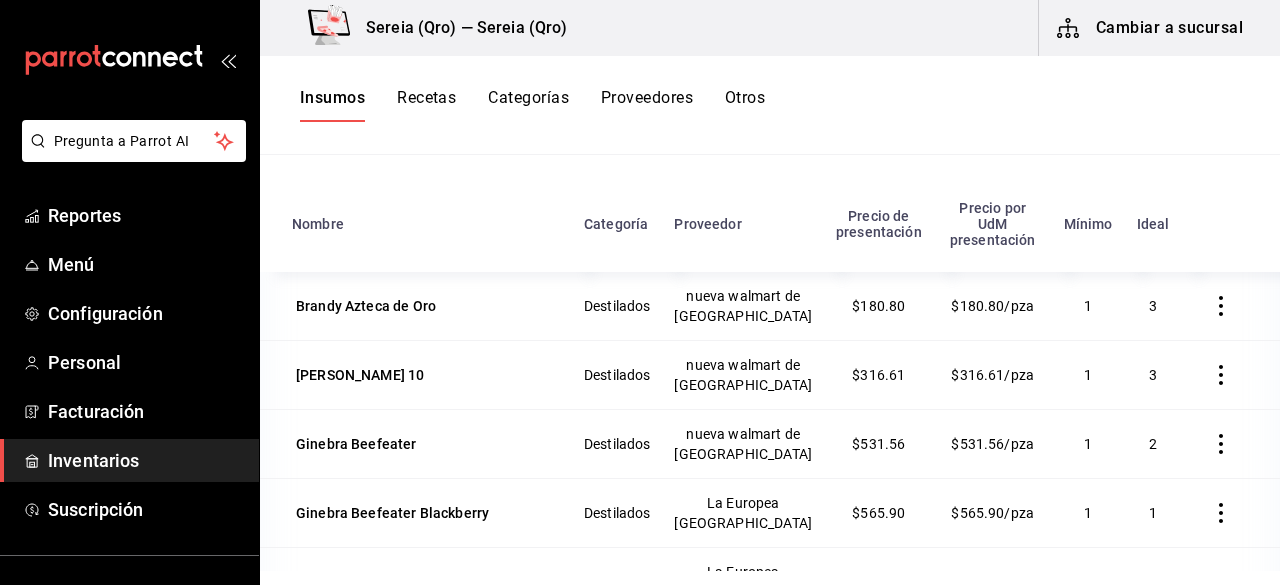scroll, scrollTop: 246, scrollLeft: 0, axis: vertical 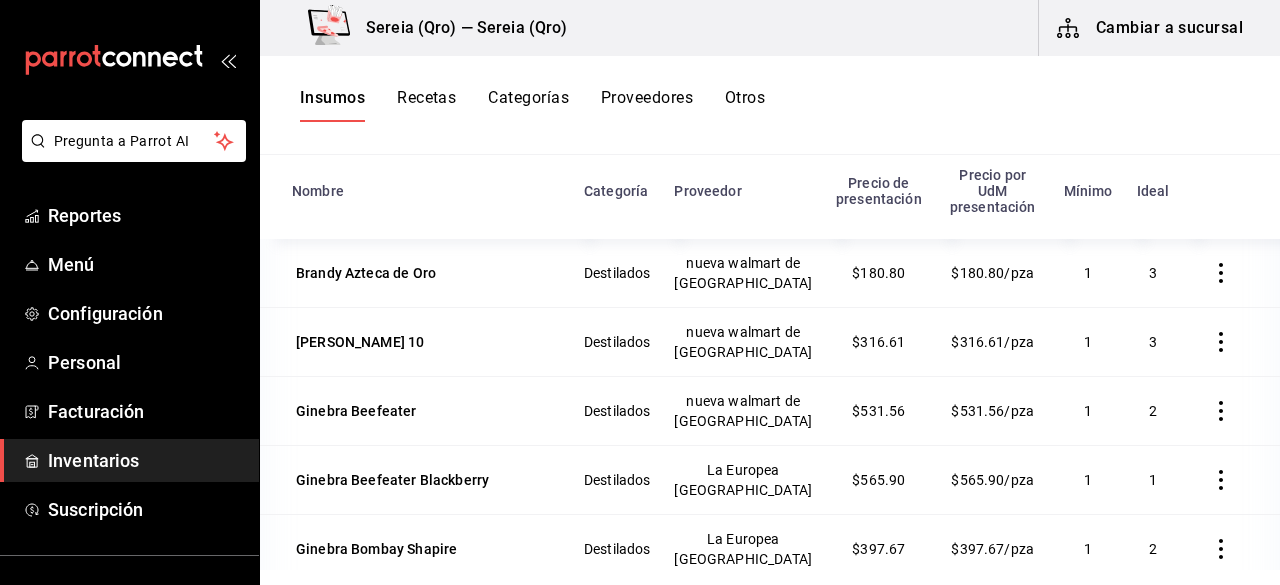 click at bounding box center [1221, 273] 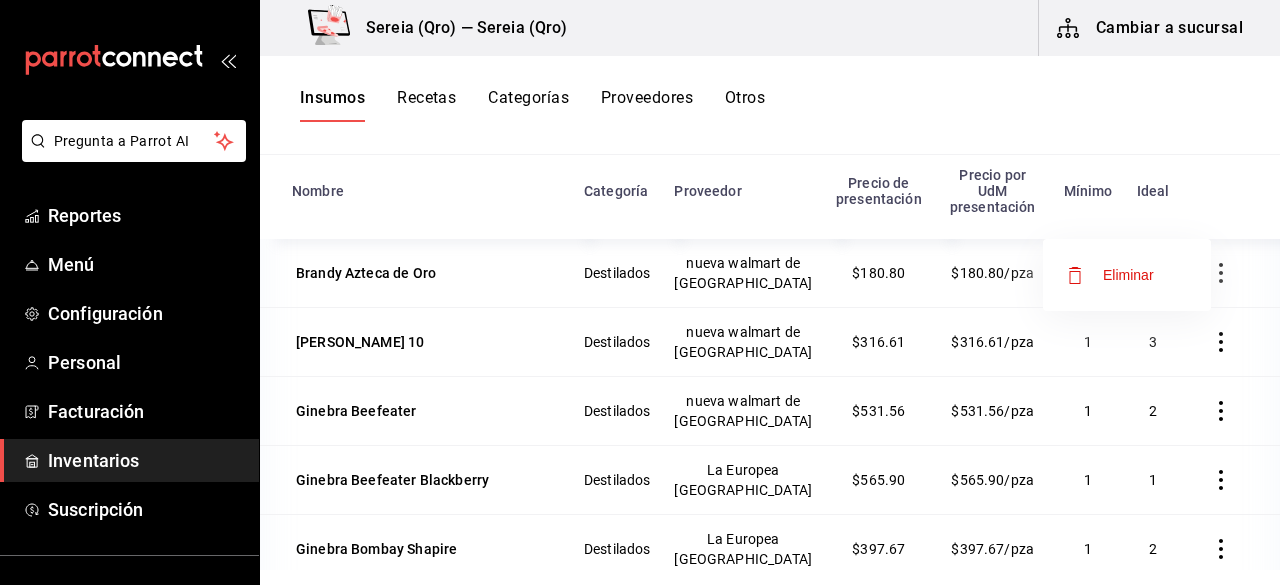 click at bounding box center (640, 292) 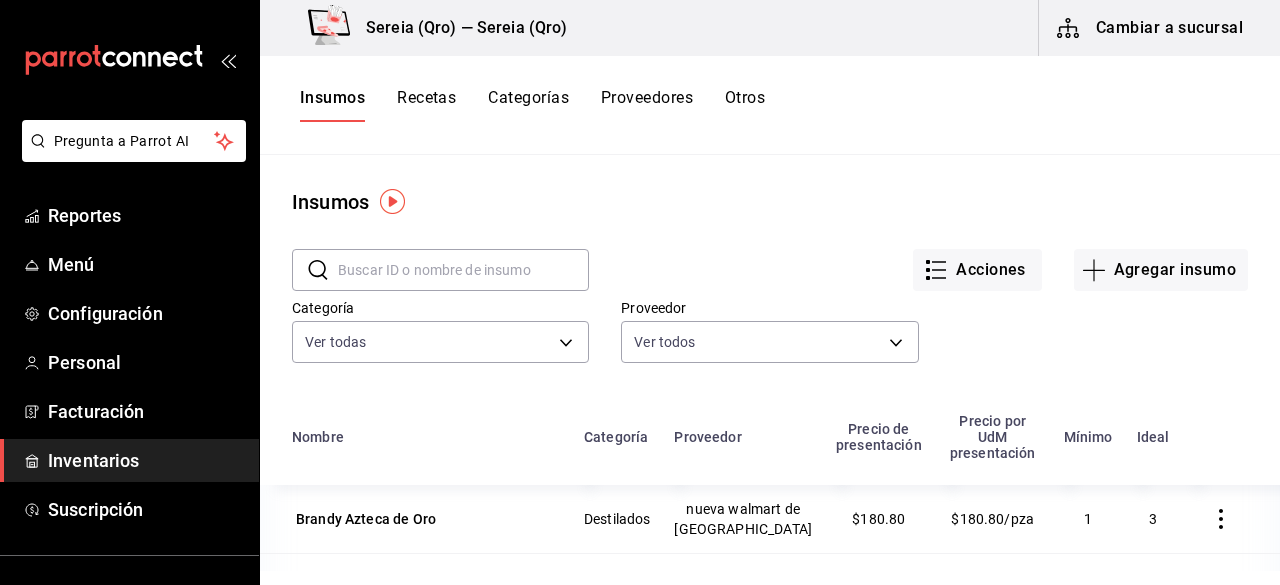 scroll, scrollTop: 100, scrollLeft: 0, axis: vertical 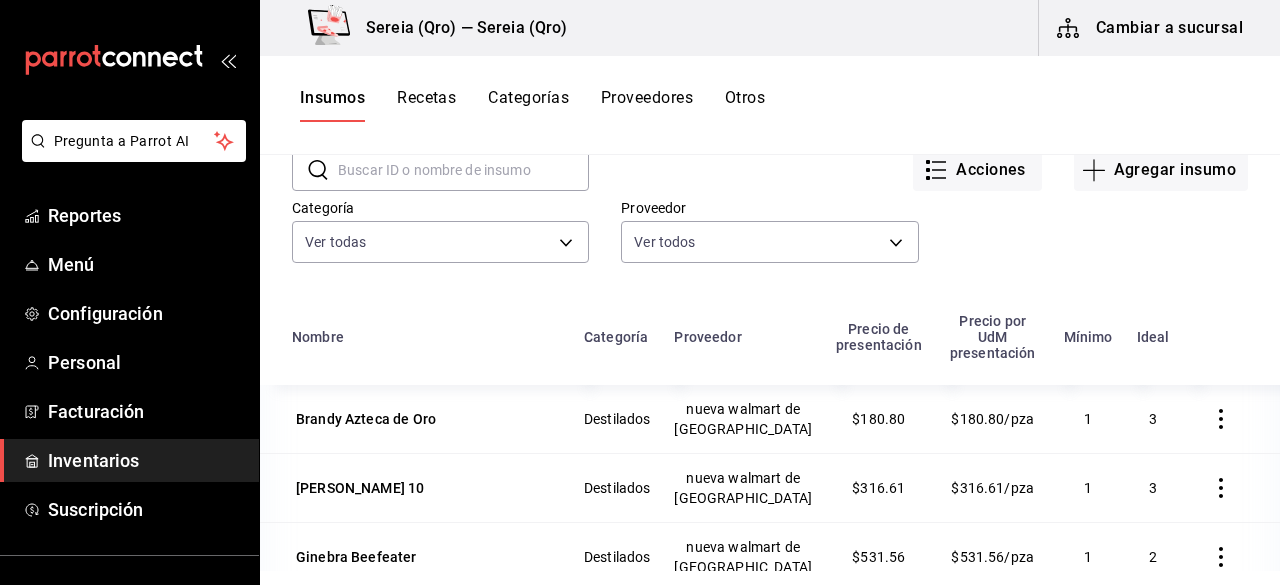 click 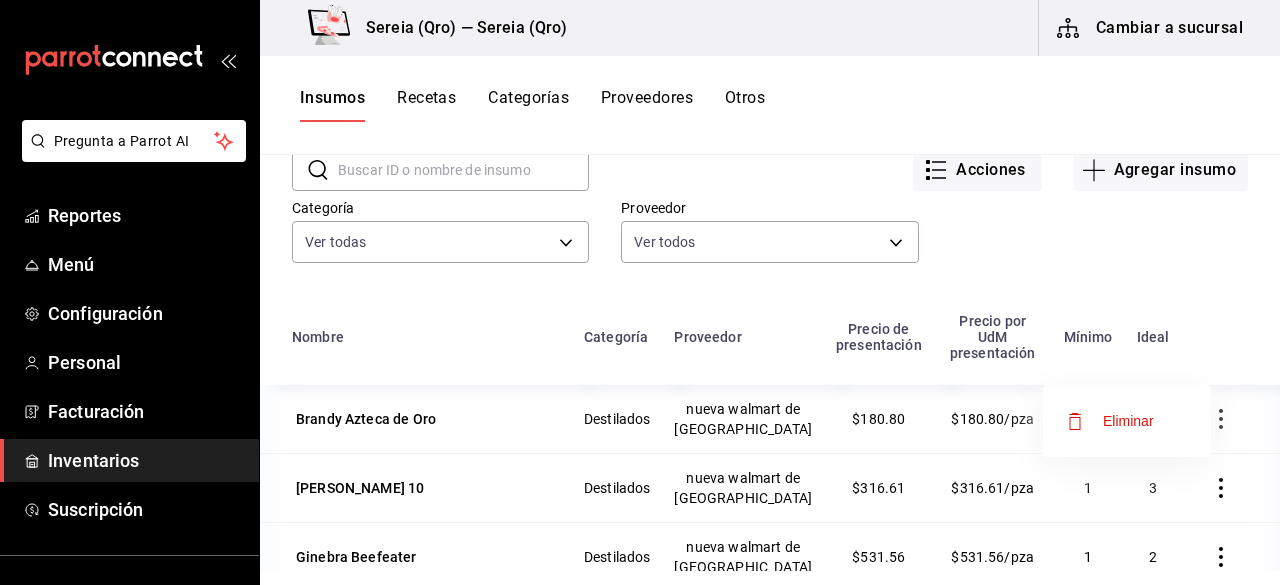 click on "Eliminar" at bounding box center [1128, 421] 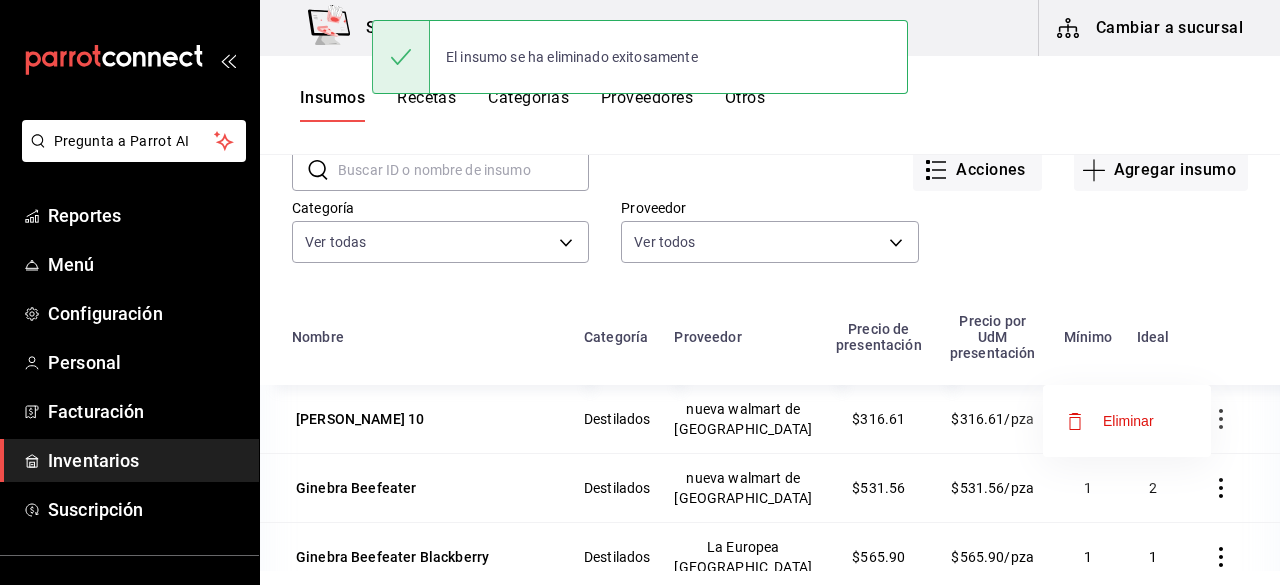 click on "Eliminar" at bounding box center (1127, 421) 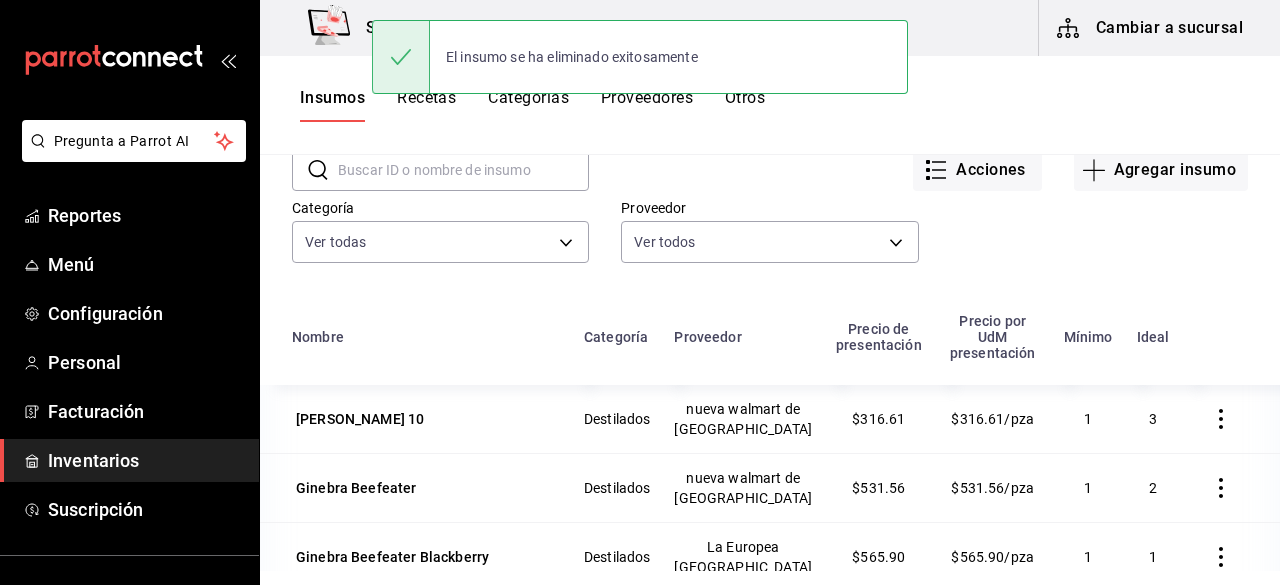click 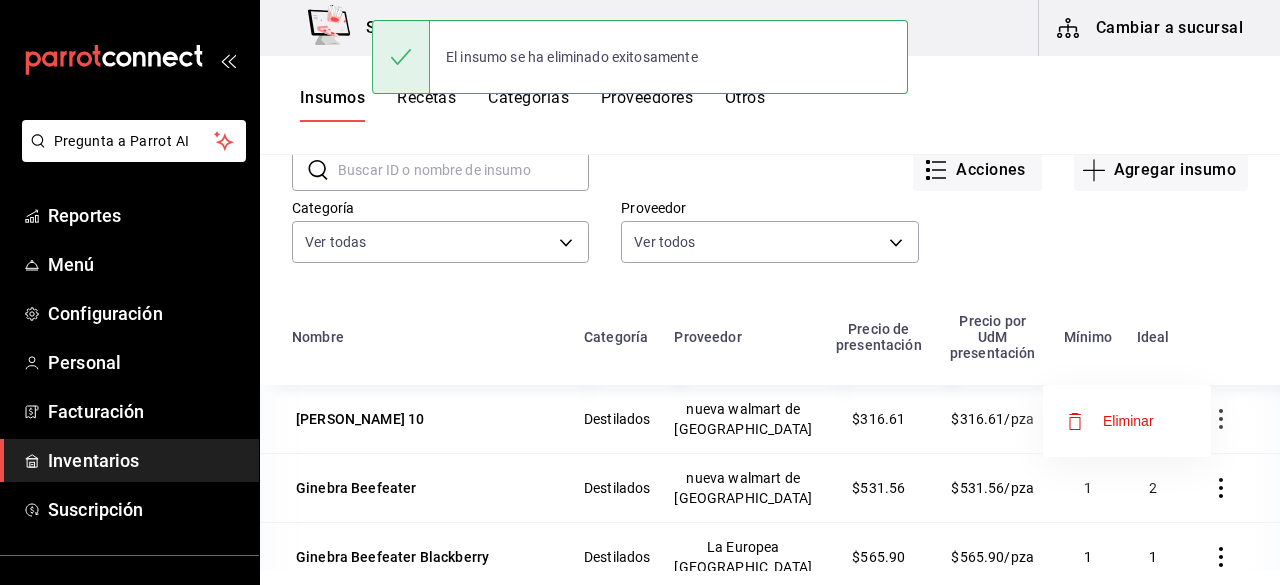 click at bounding box center [640, 292] 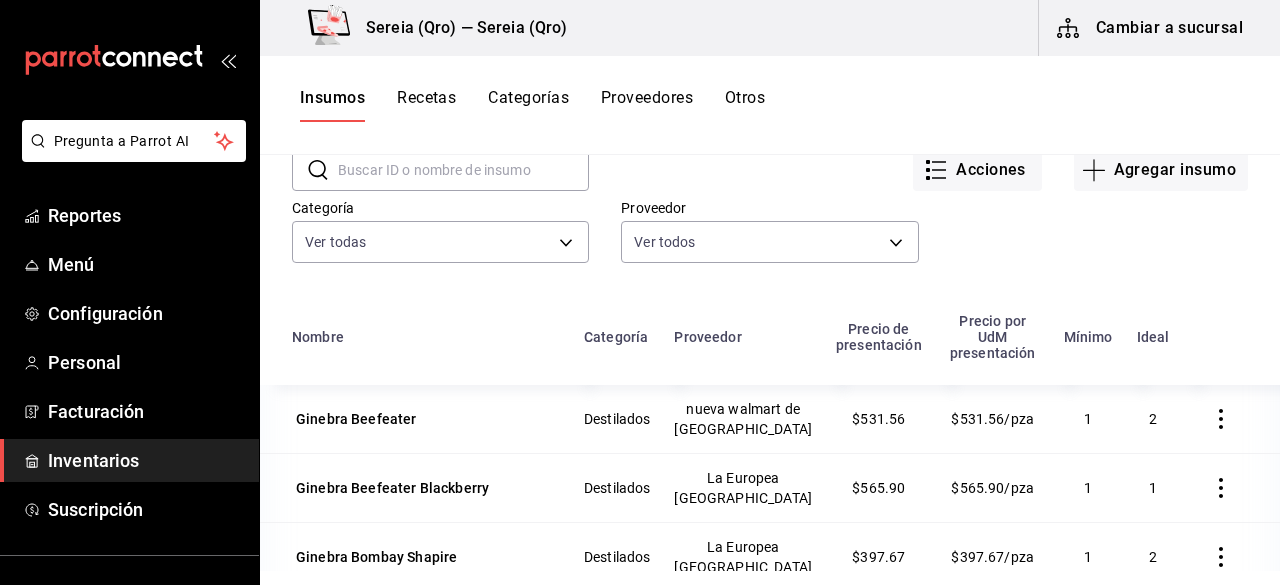 click 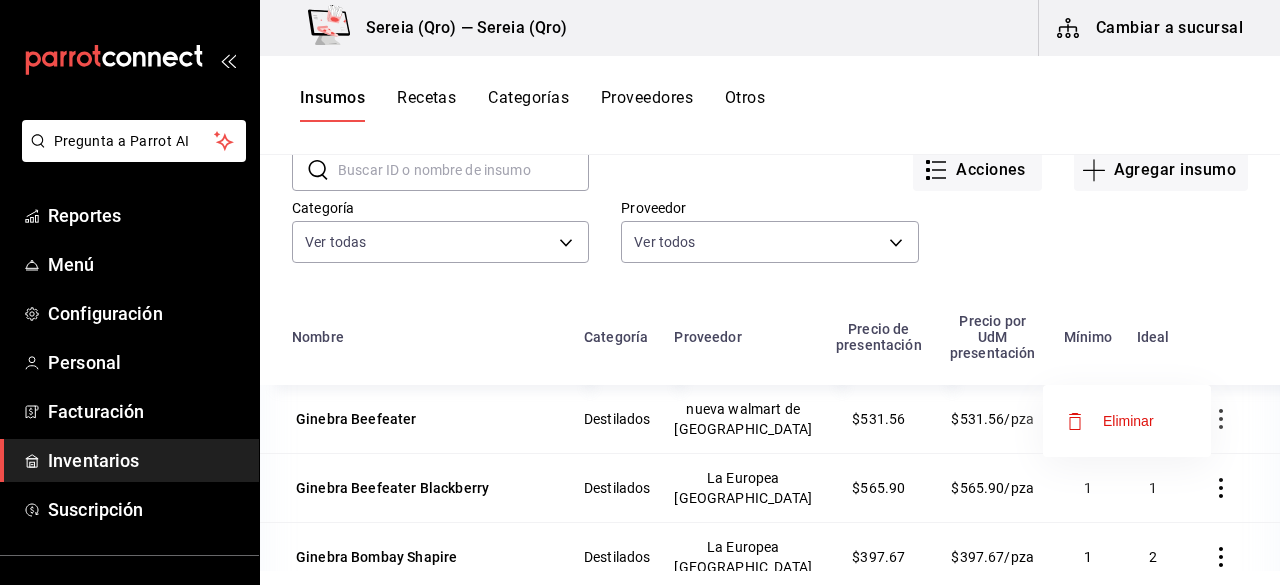 click on "Eliminar" at bounding box center (1128, 421) 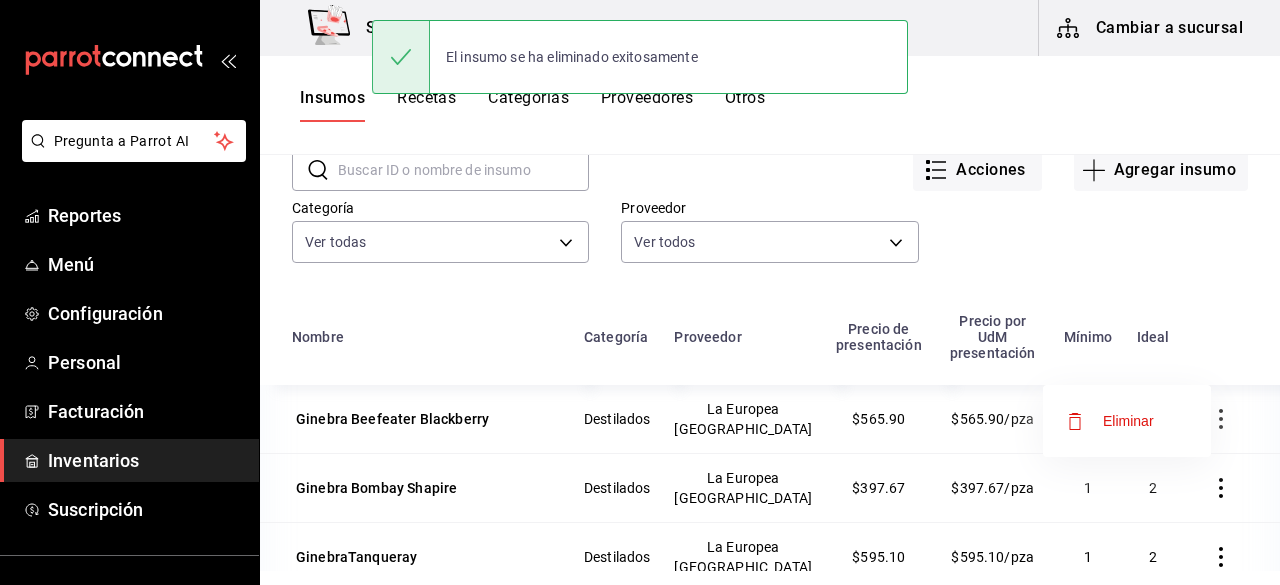 click on "Eliminar" at bounding box center (1128, 421) 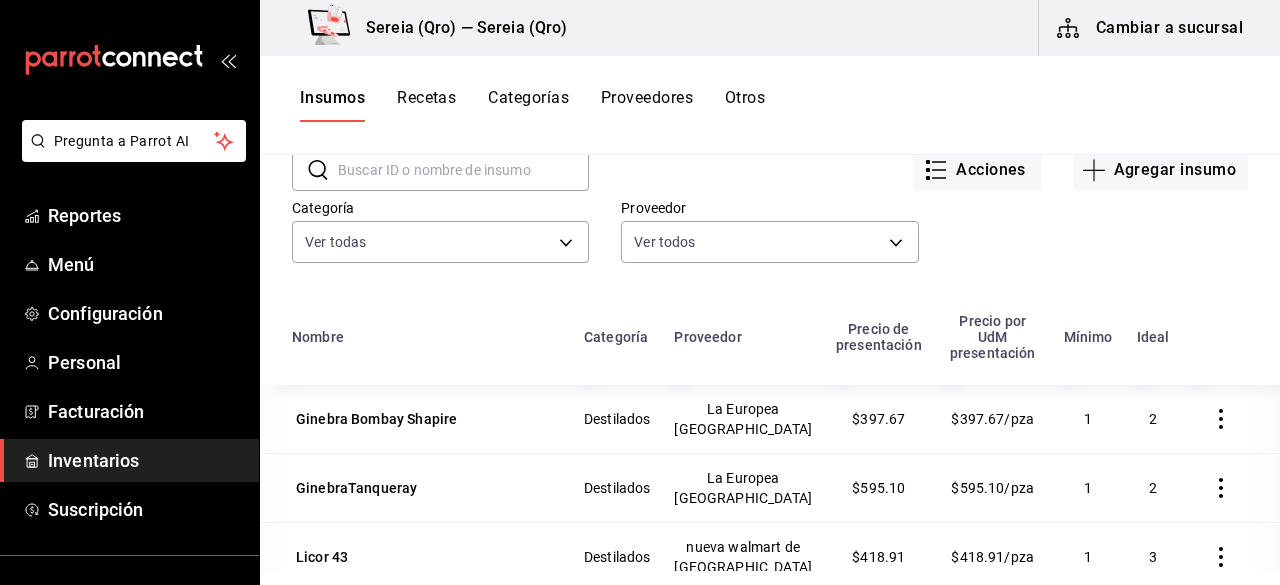 click 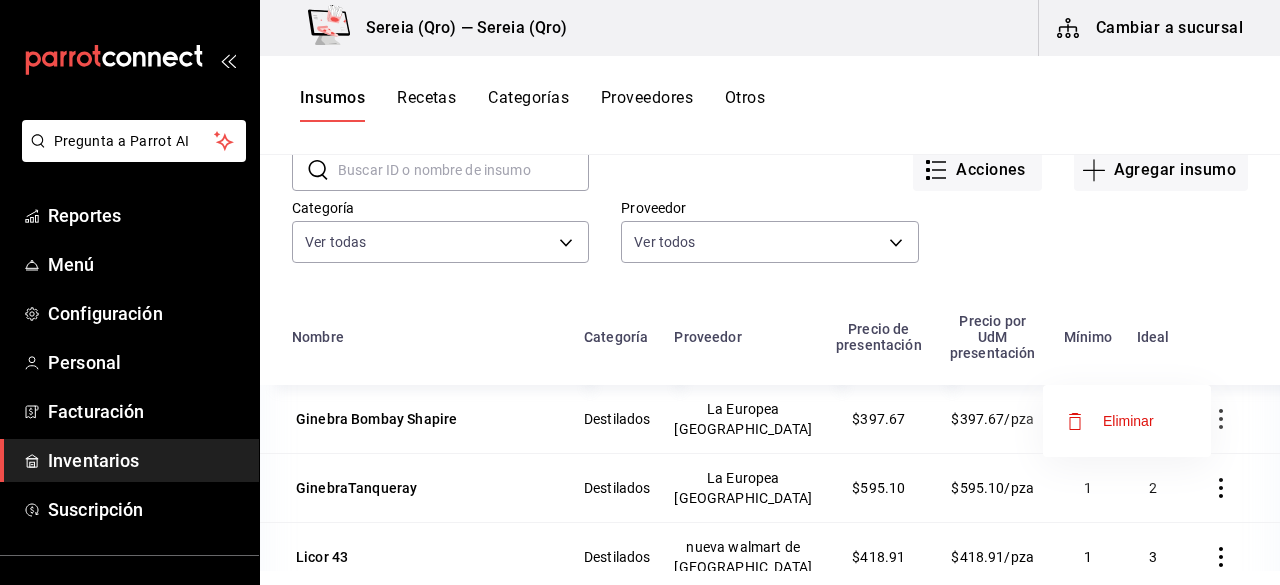 click on "Eliminar" at bounding box center (1110, 421) 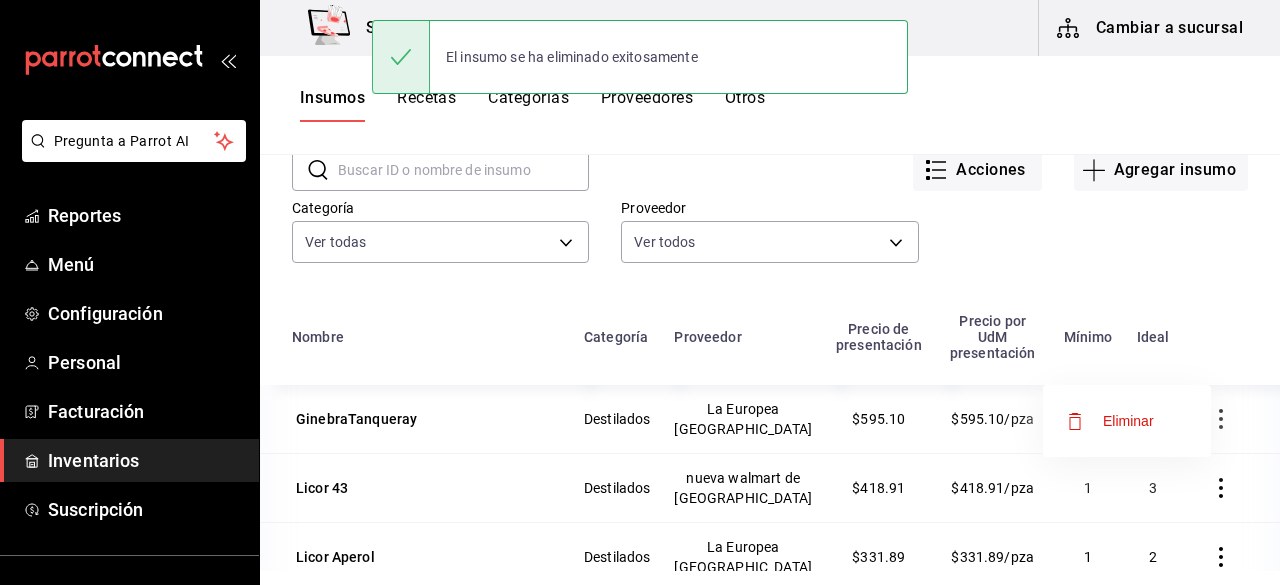 click on "Eliminar" at bounding box center [1128, 421] 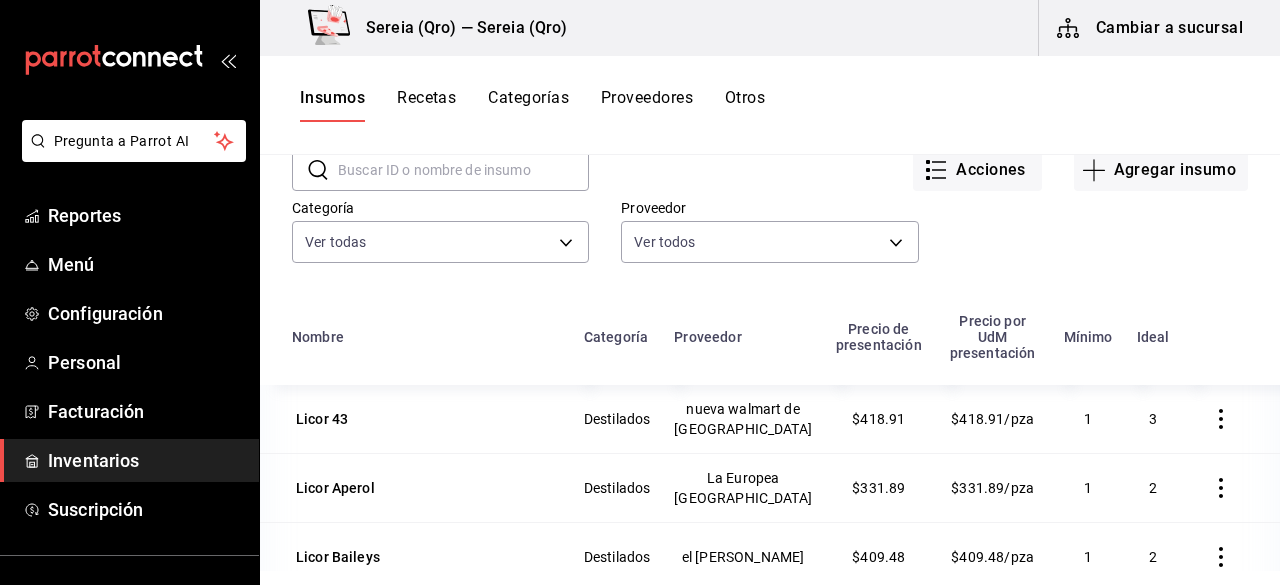 click 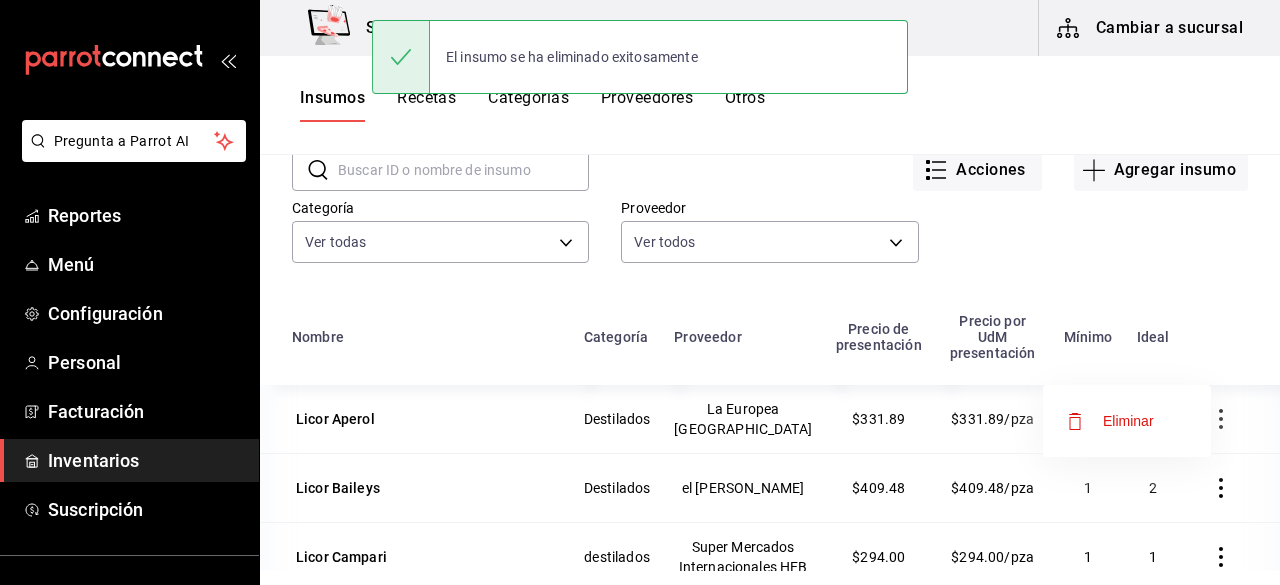 click on "Eliminar" at bounding box center [1128, 421] 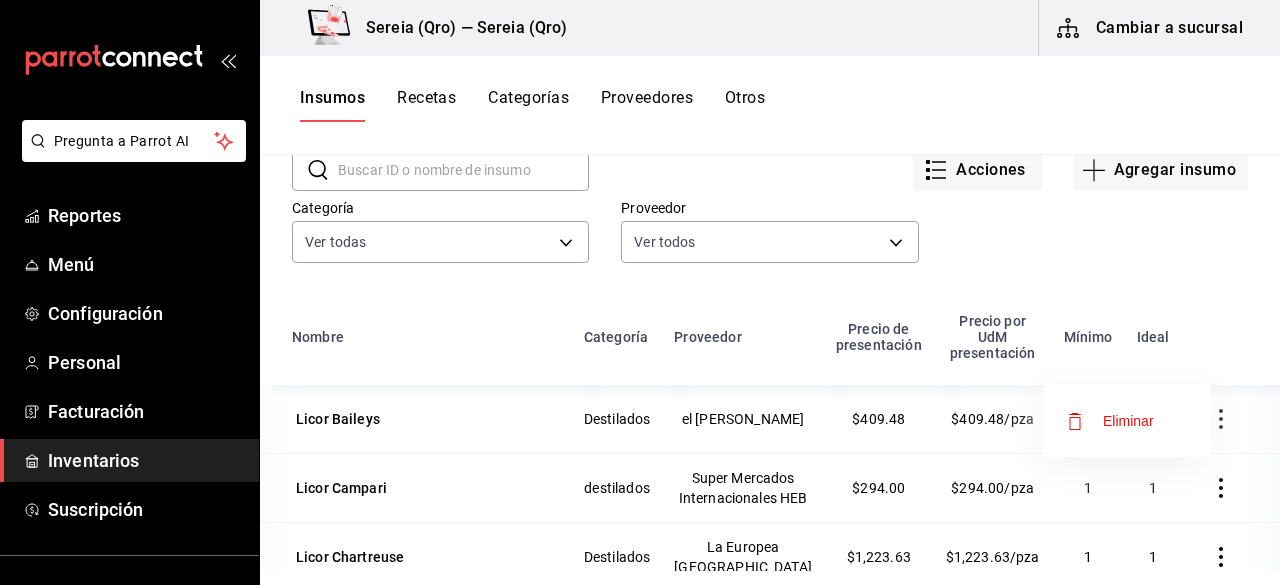 click on "Eliminar" at bounding box center (1110, 421) 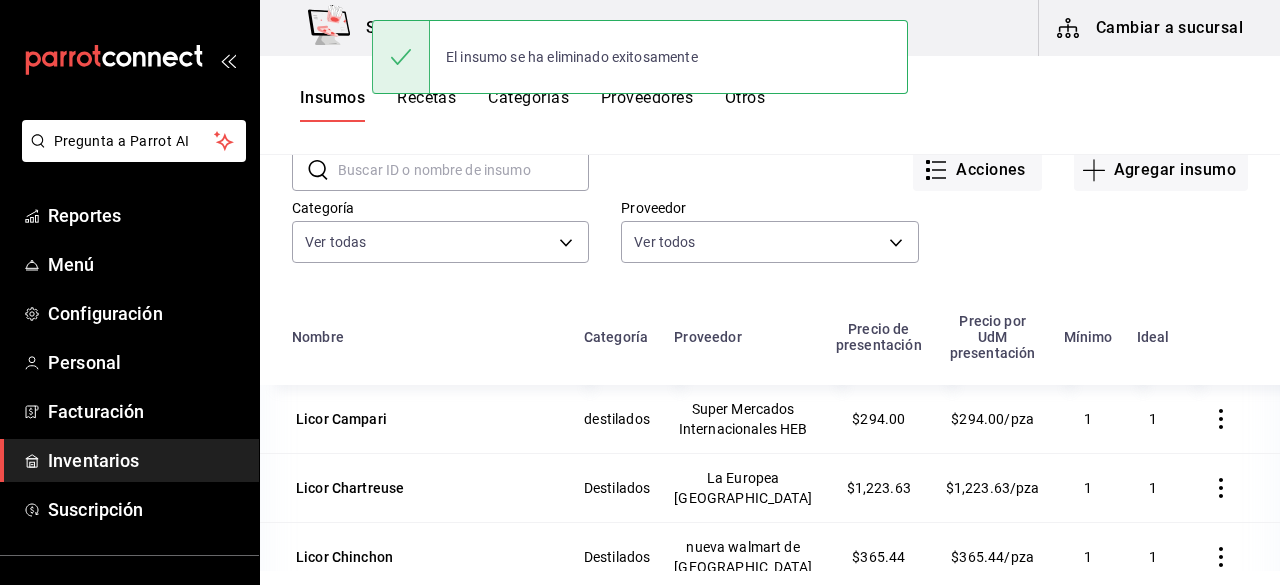 click 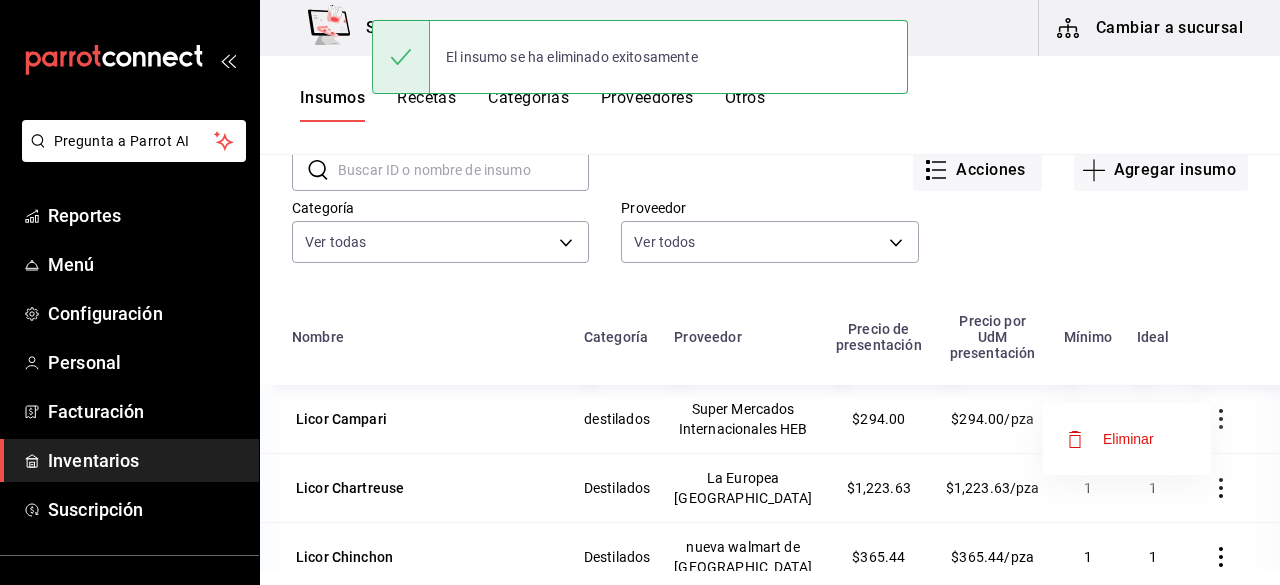 click on "Eliminar" at bounding box center (1128, 439) 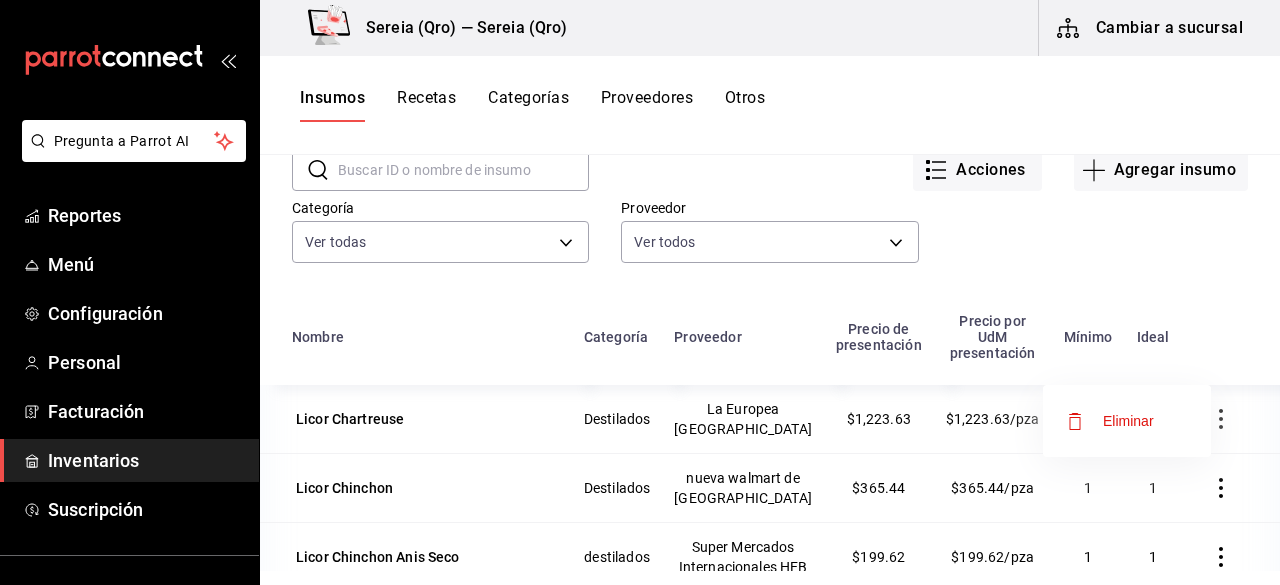 click on "Eliminar" at bounding box center [1128, 421] 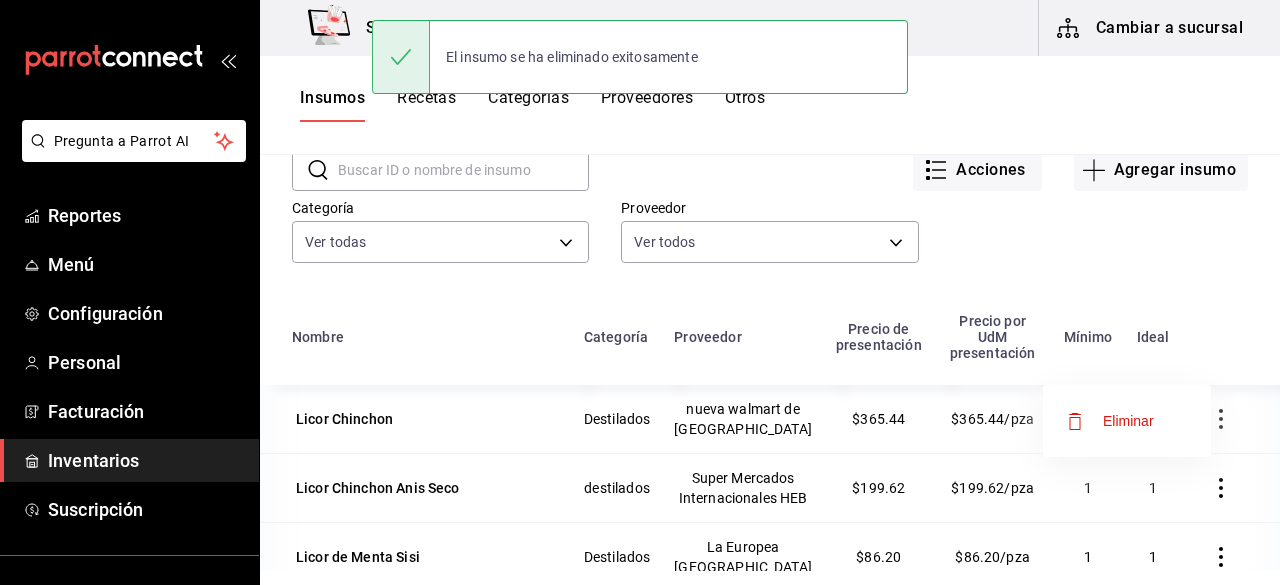 click on "Eliminar" at bounding box center [1128, 421] 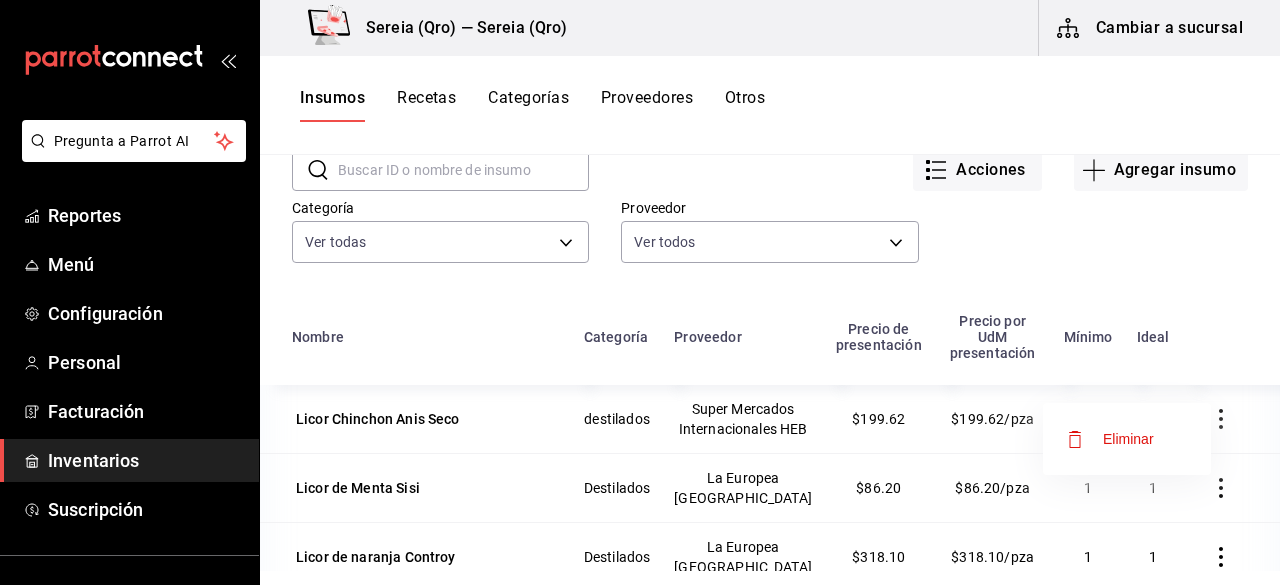 click on "Eliminar" at bounding box center (1127, 439) 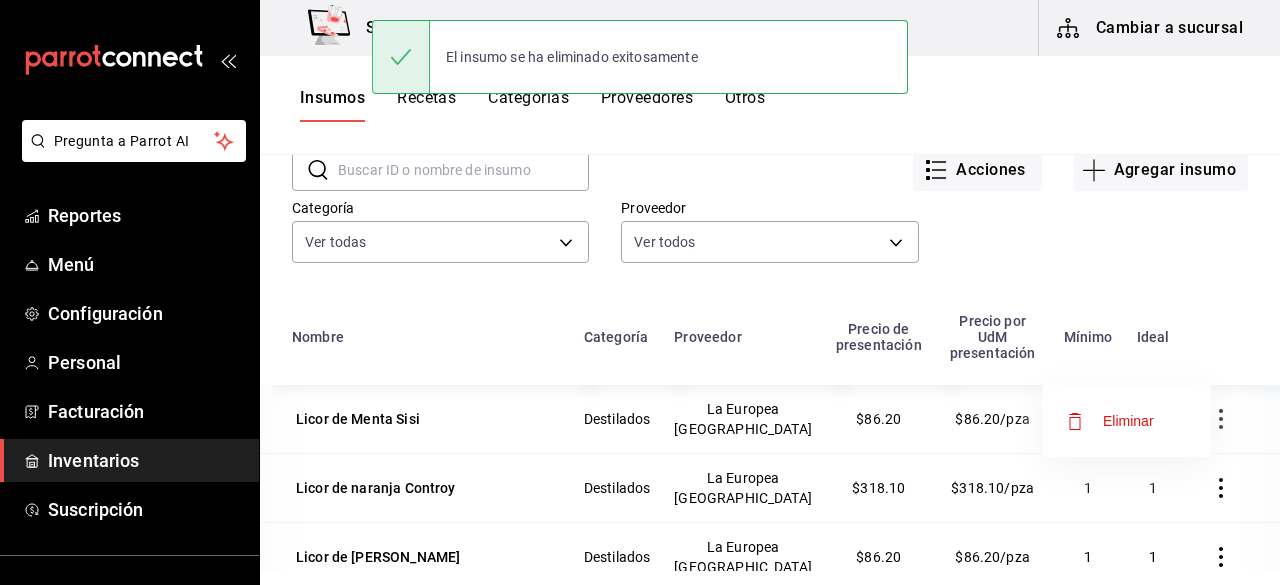 click on "Eliminar" at bounding box center [1128, 421] 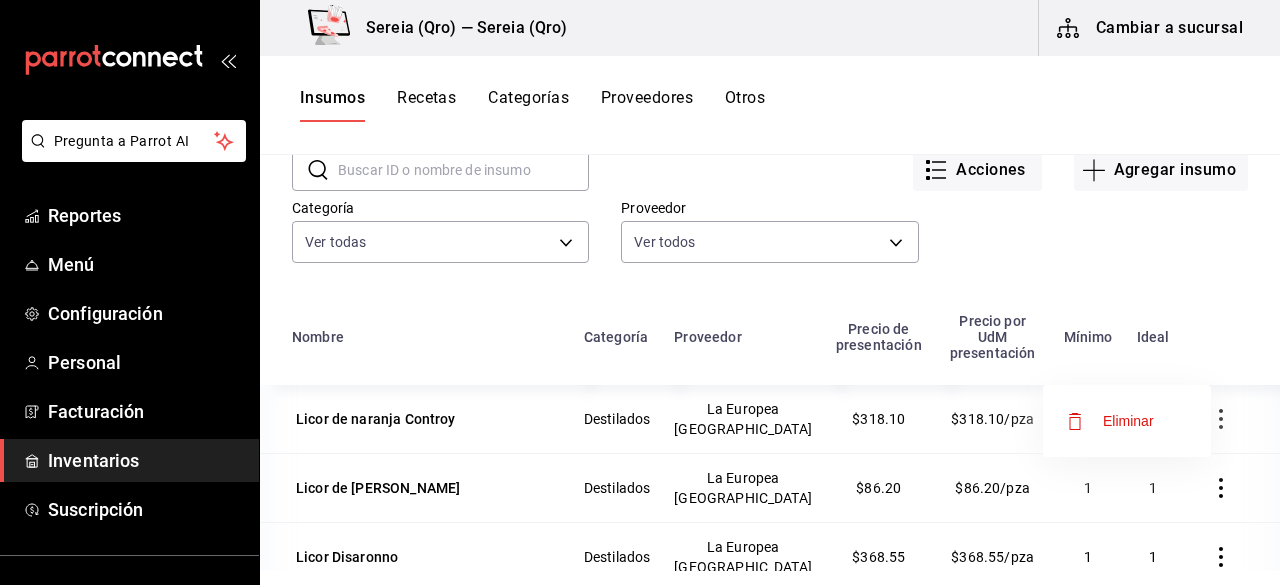 click on "Eliminar" at bounding box center [1128, 421] 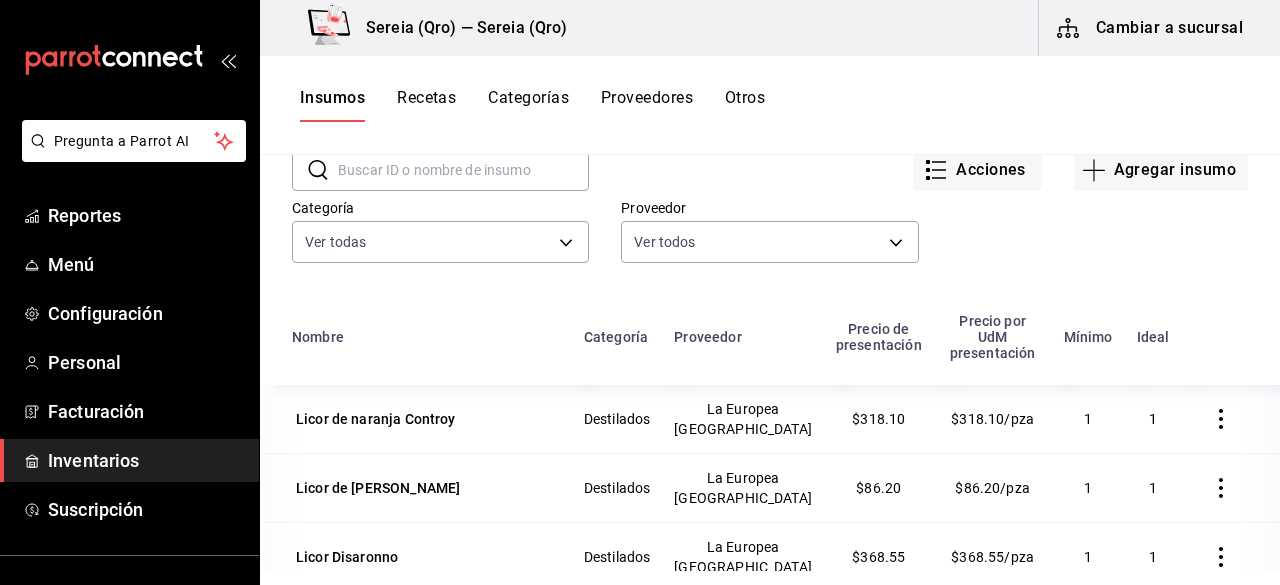 click 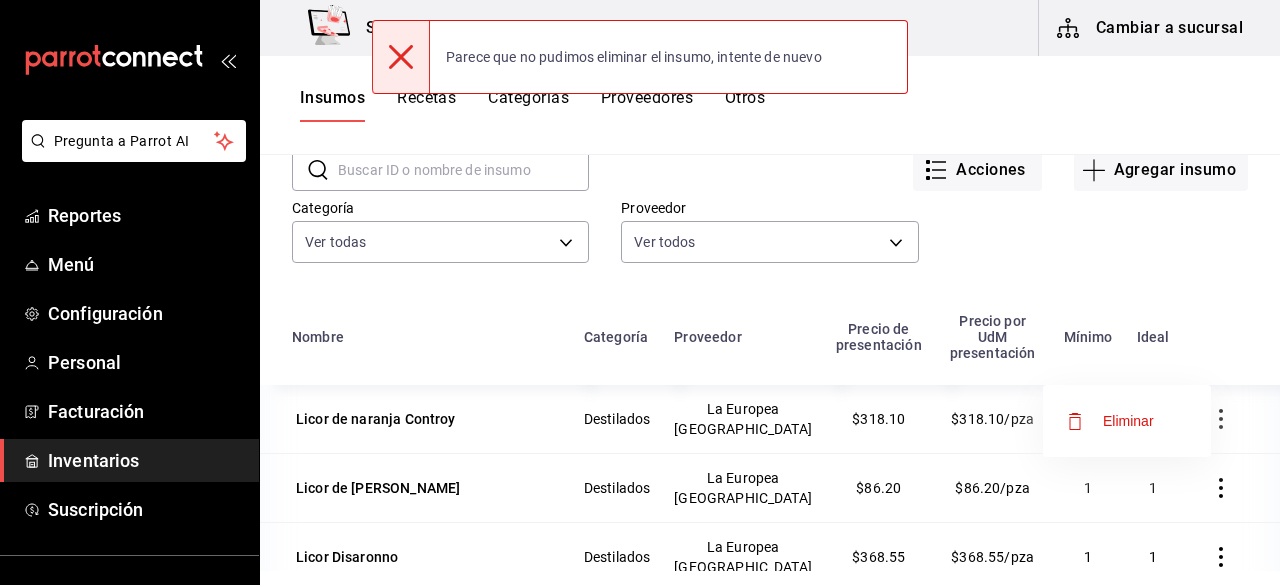 click on "Eliminar" at bounding box center [1128, 421] 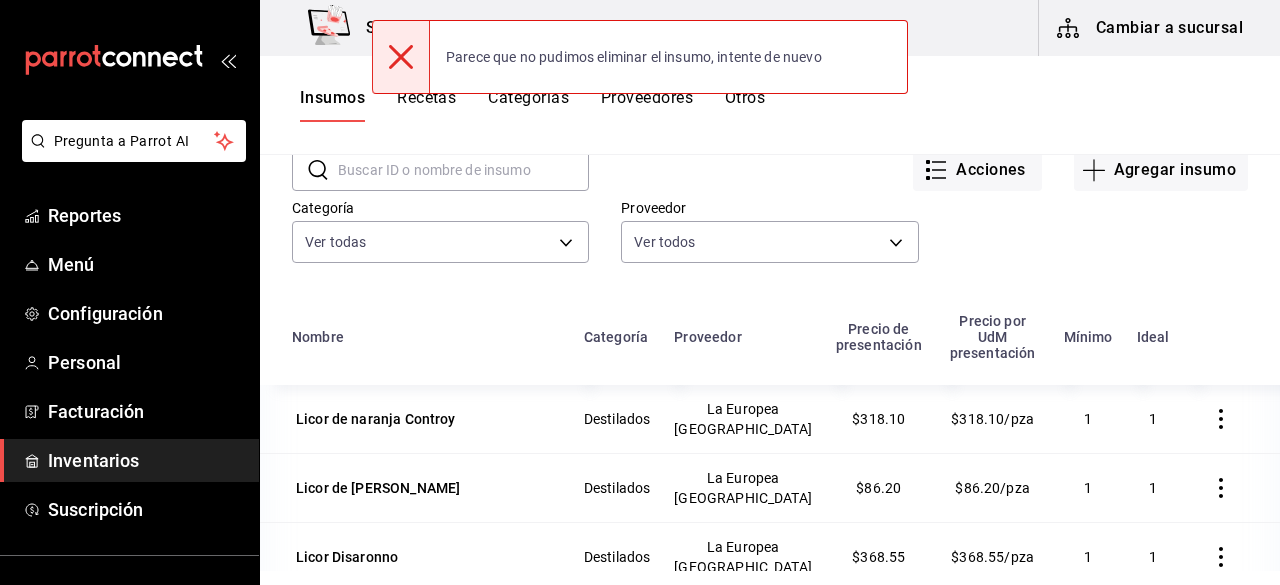 click 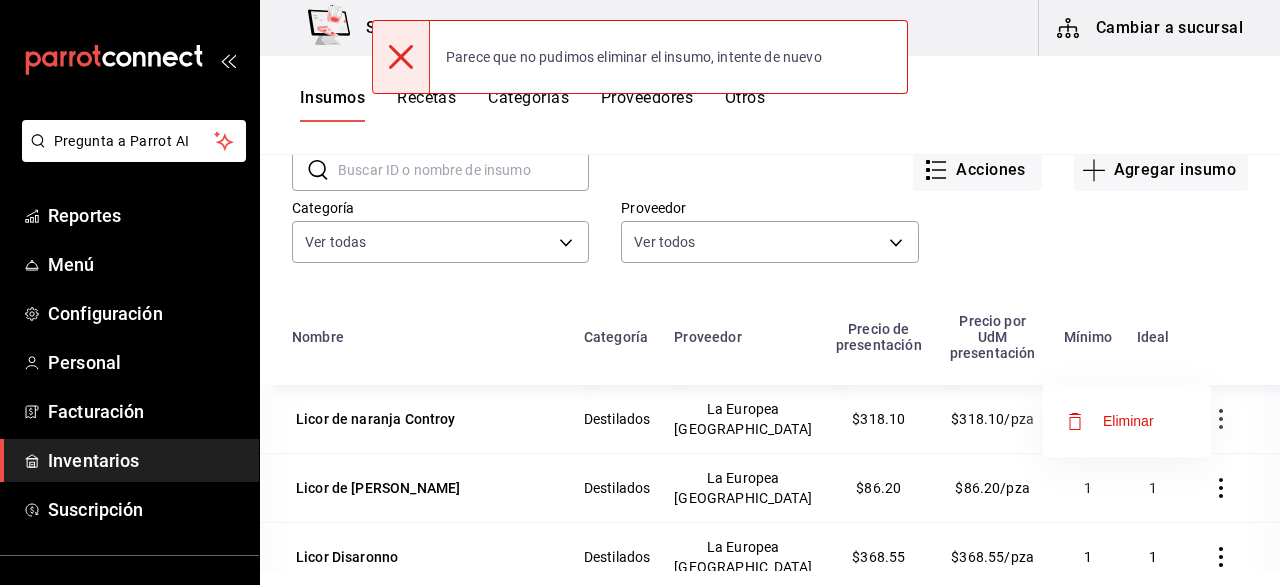 click on "Eliminar" at bounding box center (1128, 421) 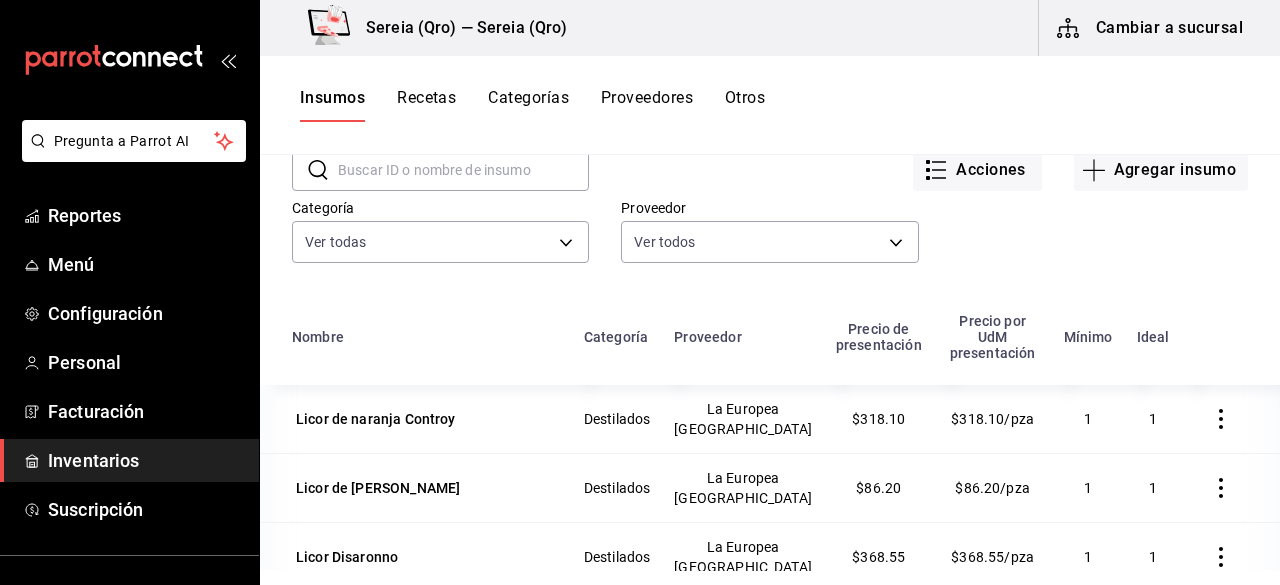 click 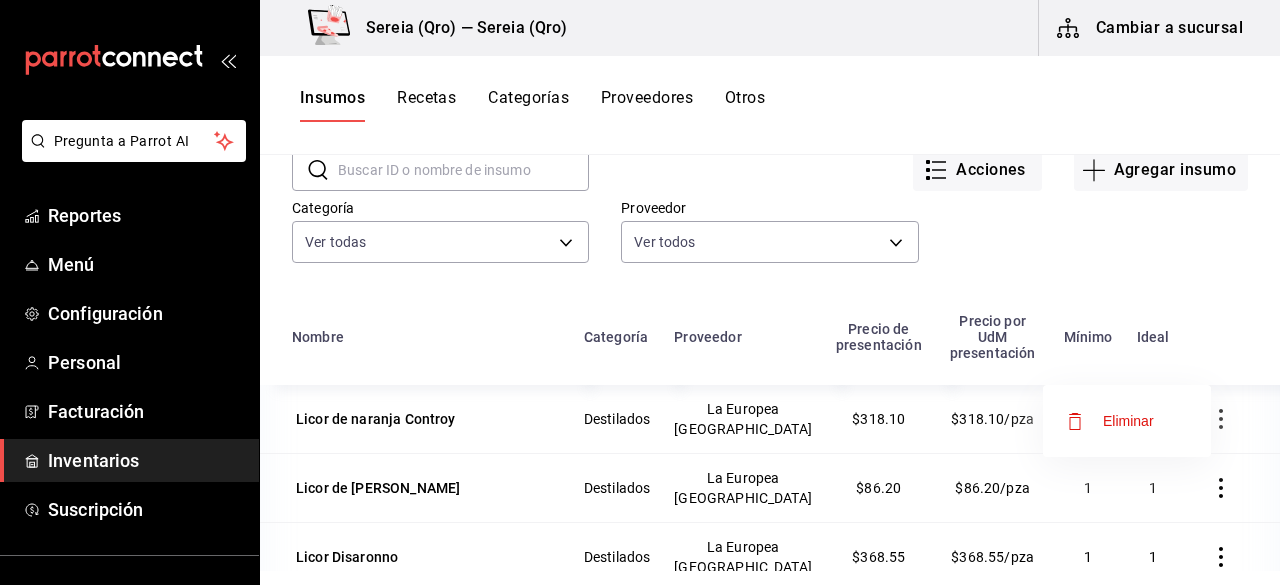 click on "Eliminar" at bounding box center (1128, 421) 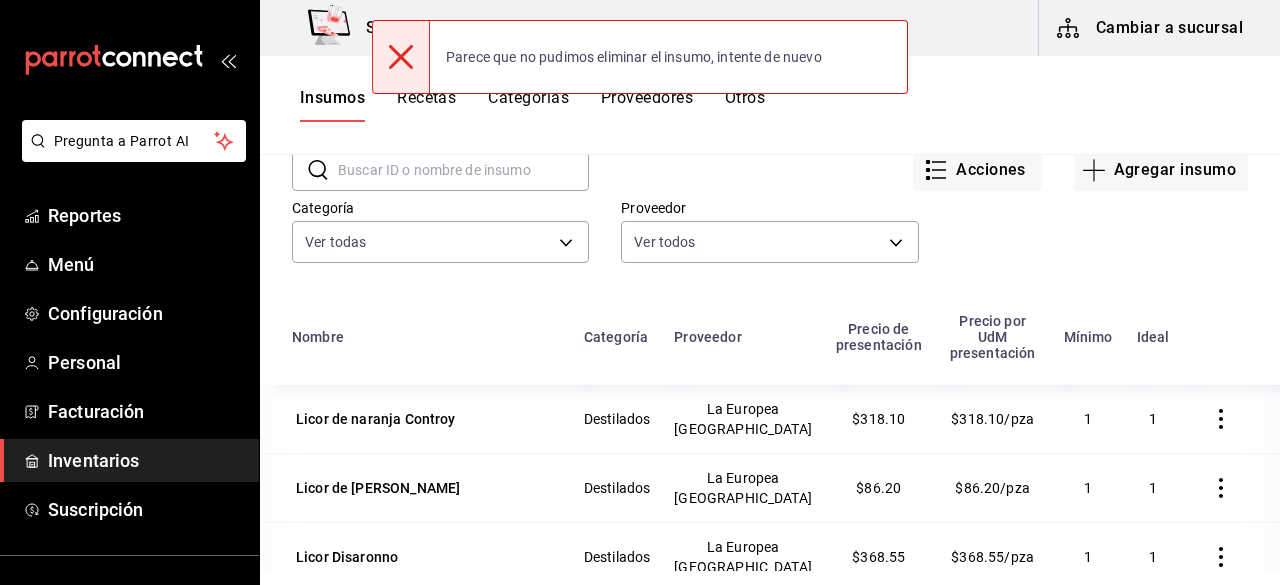 click at bounding box center (1221, 419) 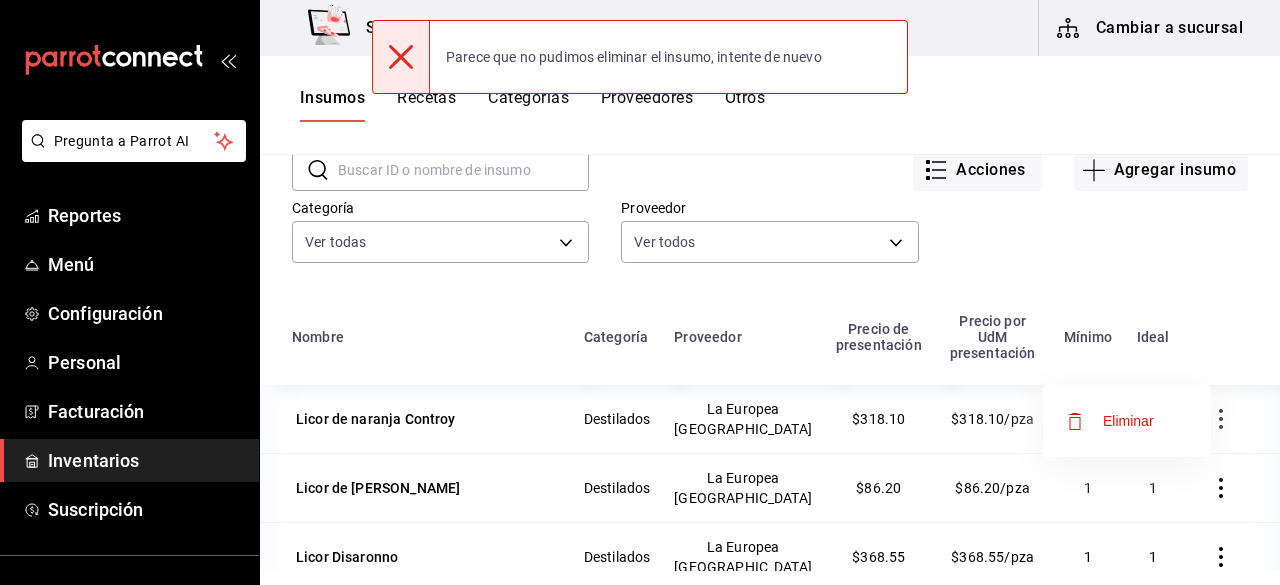 click on "Eliminar" at bounding box center [1128, 421] 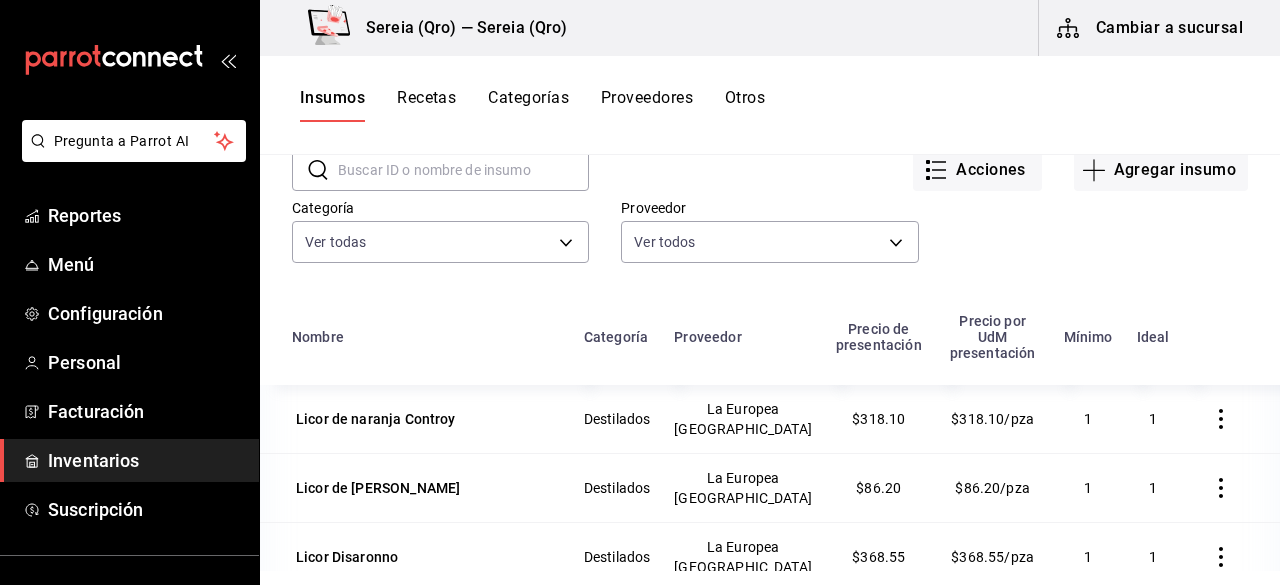click 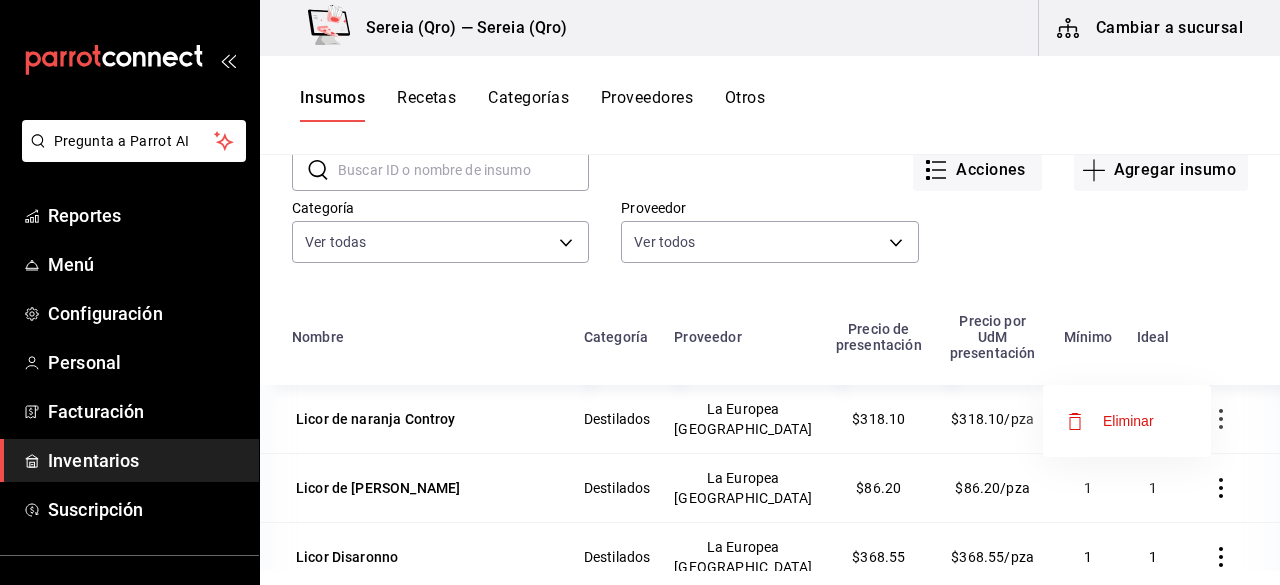 click on "Eliminar" at bounding box center (1128, 421) 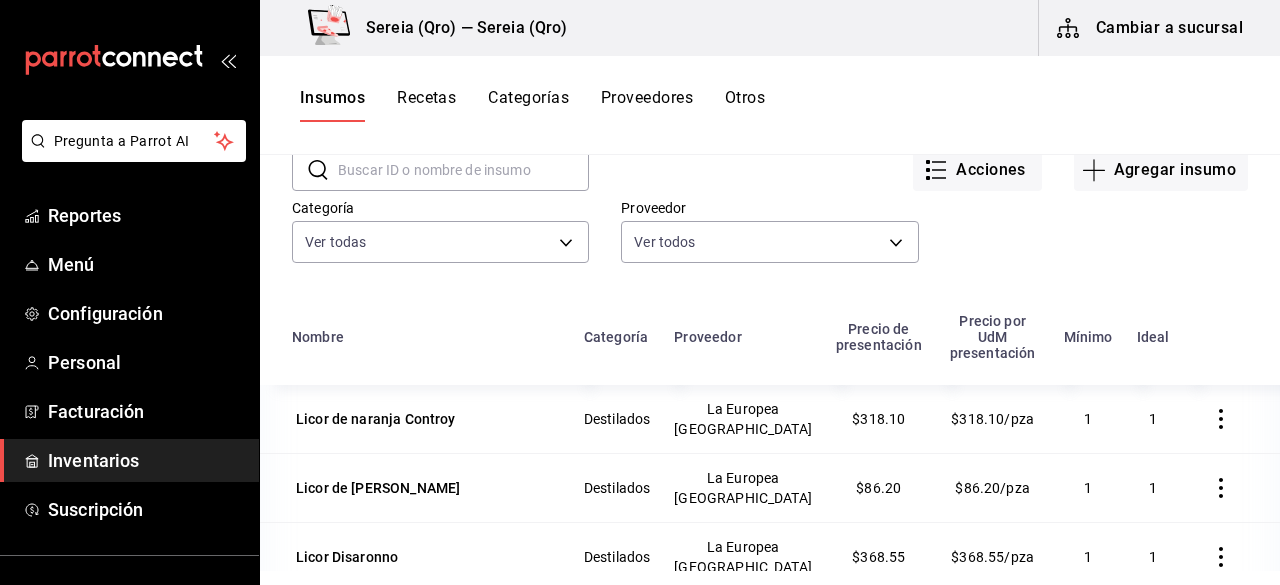 click at bounding box center [1221, 419] 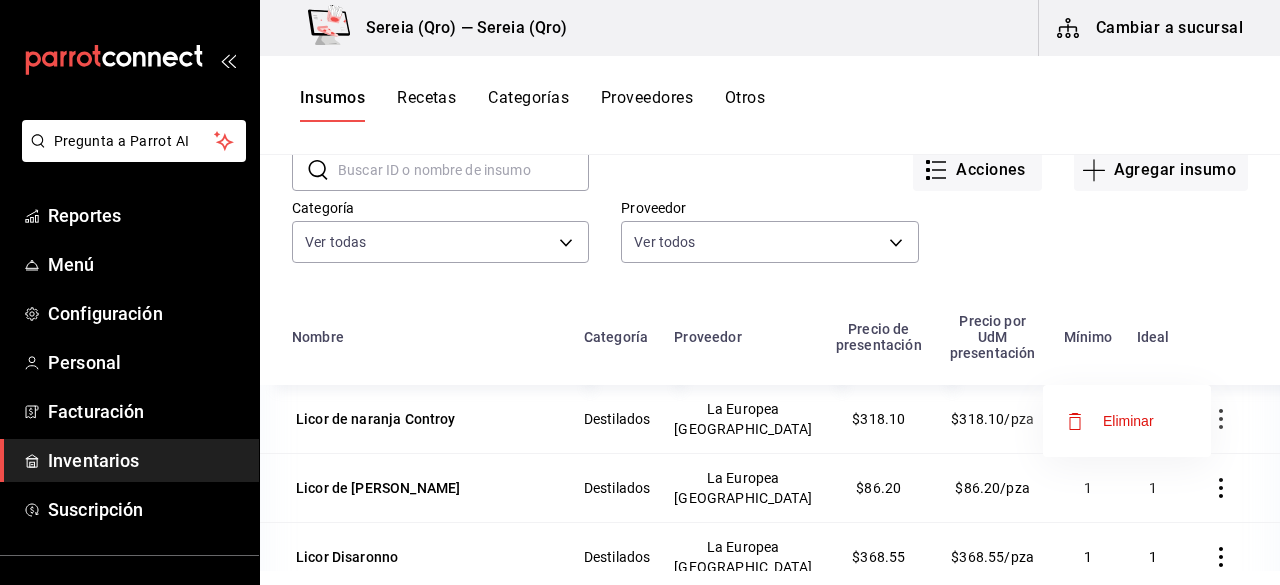 click on "Eliminar" at bounding box center (1128, 421) 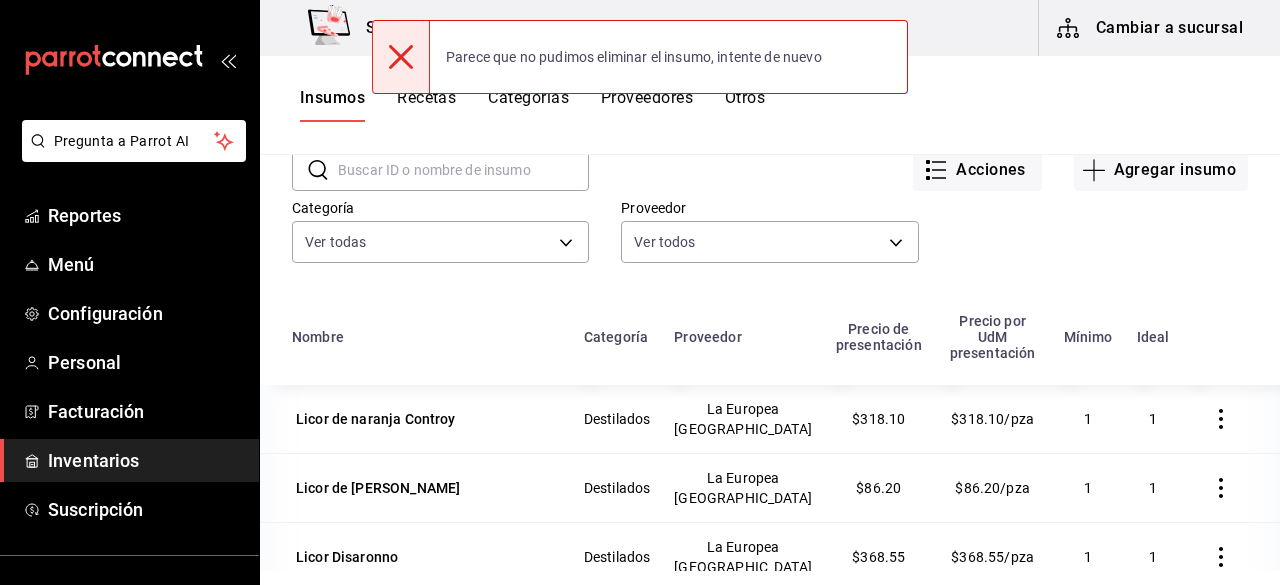 click 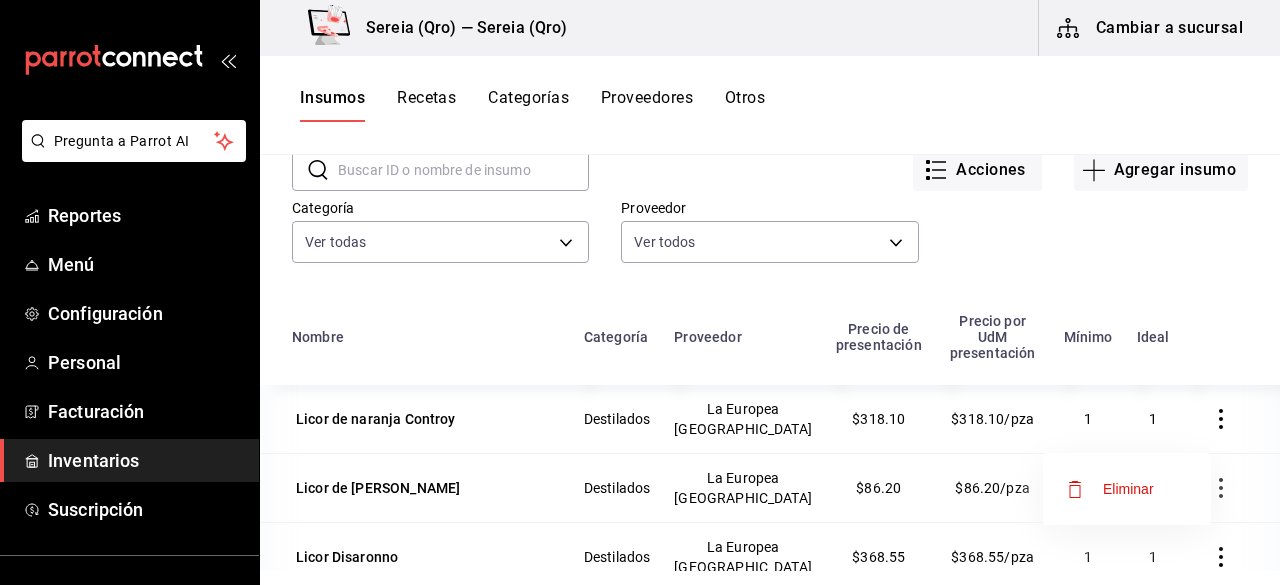 click on "Eliminar" at bounding box center (1127, 489) 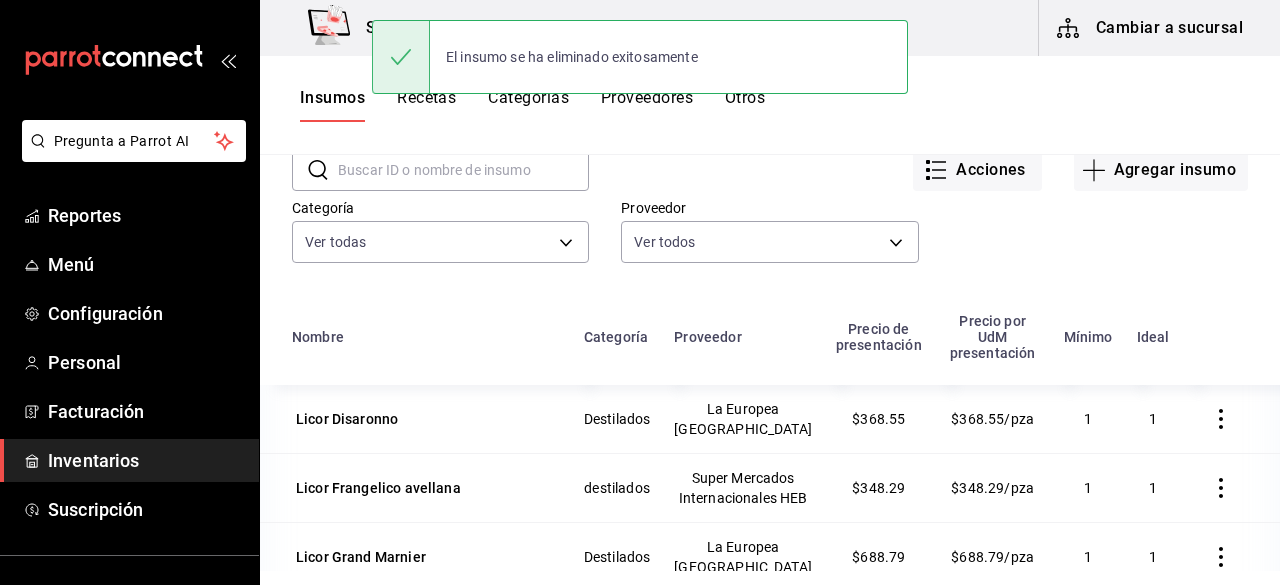 click 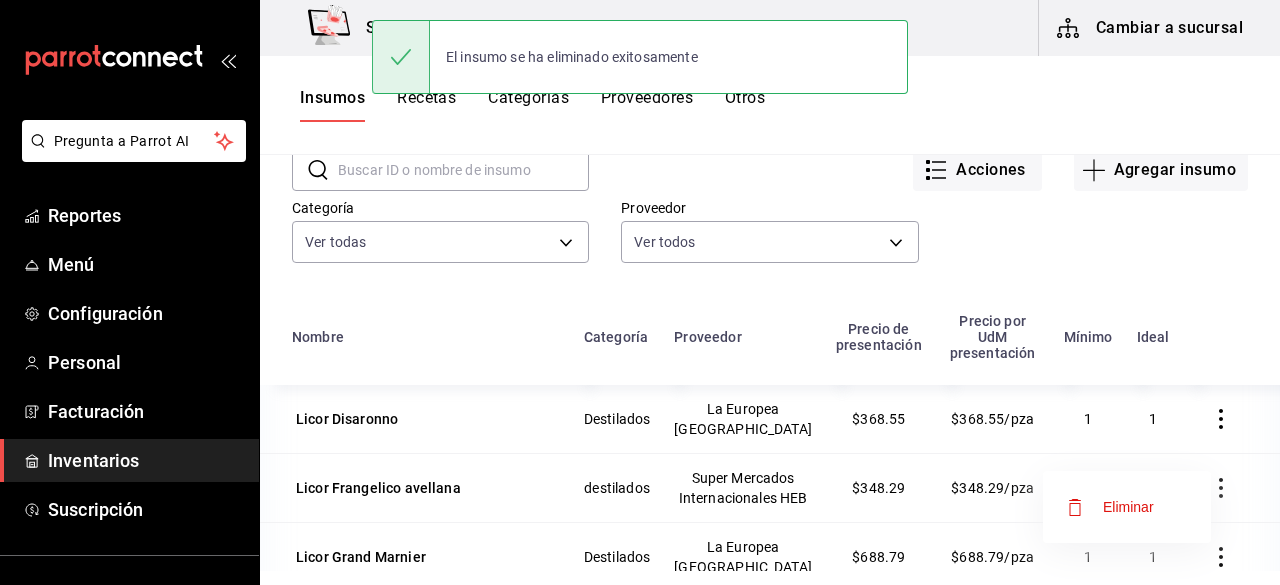 click on "Eliminar" at bounding box center (1128, 507) 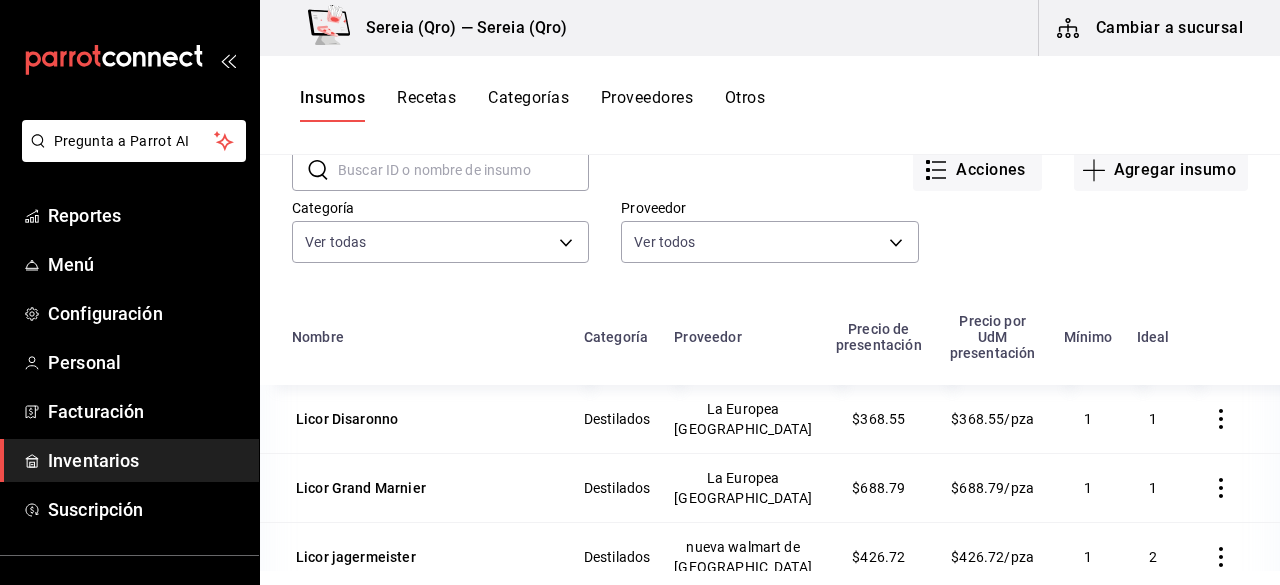 click 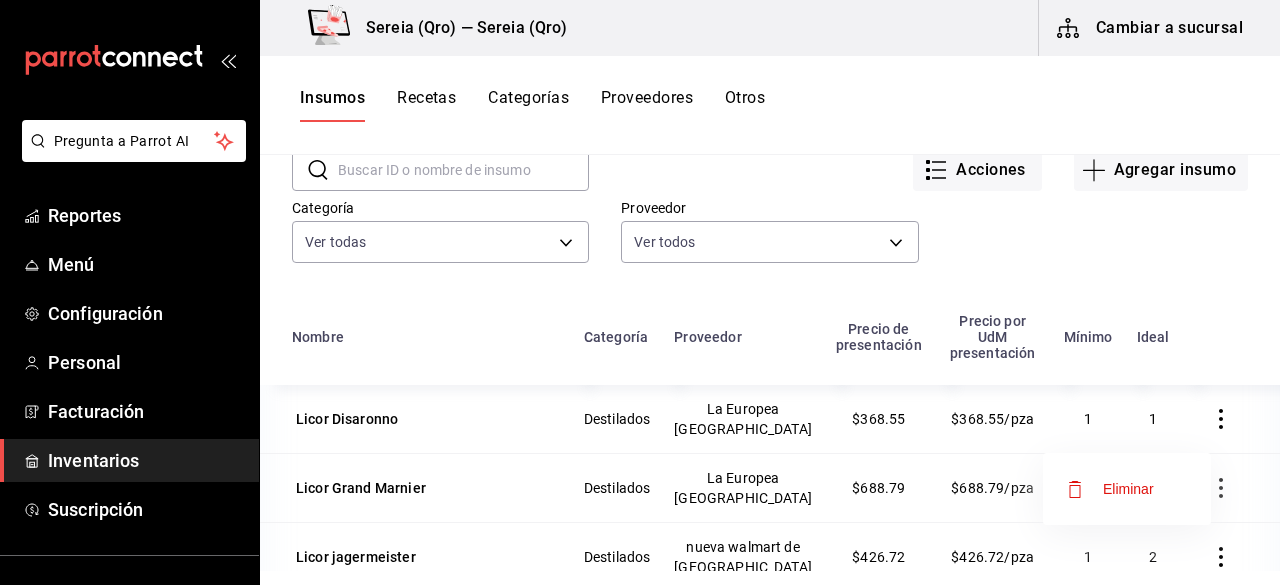 click on "Eliminar" at bounding box center [1128, 489] 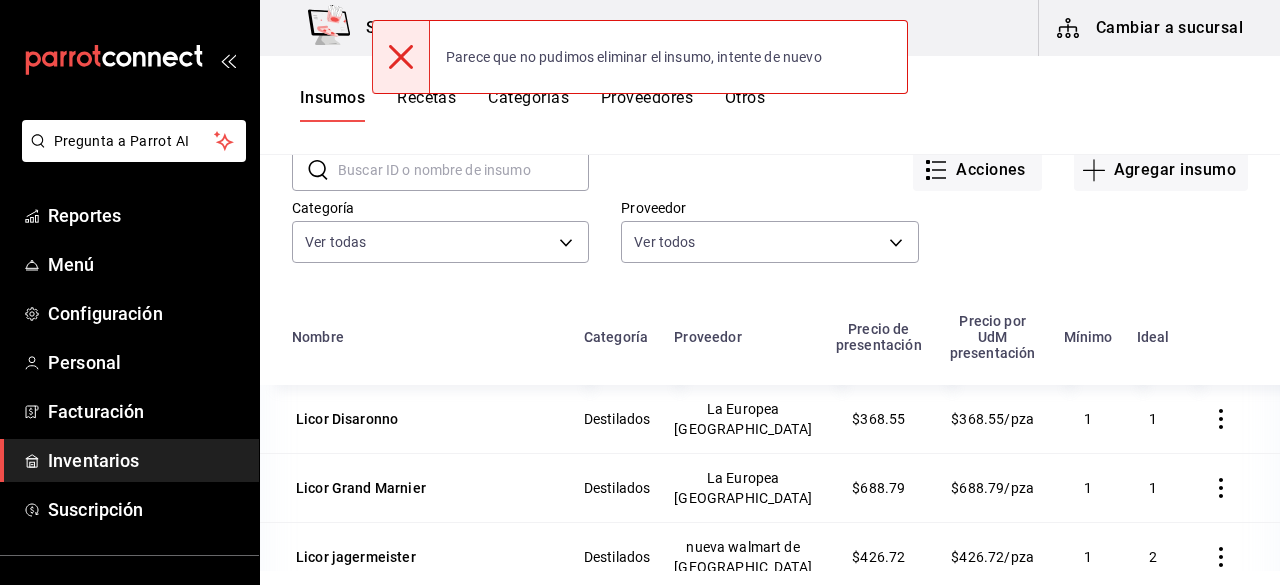 click 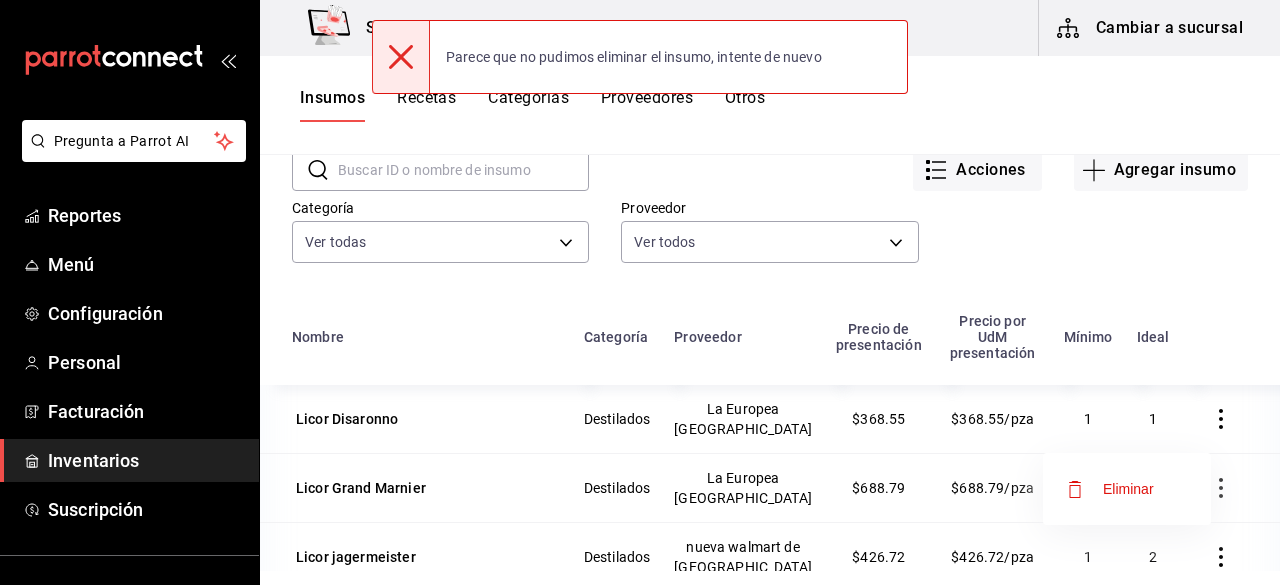click on "Eliminar" at bounding box center [1128, 489] 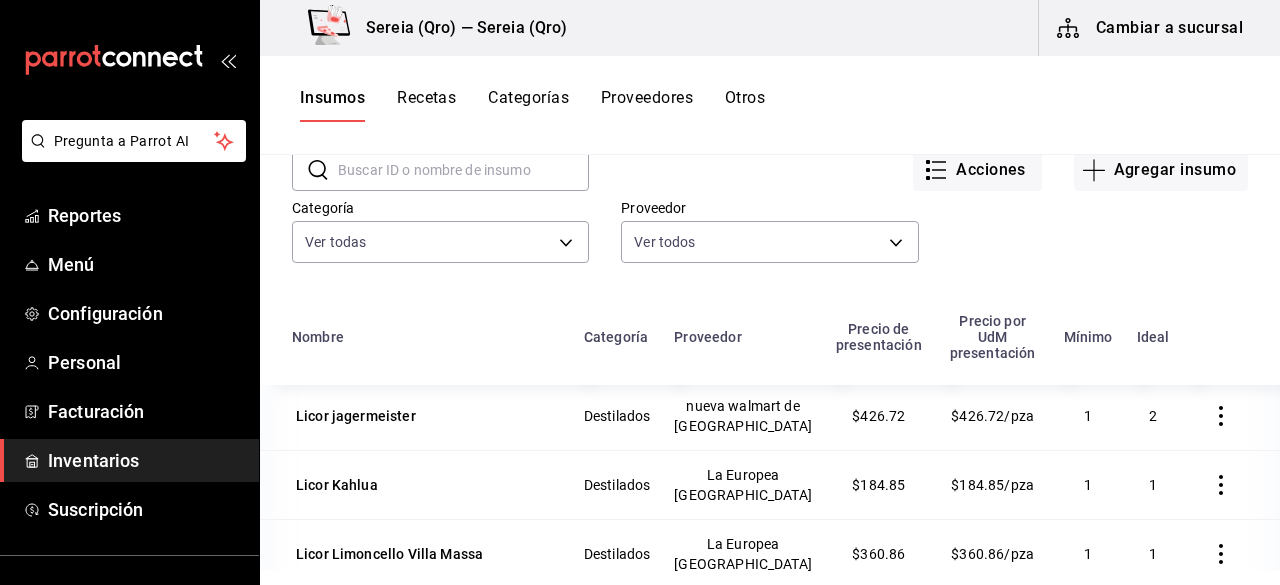 scroll, scrollTop: 250, scrollLeft: 0, axis: vertical 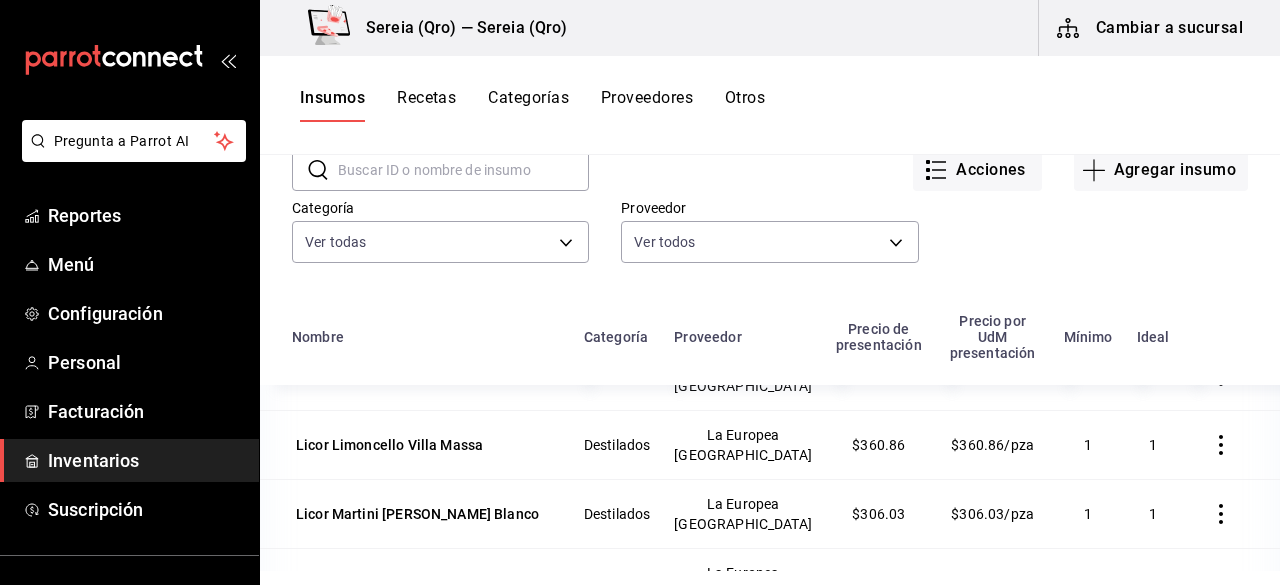 click 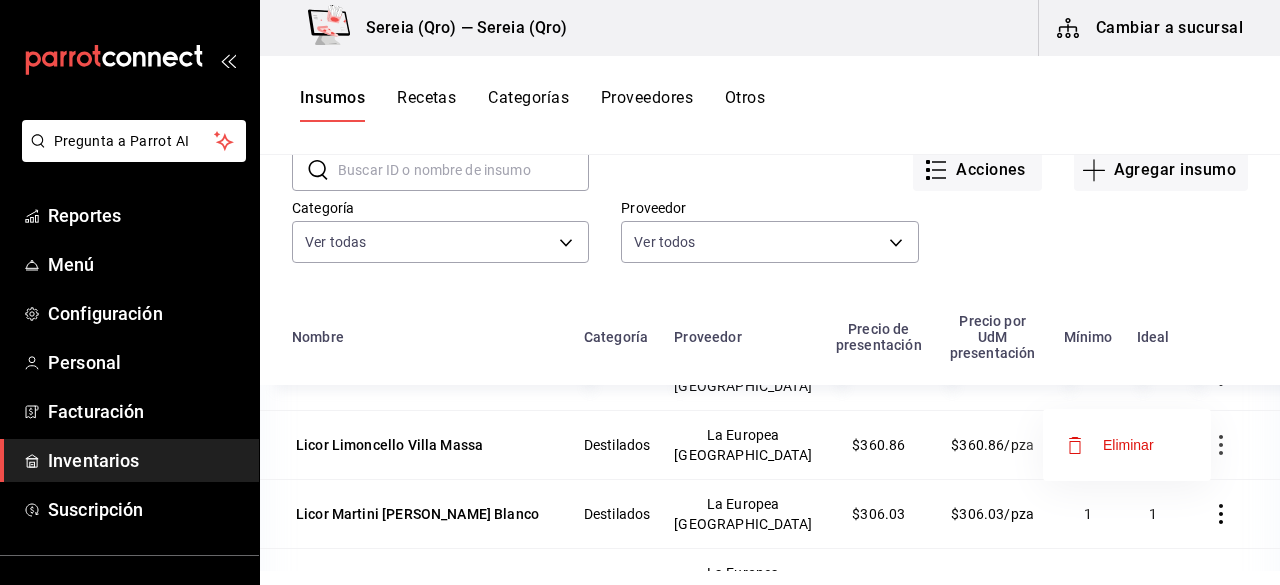 click on "Eliminar" at bounding box center (1128, 445) 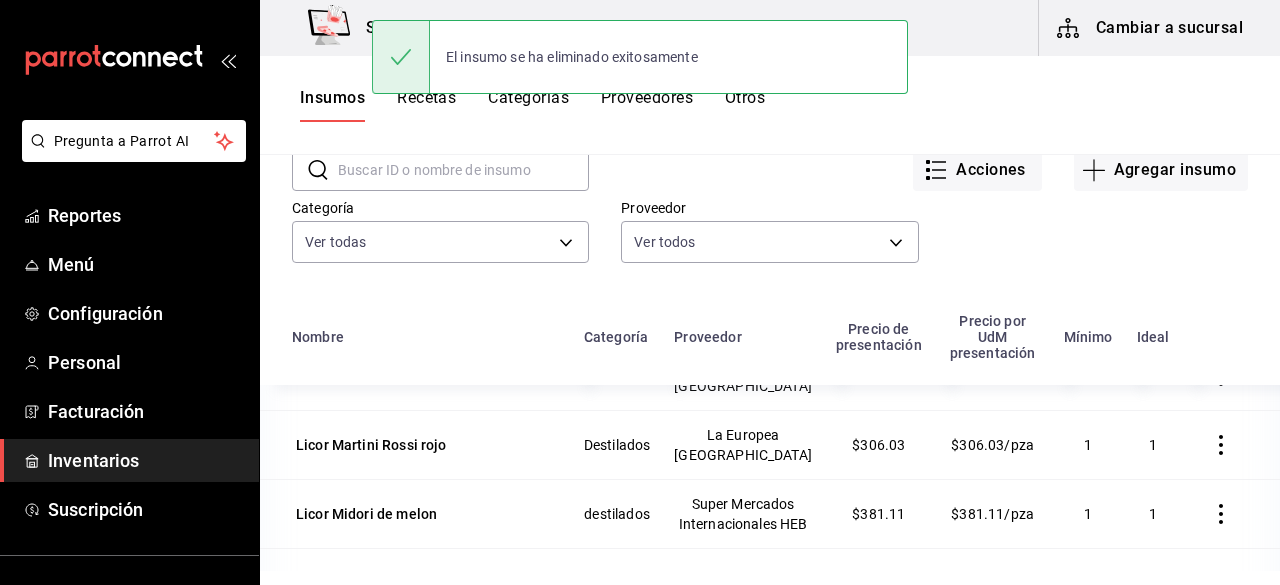 click 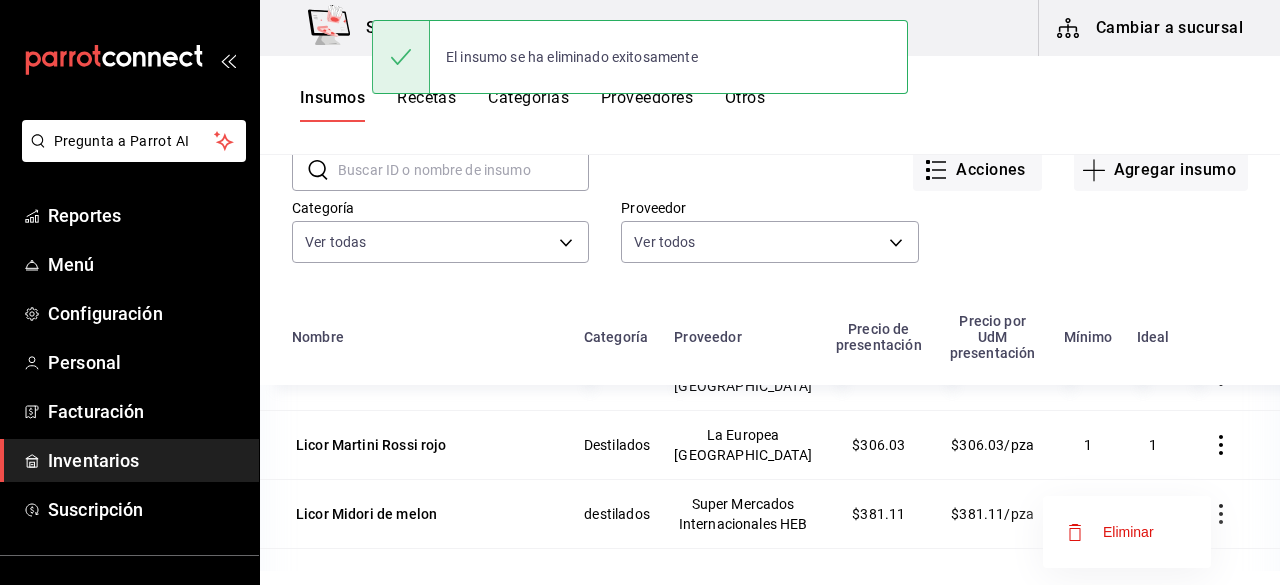 click on "Eliminar" at bounding box center (1110, 532) 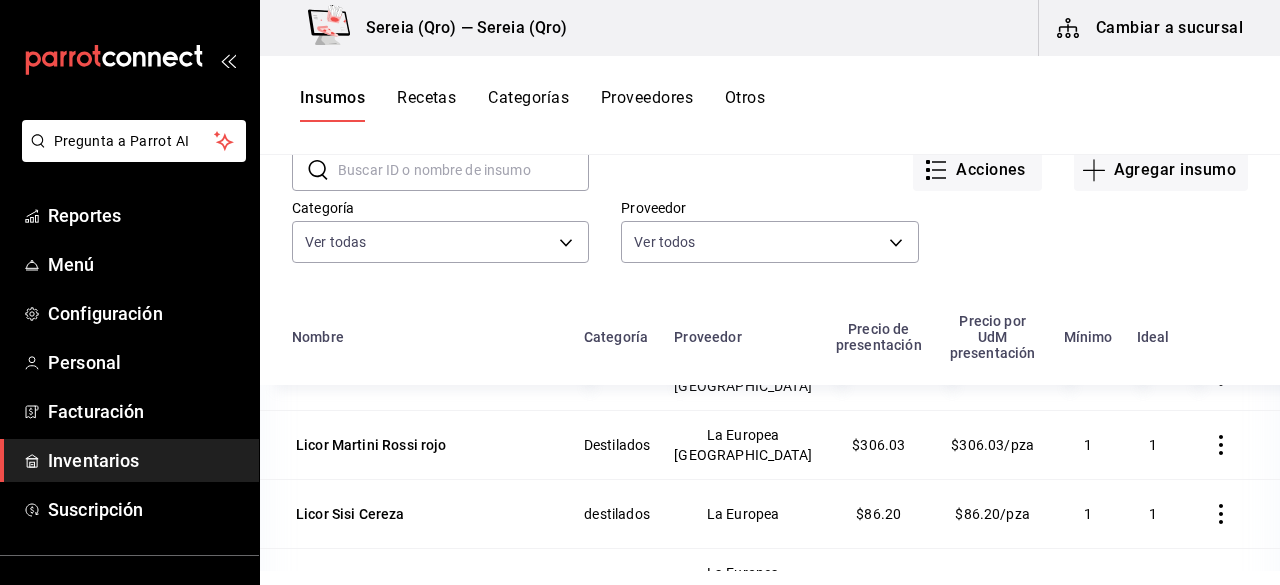 click 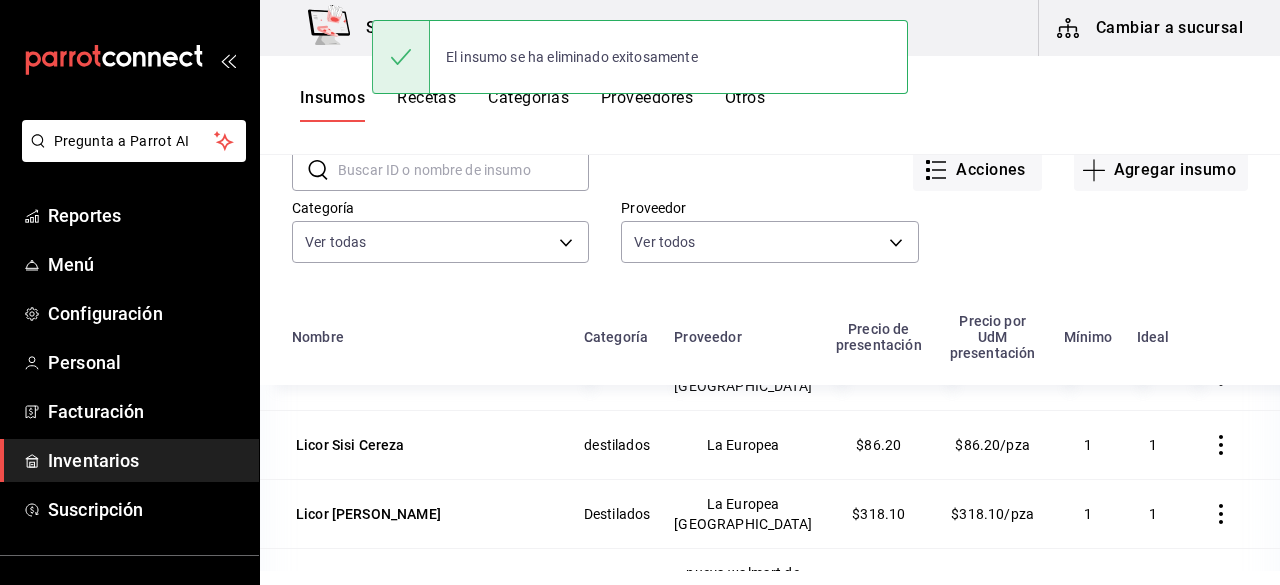 click 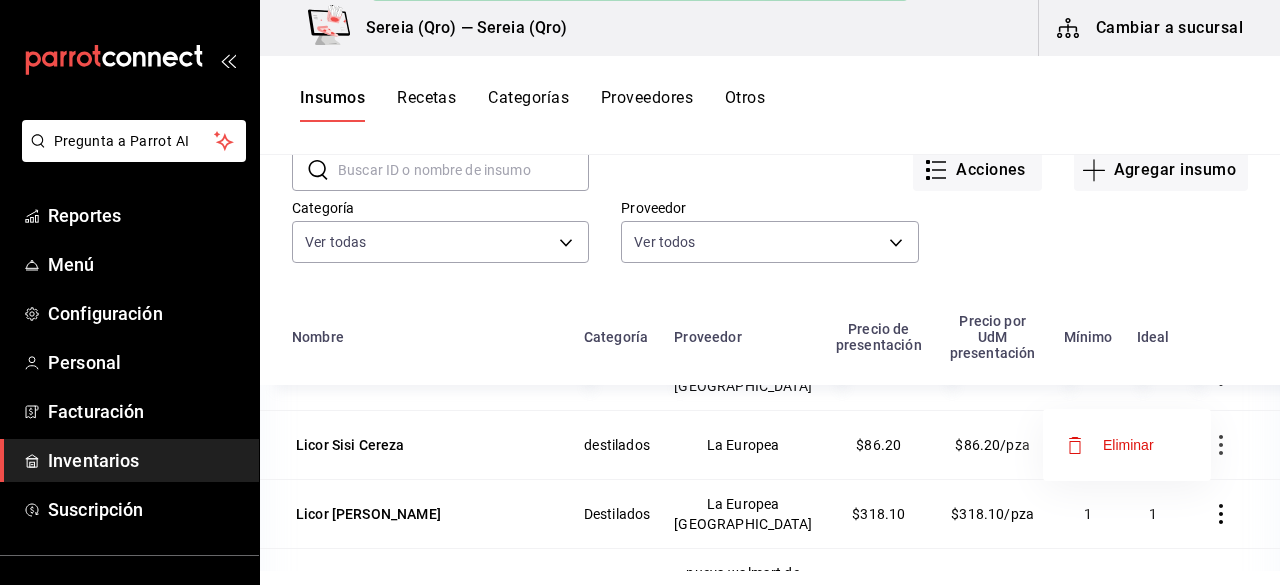 click on "Eliminar" at bounding box center [1128, 445] 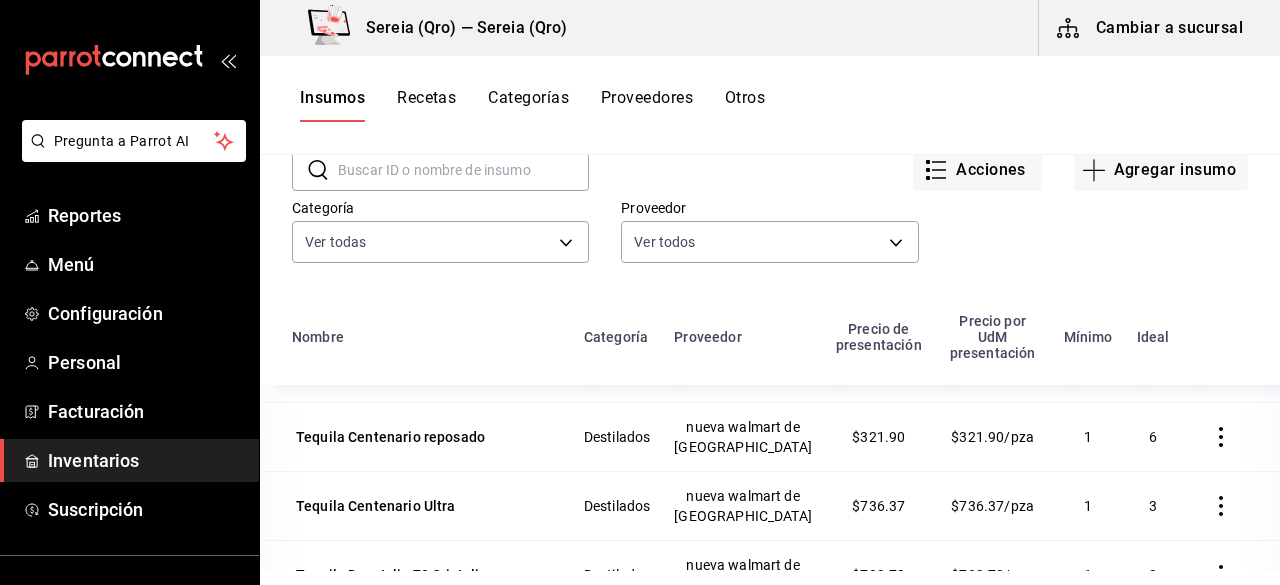 scroll, scrollTop: 1347, scrollLeft: 0, axis: vertical 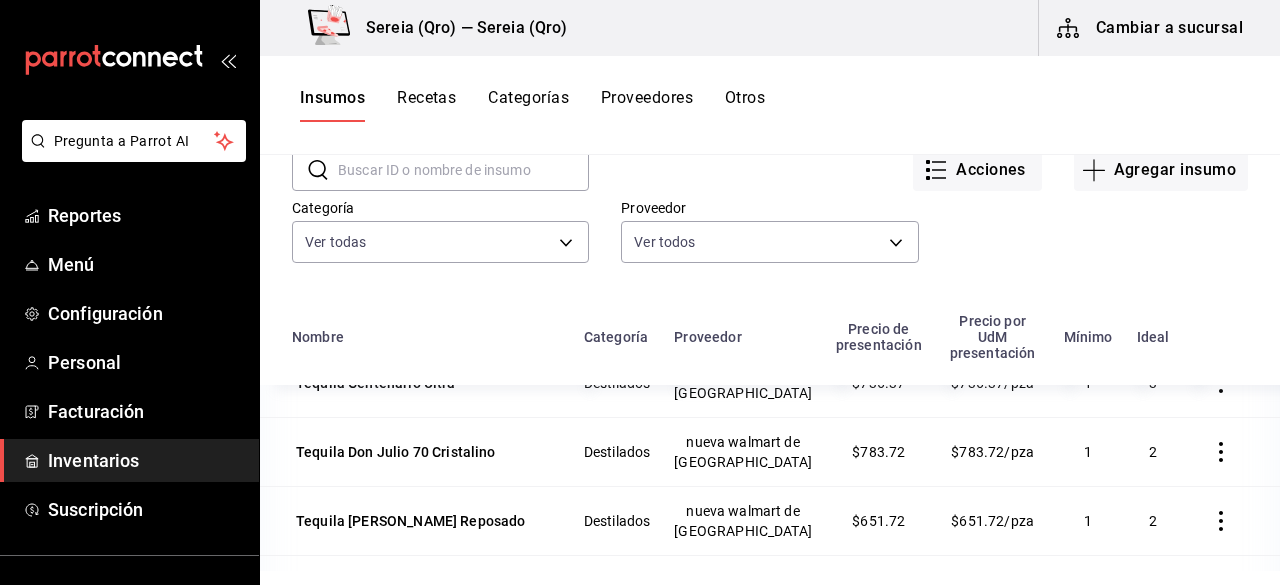 click 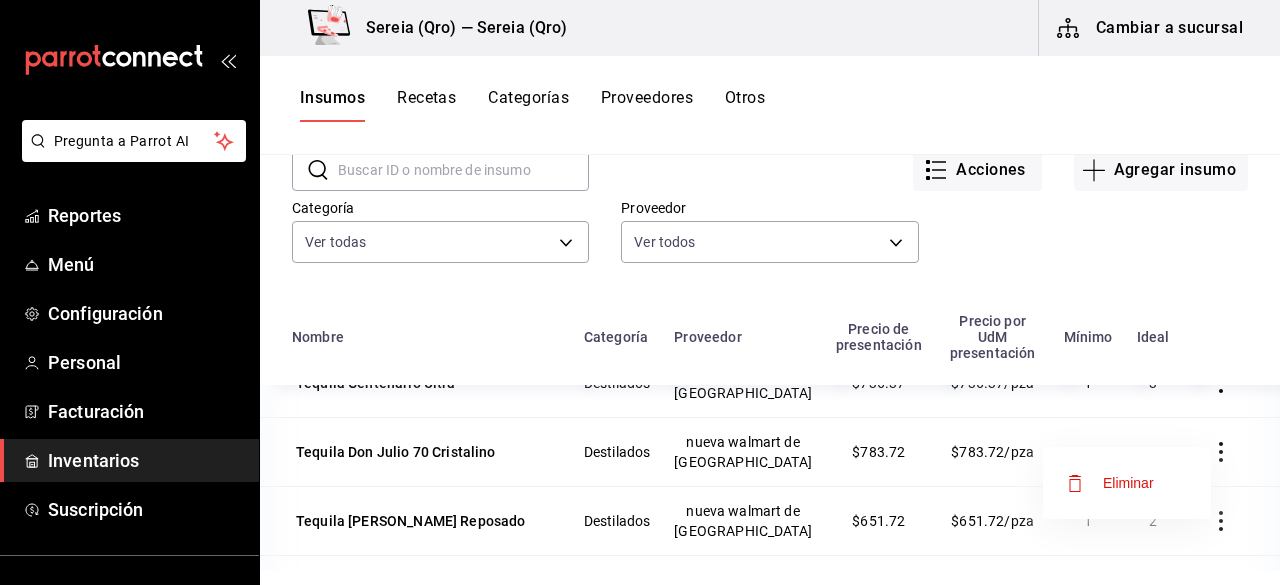 click on "Eliminar" at bounding box center [1127, 483] 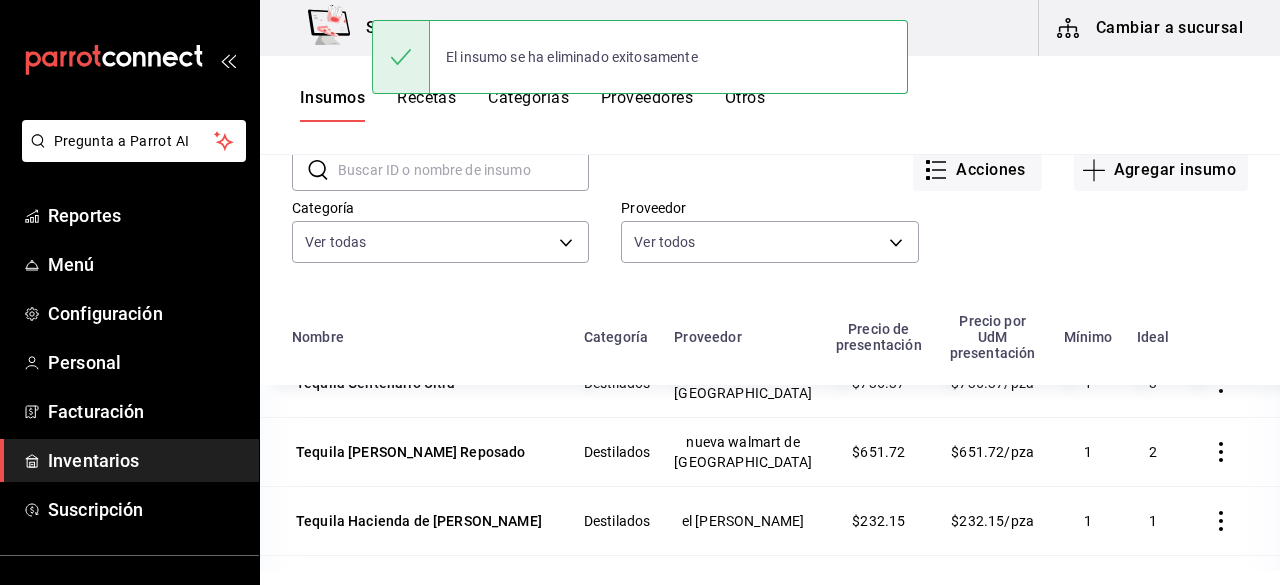click 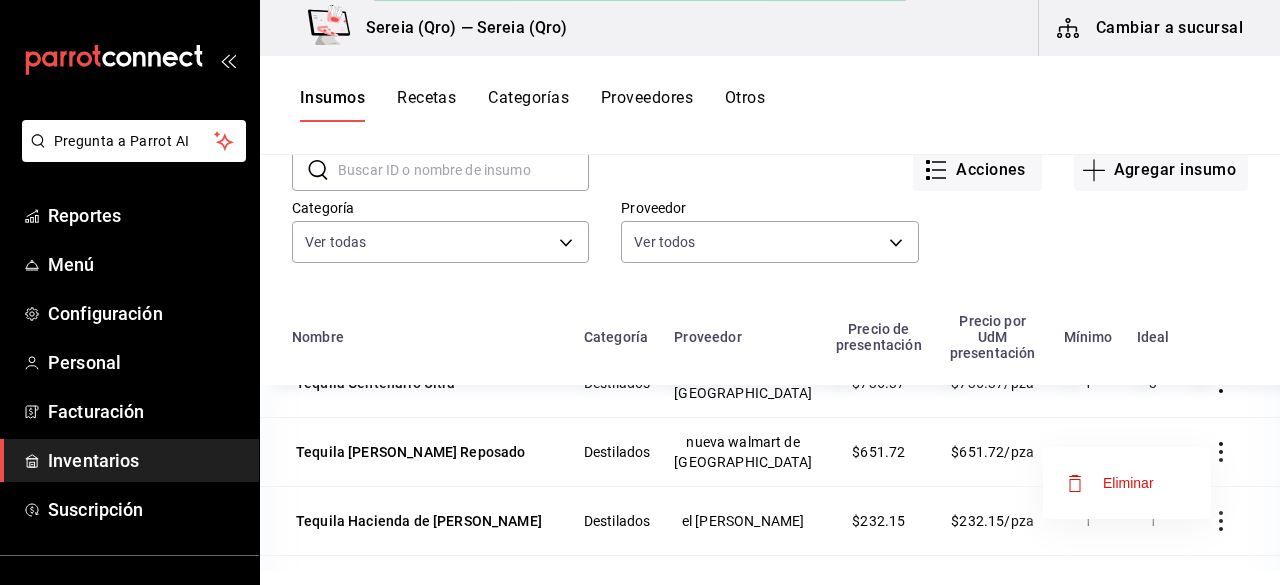 click on "Eliminar" at bounding box center (1128, 483) 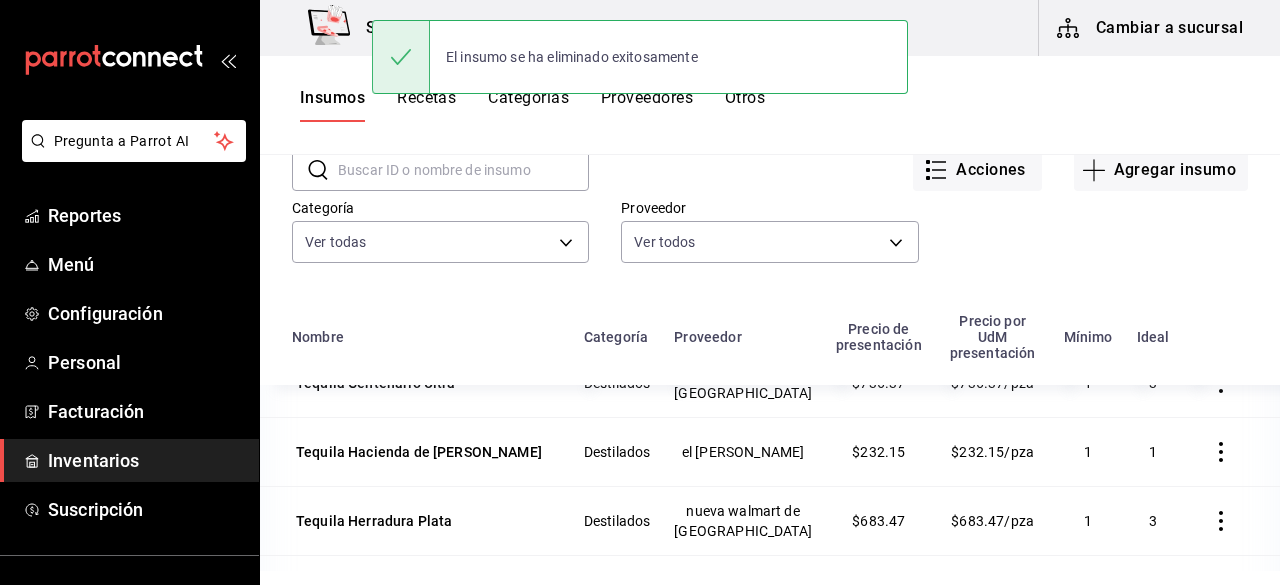 click 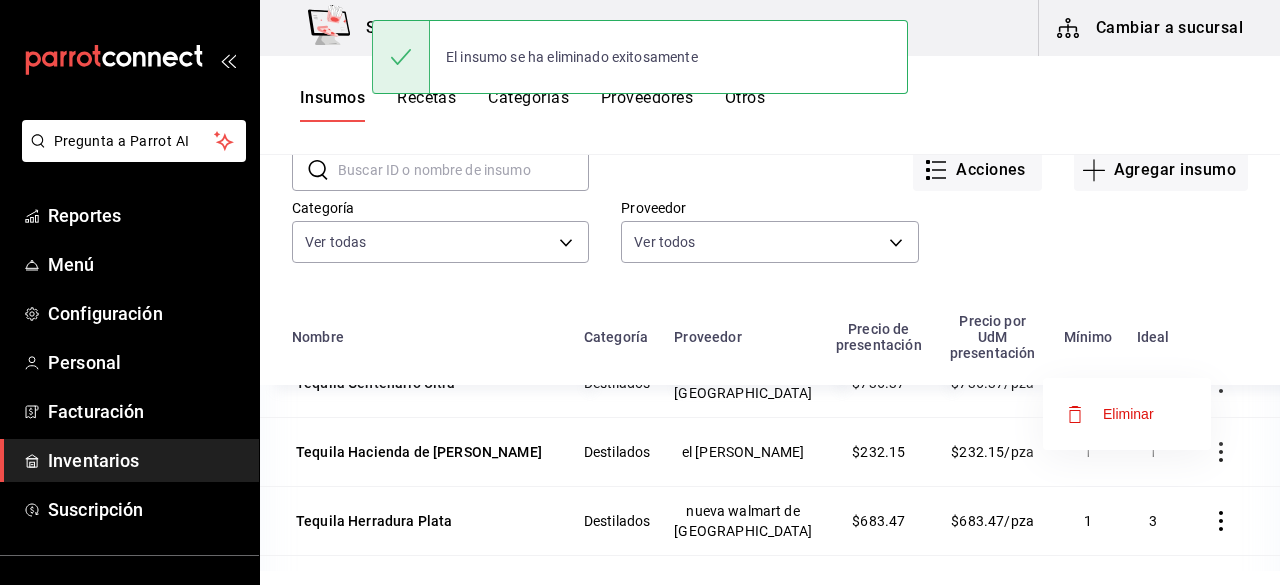 click on "Eliminar" at bounding box center (1128, 414) 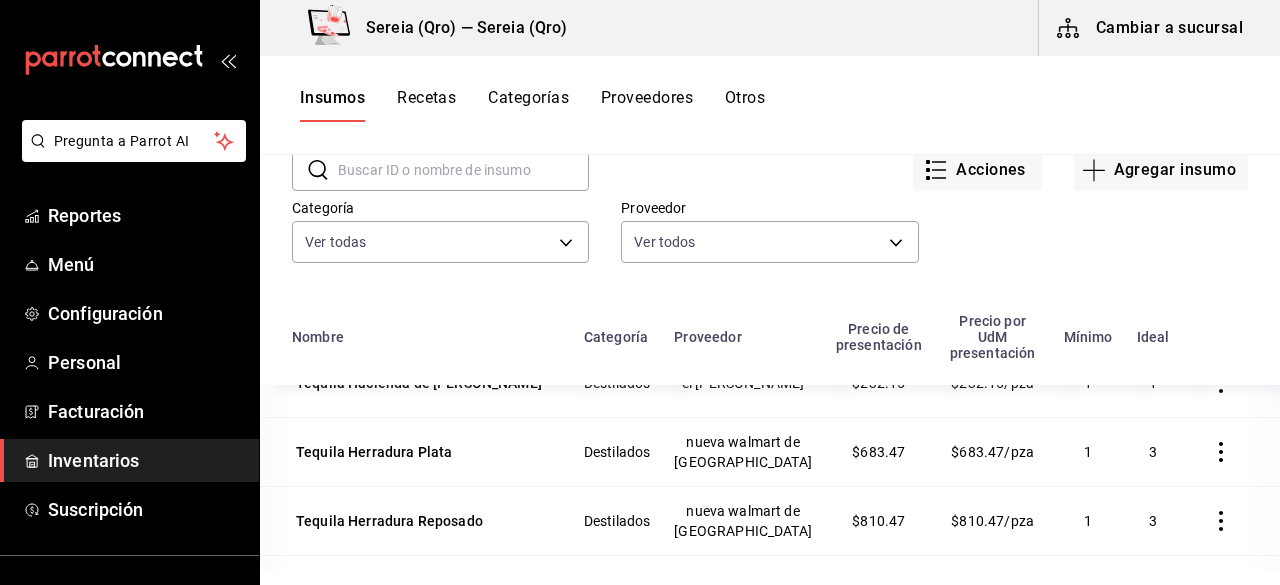 click 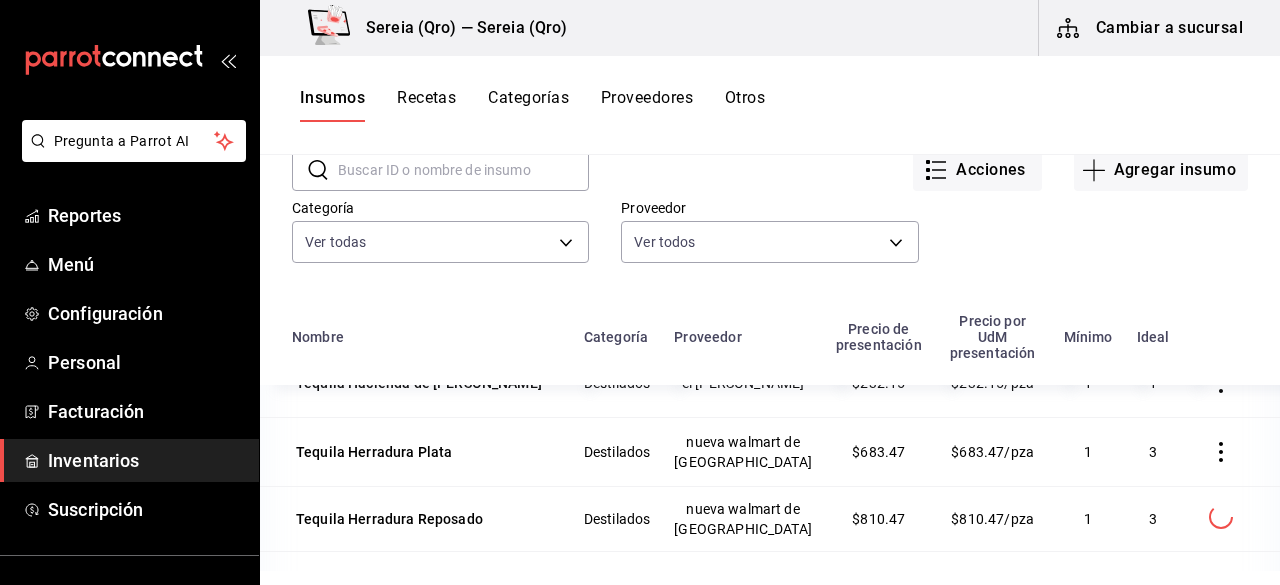 scroll, scrollTop: 102, scrollLeft: 0, axis: vertical 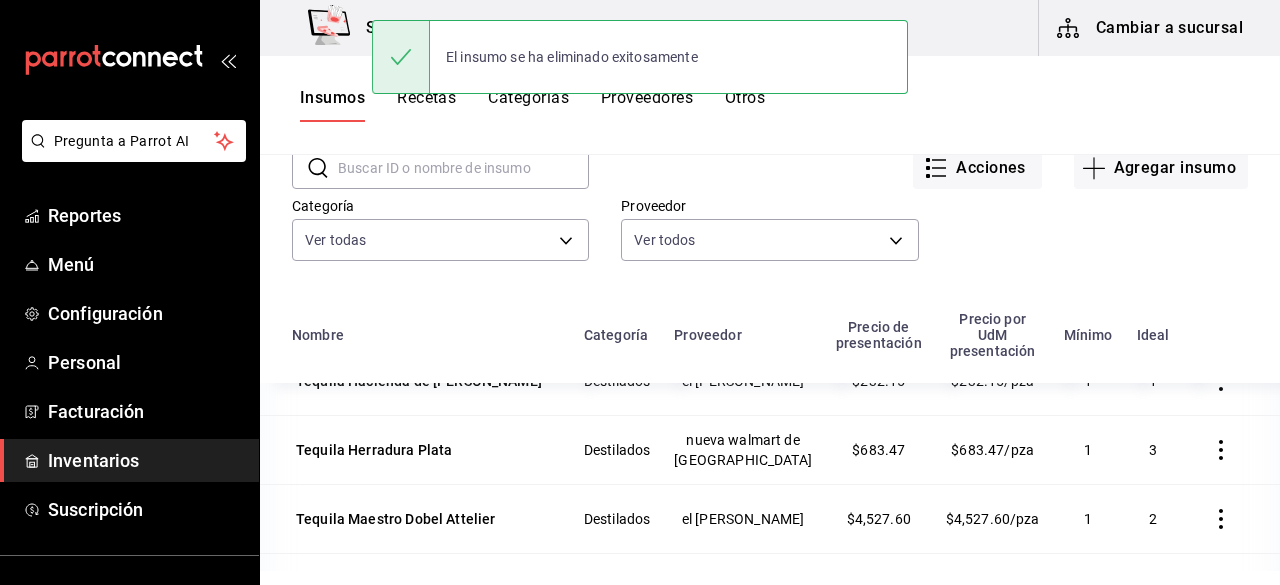 click 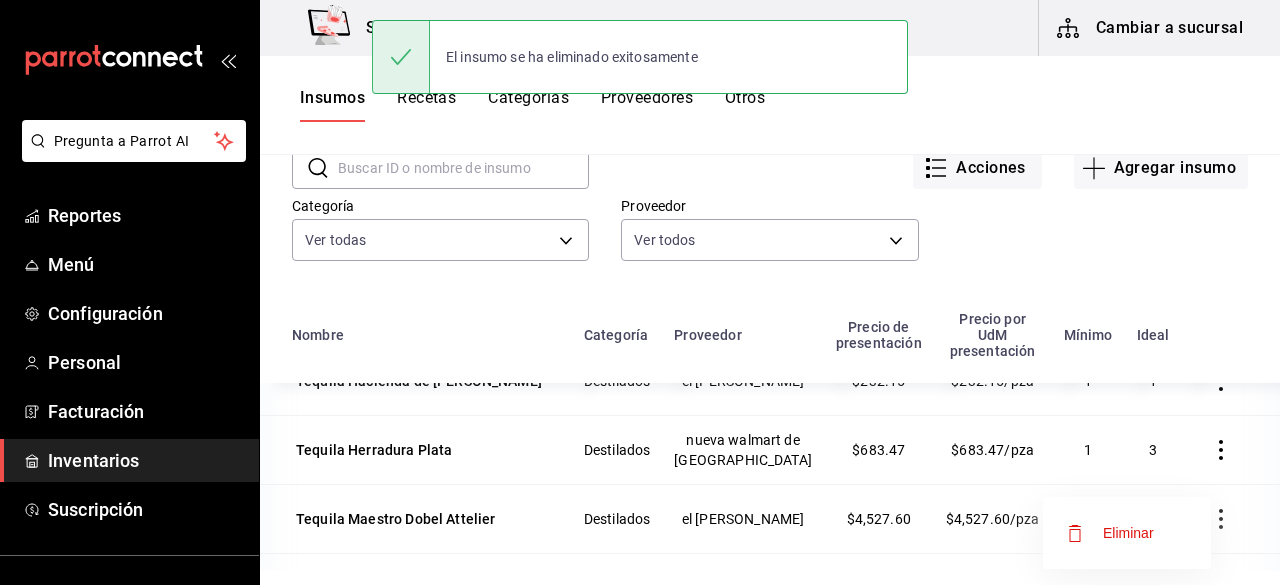 click on "Eliminar" at bounding box center [1128, 533] 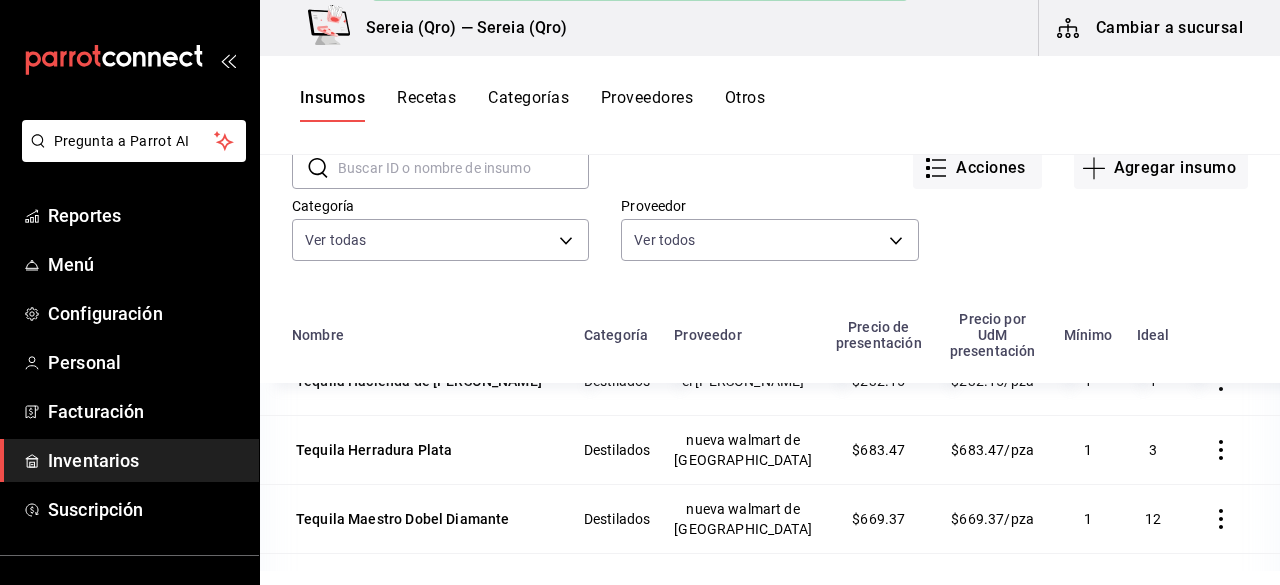 click 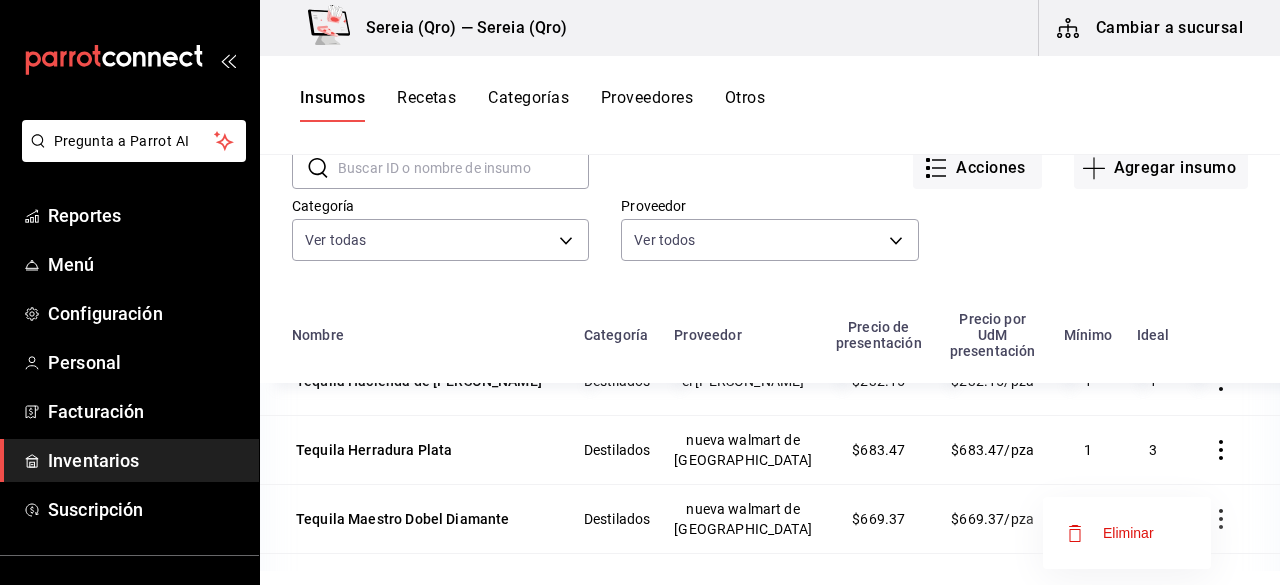 click on "Eliminar" at bounding box center [1128, 533] 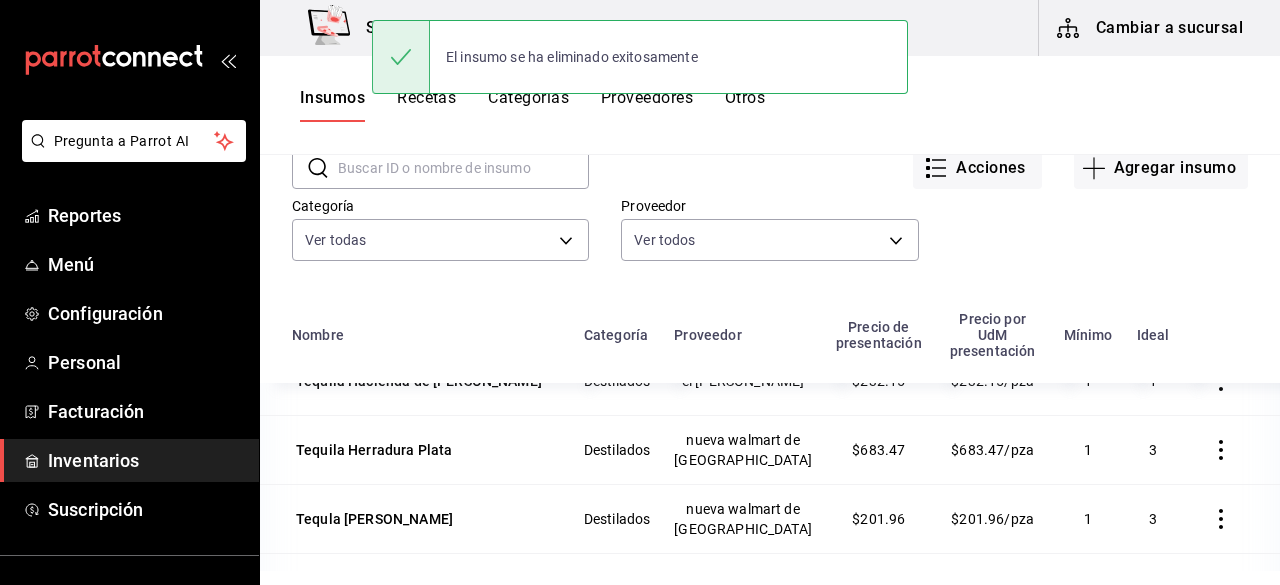 click 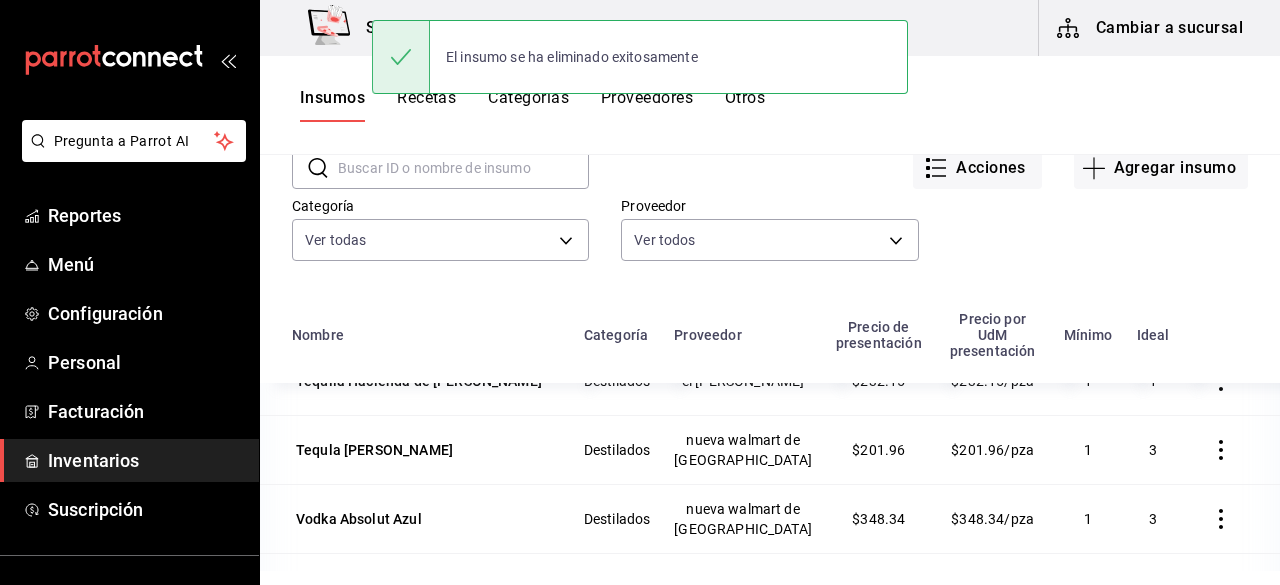 click 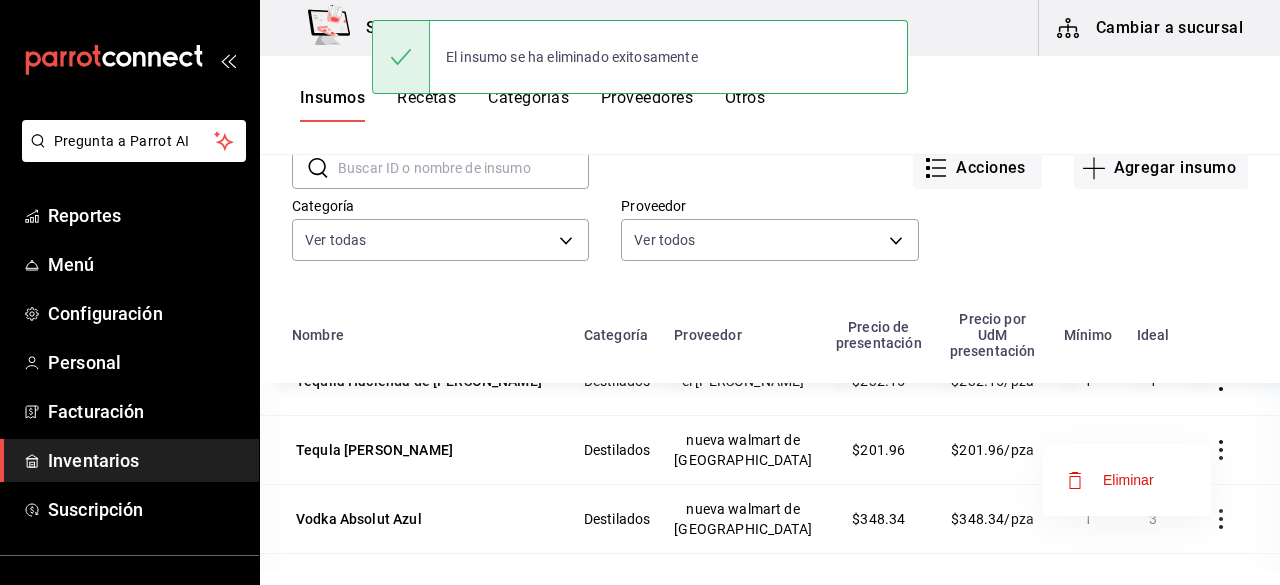 click on "Eliminar" at bounding box center (1128, 480) 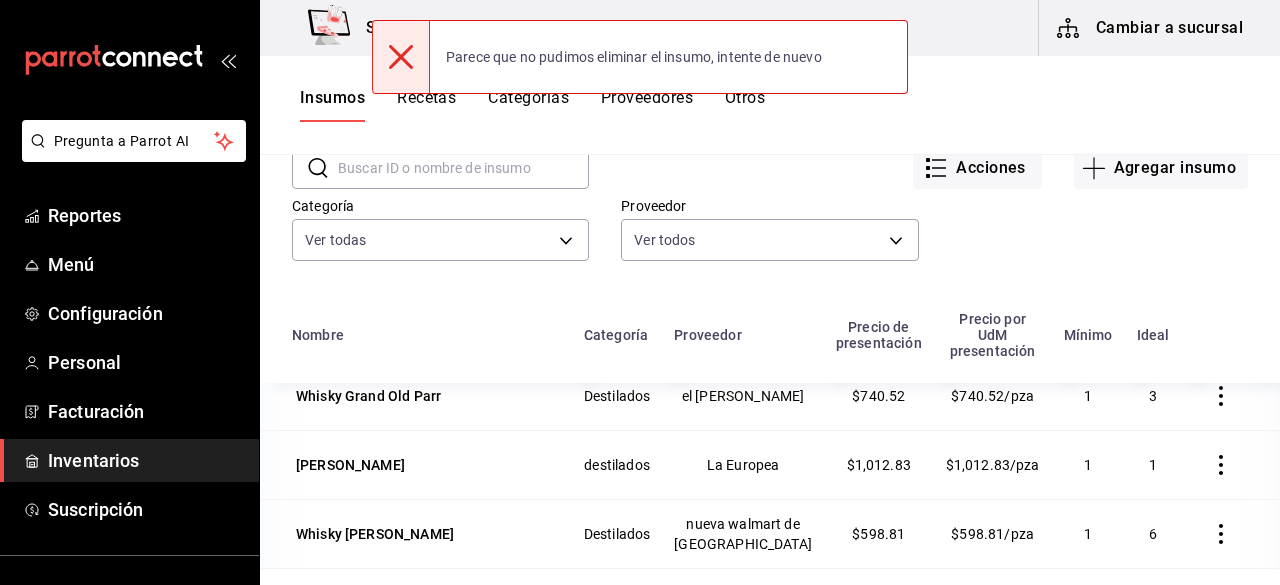 scroll, scrollTop: 2153, scrollLeft: 0, axis: vertical 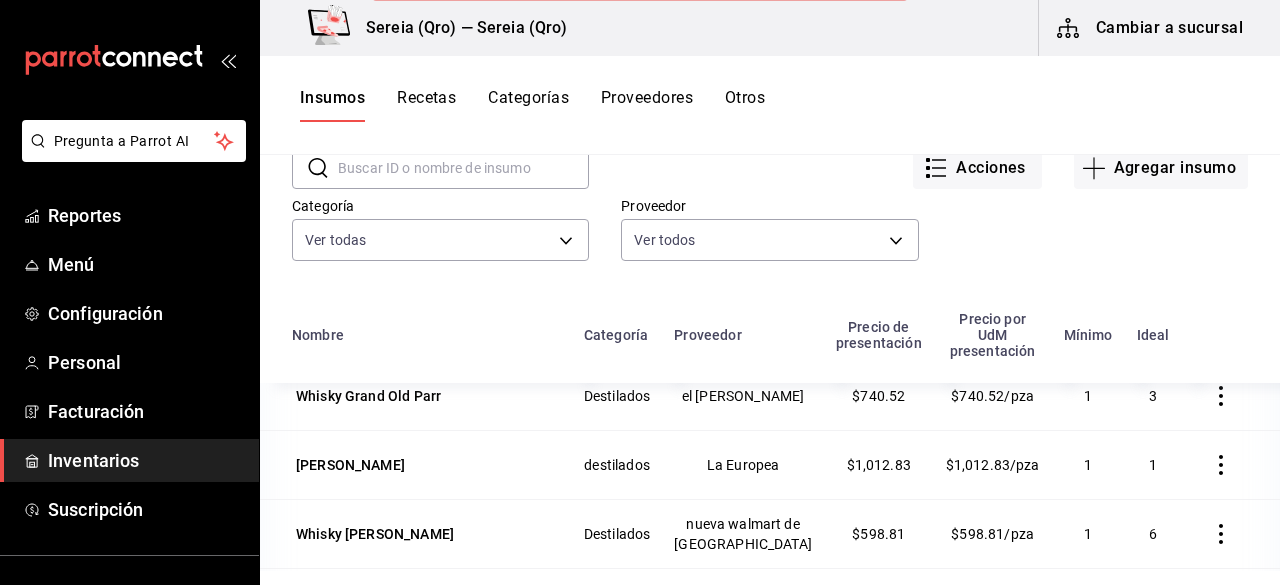 click 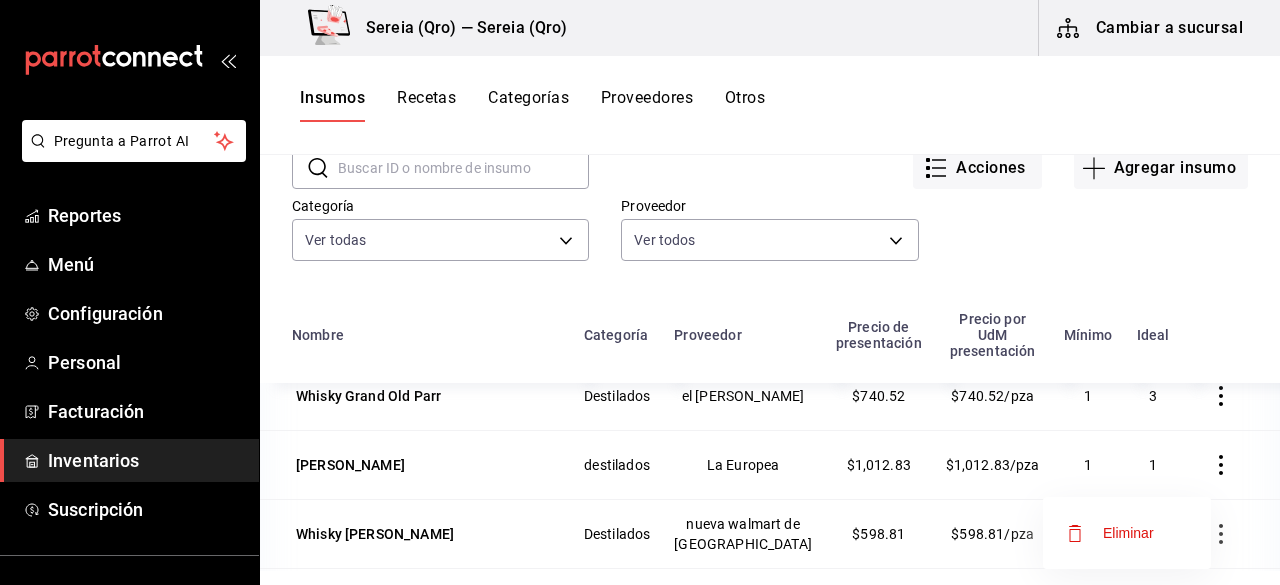 click on "Eliminar" at bounding box center (1110, 533) 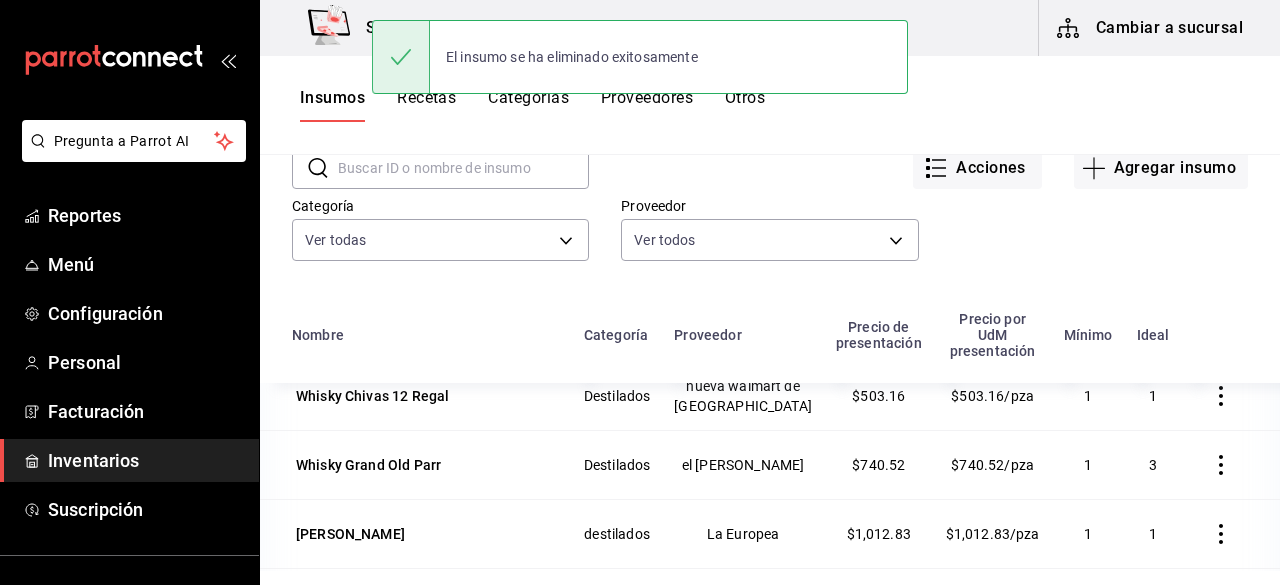 scroll, scrollTop: 2016, scrollLeft: 0, axis: vertical 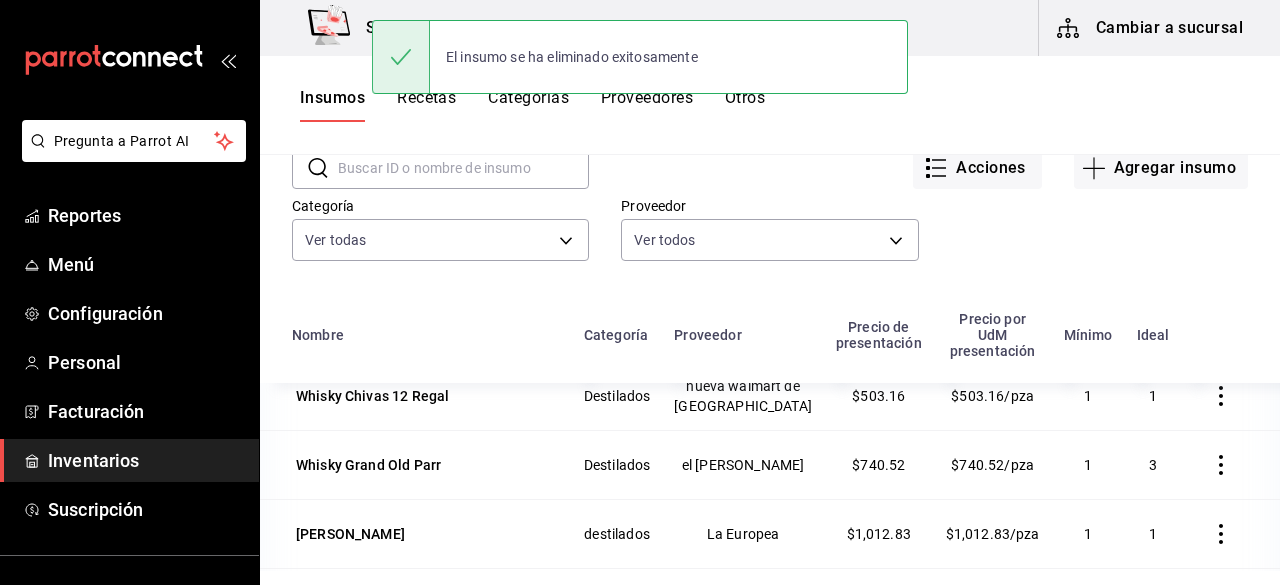 click 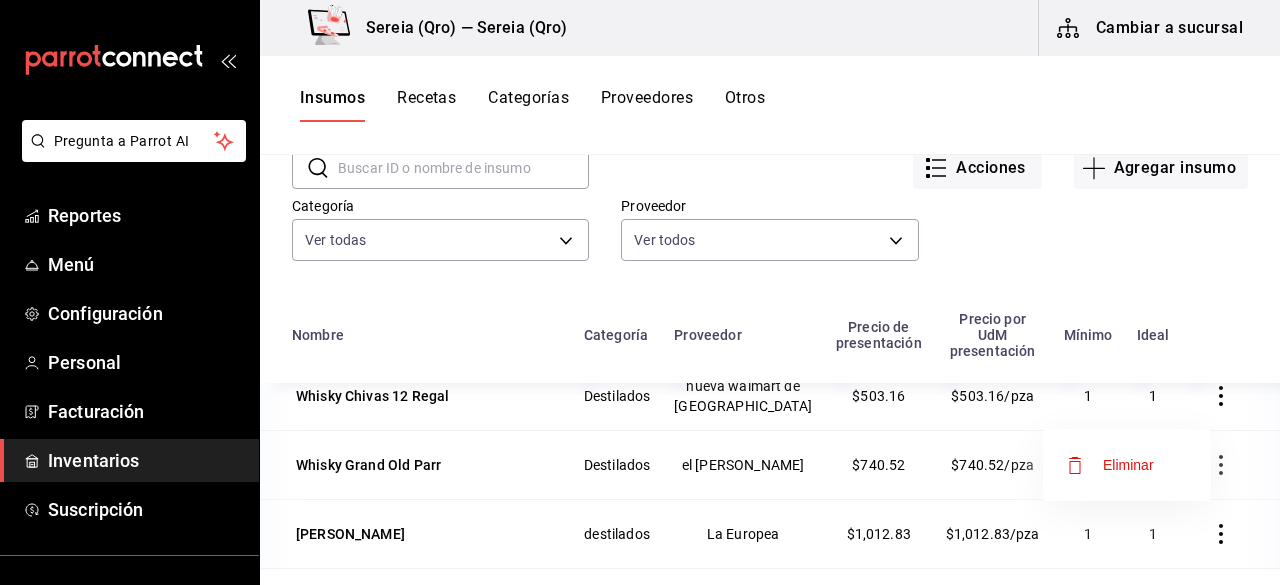 click on "Eliminar" at bounding box center [1128, 465] 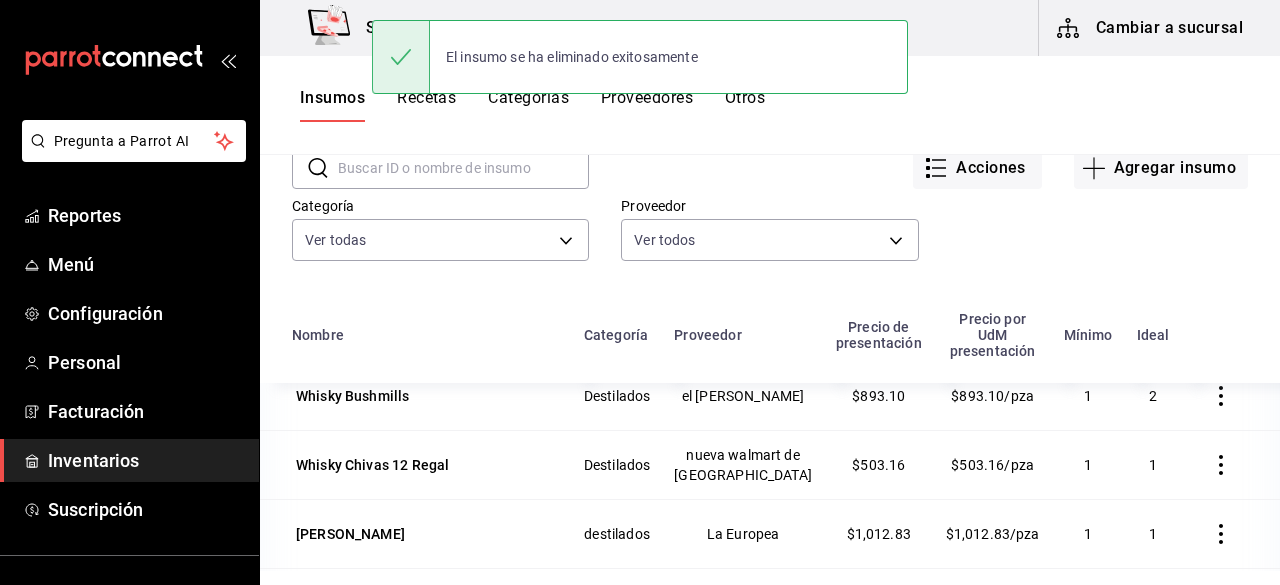 click at bounding box center (1221, 396) 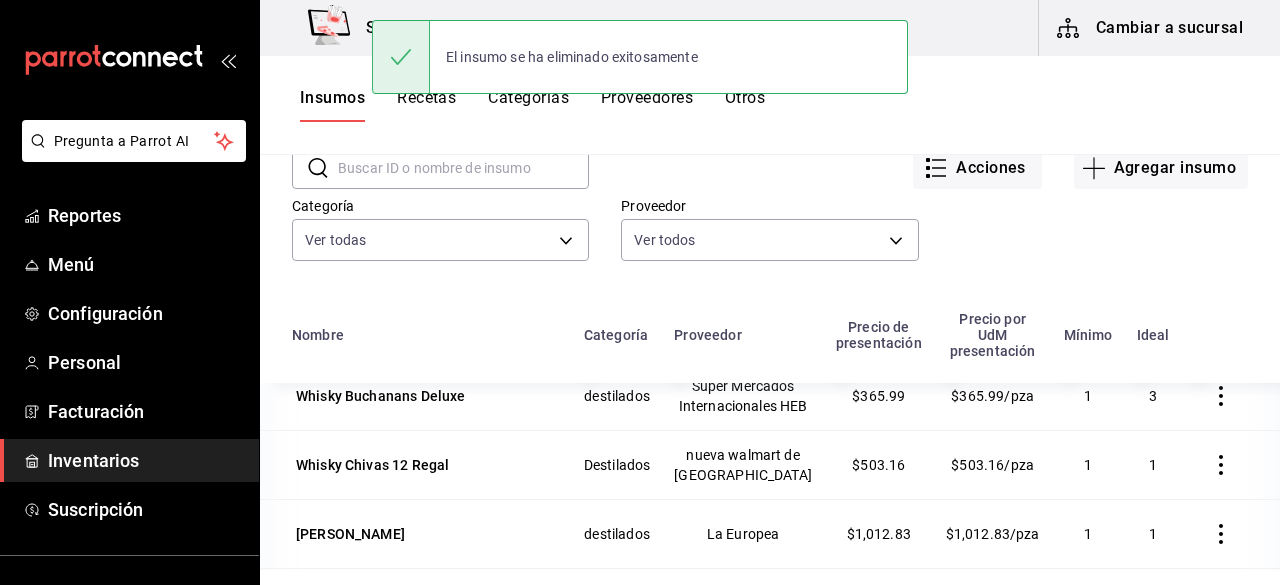 scroll, scrollTop: 1878, scrollLeft: 0, axis: vertical 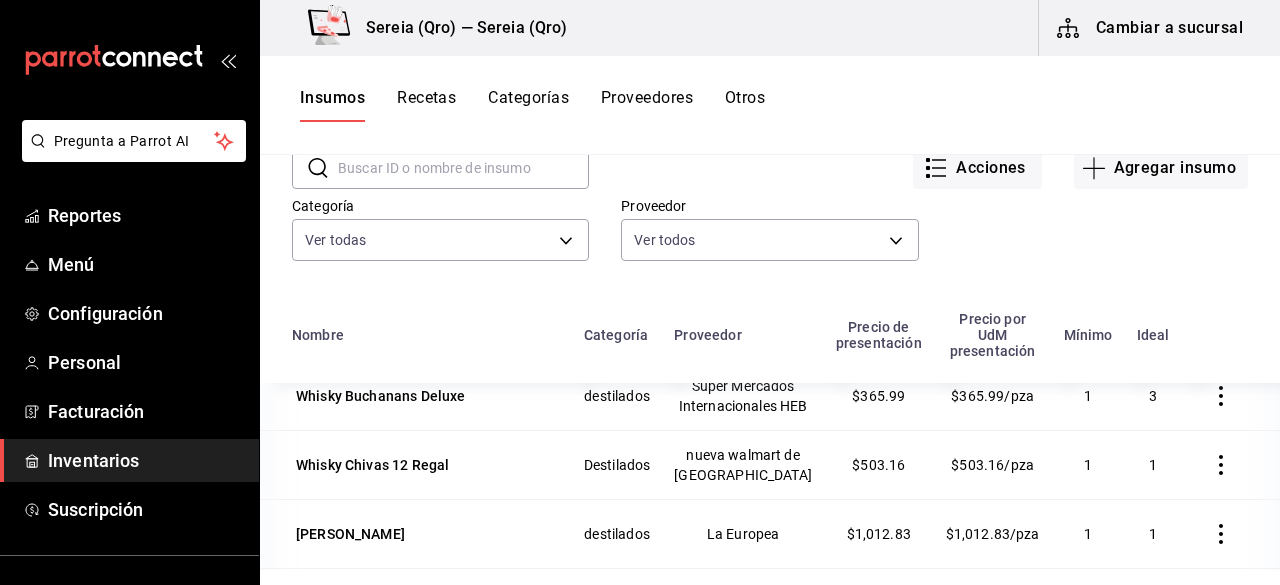 click at bounding box center (1221, 465) 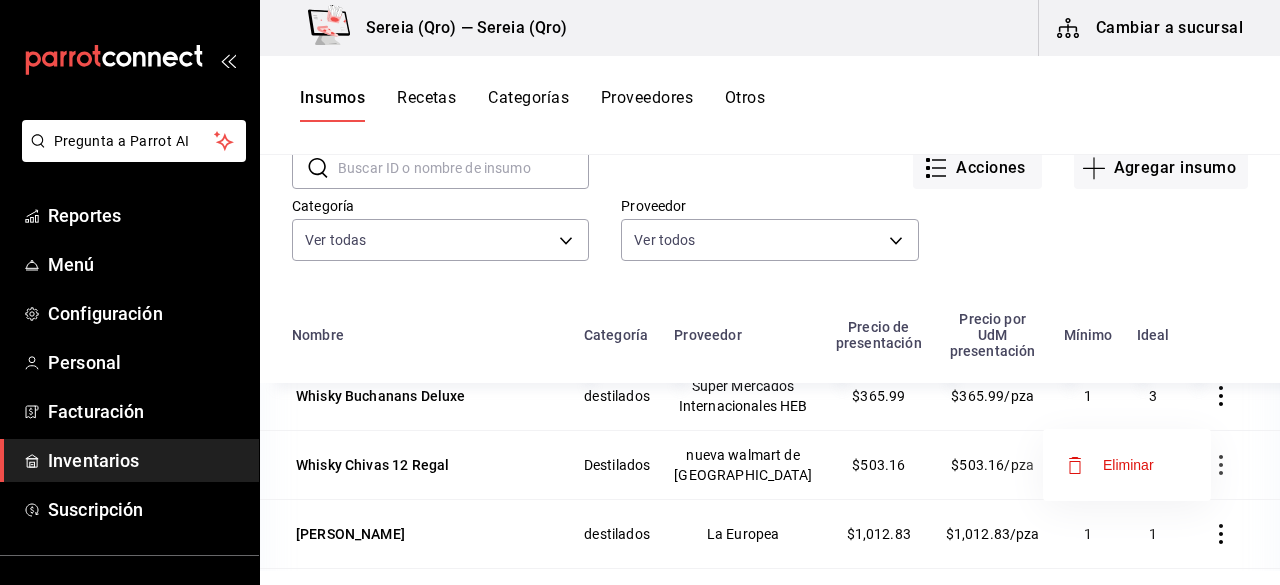 click on "Eliminar" at bounding box center [1128, 465] 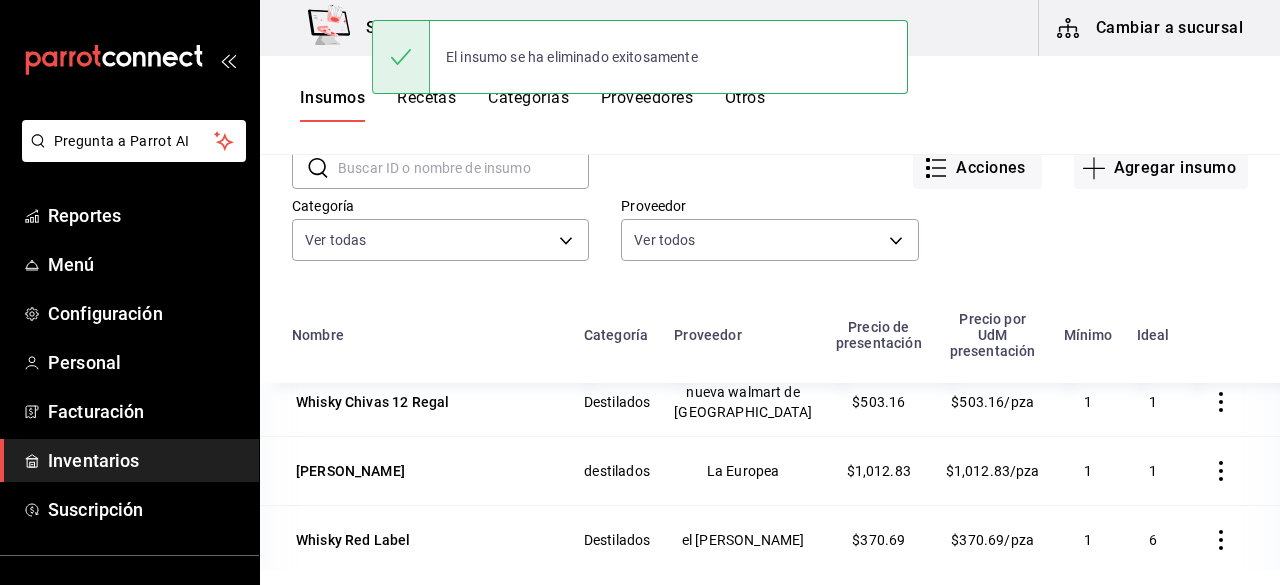 scroll, scrollTop: 1810, scrollLeft: 0, axis: vertical 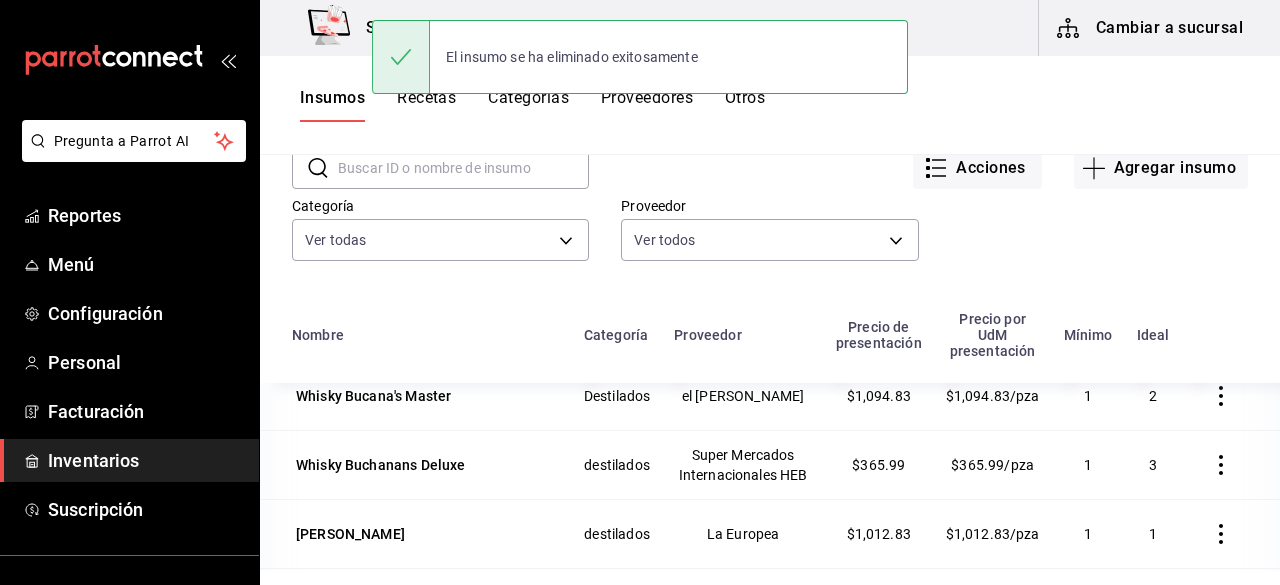 click at bounding box center (1221, 534) 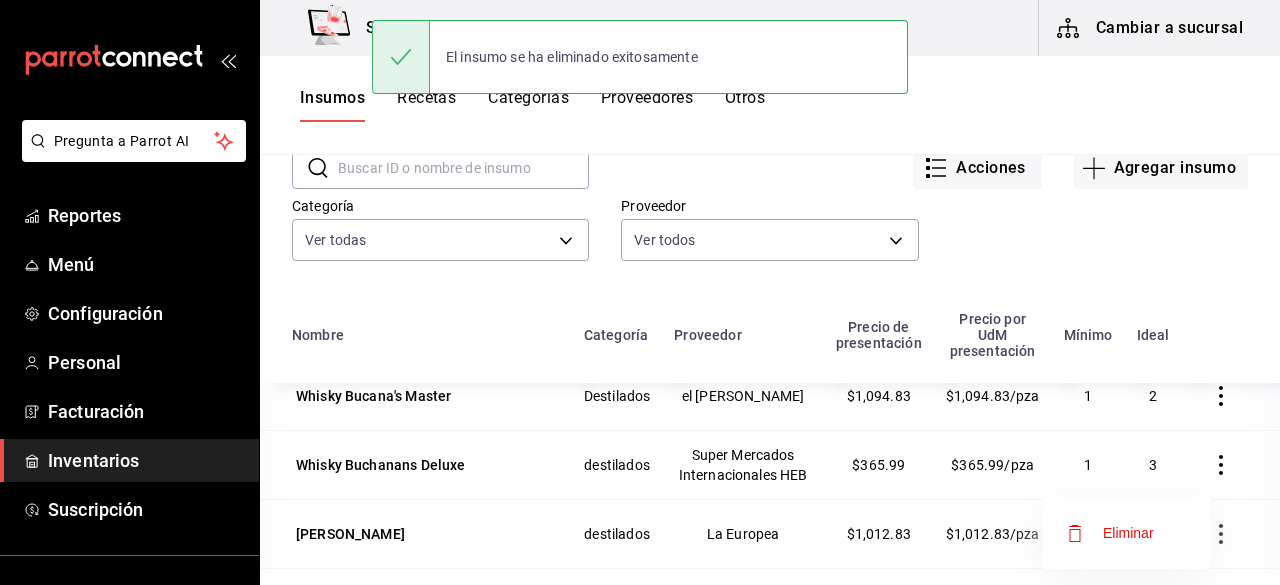 click on "Eliminar" at bounding box center [1128, 533] 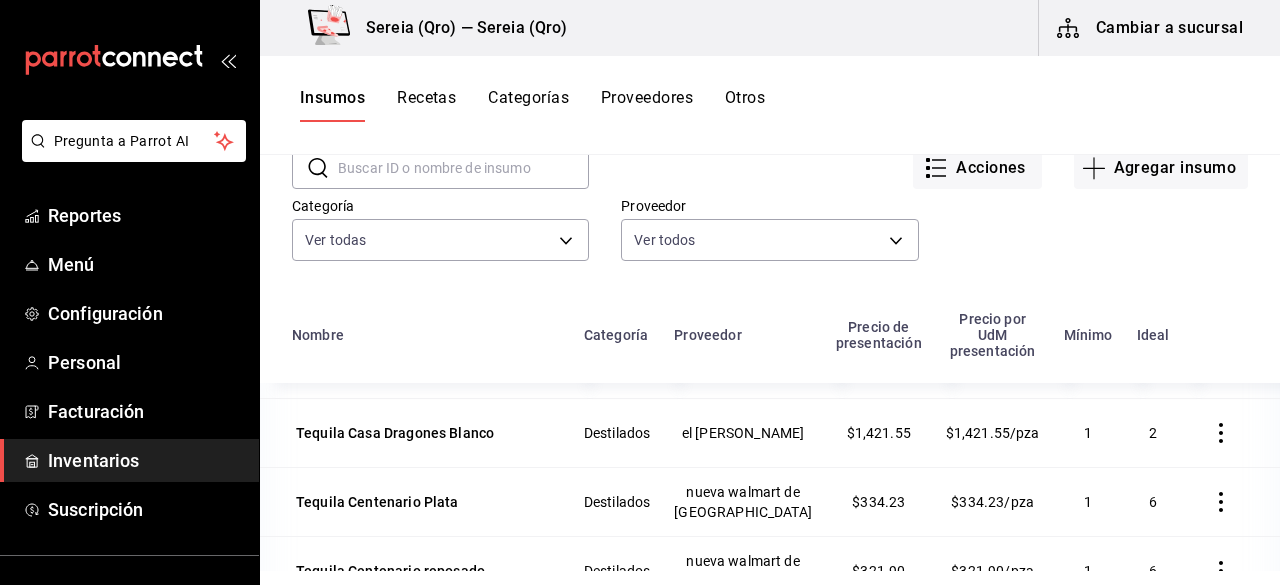 scroll, scrollTop: 941, scrollLeft: 0, axis: vertical 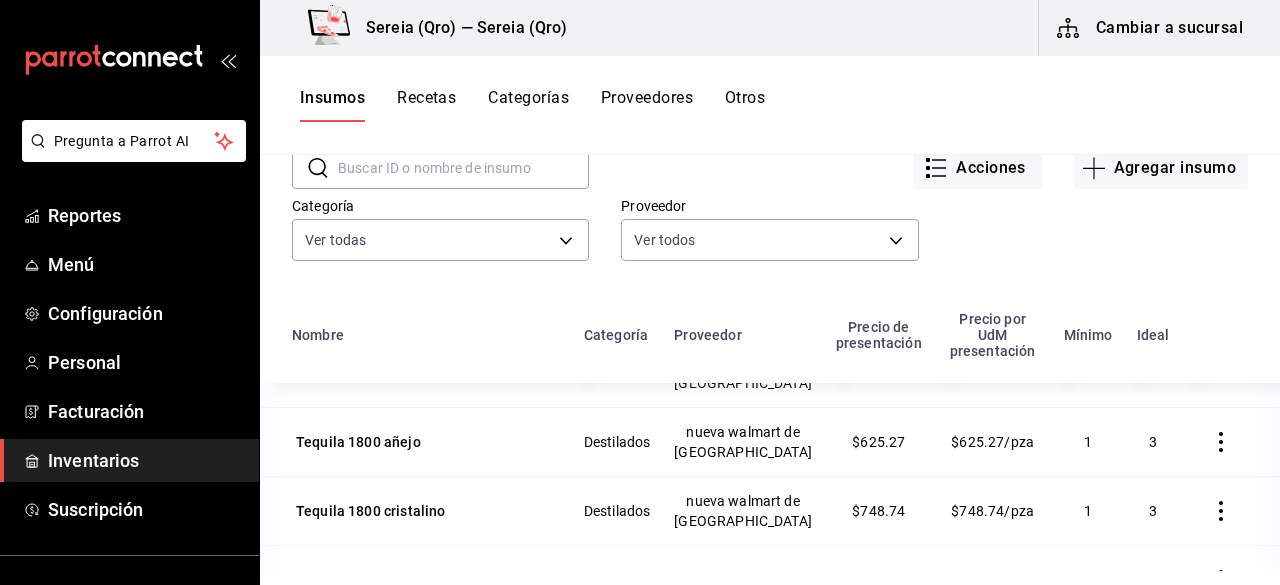 click 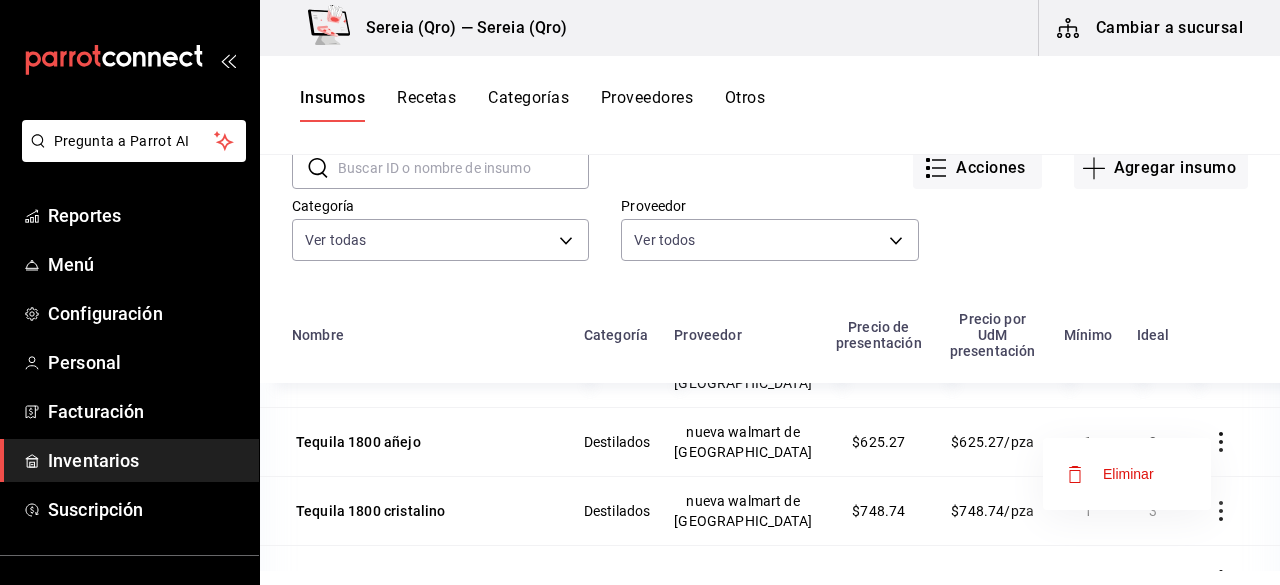 click on "Eliminar" at bounding box center (1128, 474) 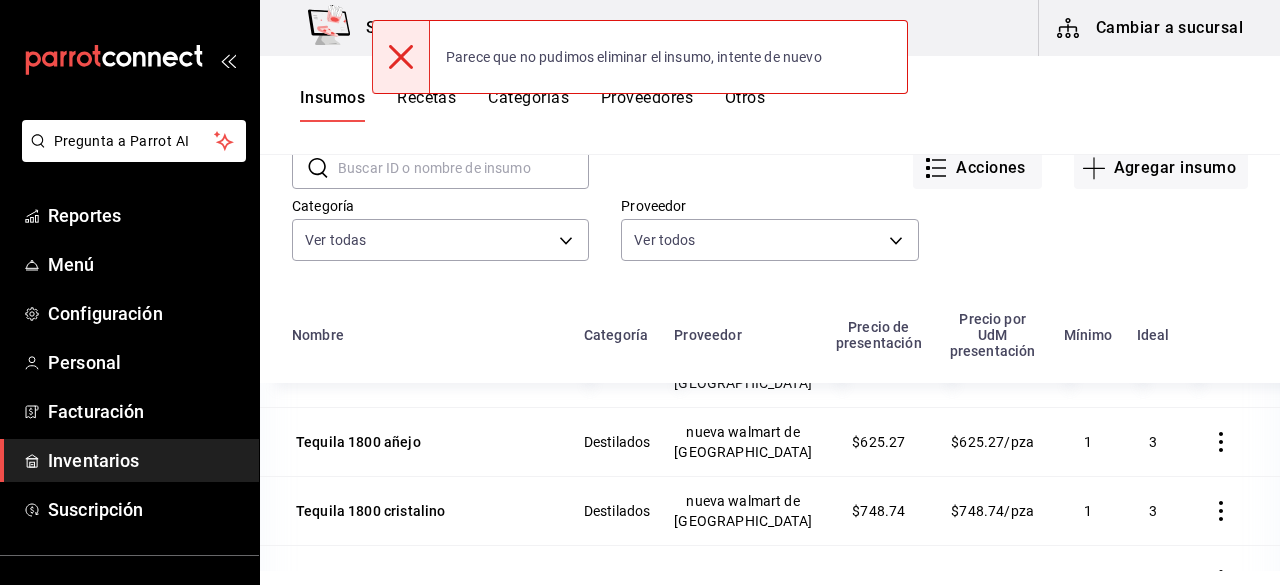 click at bounding box center (1221, 373) 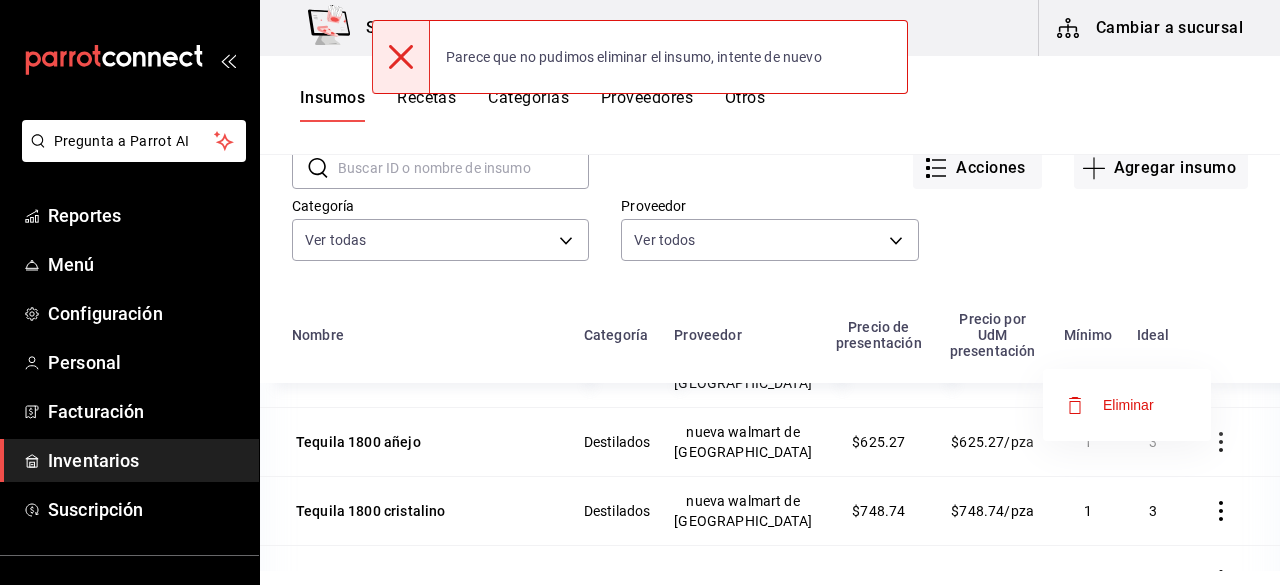 click on "Eliminar" at bounding box center (1128, 405) 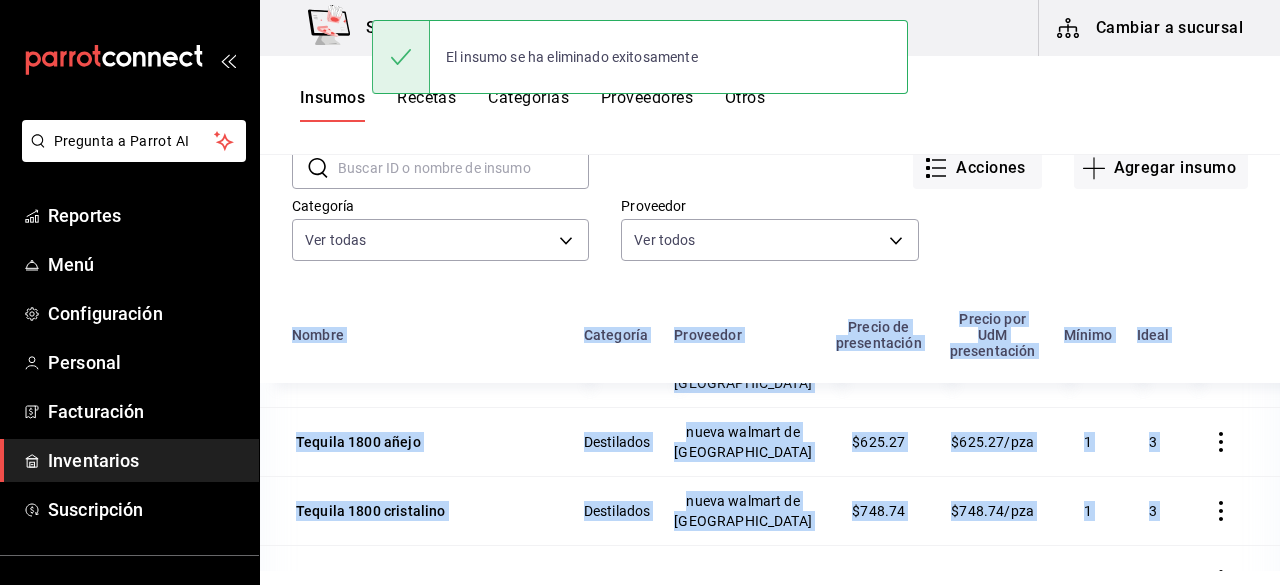 drag, startPoint x: 1248, startPoint y: 511, endPoint x: 1256, endPoint y: 425, distance: 86.37129 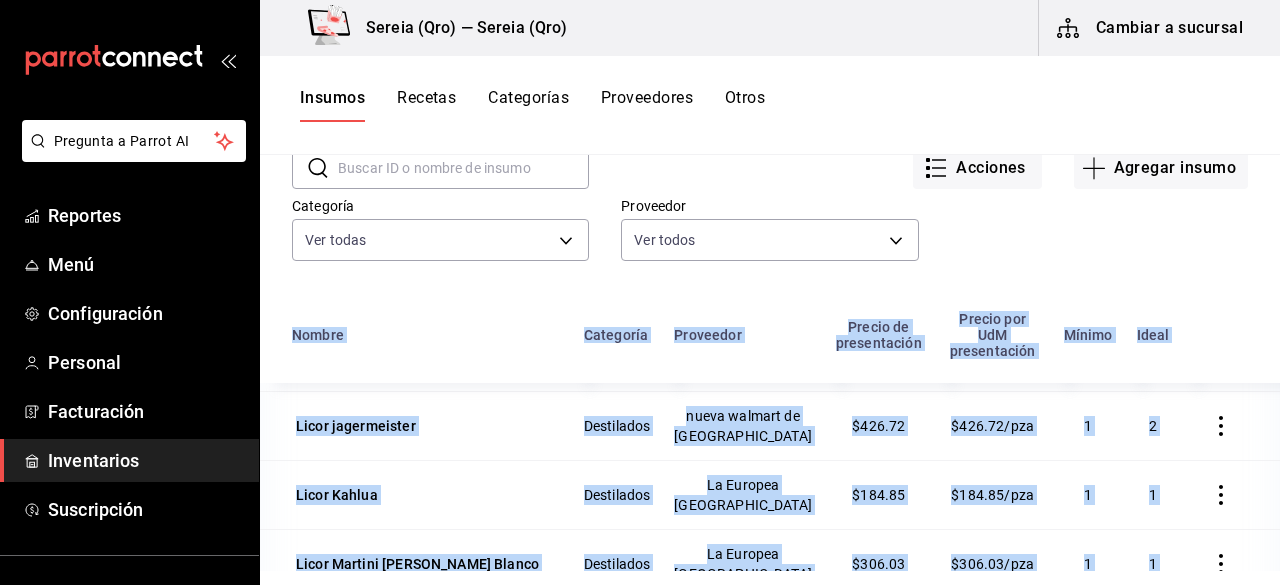 scroll, scrollTop: 0, scrollLeft: 0, axis: both 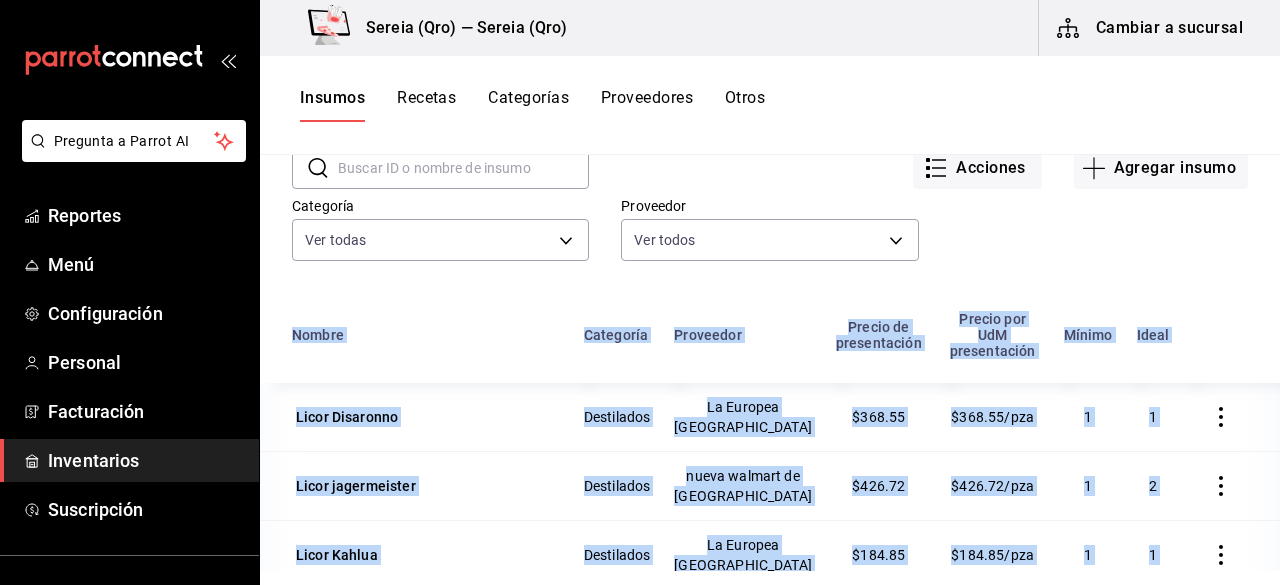 click 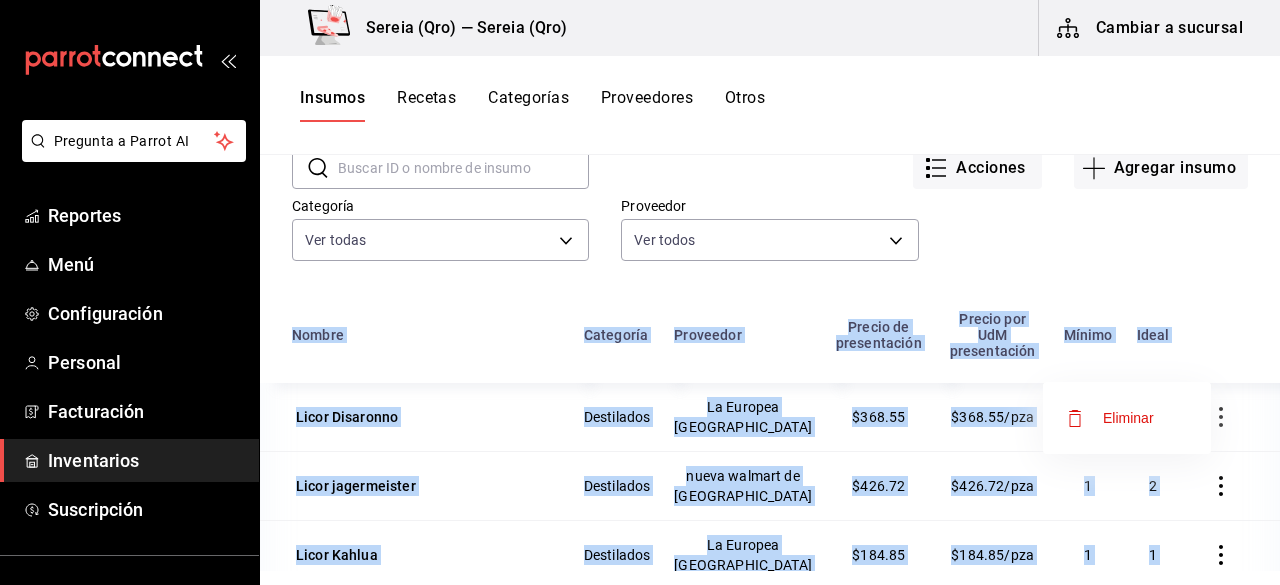 click on "Eliminar" at bounding box center [1128, 418] 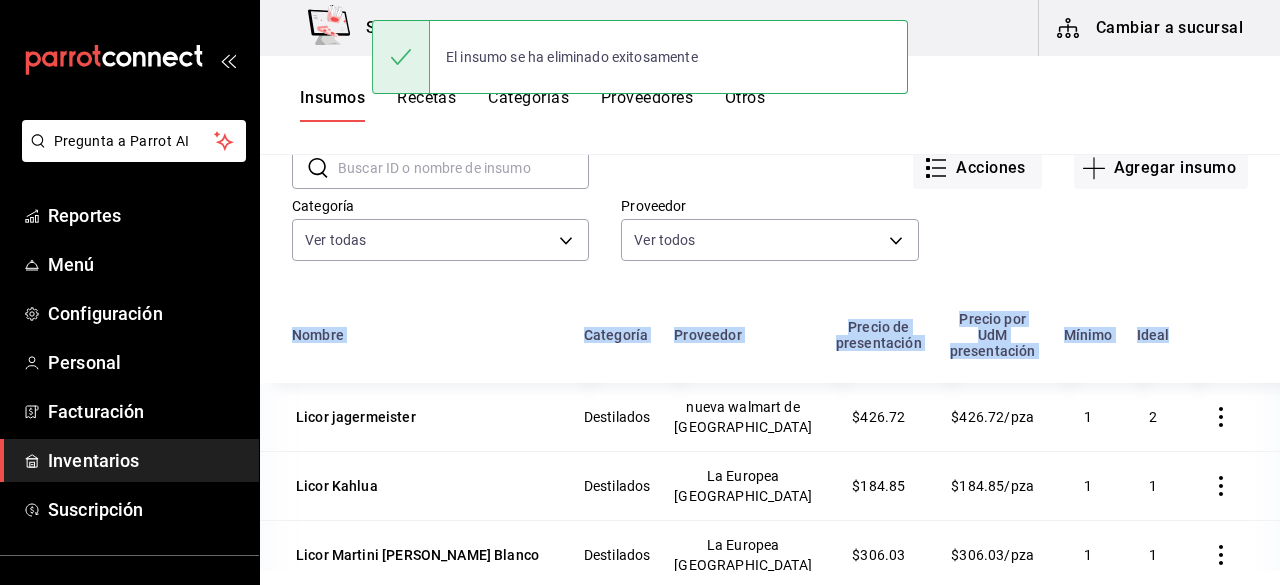 click at bounding box center (1230, 485) 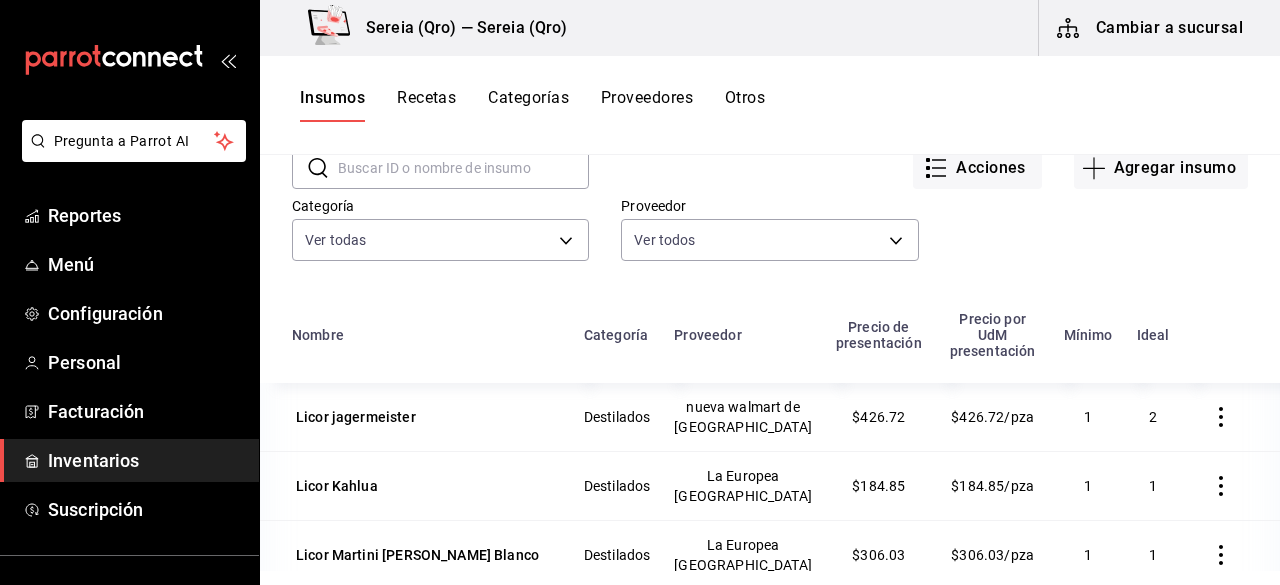click 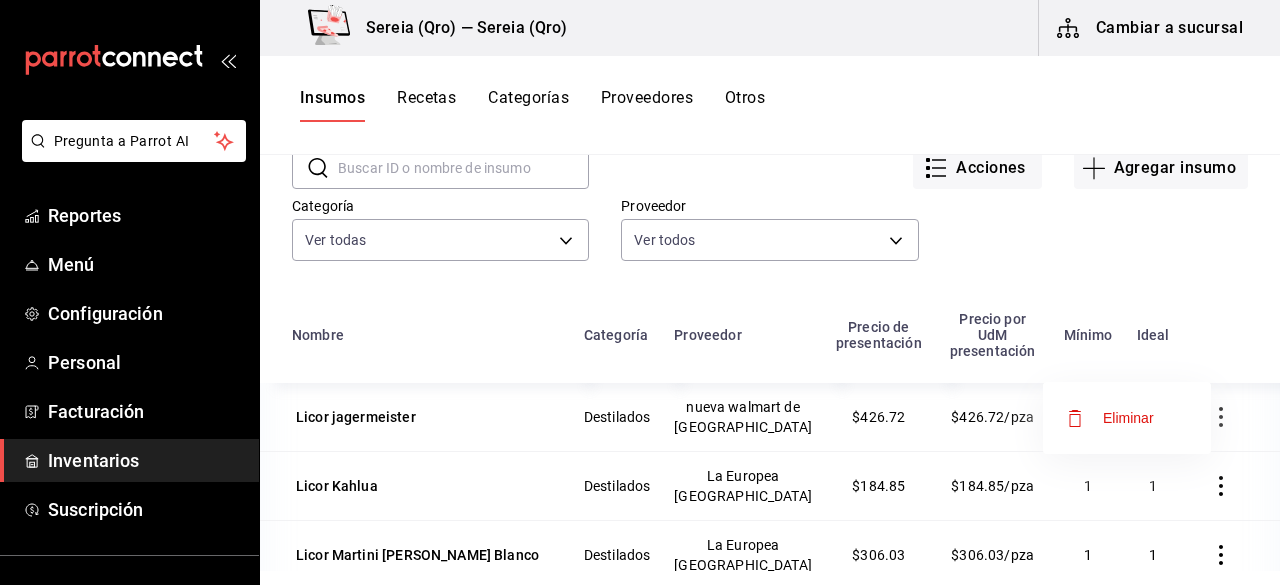 click on "Eliminar" at bounding box center [1128, 418] 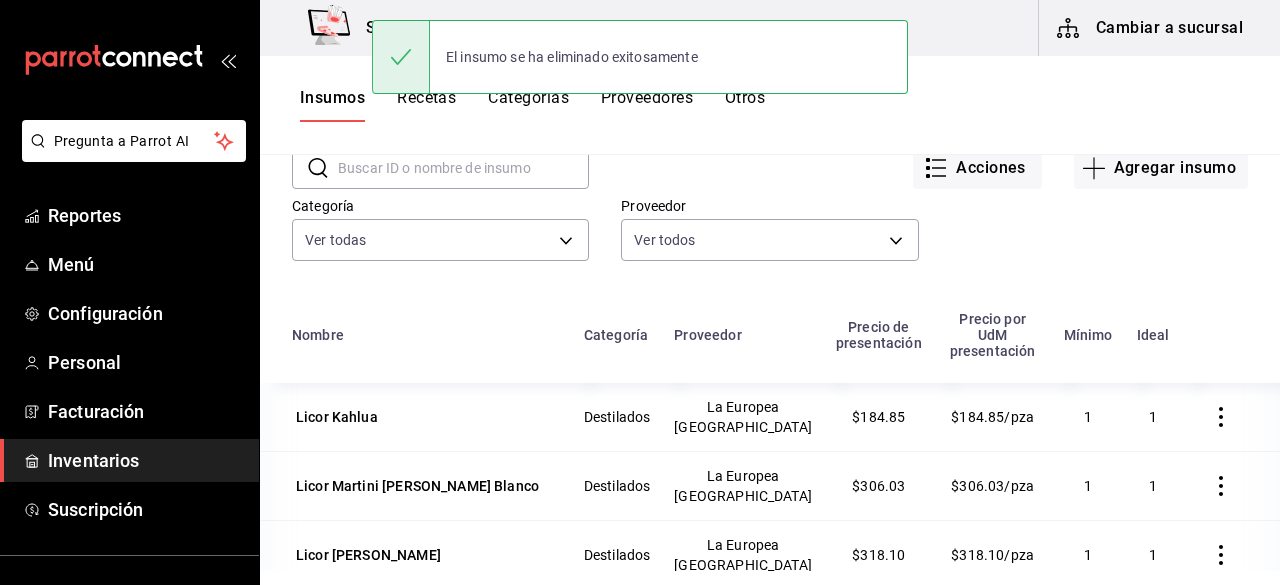 click 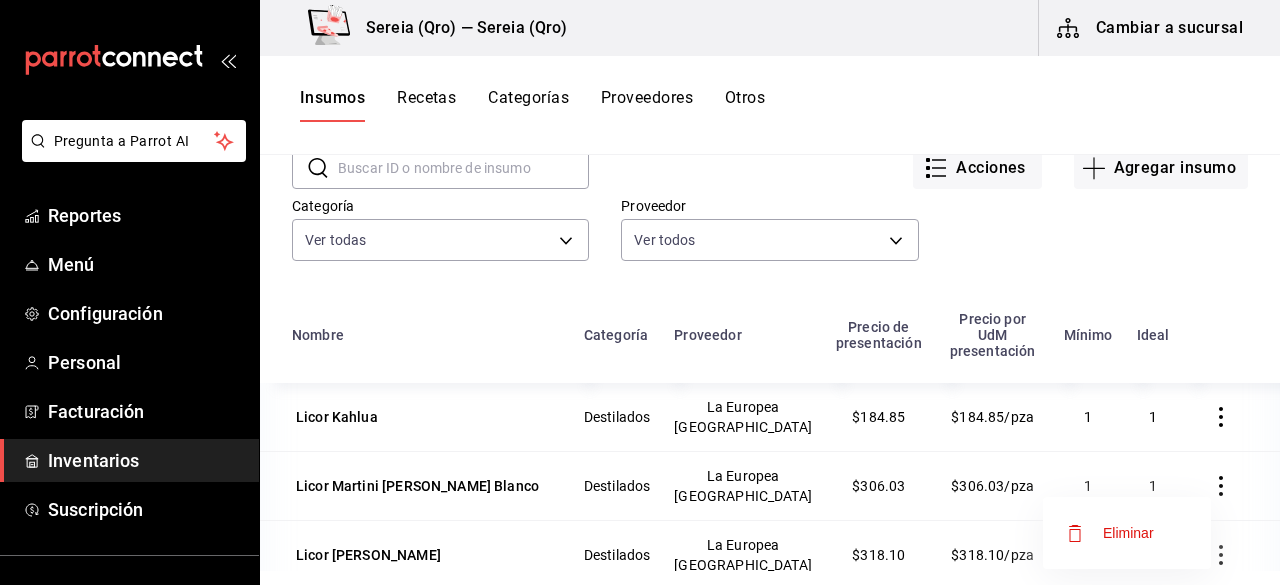 click on "Eliminar" at bounding box center (1128, 533) 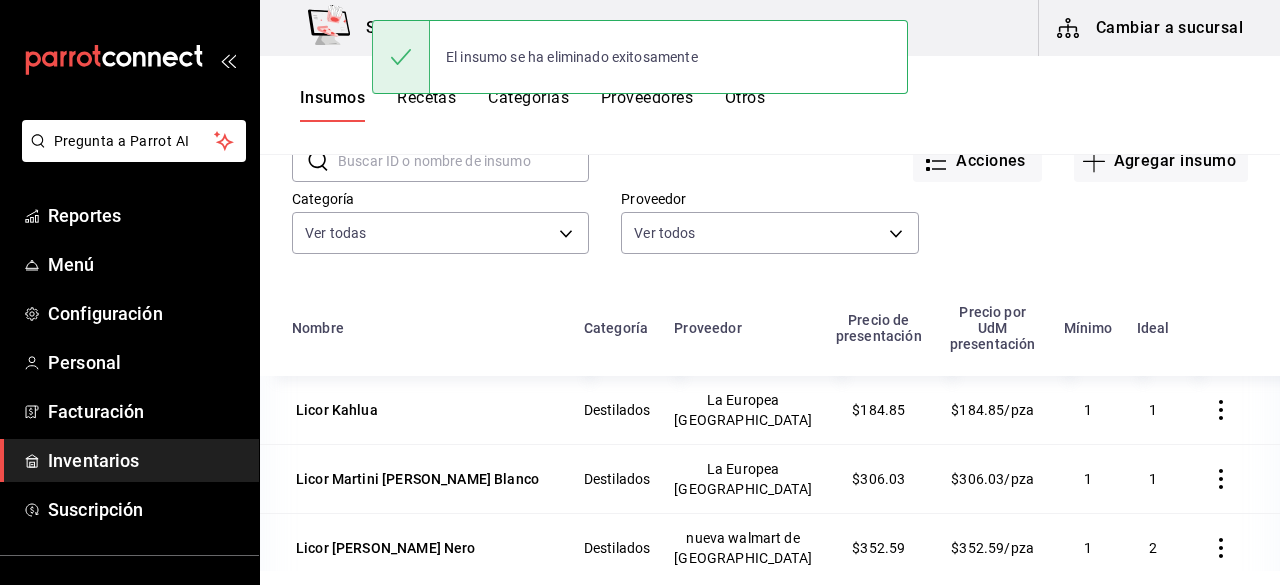 click at bounding box center (1221, 410) 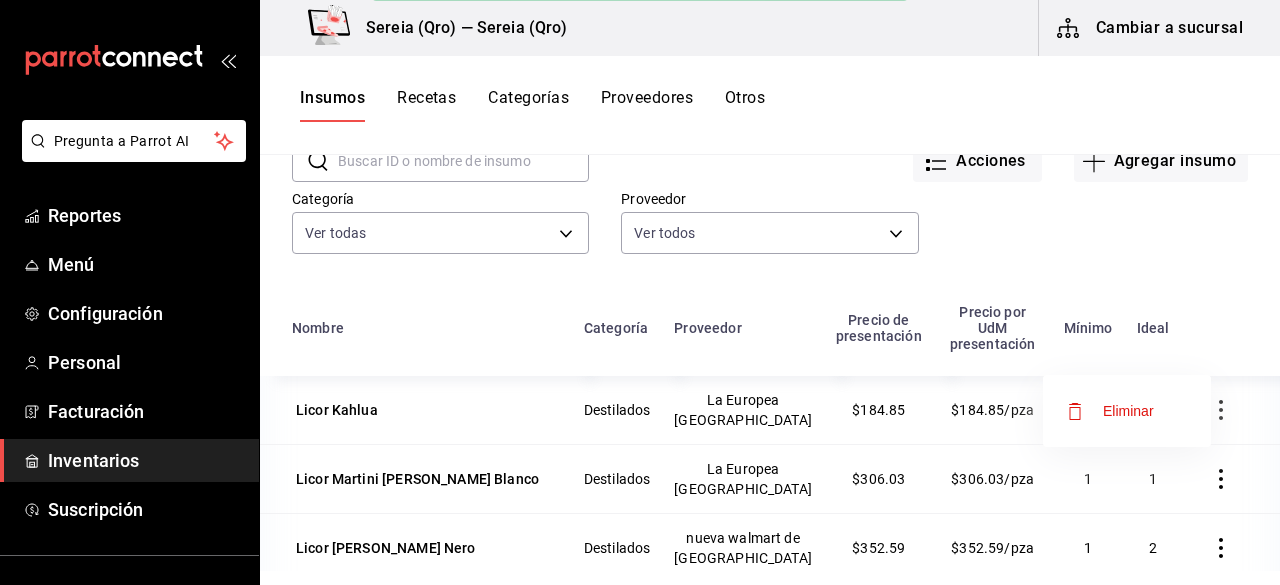 click on "Eliminar" at bounding box center [1128, 411] 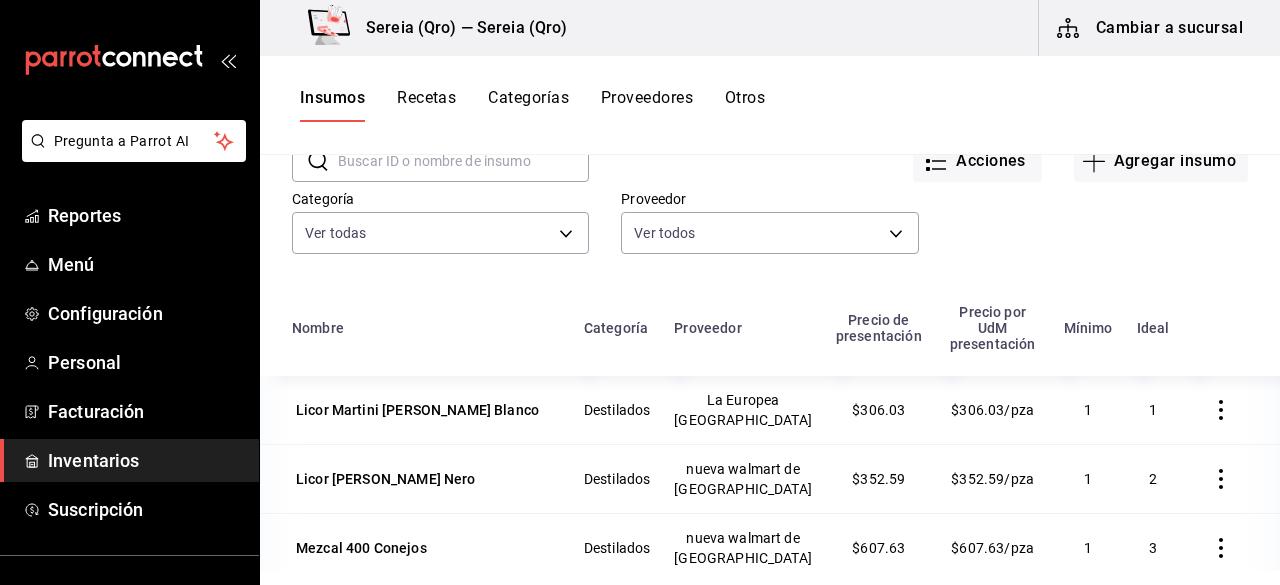 click 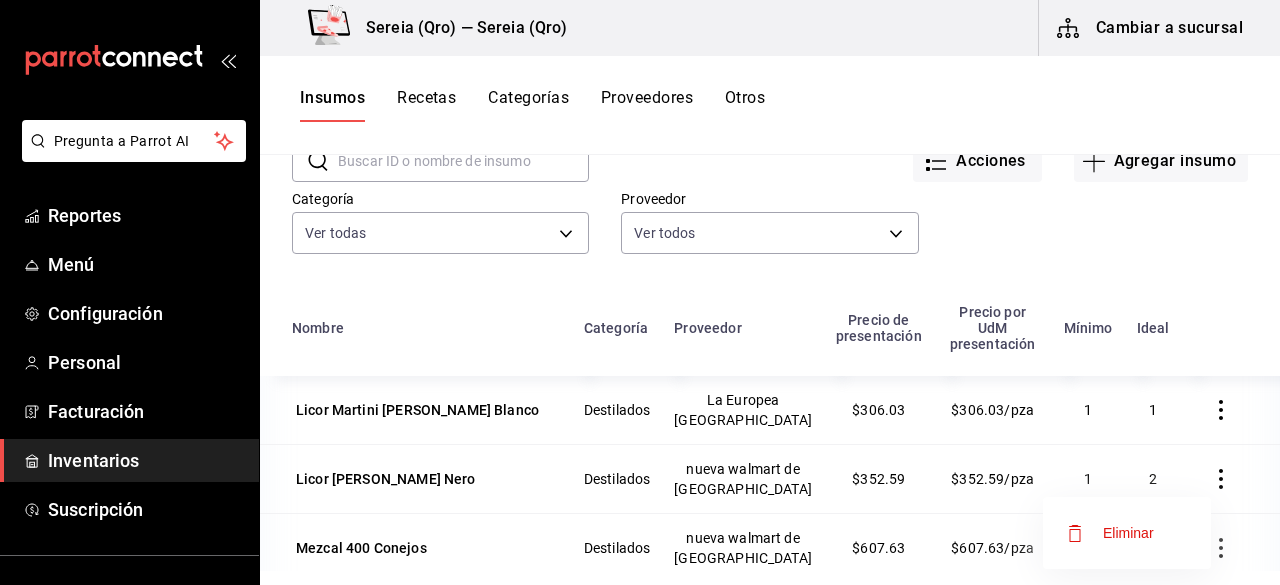 click on "Eliminar" at bounding box center (1128, 533) 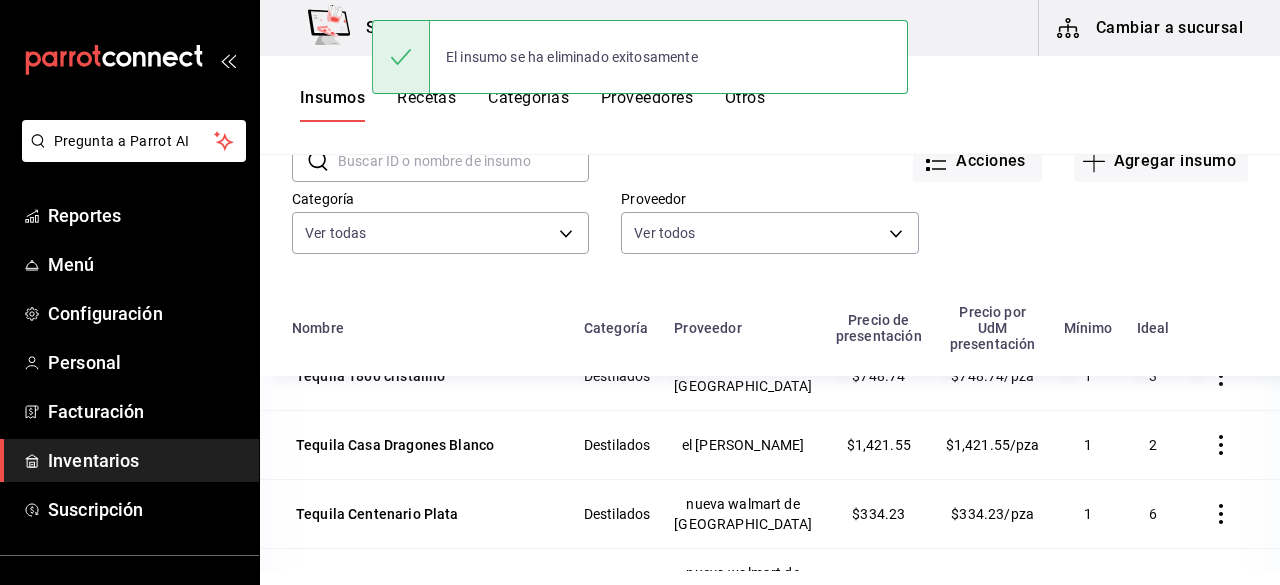 scroll, scrollTop: 609, scrollLeft: 0, axis: vertical 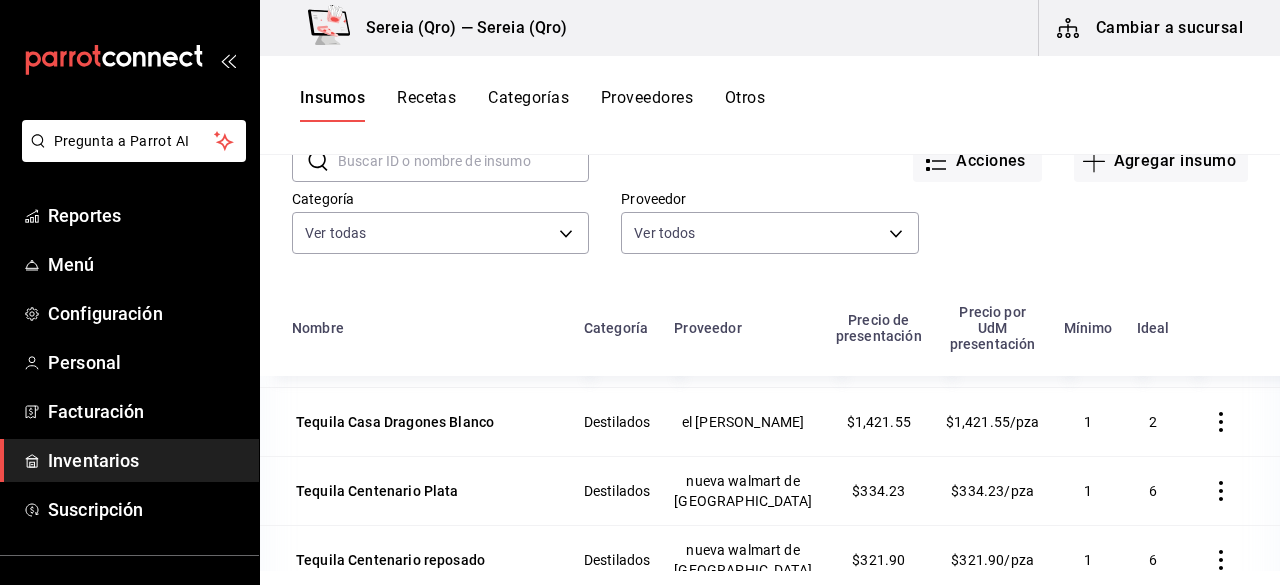 click 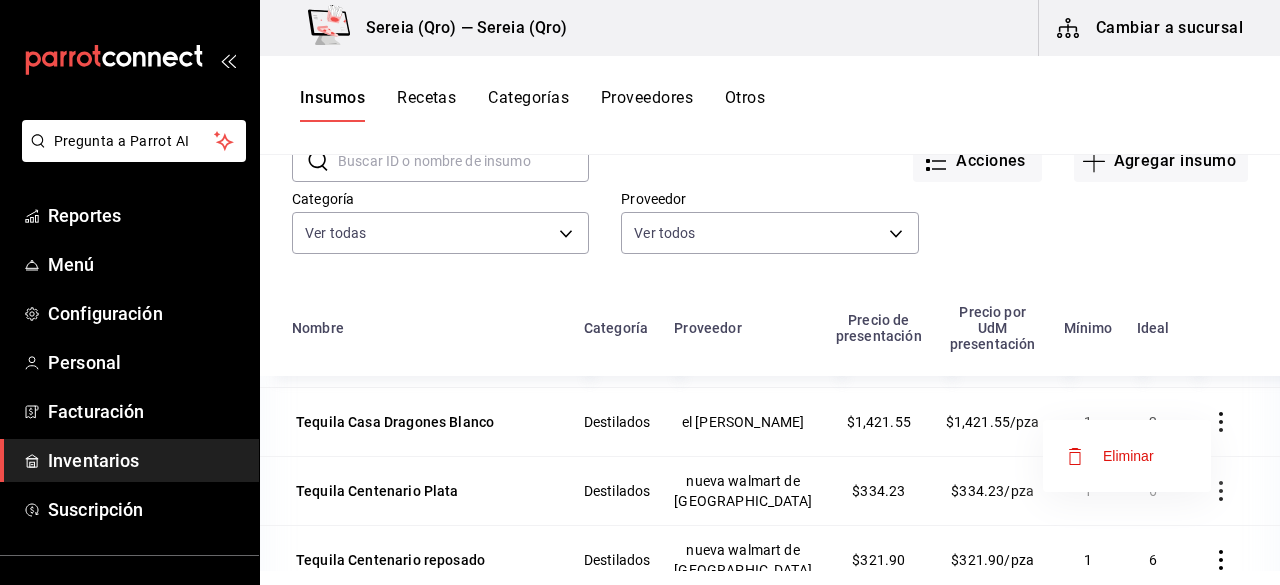 click on "Eliminar" at bounding box center [1128, 456] 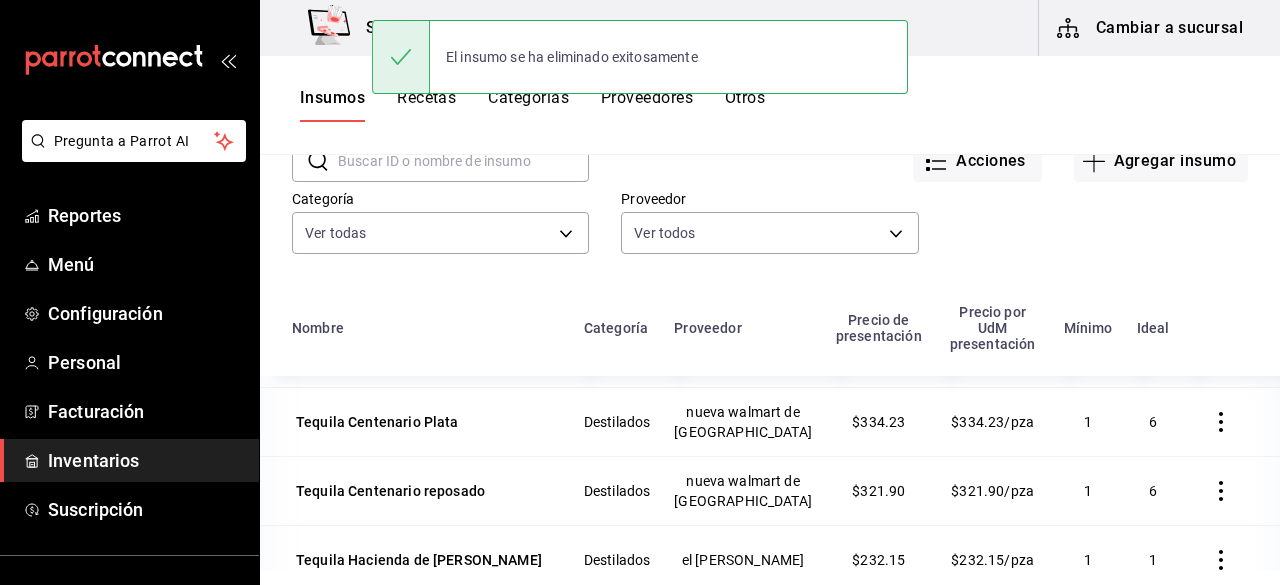 click 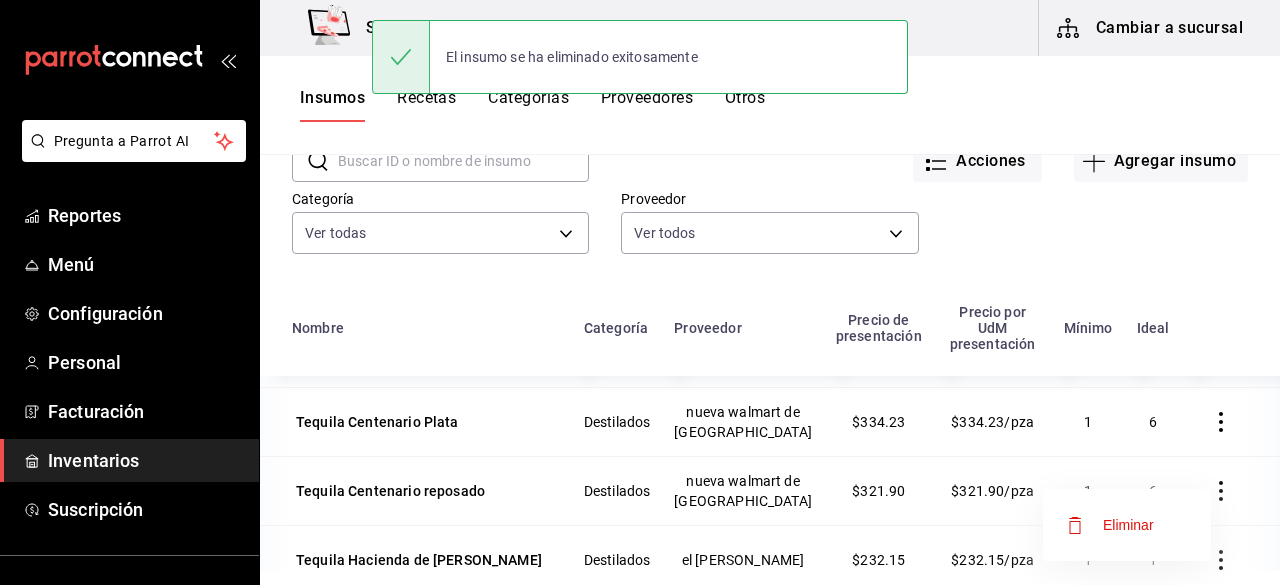 click on "Eliminar" at bounding box center (1128, 525) 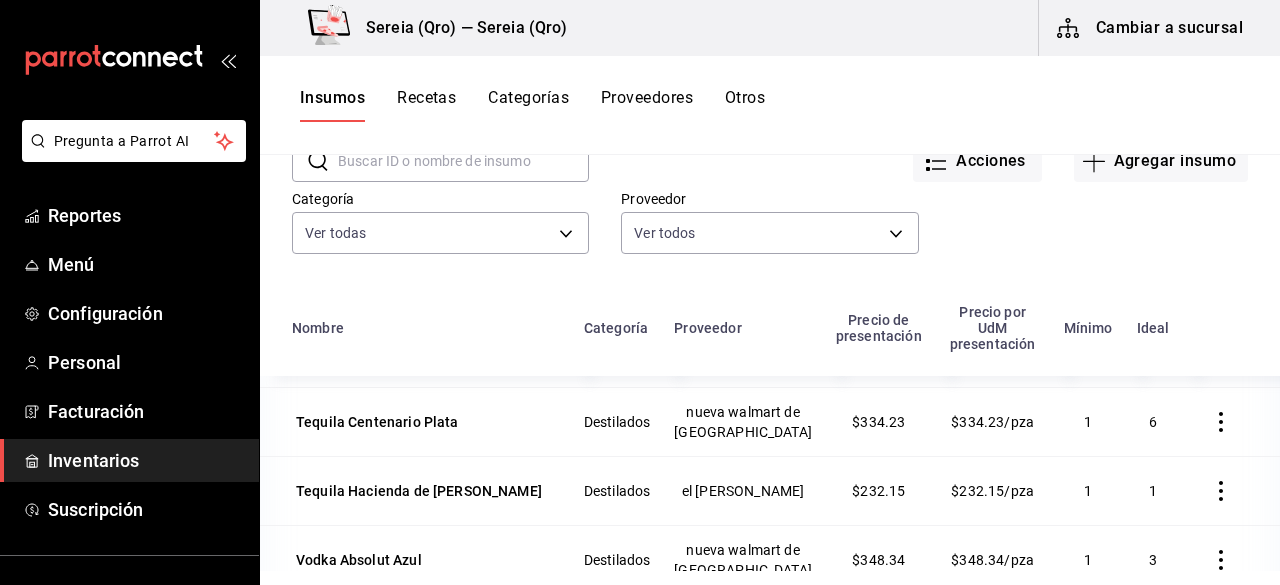 click 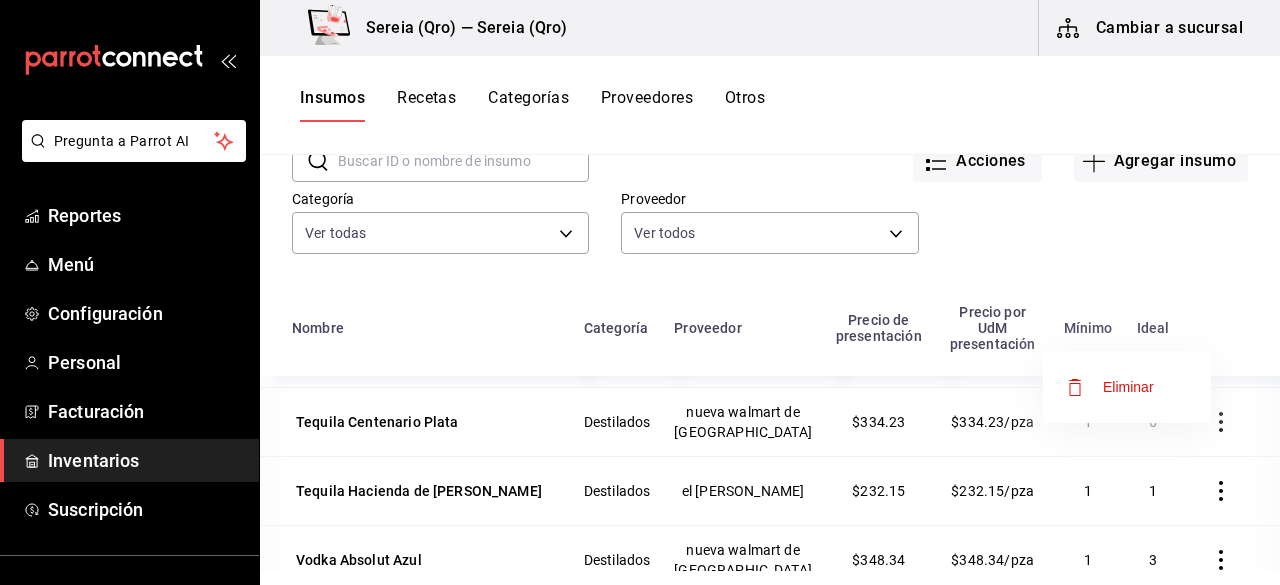 click on "Eliminar" at bounding box center (1128, 387) 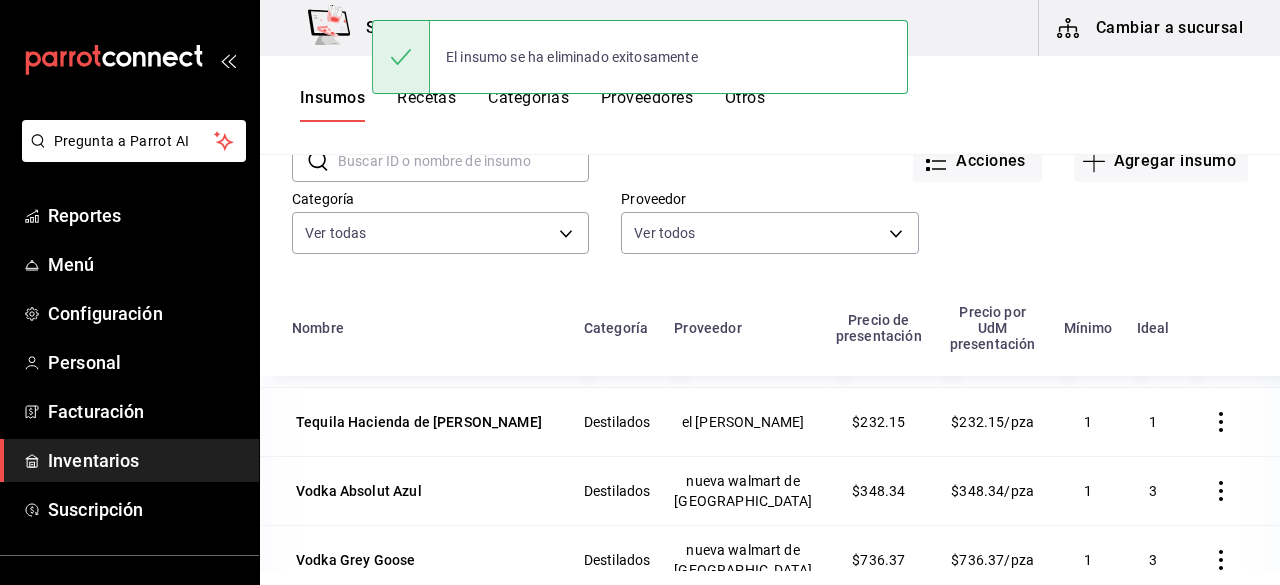 click 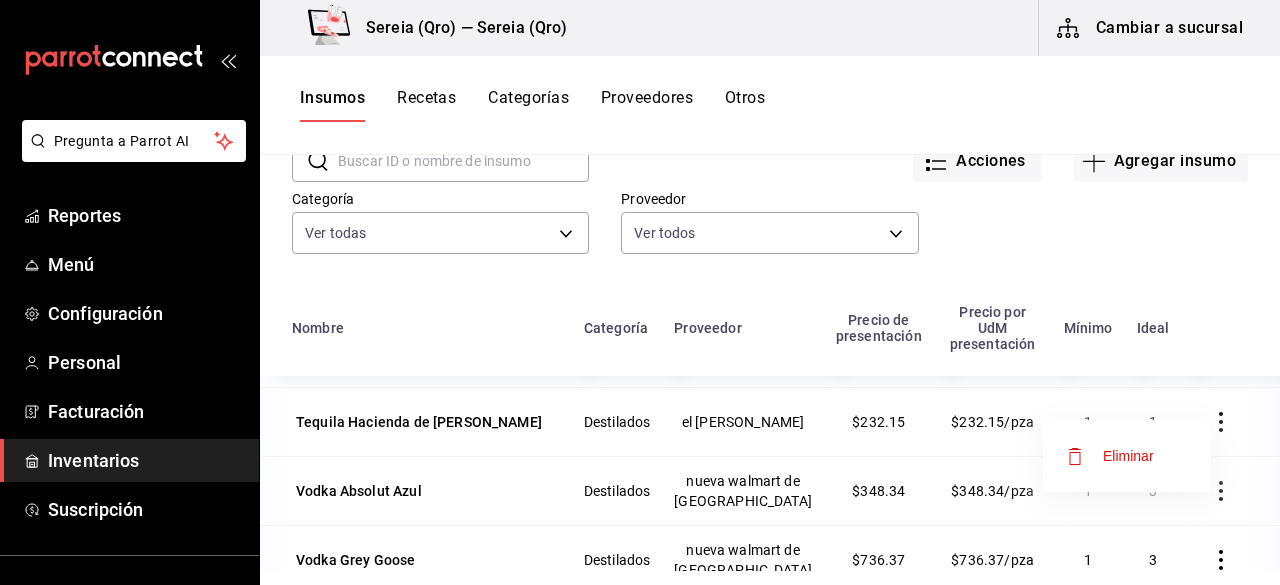 click on "Eliminar" at bounding box center [1128, 456] 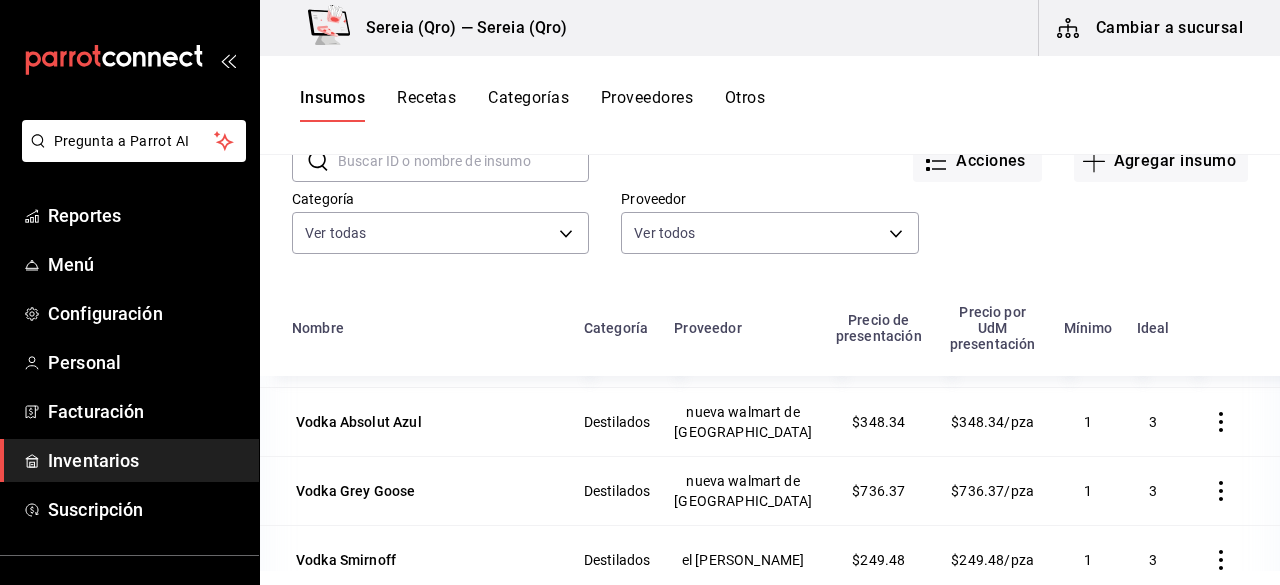 click 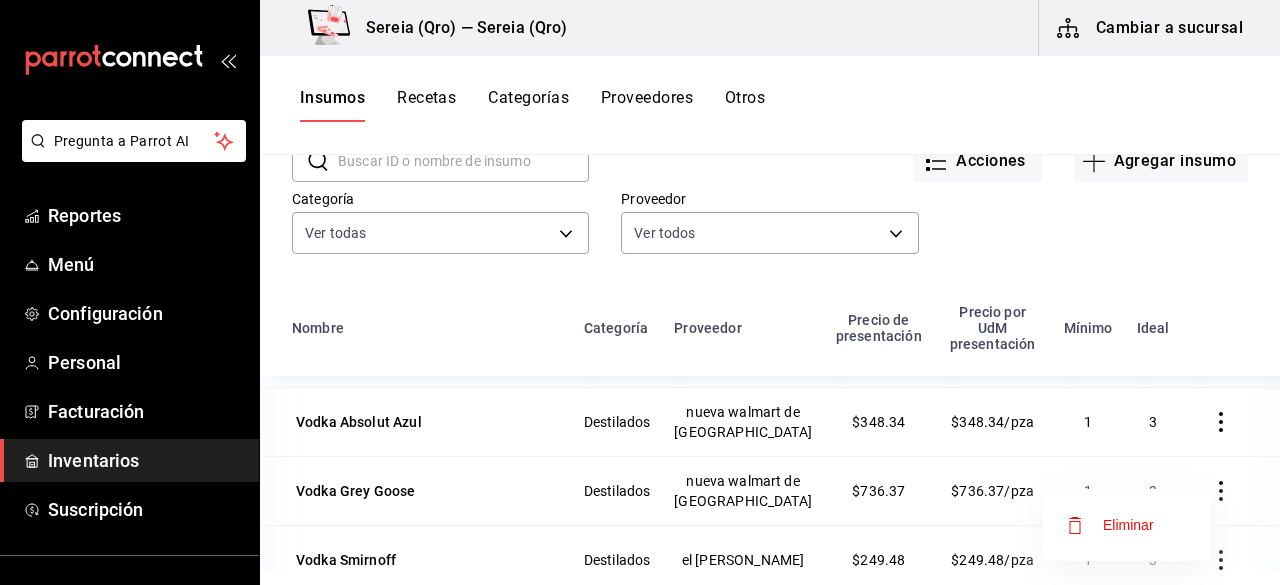 click on "Eliminar" at bounding box center [1128, 525] 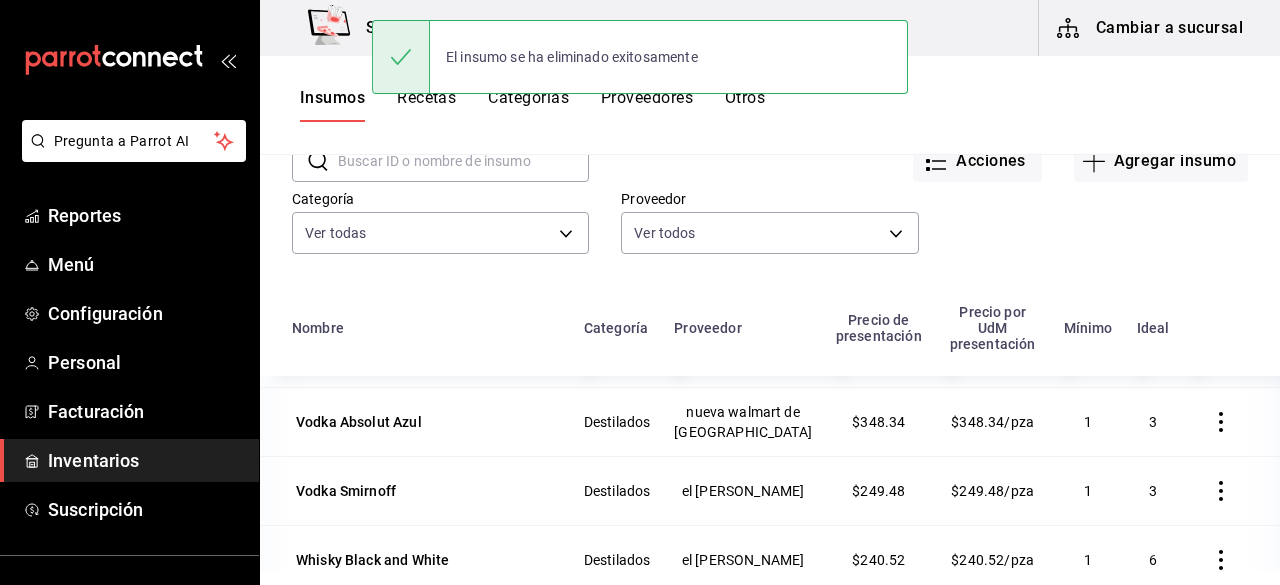 click at bounding box center [1221, 353] 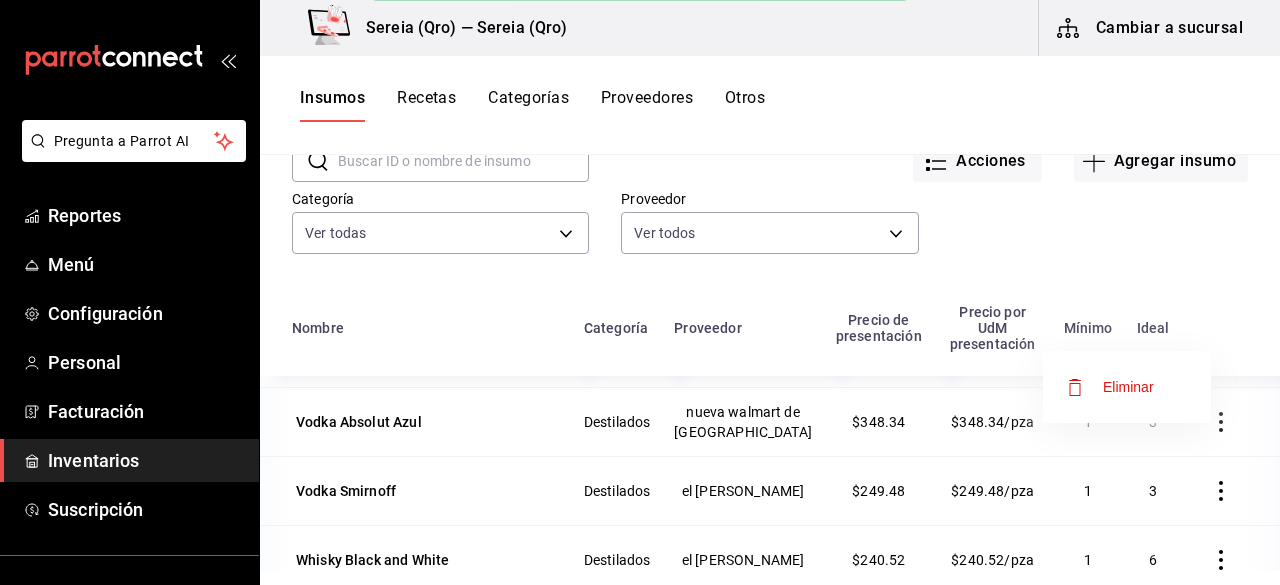click on "Eliminar" at bounding box center [1128, 387] 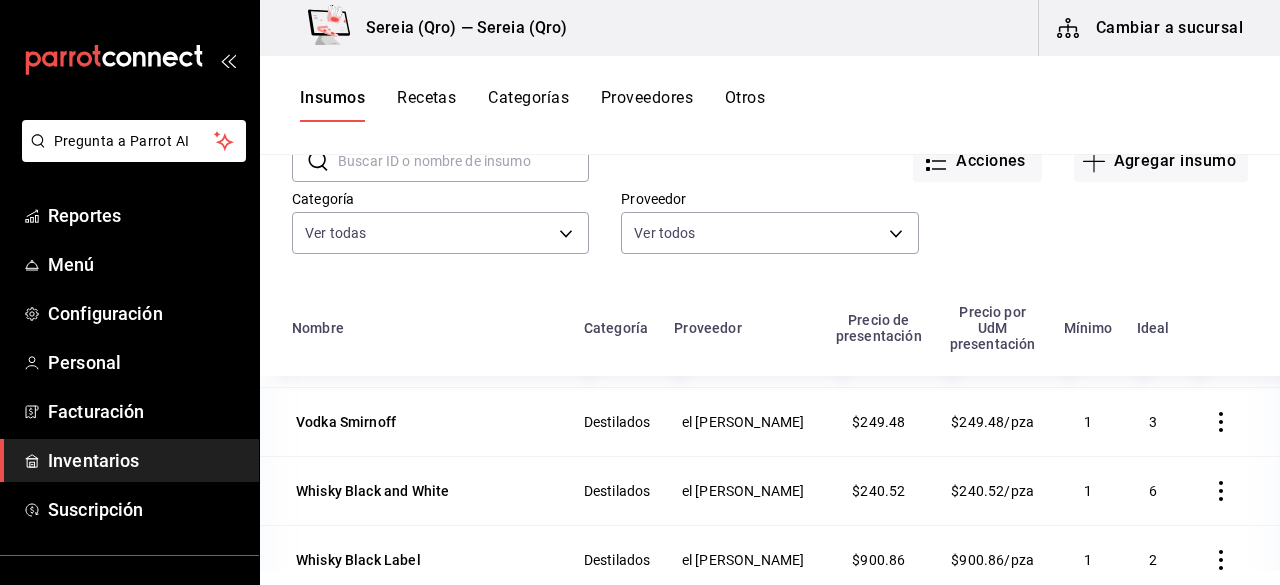 click 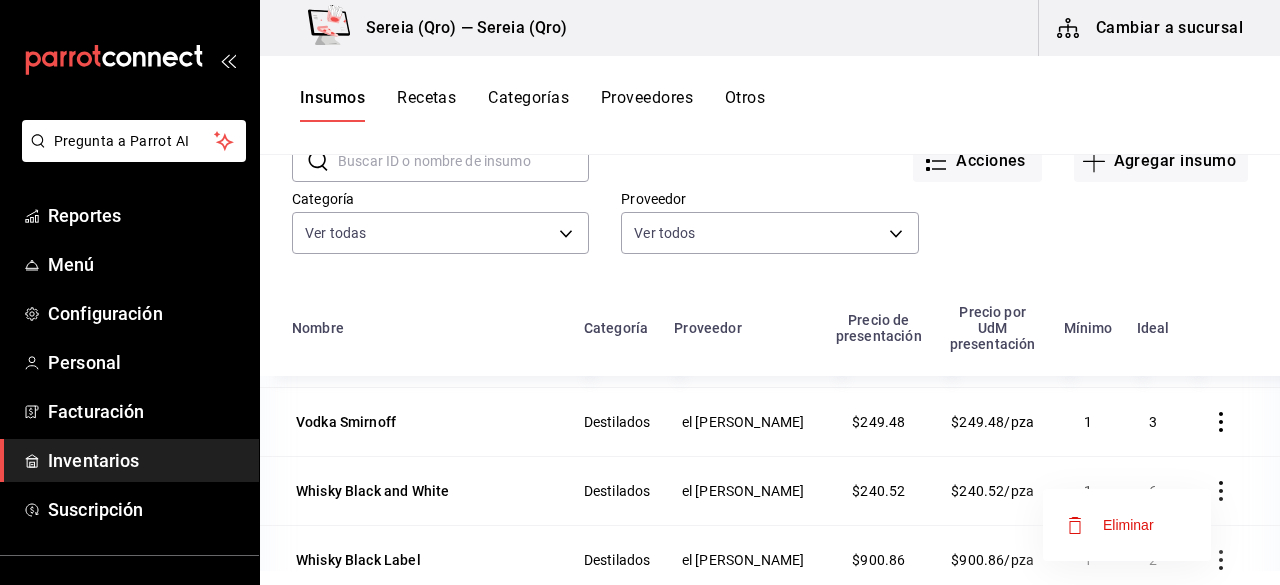 click on "Eliminar" at bounding box center [1128, 525] 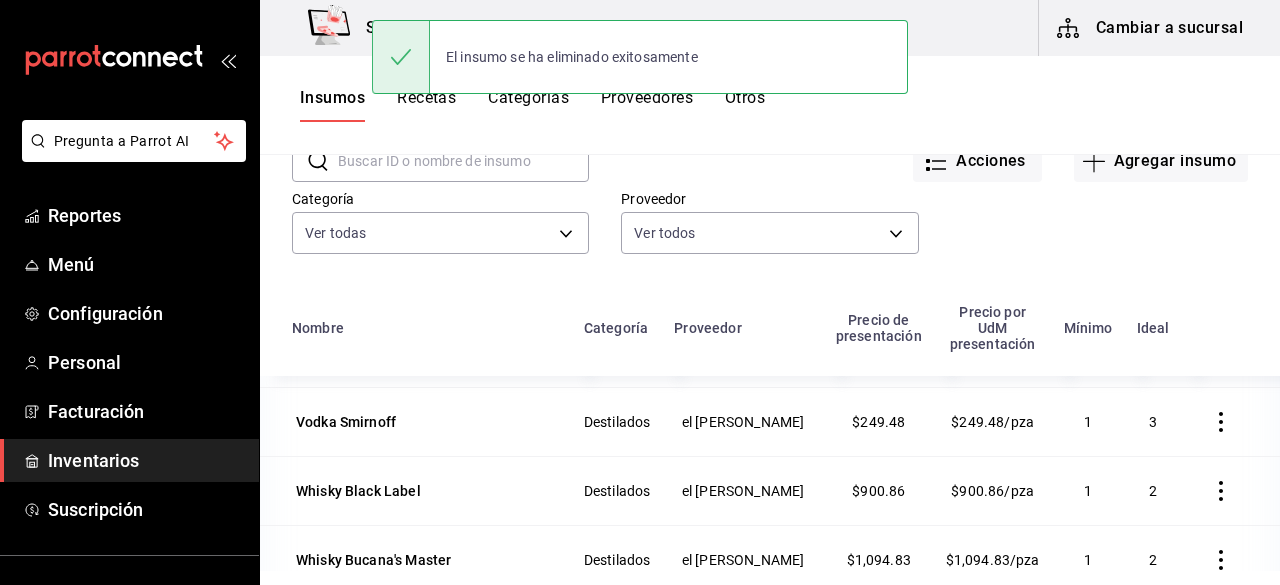 click 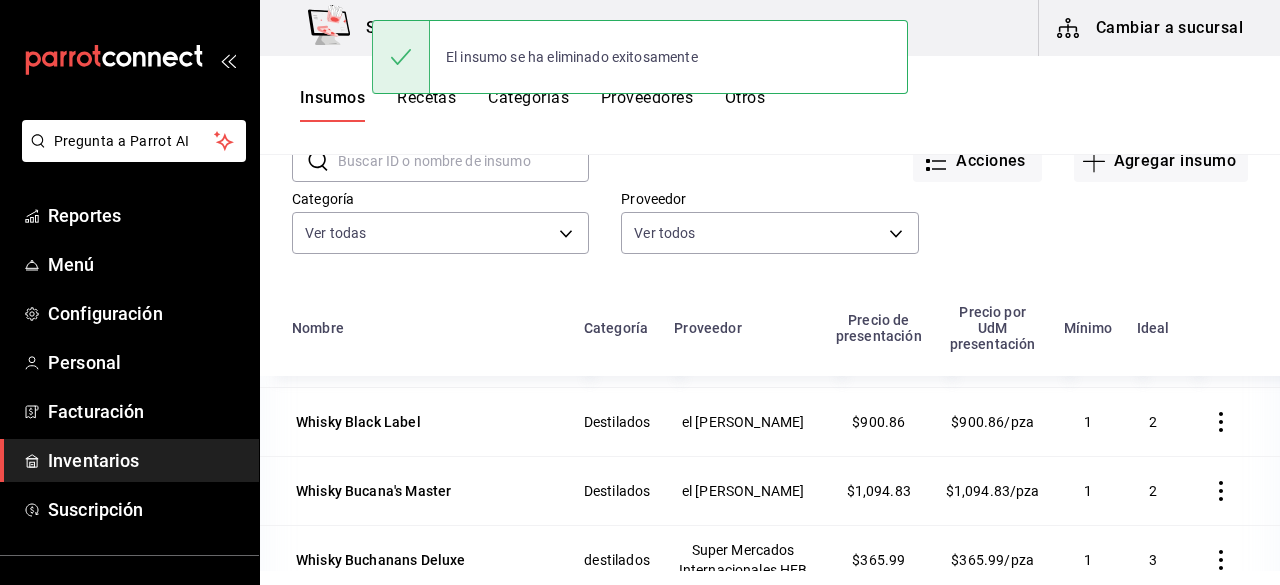 click 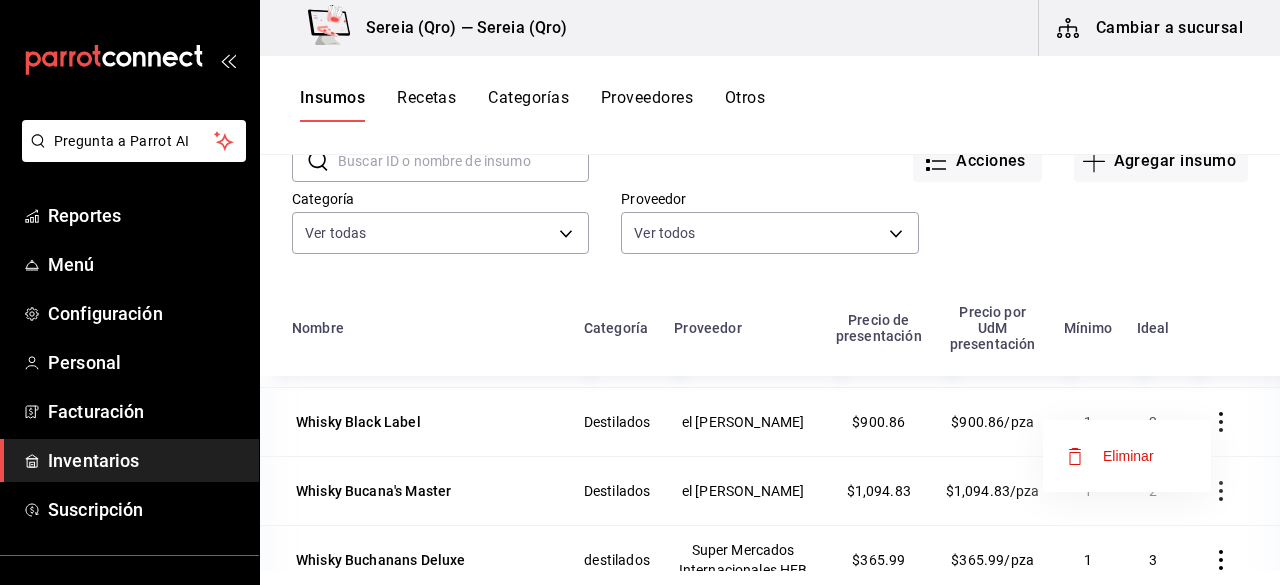 click on "Eliminar" at bounding box center [1128, 456] 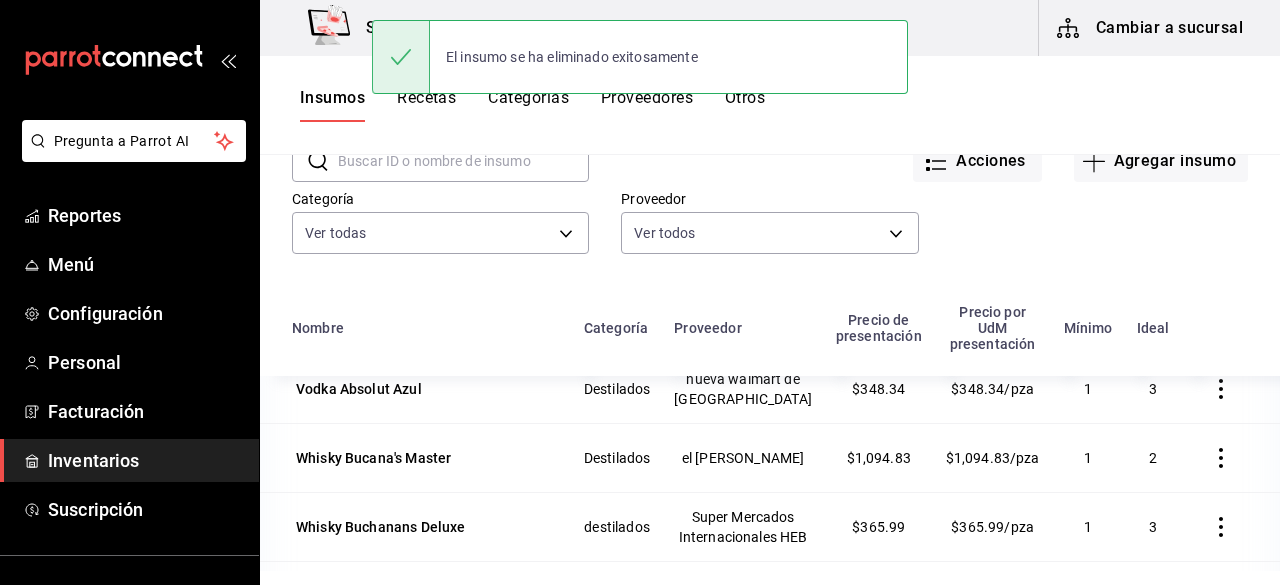 click 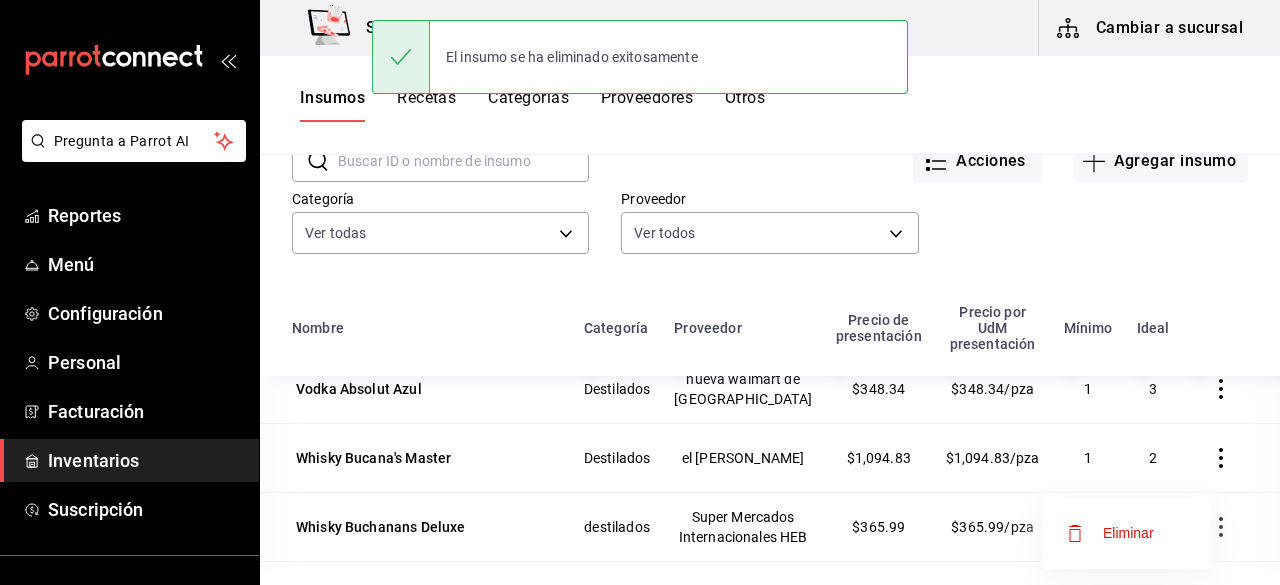 click on "Eliminar" at bounding box center (1128, 533) 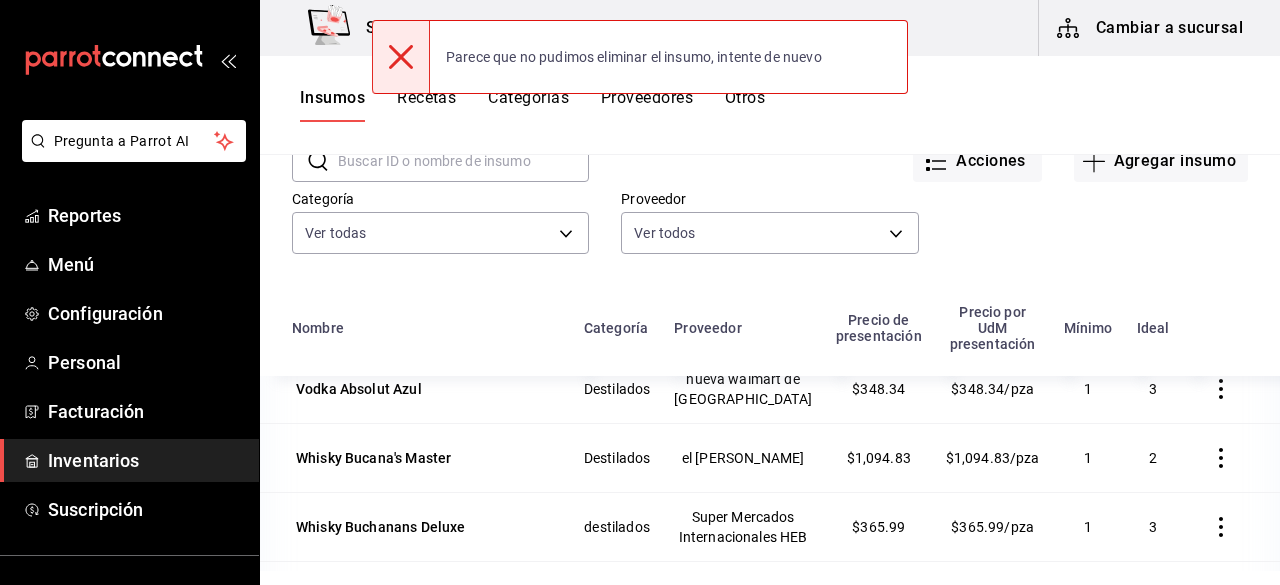 click at bounding box center (1221, 389) 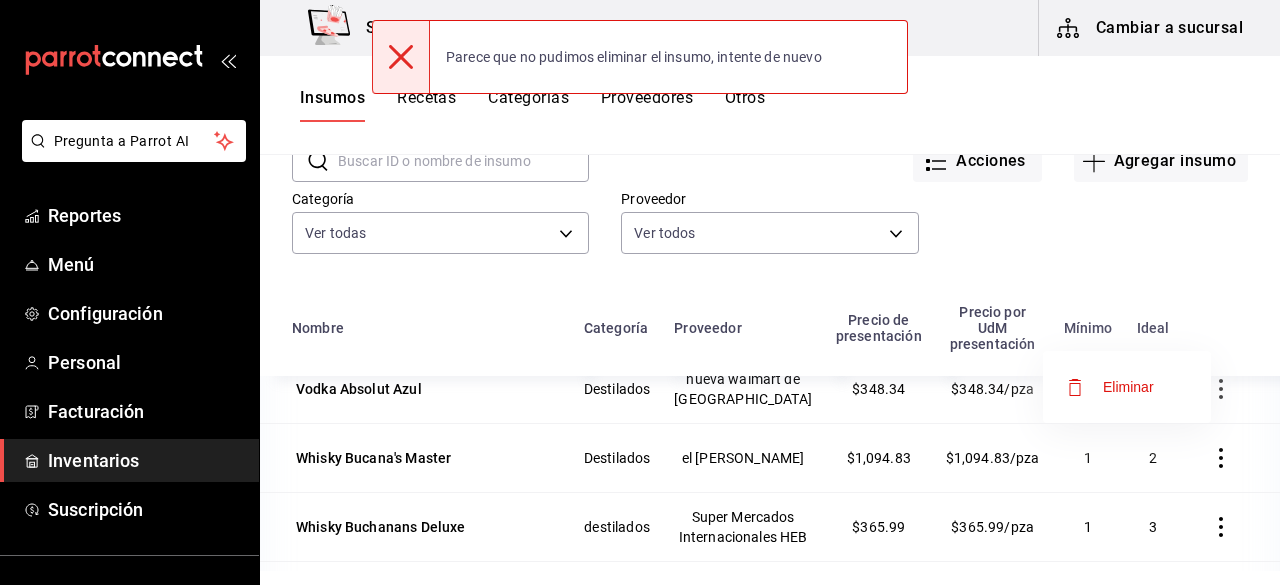 click on "Eliminar" at bounding box center (1128, 387) 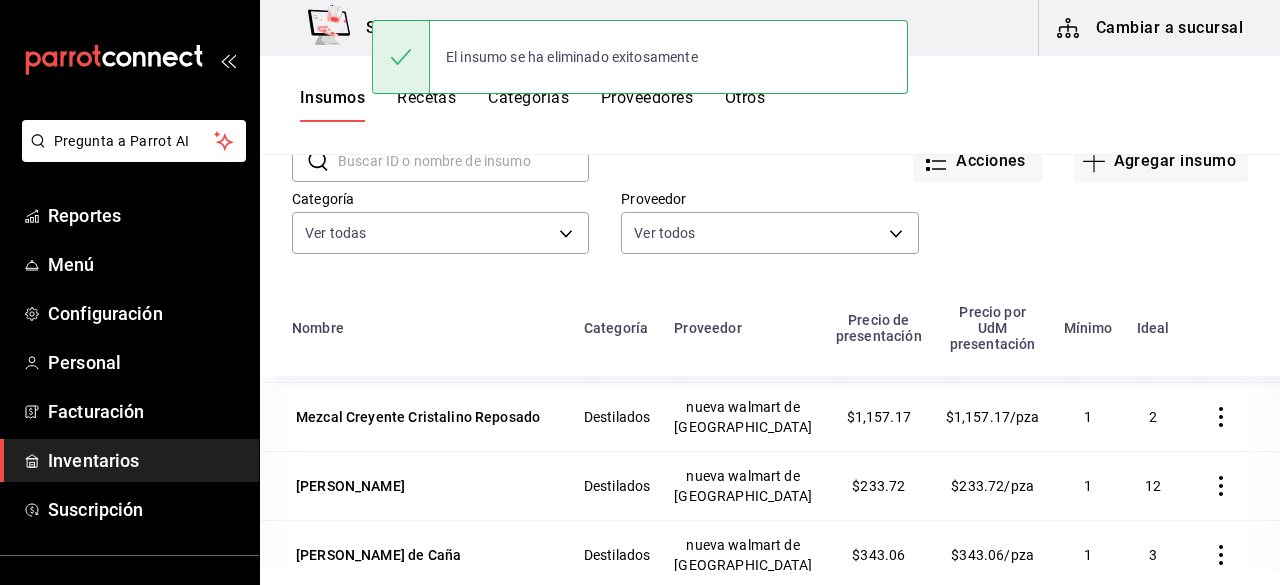 scroll, scrollTop: 186, scrollLeft: 0, axis: vertical 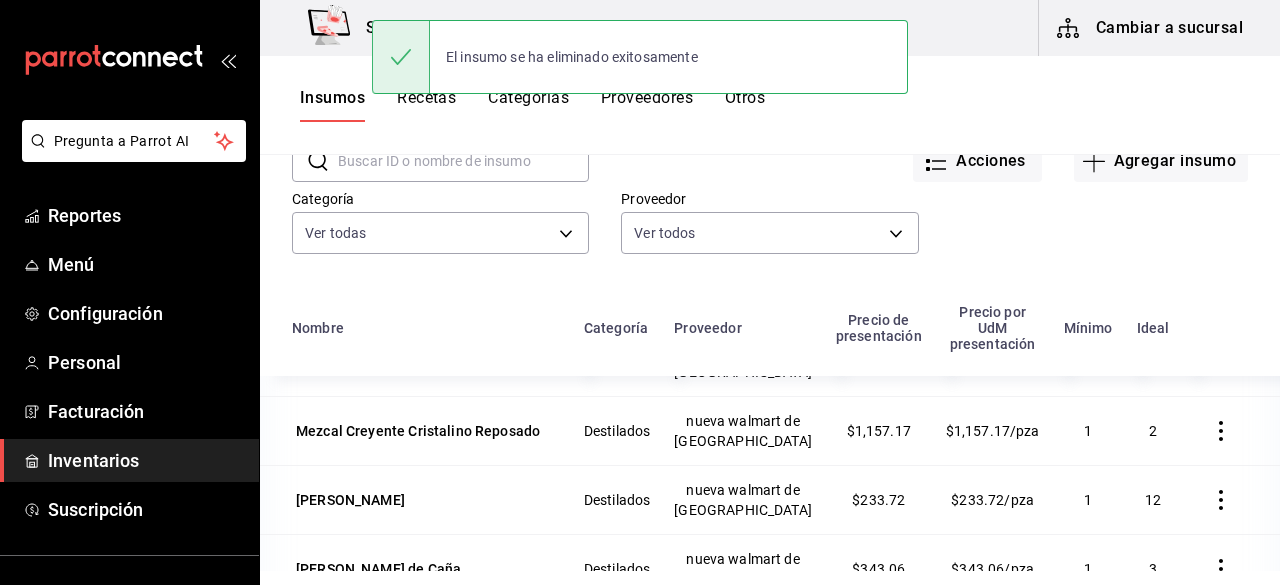 click 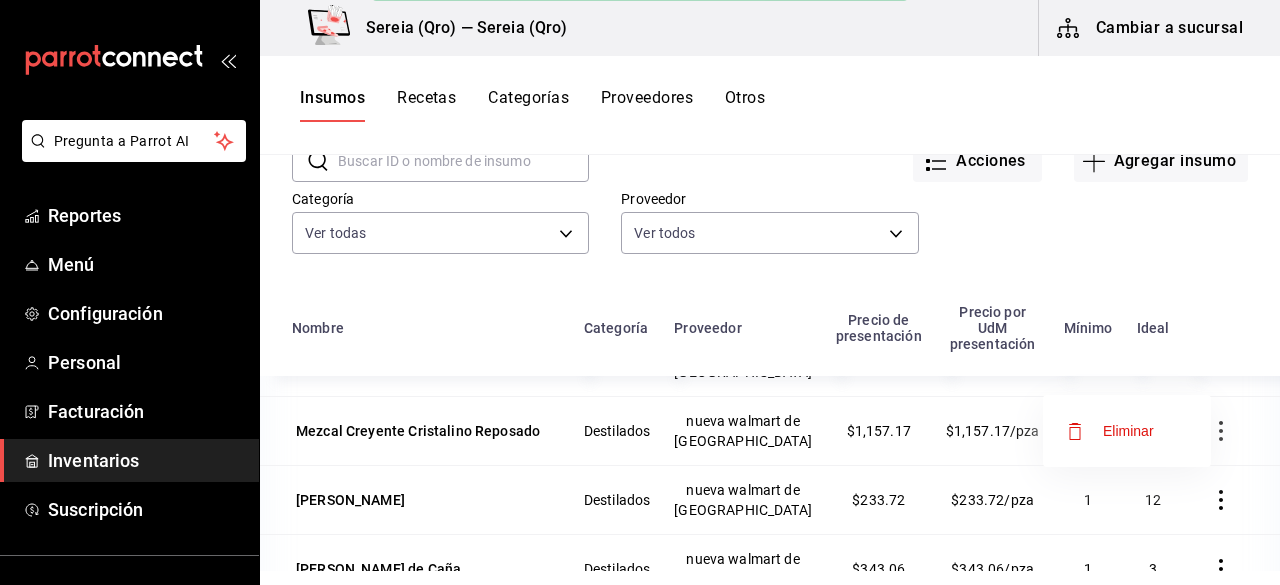 click on "Eliminar" at bounding box center [1128, 431] 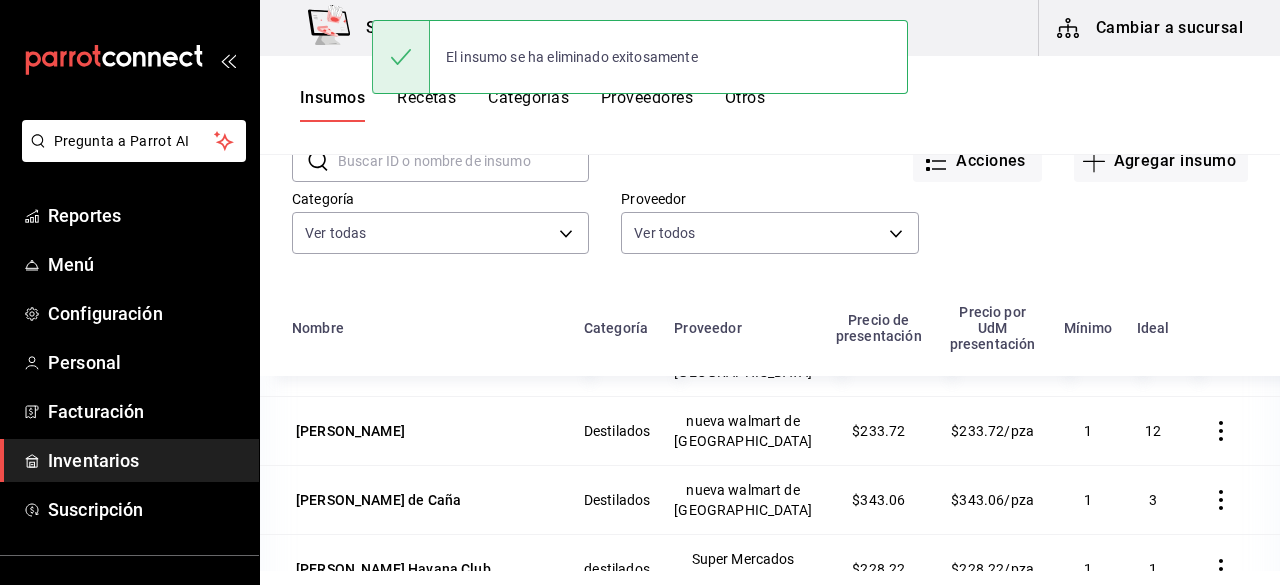 click 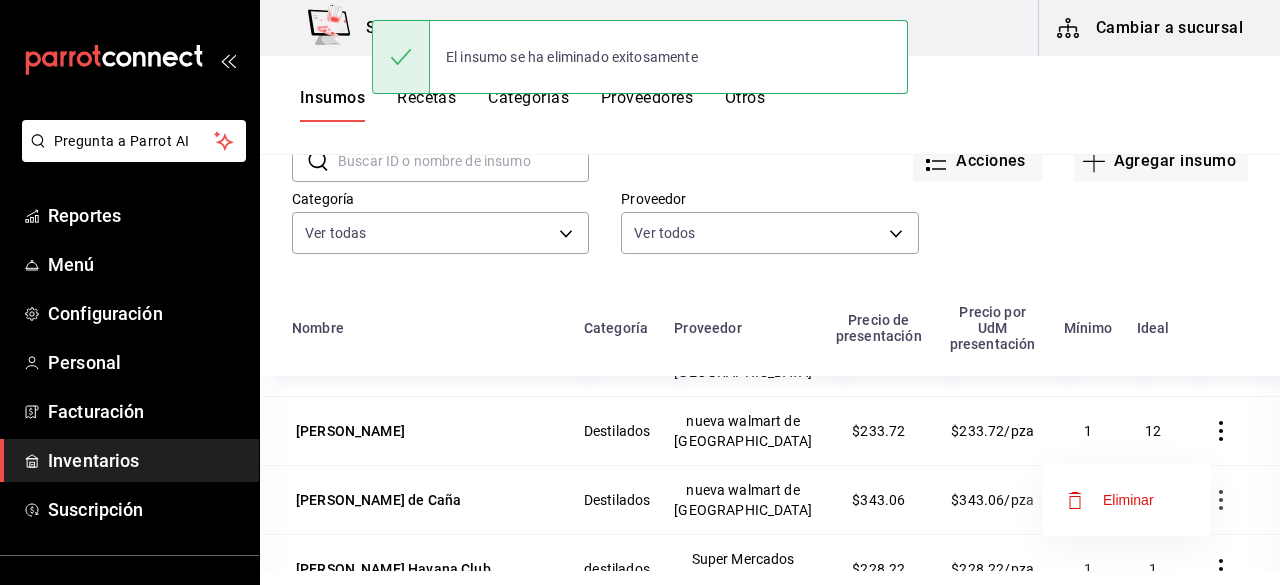 click on "Eliminar" at bounding box center (1128, 500) 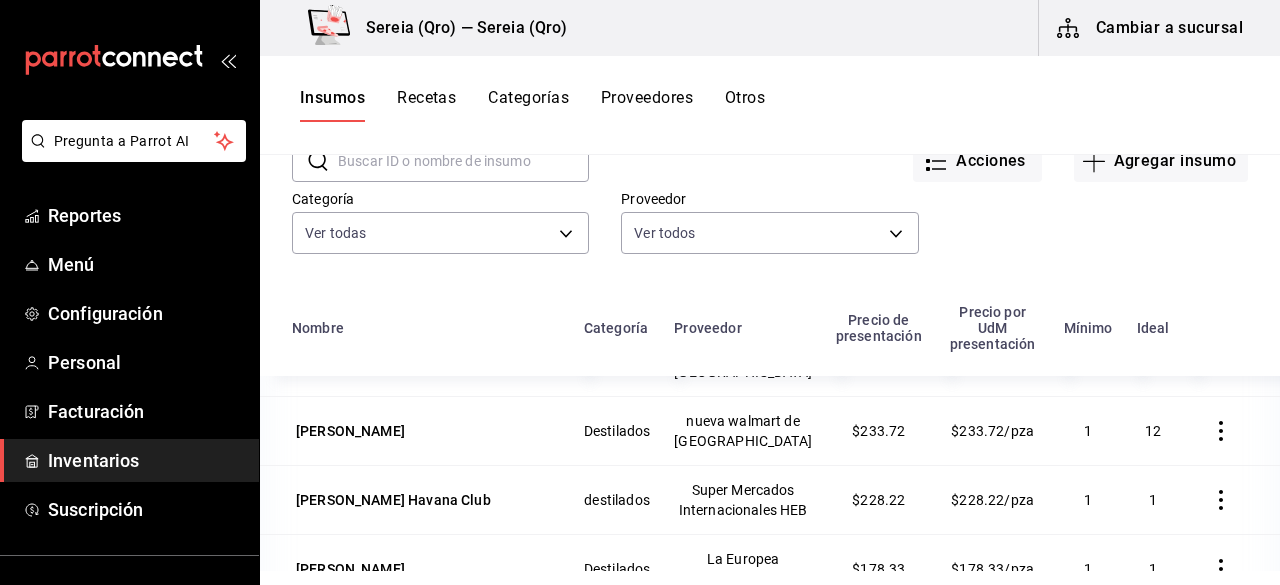 click 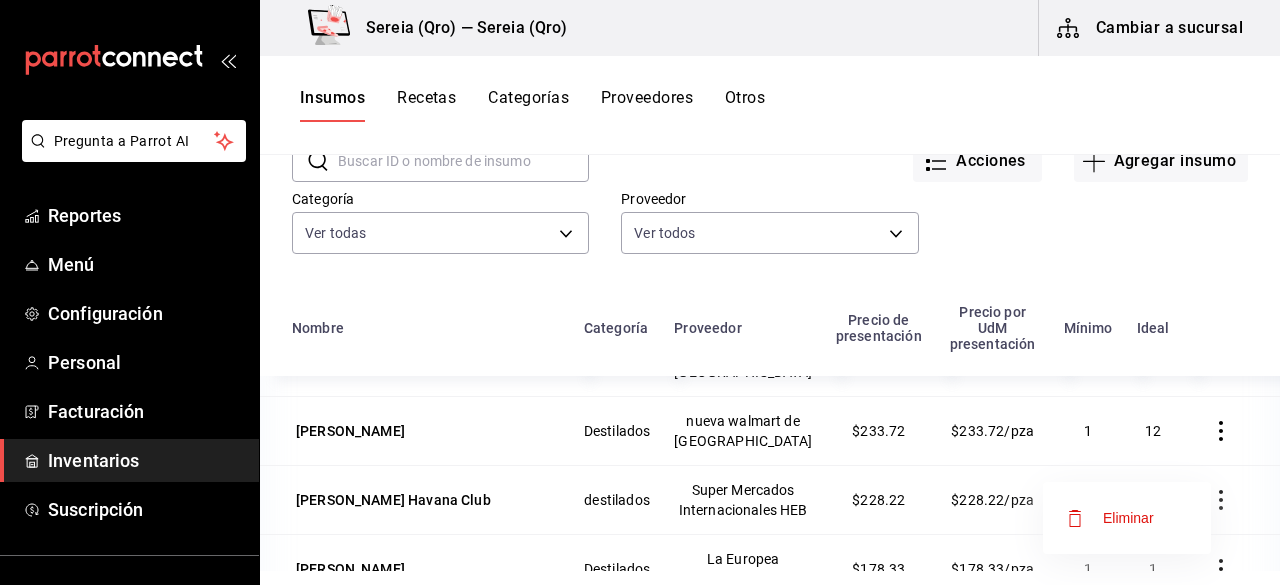 click on "Eliminar" at bounding box center (1127, 518) 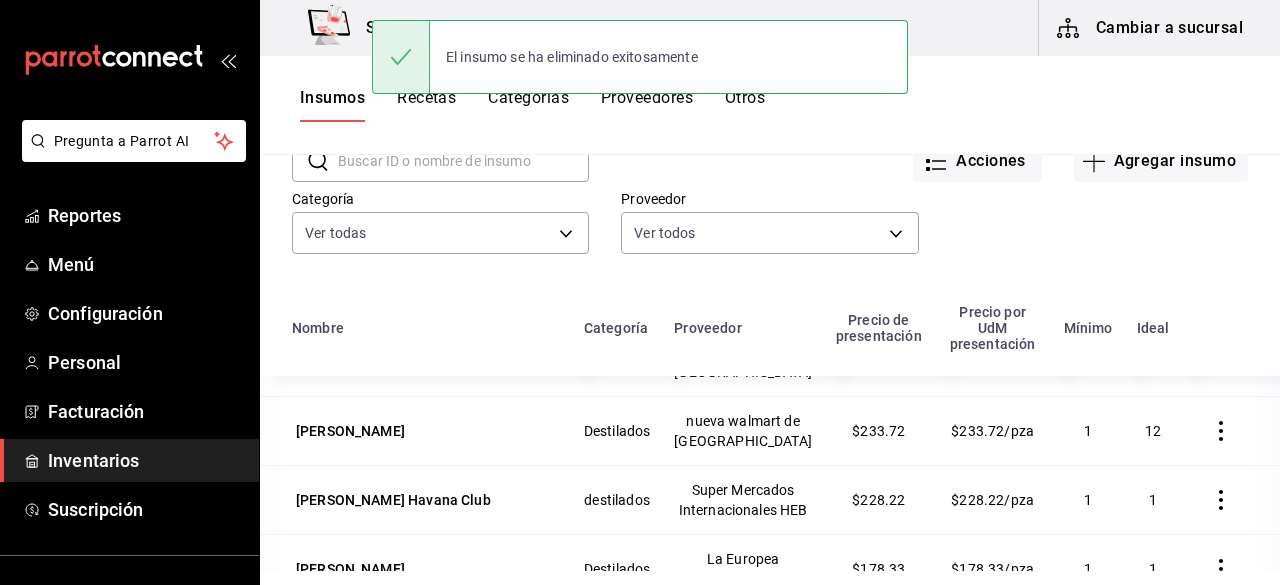 scroll, scrollTop: 177, scrollLeft: 0, axis: vertical 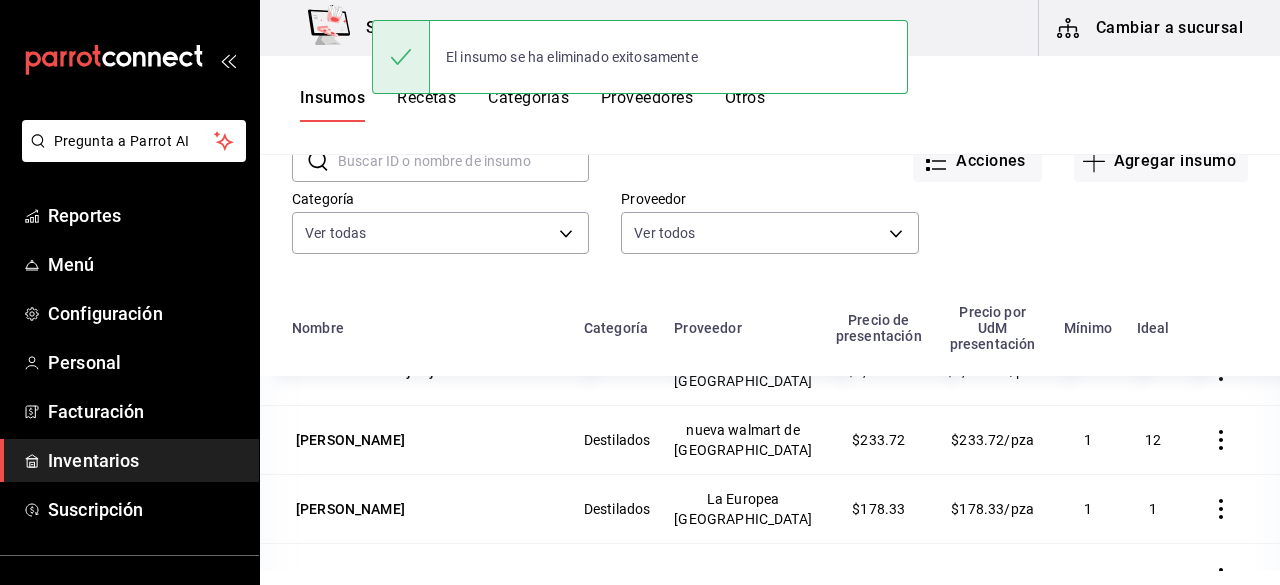 click at bounding box center (1221, 371) 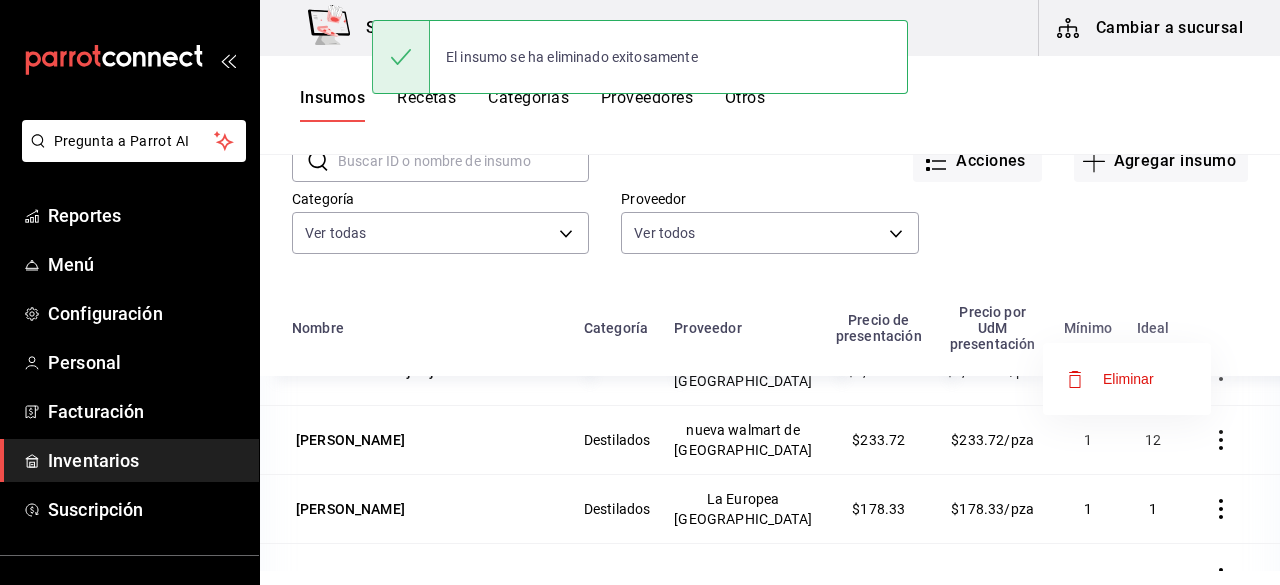 click on "Eliminar" at bounding box center (1128, 379) 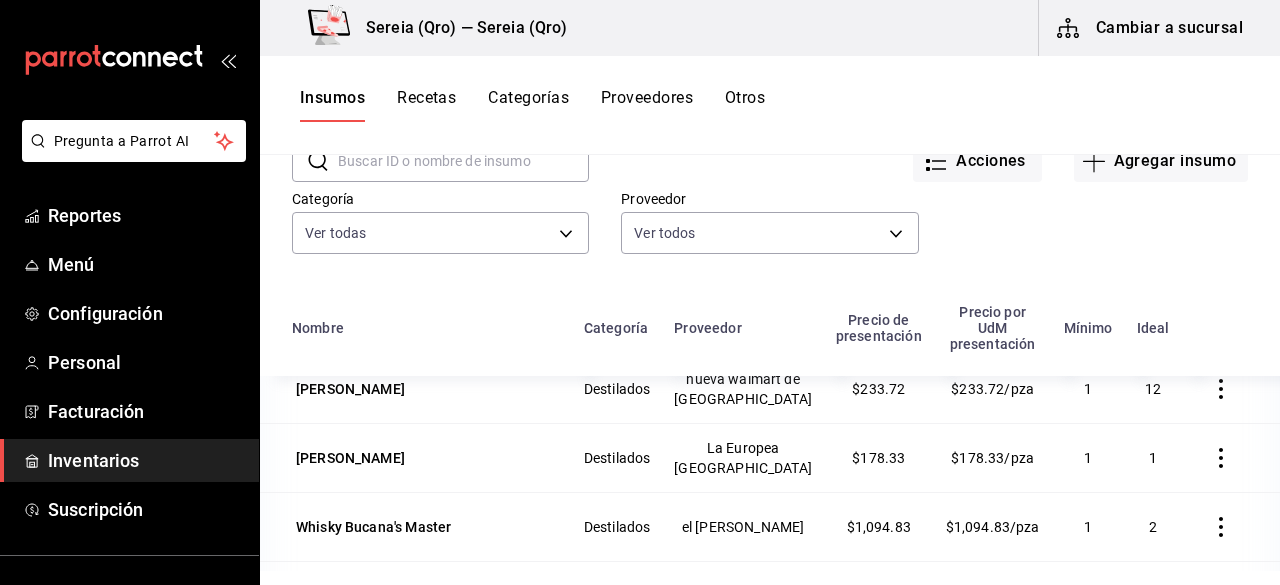 click 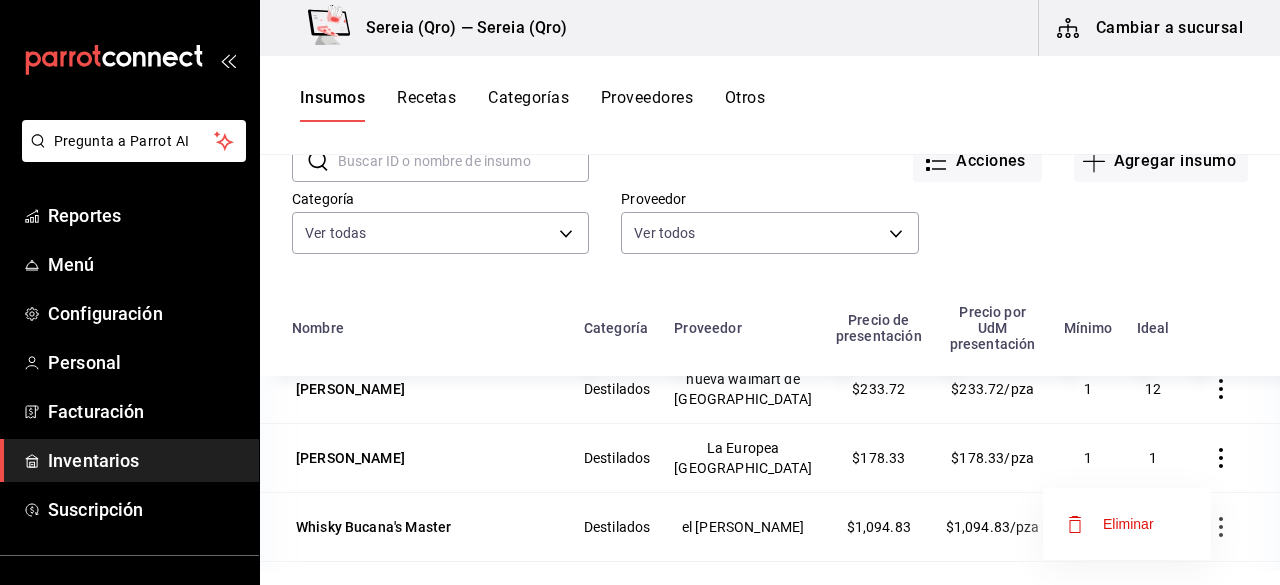 click on "Eliminar" at bounding box center (1128, 524) 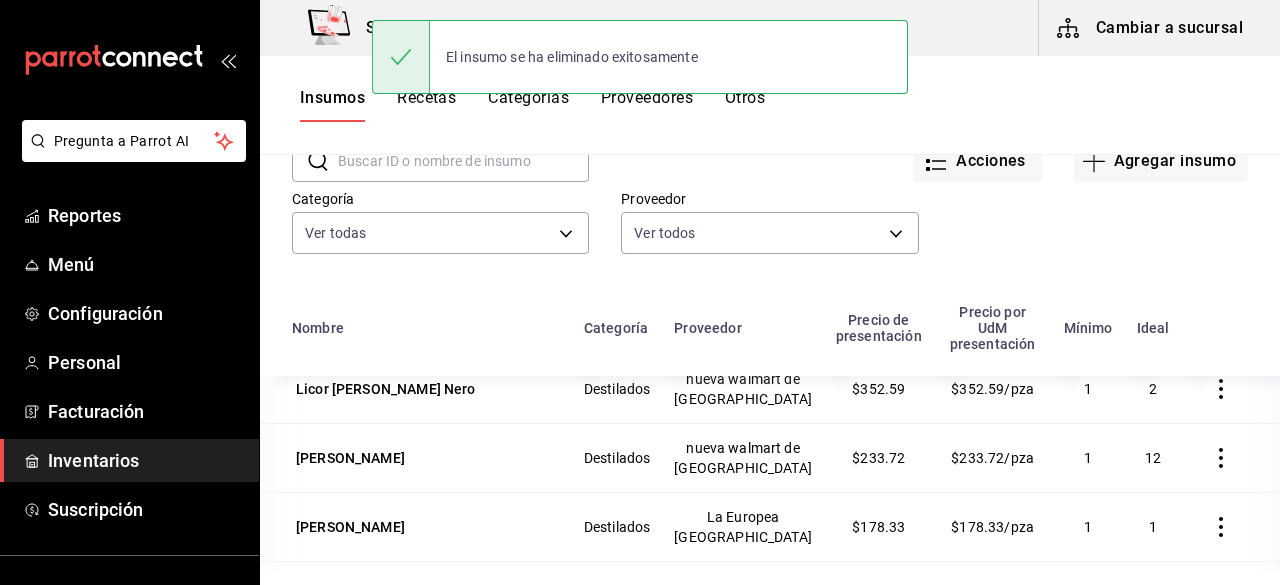 scroll, scrollTop: 121, scrollLeft: 0, axis: vertical 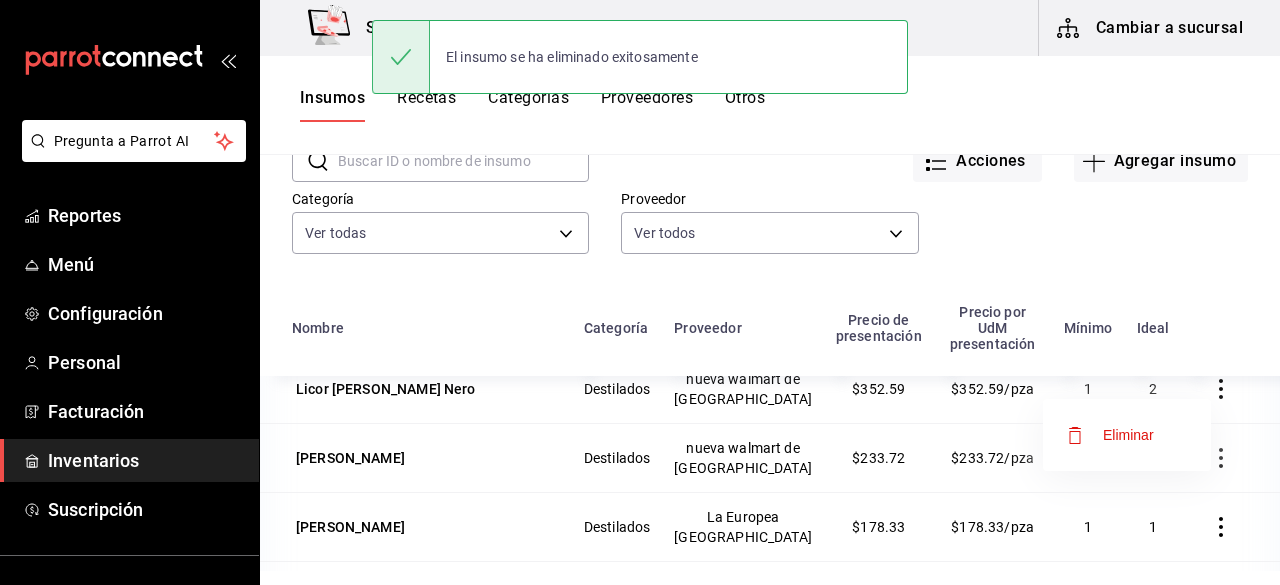 click on "Eliminar" at bounding box center [1128, 435] 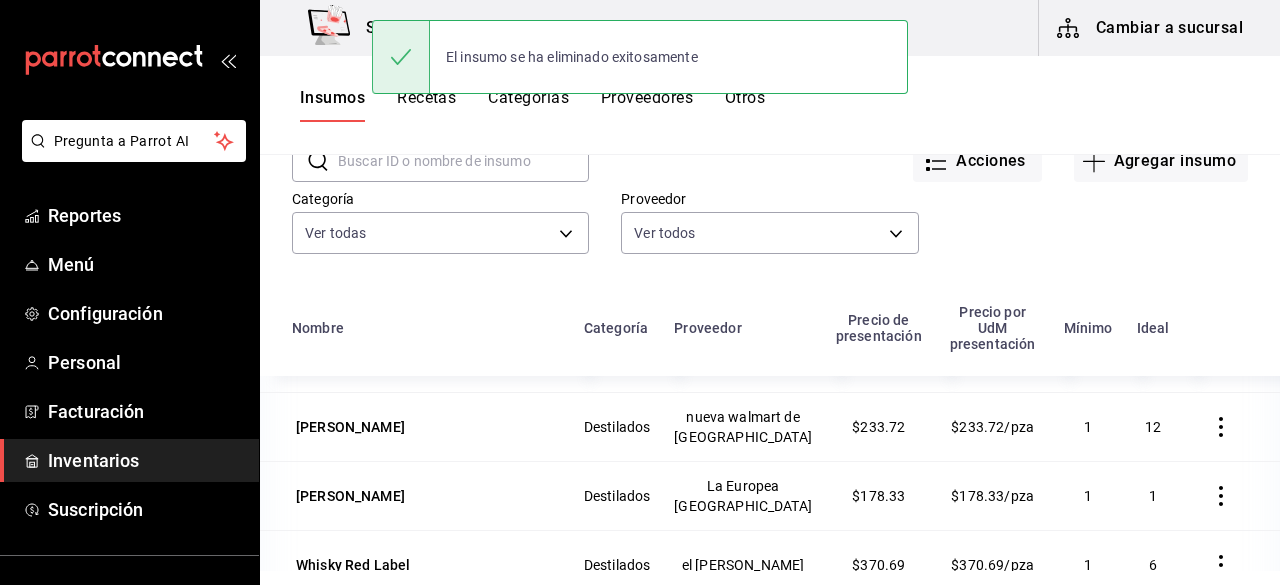 scroll, scrollTop: 36, scrollLeft: 0, axis: vertical 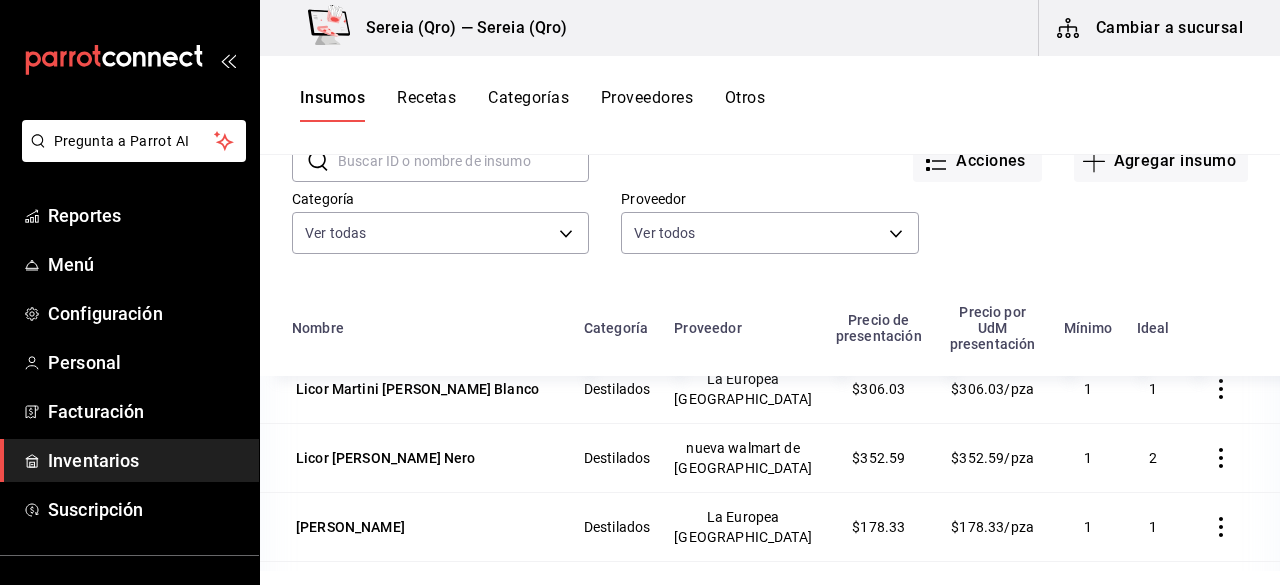 click 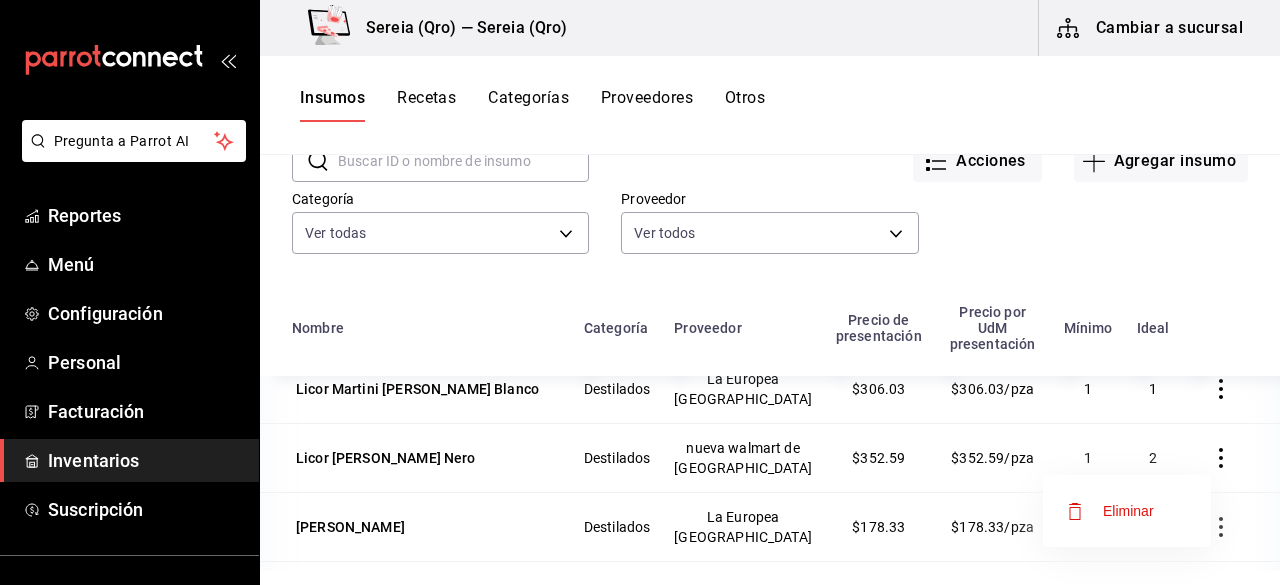 click on "Eliminar" at bounding box center (1128, 511) 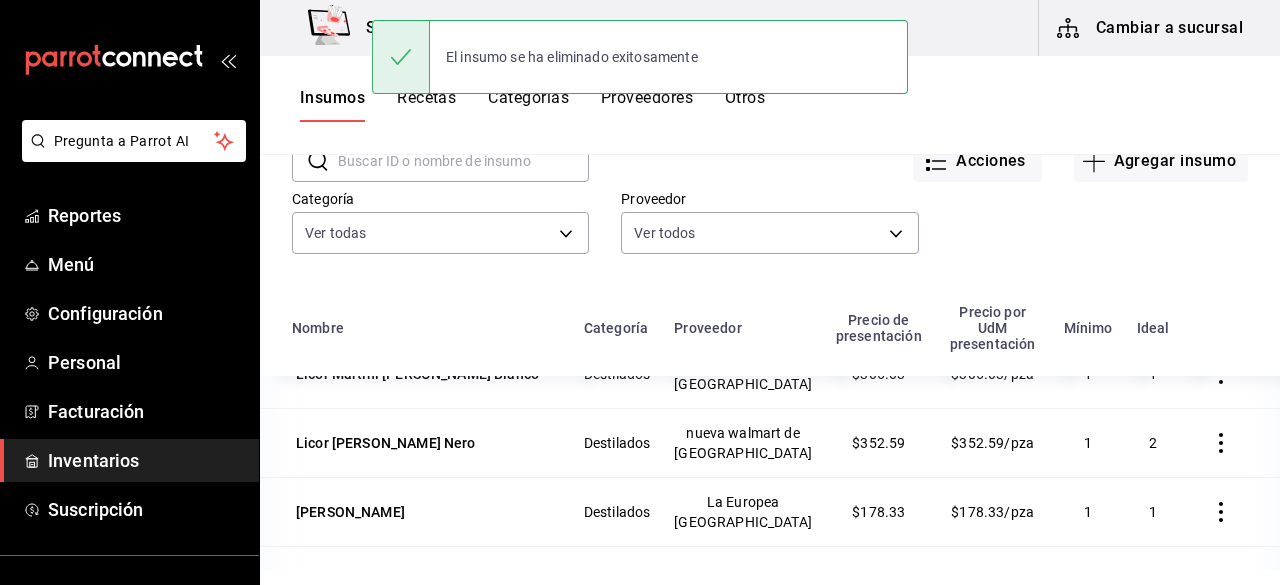 scroll, scrollTop: 0, scrollLeft: 0, axis: both 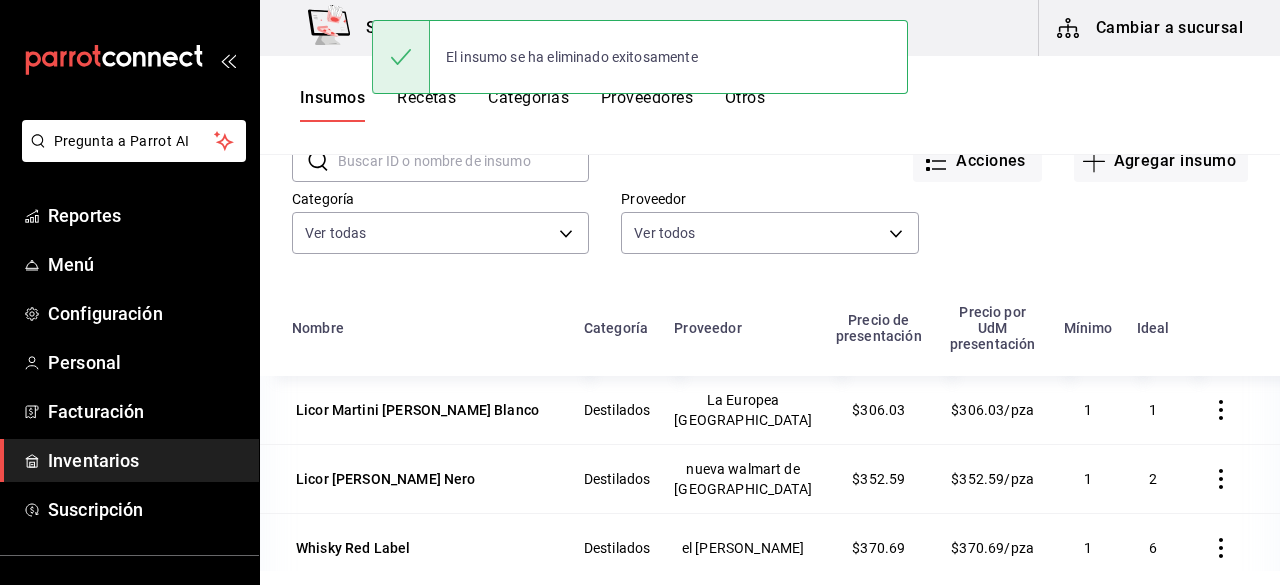 click 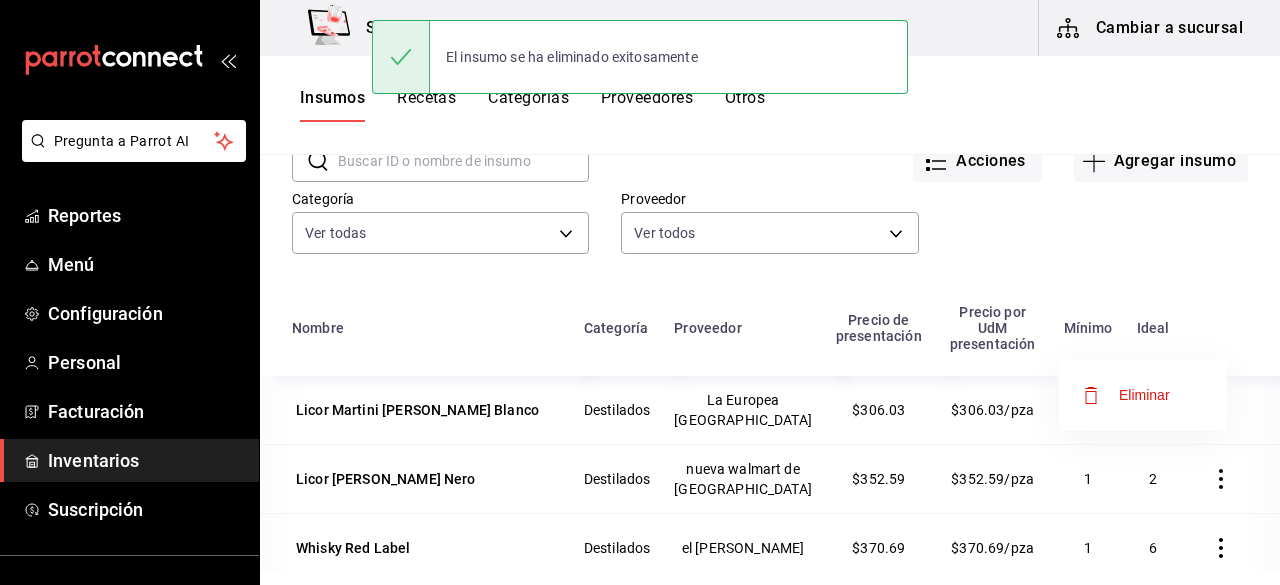 click on "Eliminar" at bounding box center (1144, 395) 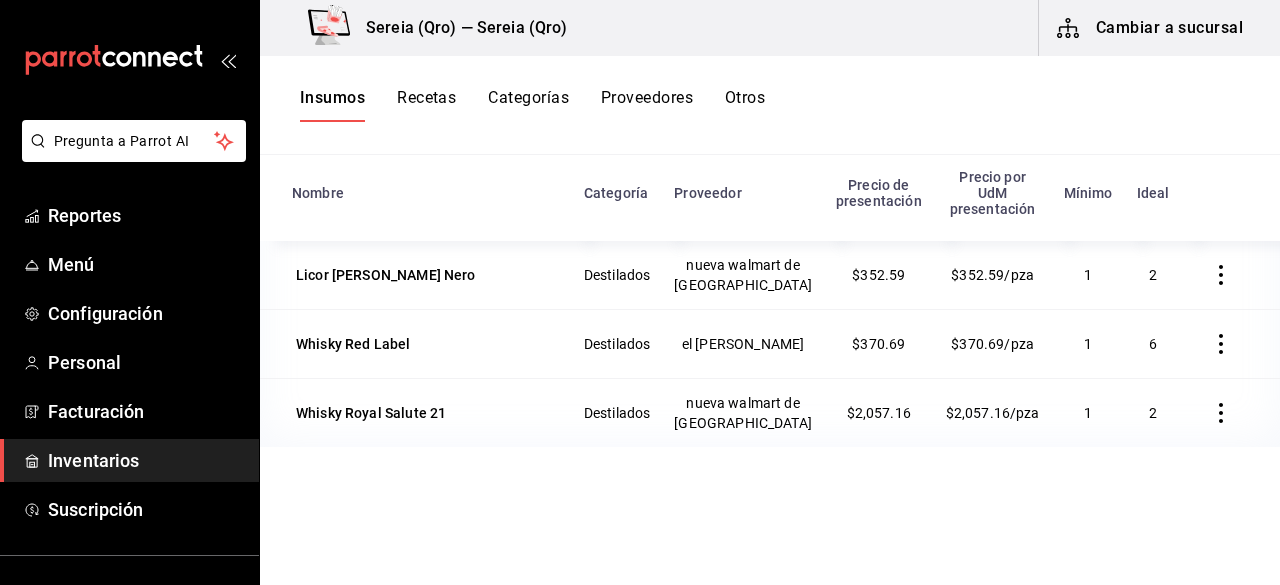 scroll, scrollTop: 246, scrollLeft: 0, axis: vertical 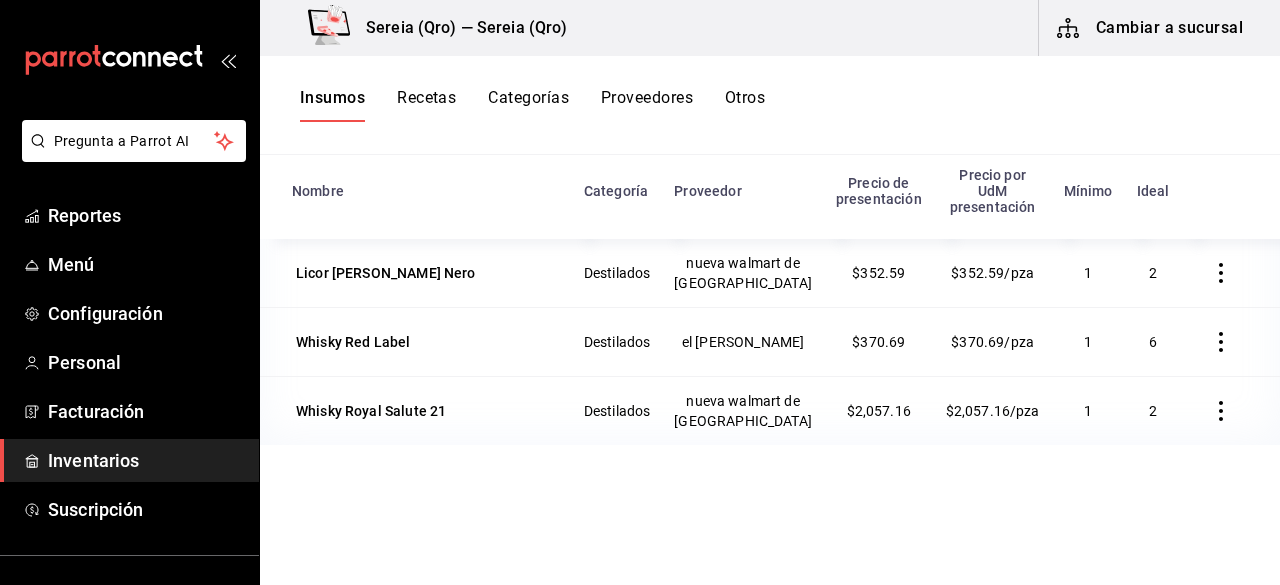 click 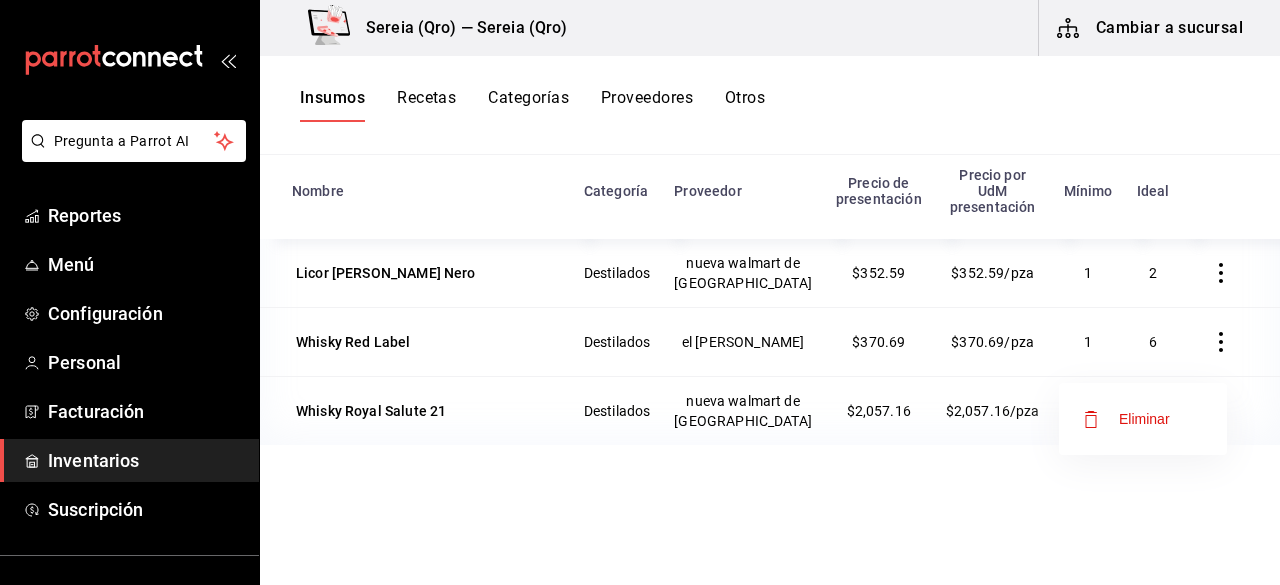 click on "Eliminar" at bounding box center (1144, 419) 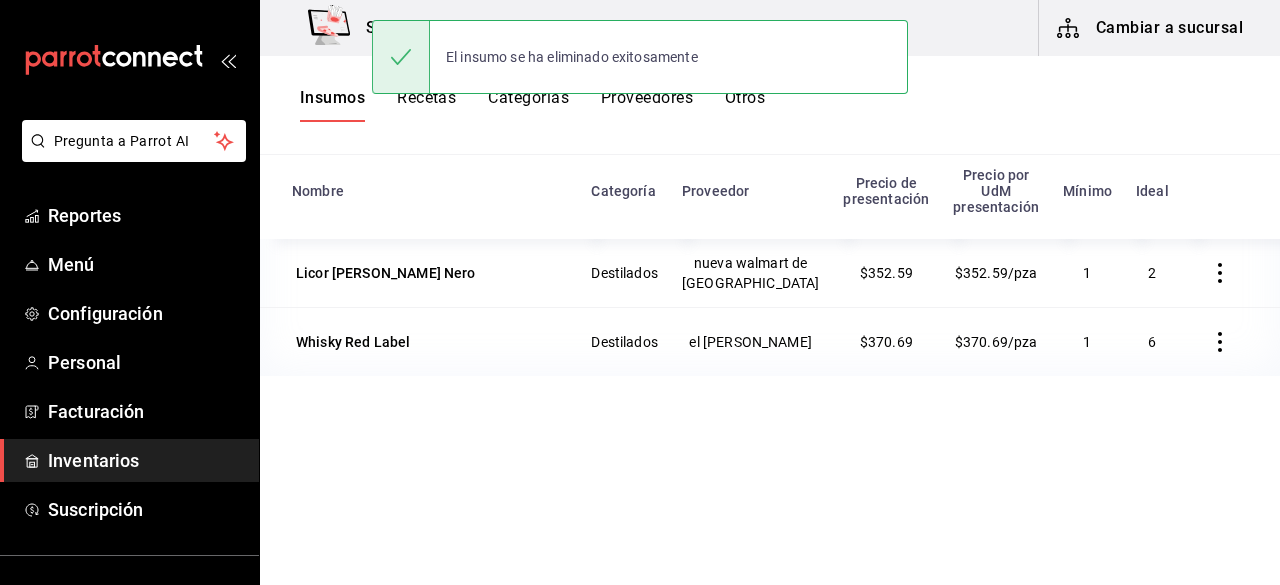 click at bounding box center [1220, 273] 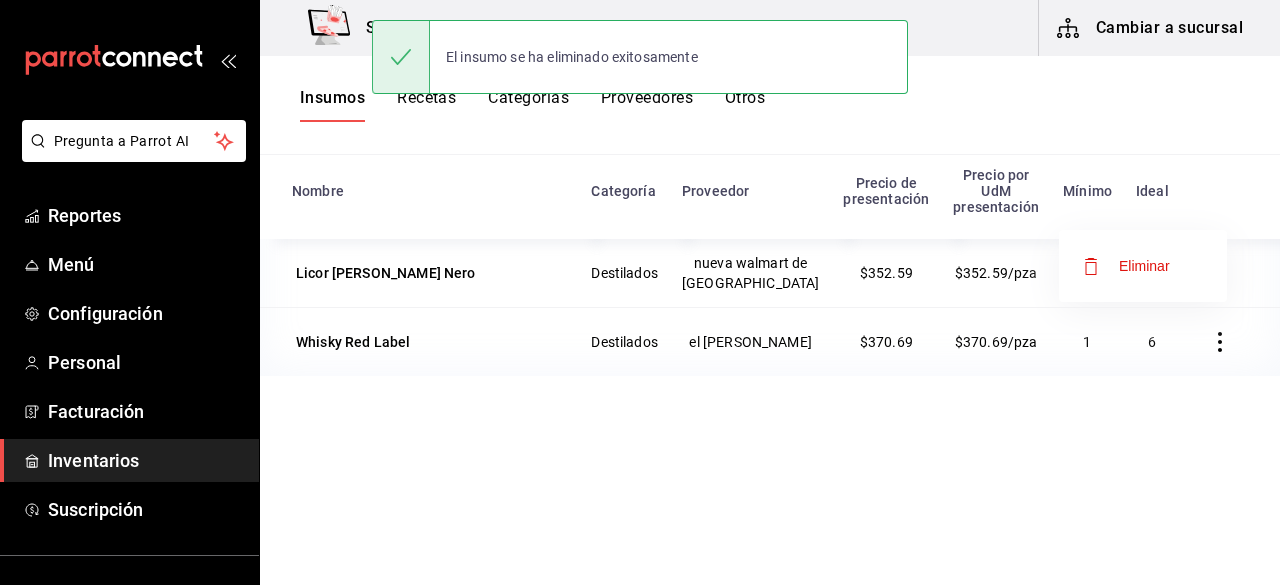 click on "Eliminar" at bounding box center (1144, 266) 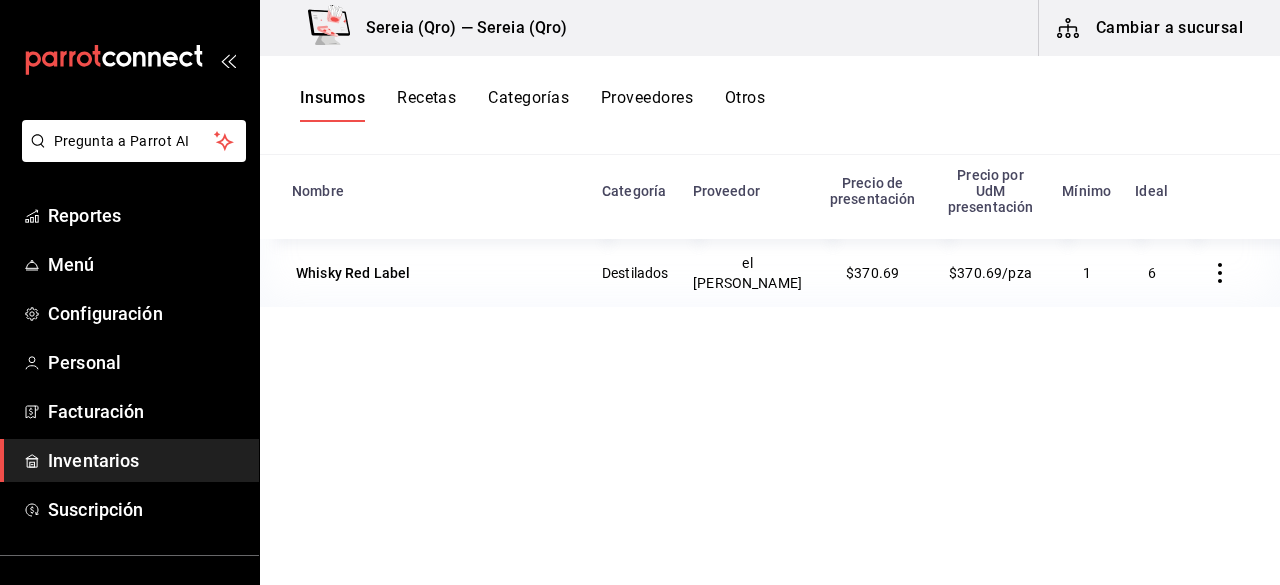 click 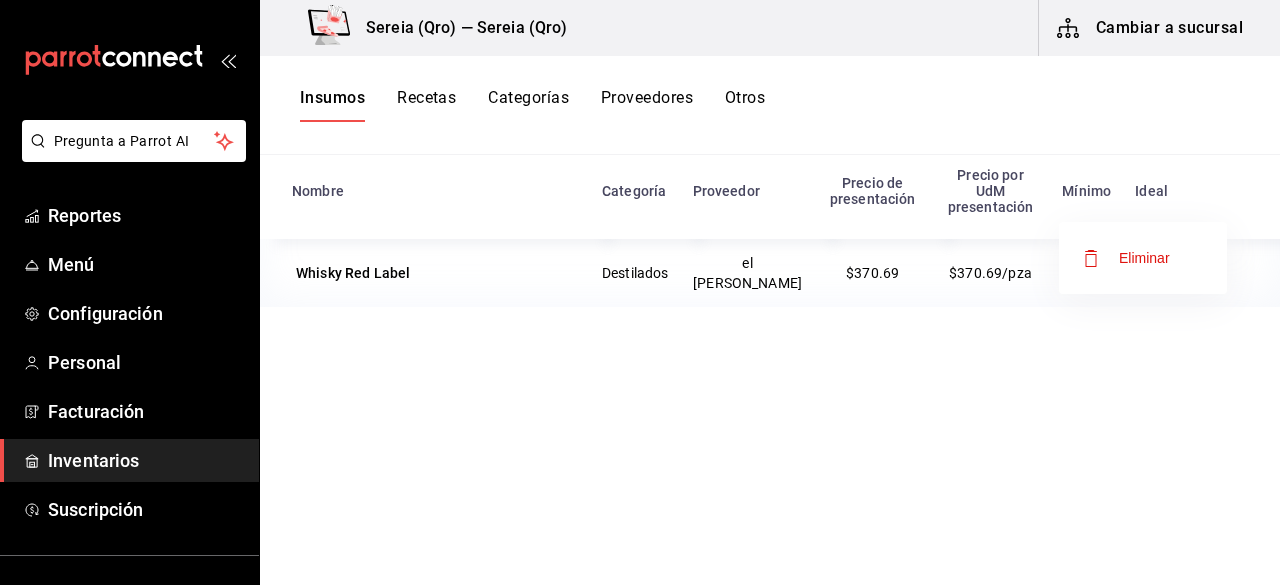 click on "Eliminar" at bounding box center (1144, 258) 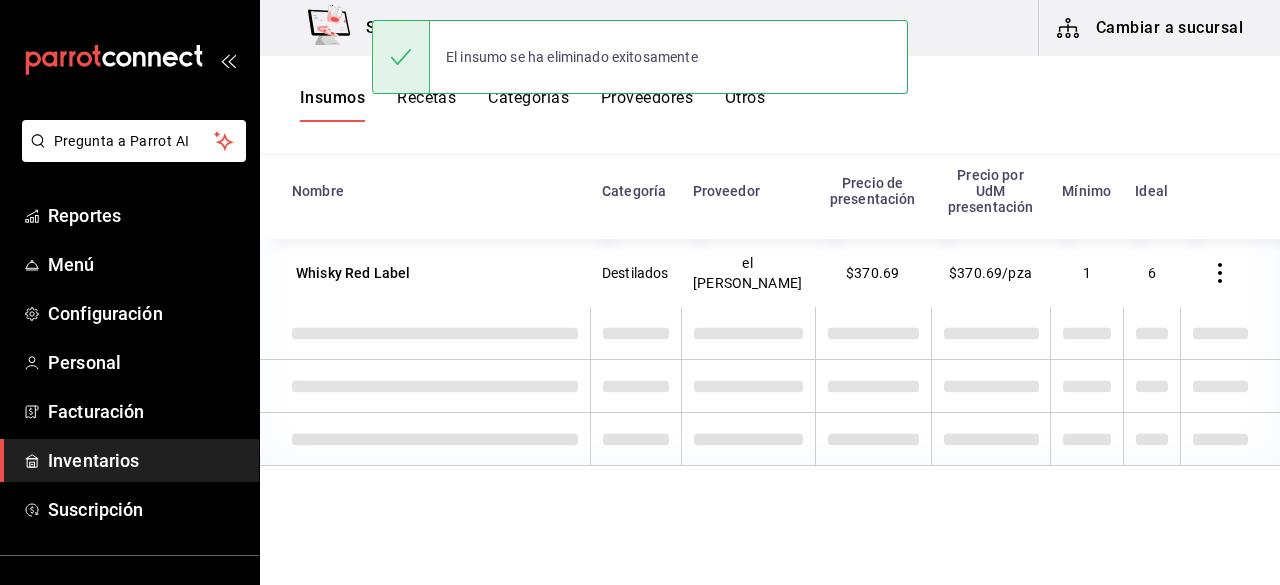 scroll, scrollTop: 145, scrollLeft: 0, axis: vertical 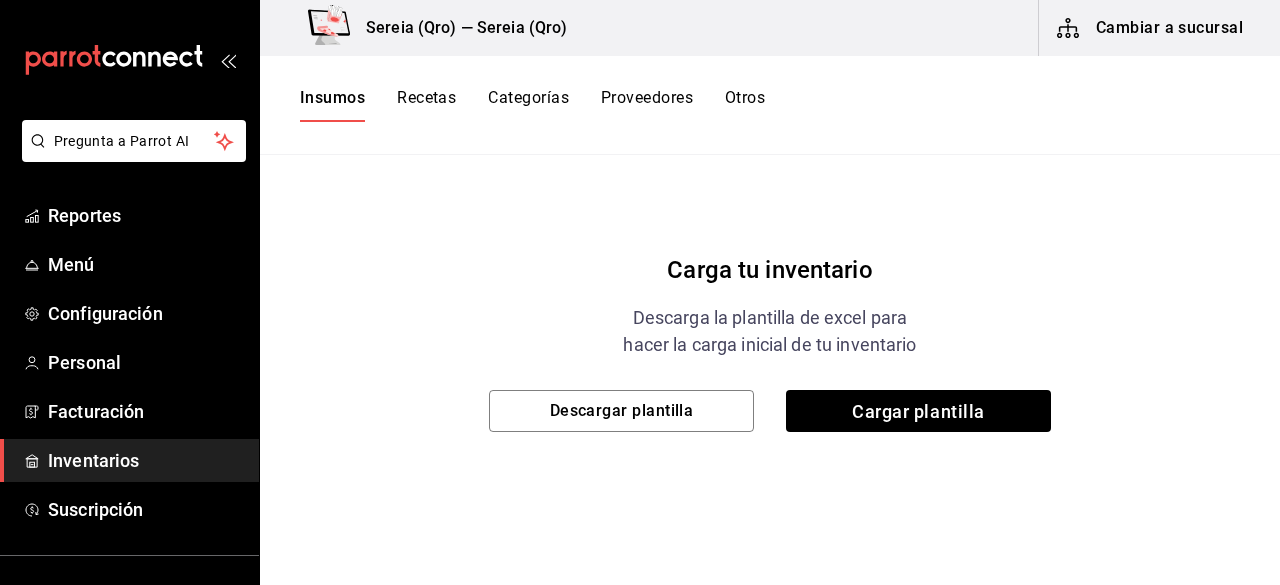 click on "Carga tu inventario Descarga la plantilla de excel para hacer la carga inicial de tu inventario Descargar plantilla Cargar plantilla" at bounding box center (770, 322) 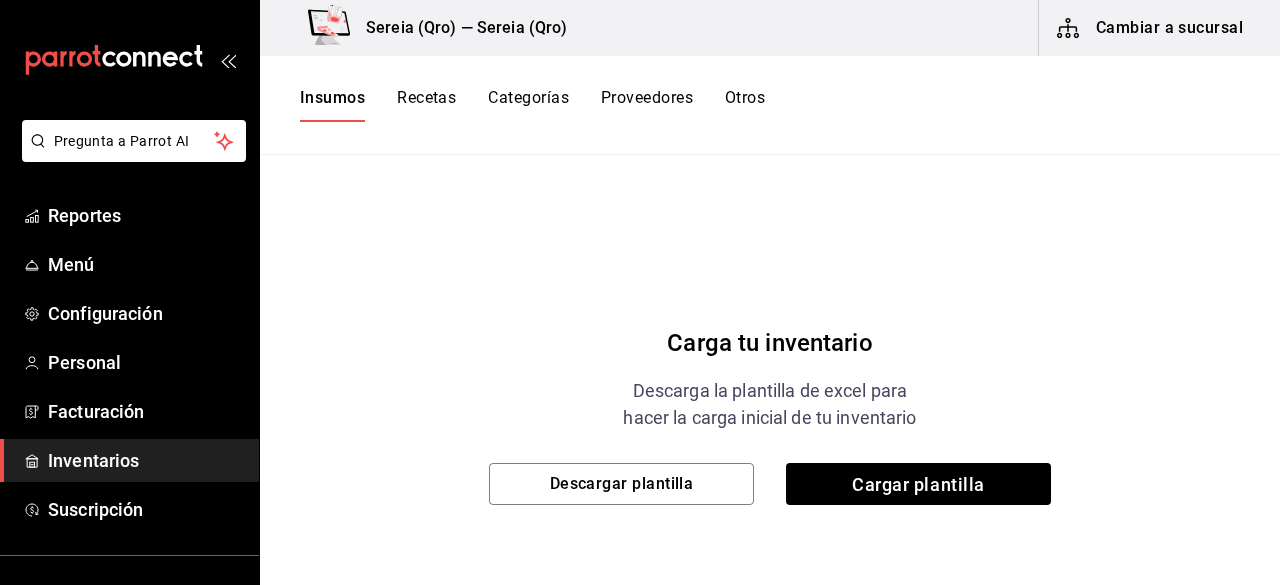 scroll, scrollTop: 145, scrollLeft: 0, axis: vertical 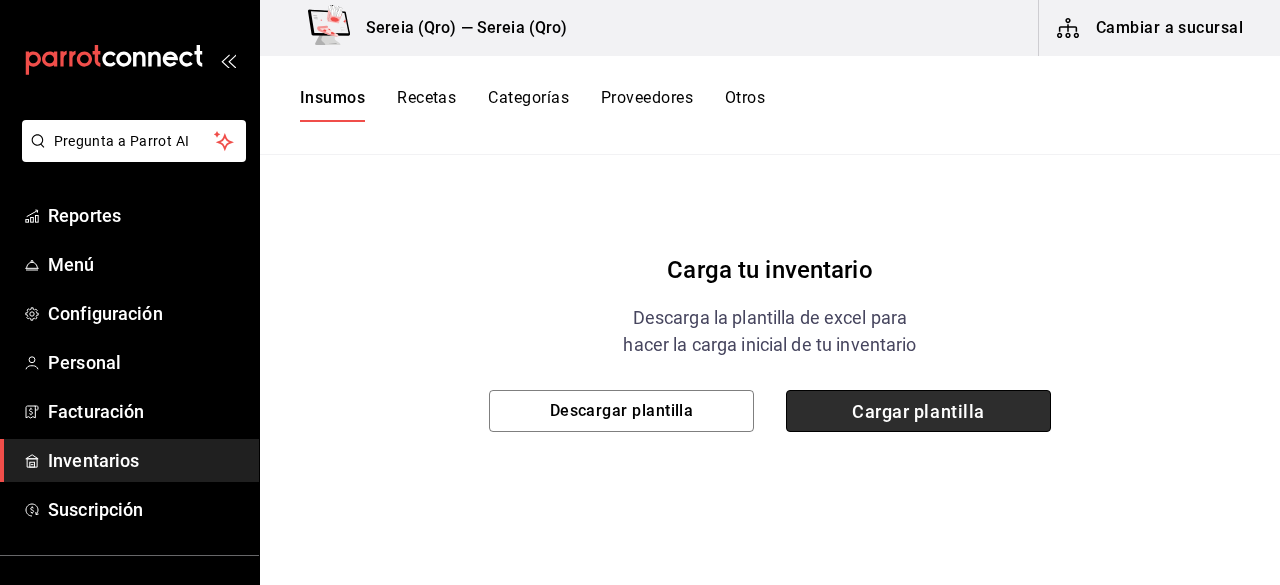 click on "Cargar plantilla" at bounding box center (918, 411) 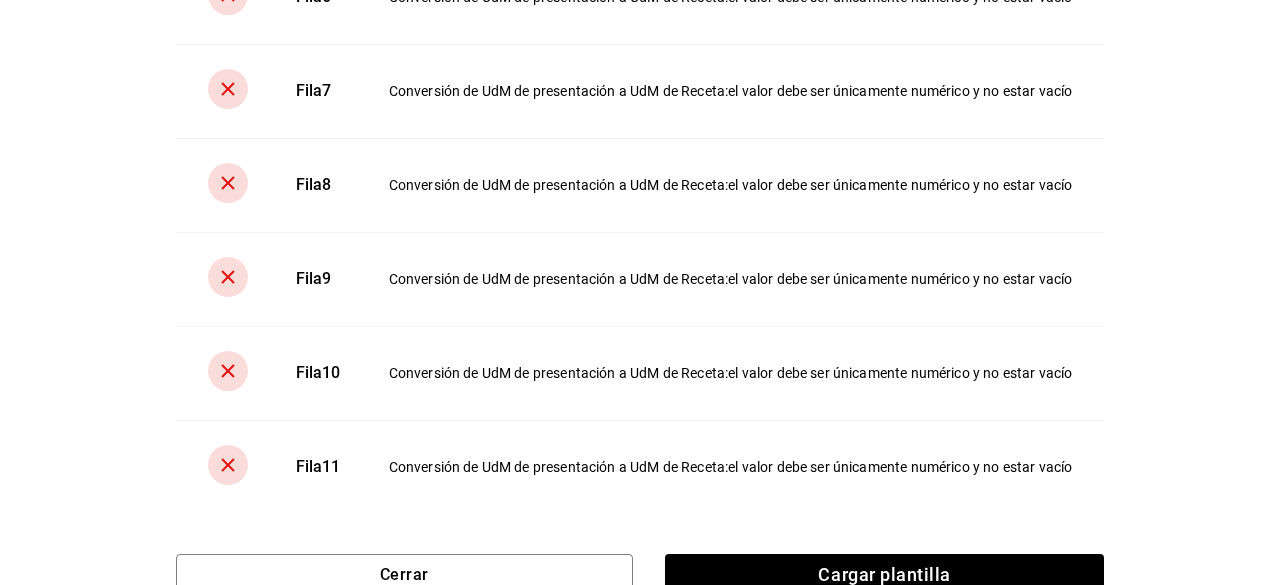 scroll, scrollTop: 634, scrollLeft: 0, axis: vertical 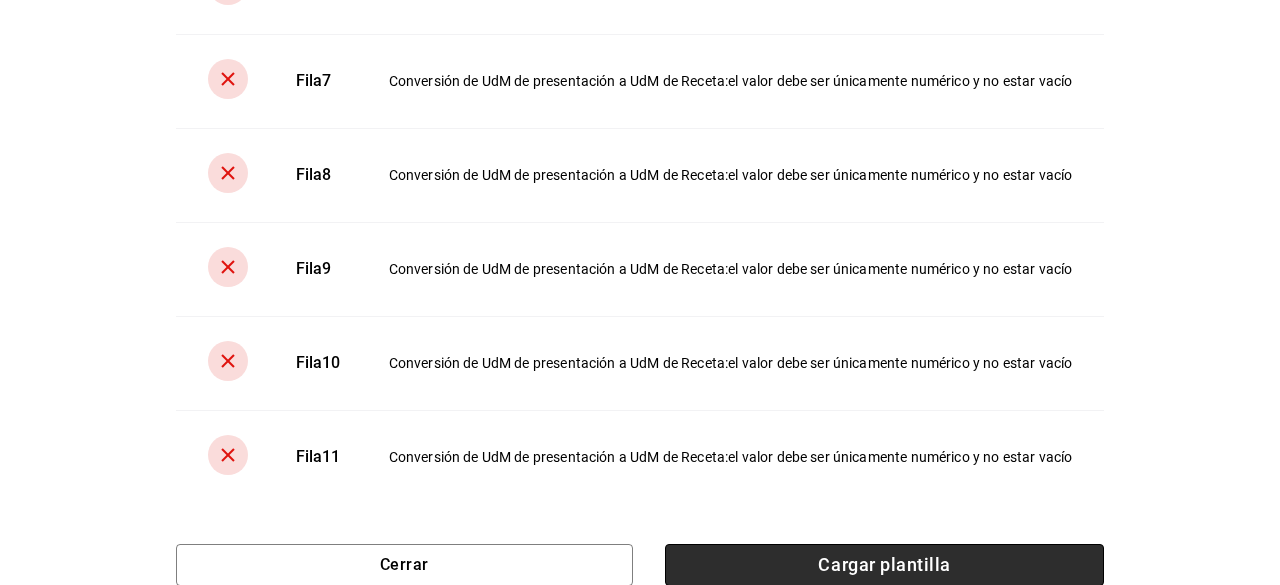 click on "Cargar plantilla" at bounding box center [884, 565] 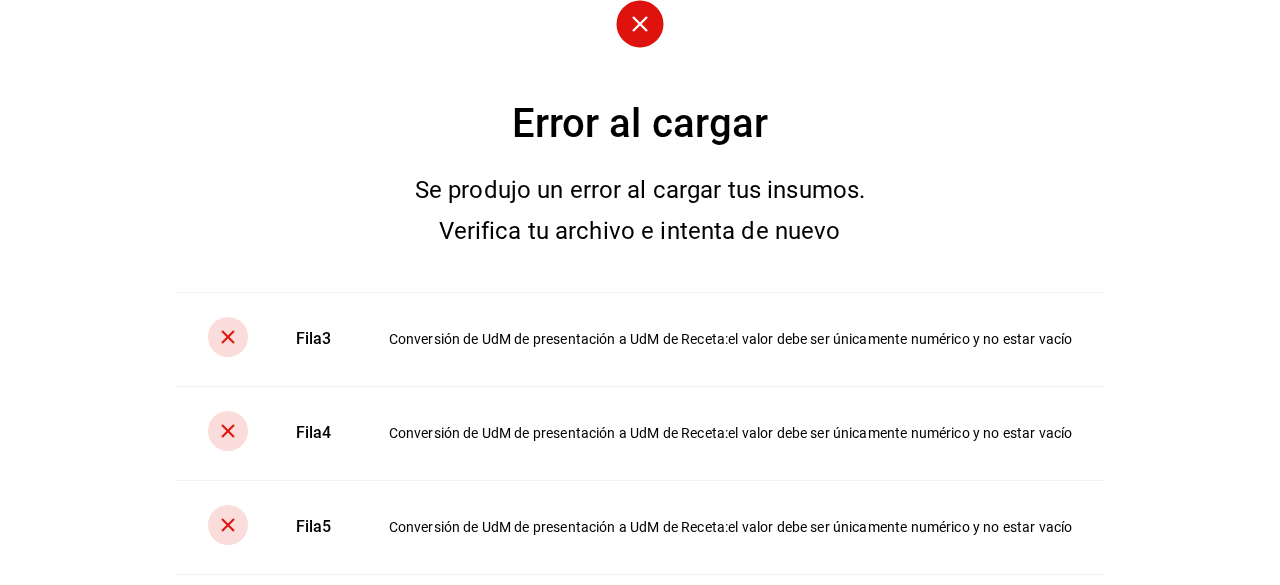 scroll, scrollTop: 0, scrollLeft: 0, axis: both 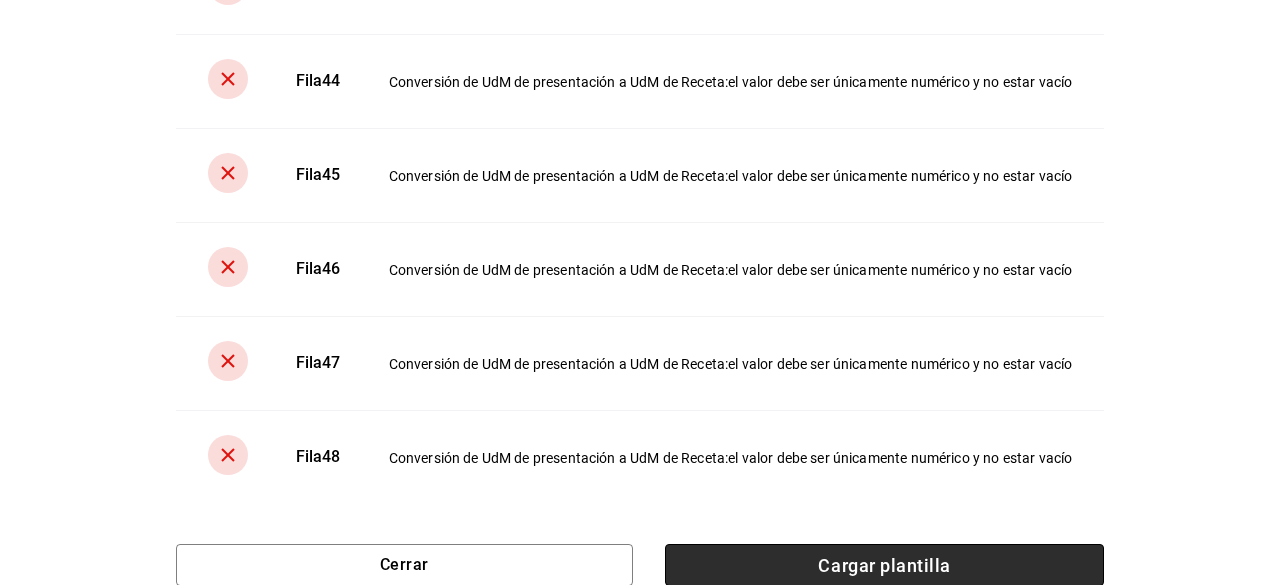 click on "Cargar plantilla" at bounding box center (884, 565) 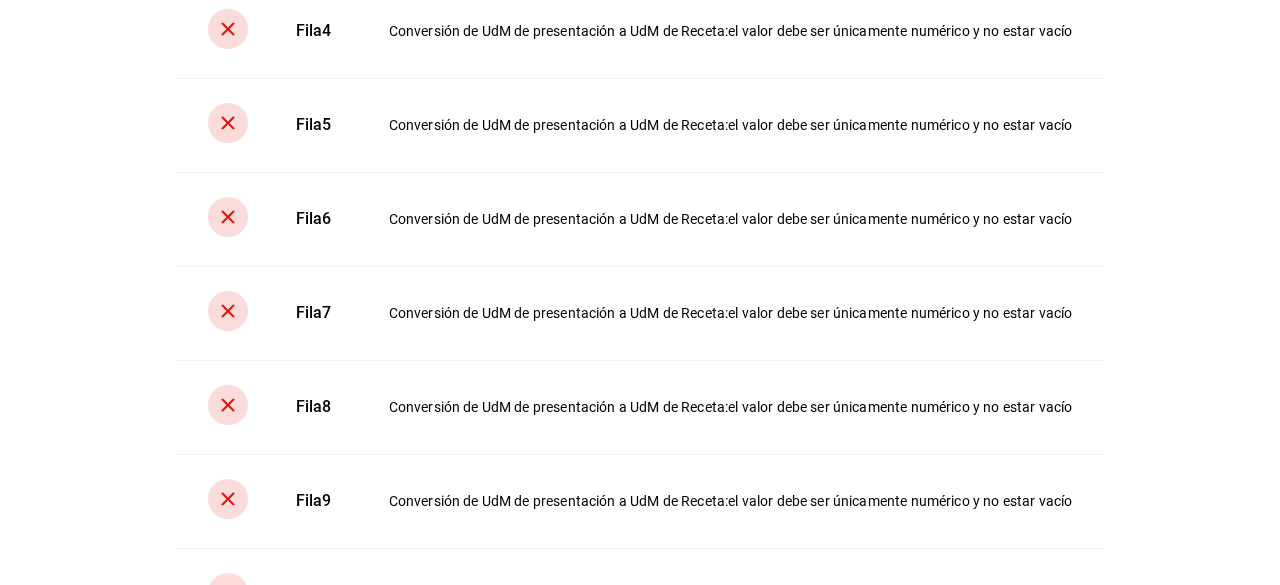 scroll, scrollTop: 540, scrollLeft: 0, axis: vertical 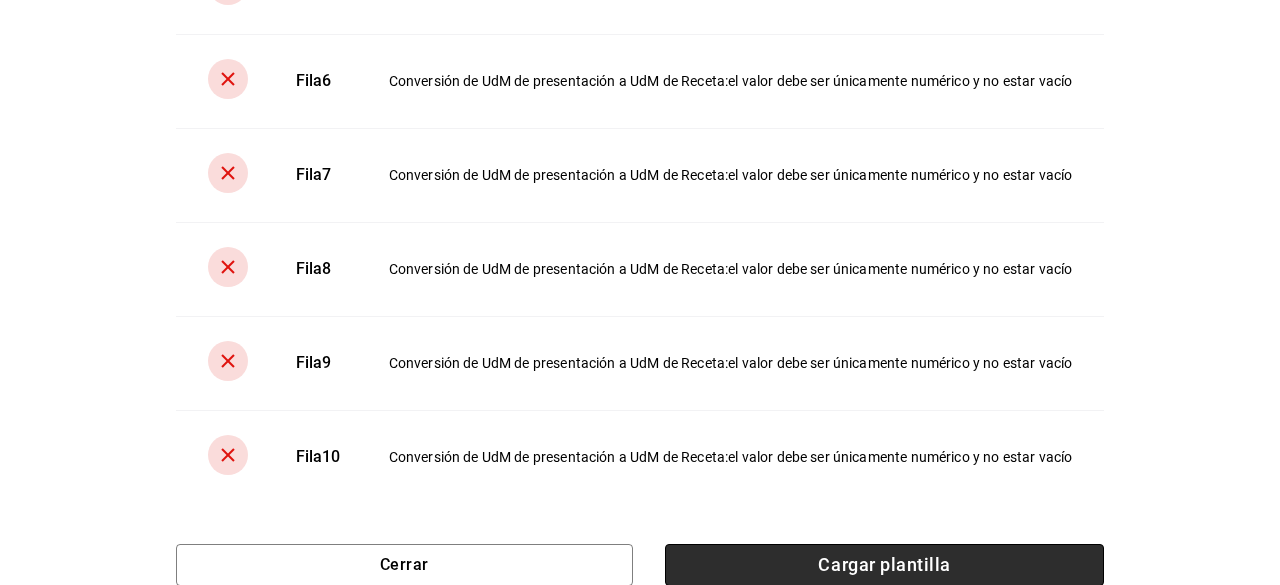 click on "Cargar plantilla" at bounding box center [884, 565] 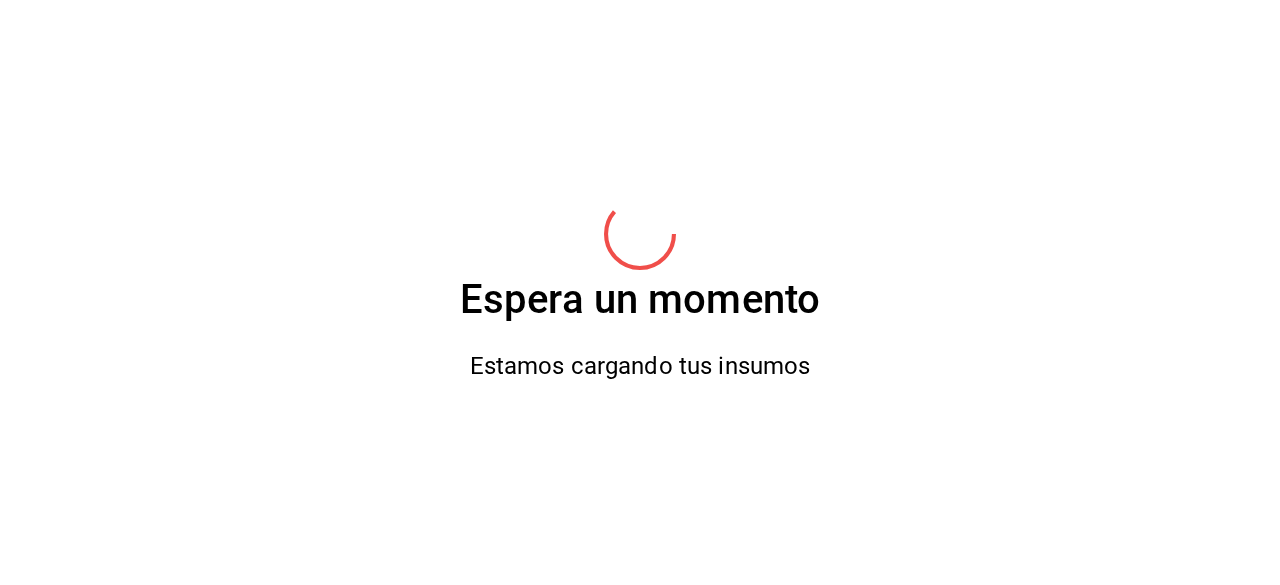 scroll, scrollTop: 0, scrollLeft: 0, axis: both 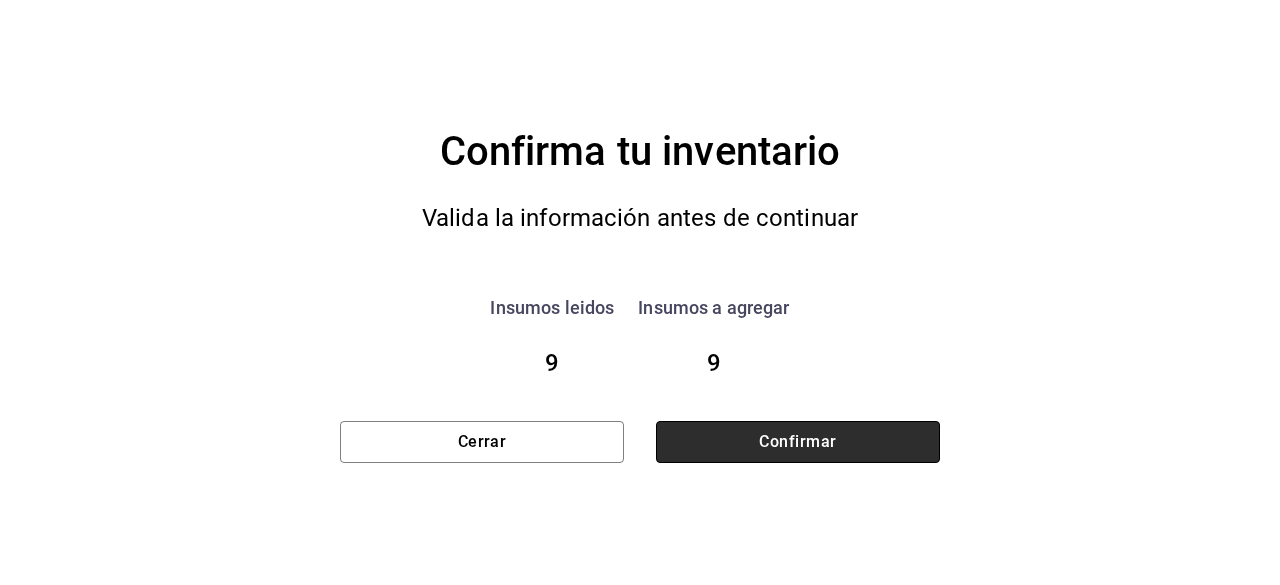 click on "Confirmar" at bounding box center [798, 442] 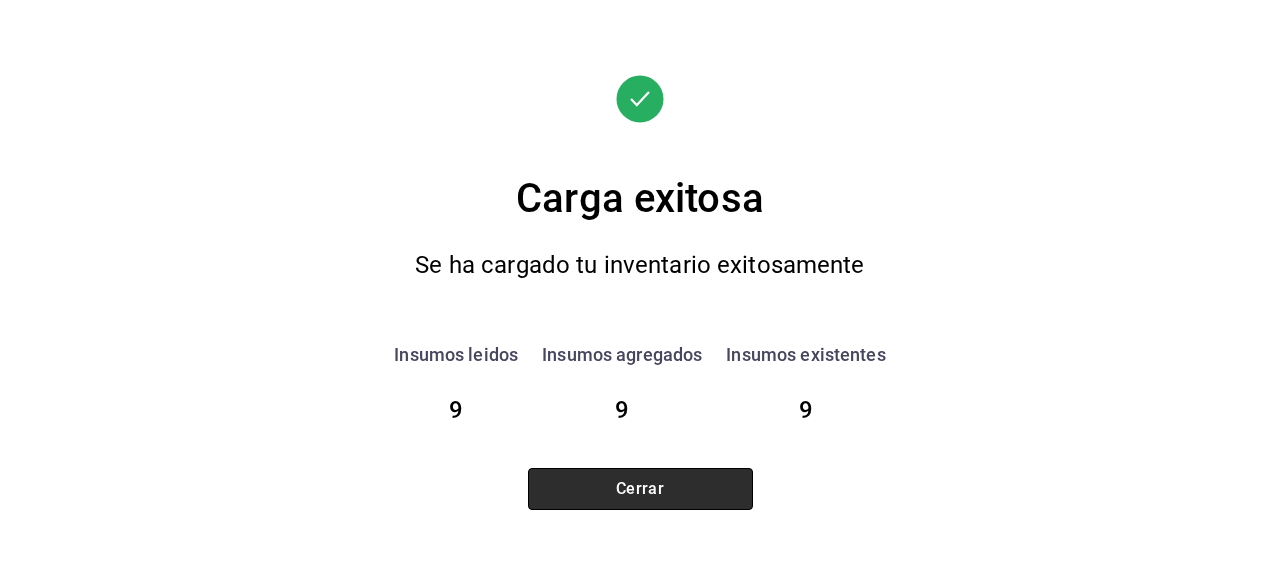 click on "Cerrar" at bounding box center (640, 489) 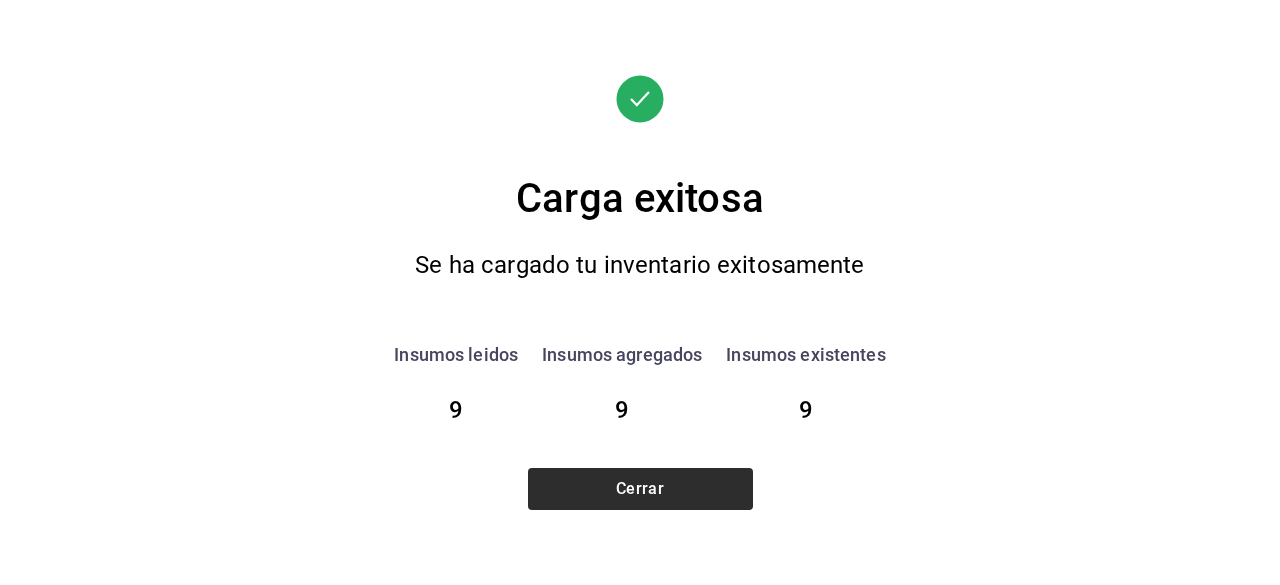 click on "Carga exitosa Se ha cargado tu inventario exitosamente Insumos leidos 9 Insumos agregados 9 Insumos existentes 9 Cerrar" at bounding box center [640, 292] 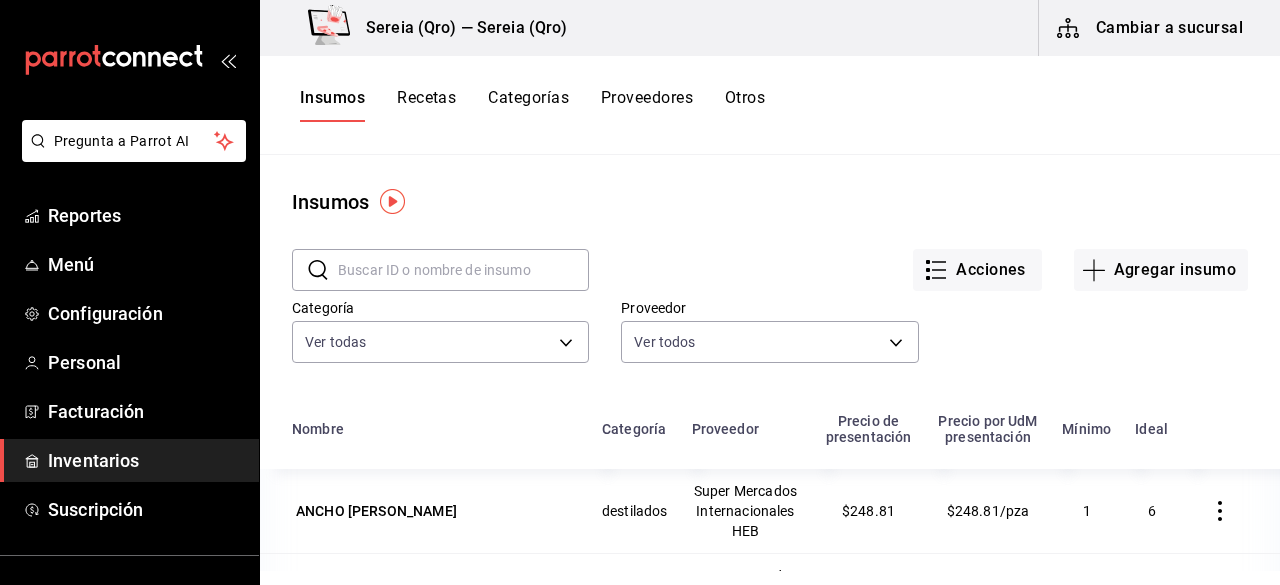 scroll, scrollTop: 0, scrollLeft: 0, axis: both 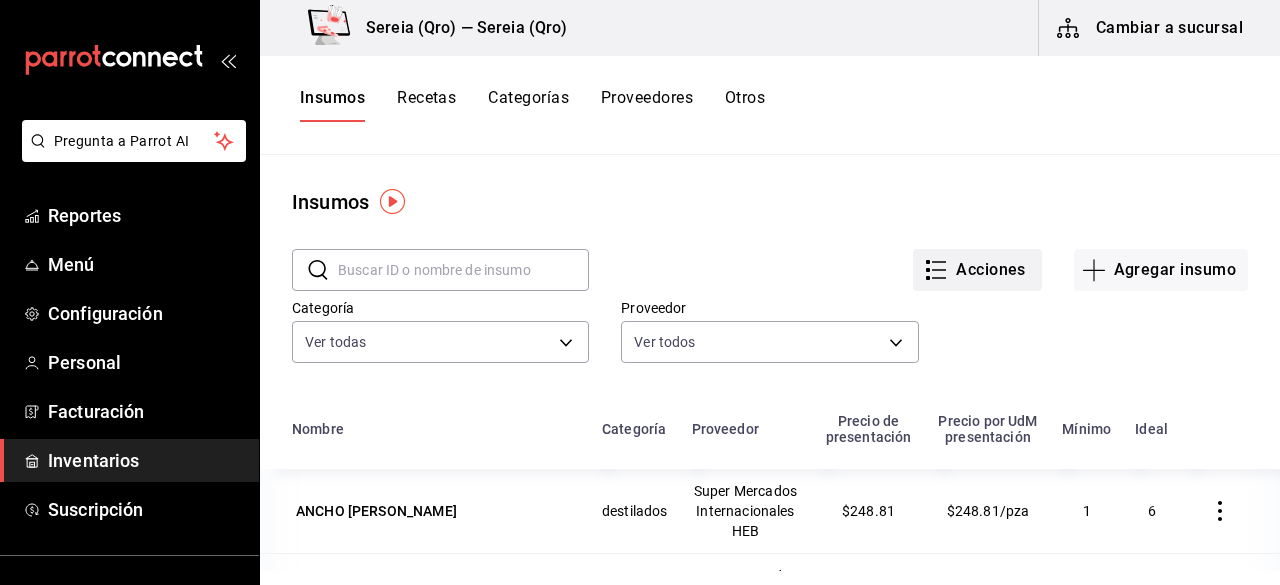 click on "Acciones" at bounding box center (977, 270) 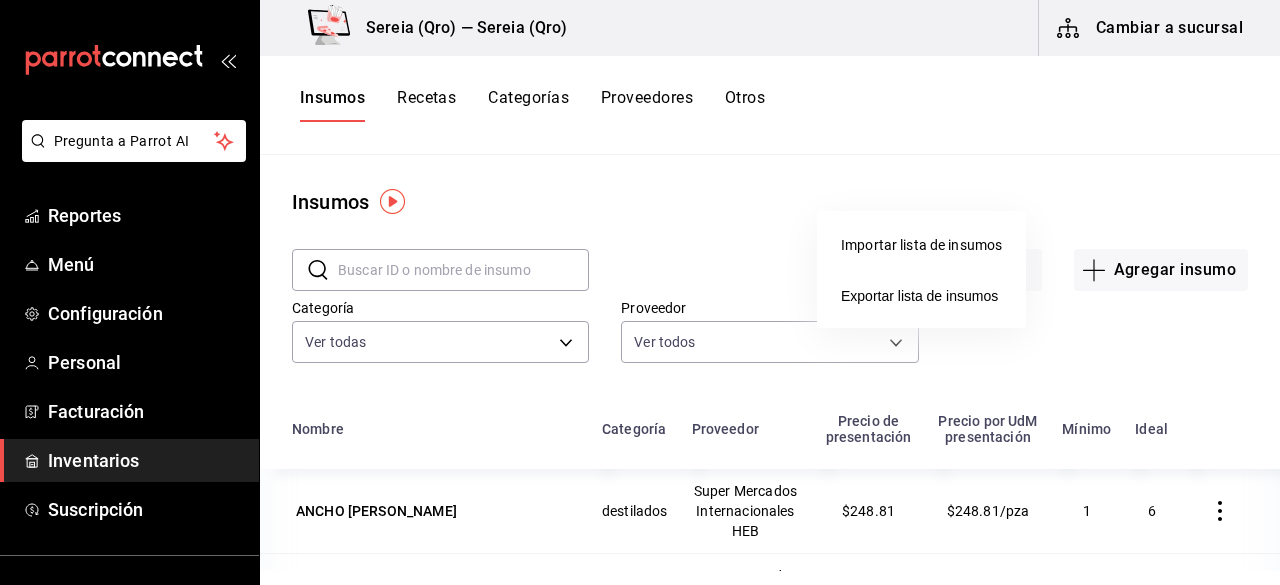 click on "Importar lista de insumos" at bounding box center (921, 245) 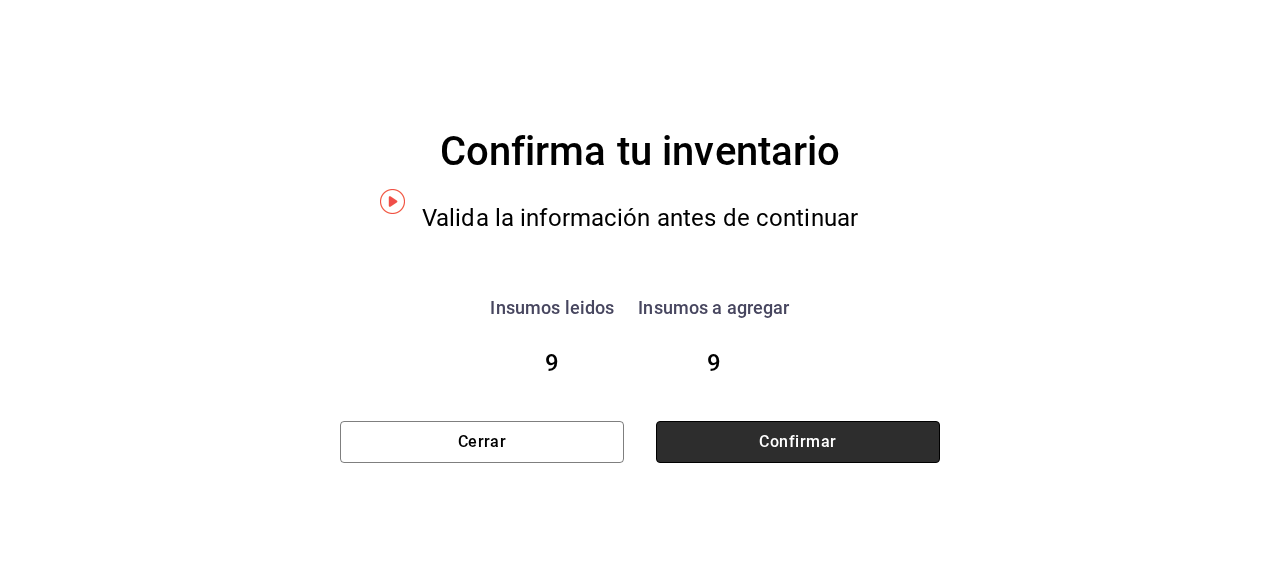 click on "Confirmar" at bounding box center [798, 442] 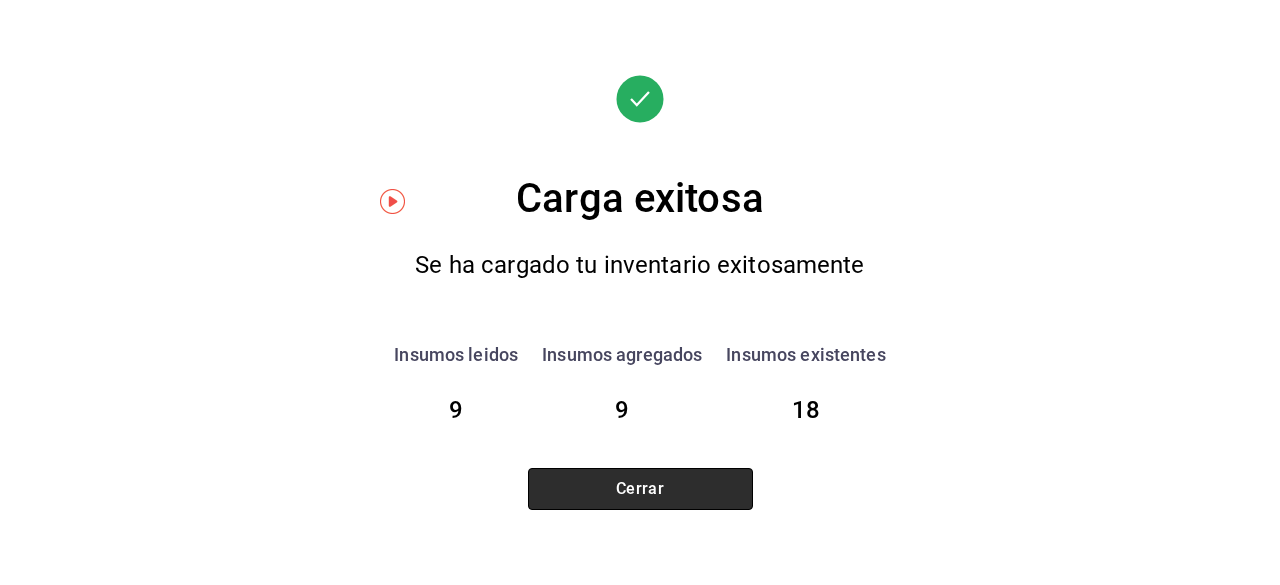 click on "Cerrar" at bounding box center (640, 489) 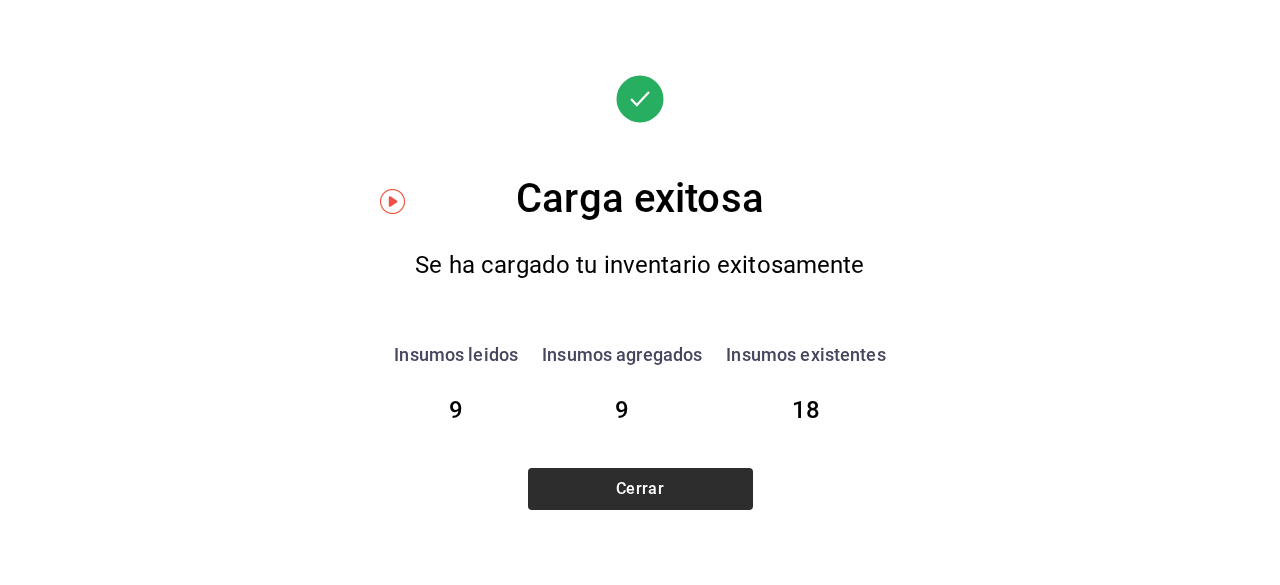 click on "Carga exitosa Se ha cargado tu inventario exitosamente Insumos leidos 9 Insumos agregados 9 Insumos existentes 18 Cerrar" at bounding box center [640, 292] 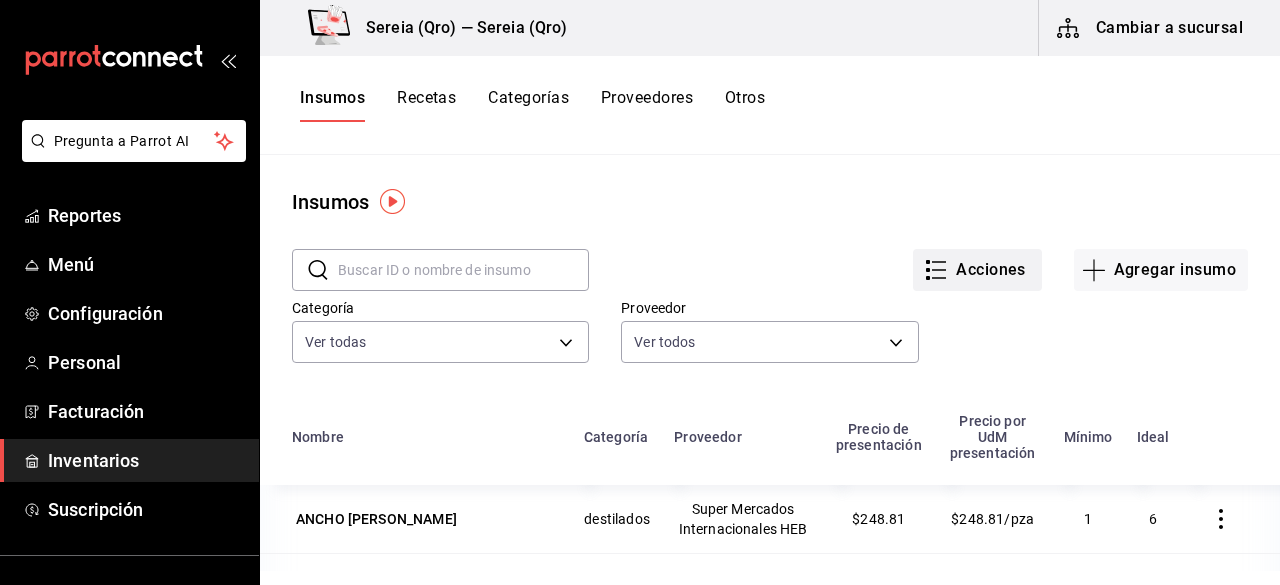 click 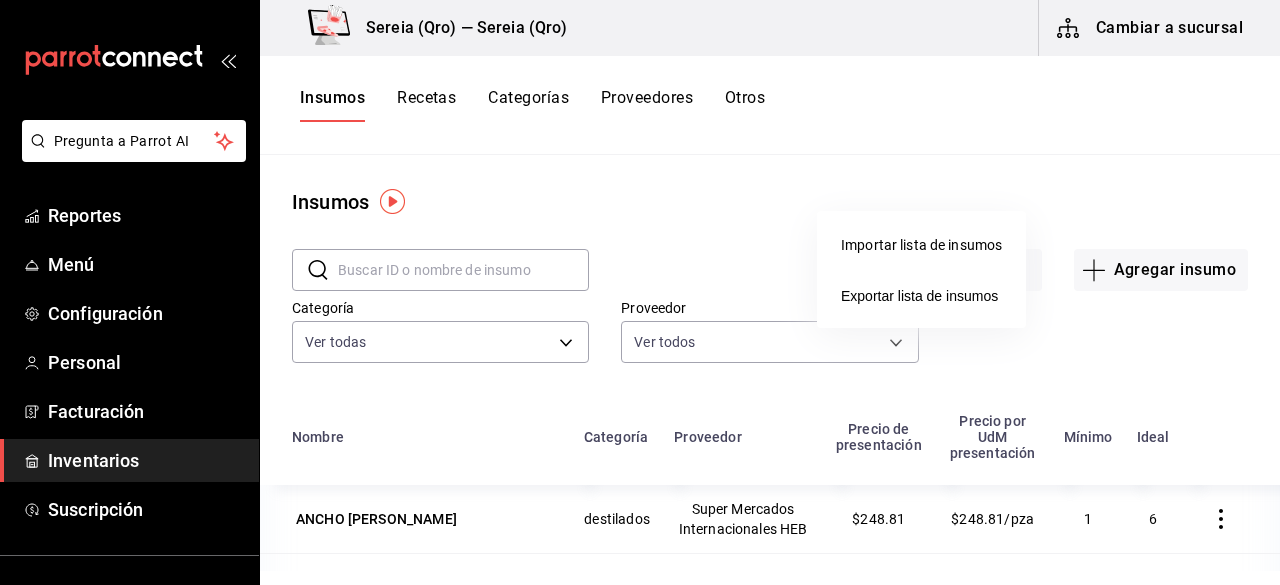 click on "Importar lista de insumos" at bounding box center [921, 245] 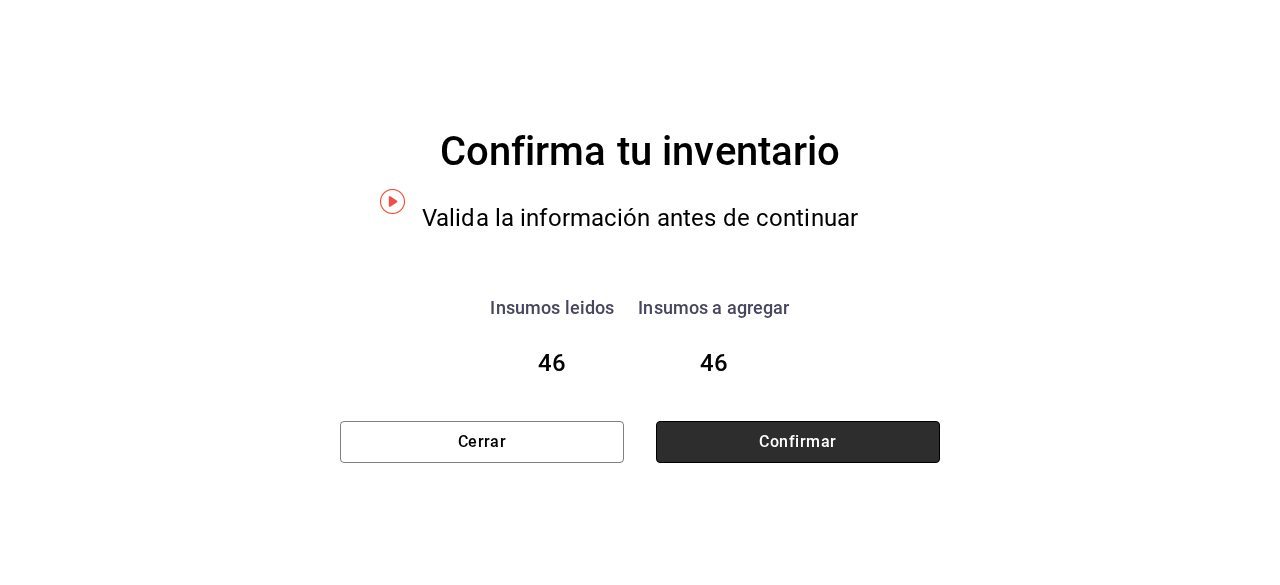 click on "Confirmar" at bounding box center [798, 442] 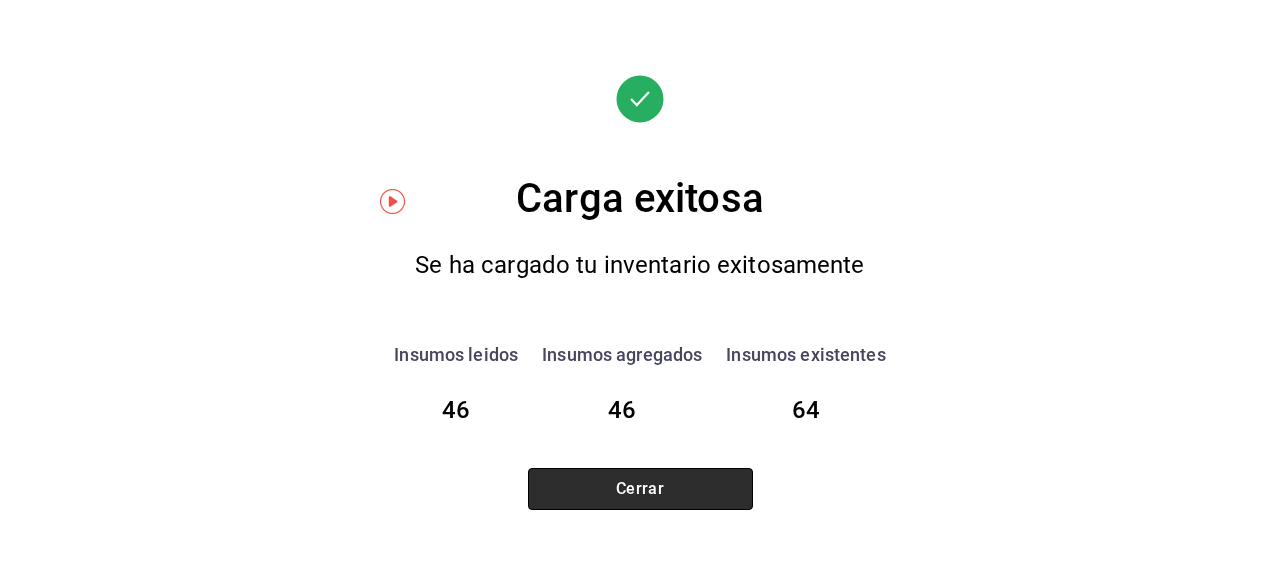 click on "Cerrar" at bounding box center [640, 489] 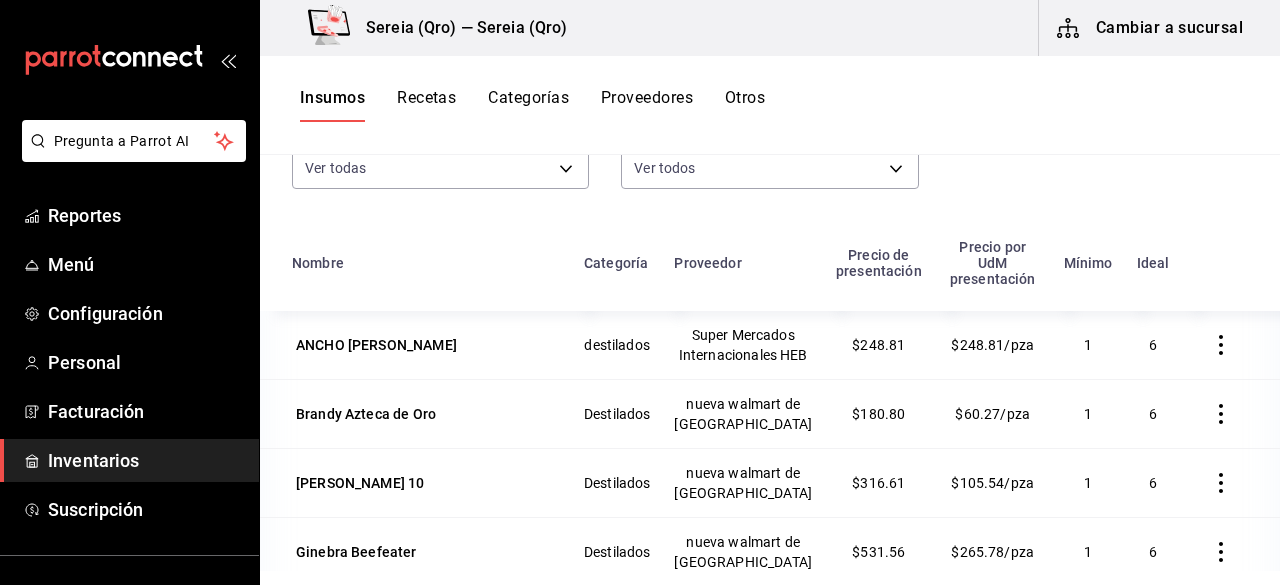 scroll, scrollTop: 246, scrollLeft: 0, axis: vertical 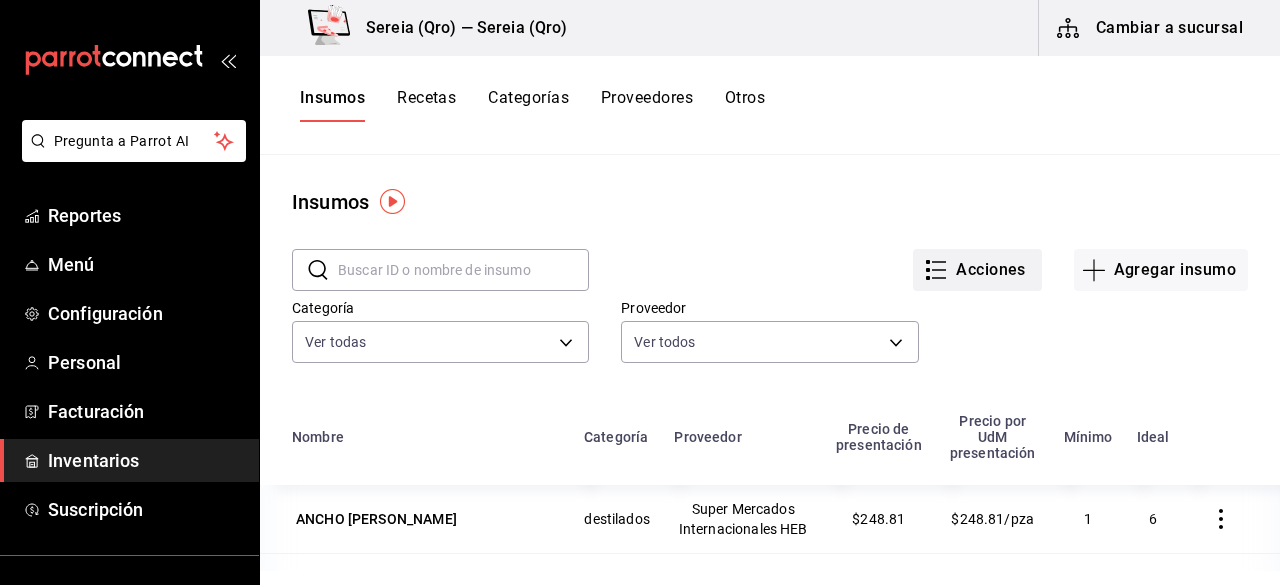 click on "Acciones" at bounding box center [977, 270] 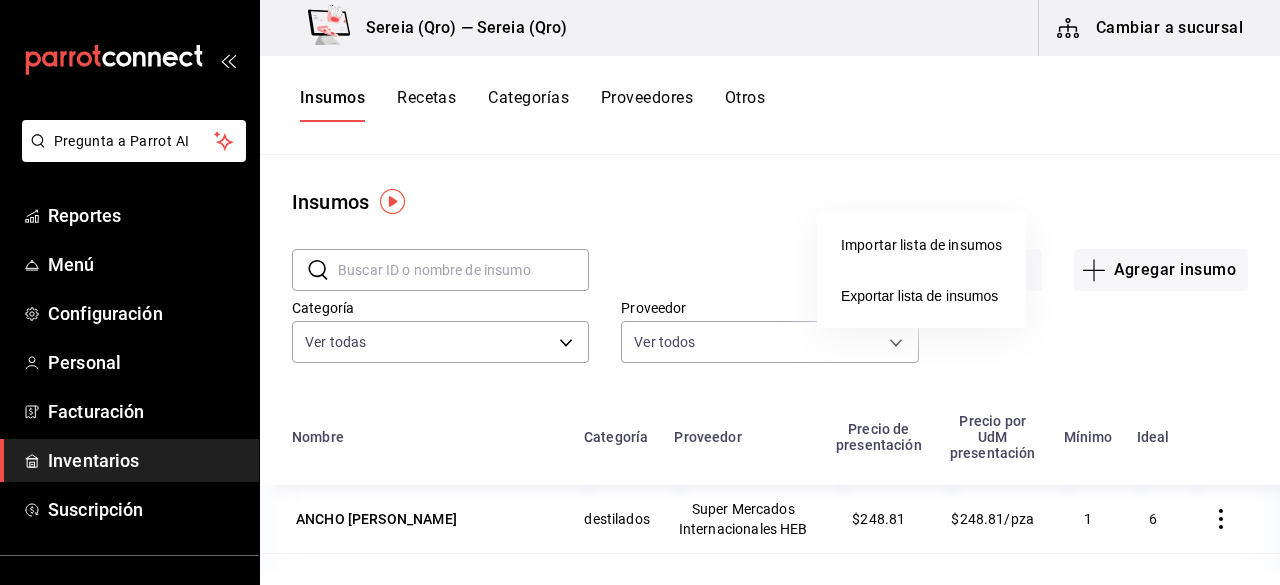 click on "Importar lista de insumos" at bounding box center [921, 245] 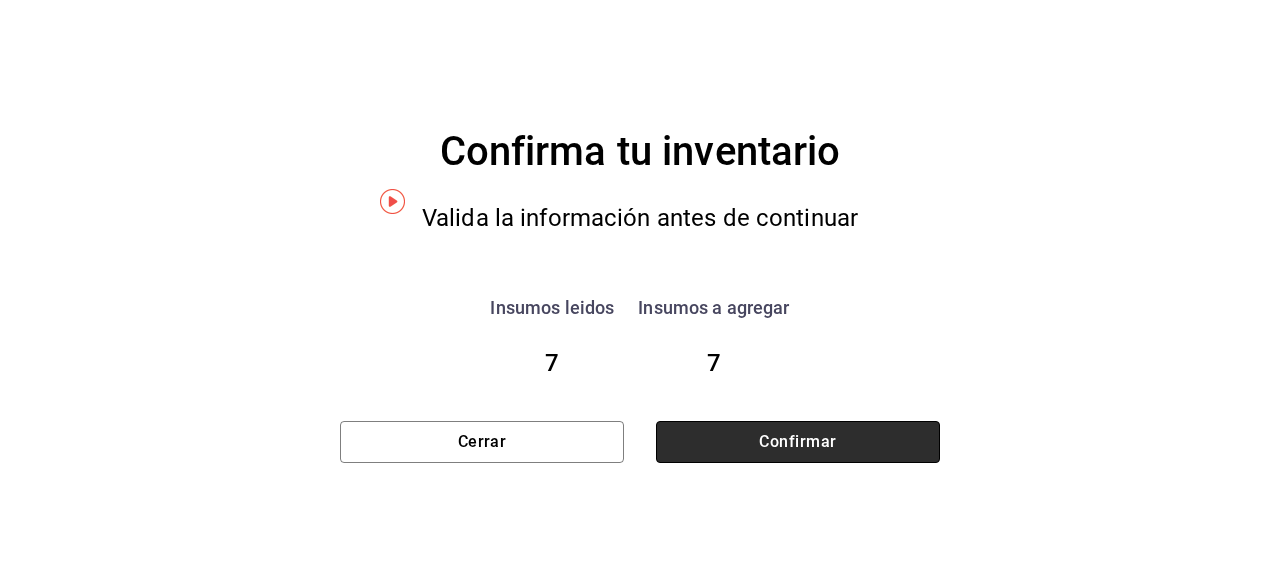 click on "Confirmar" at bounding box center [798, 442] 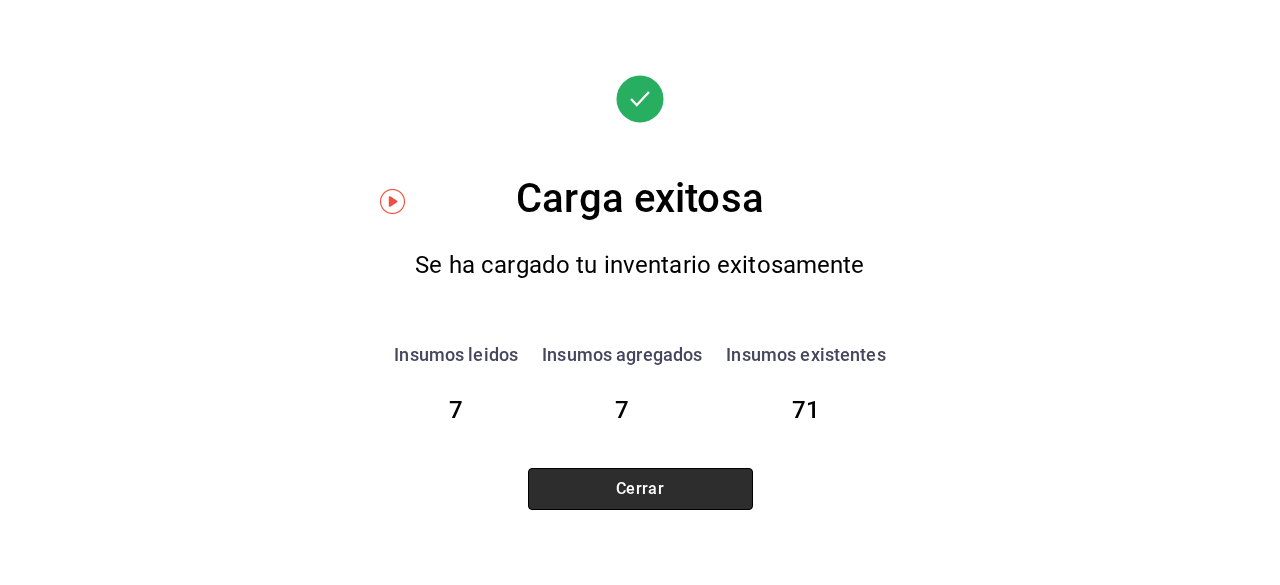 click on "Cerrar" at bounding box center (640, 489) 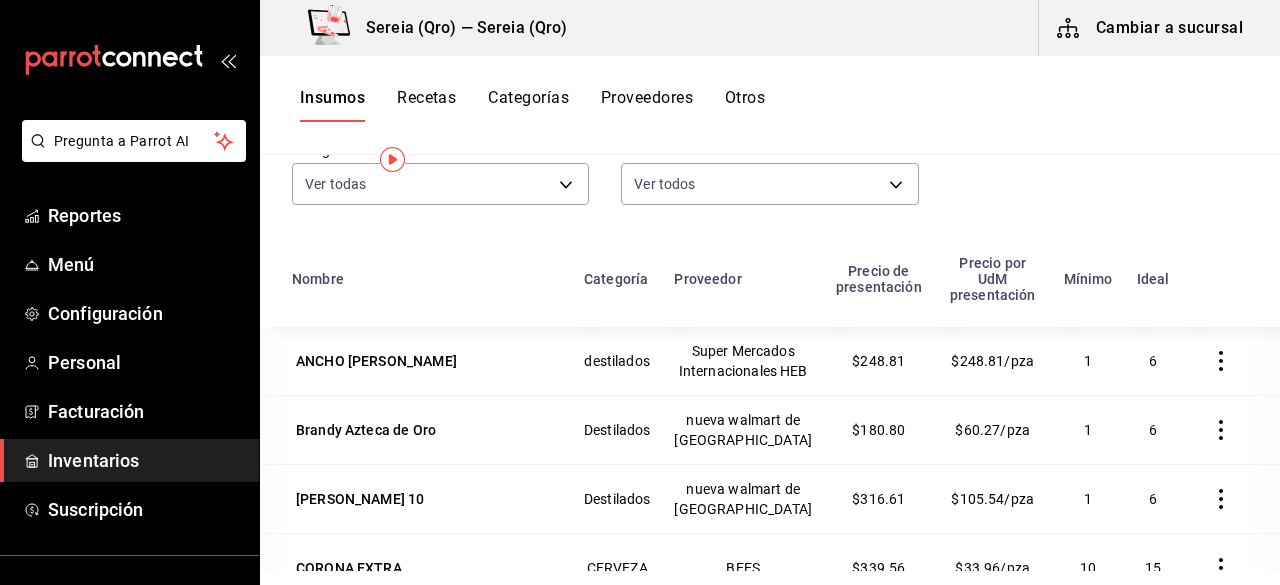 scroll, scrollTop: 246, scrollLeft: 0, axis: vertical 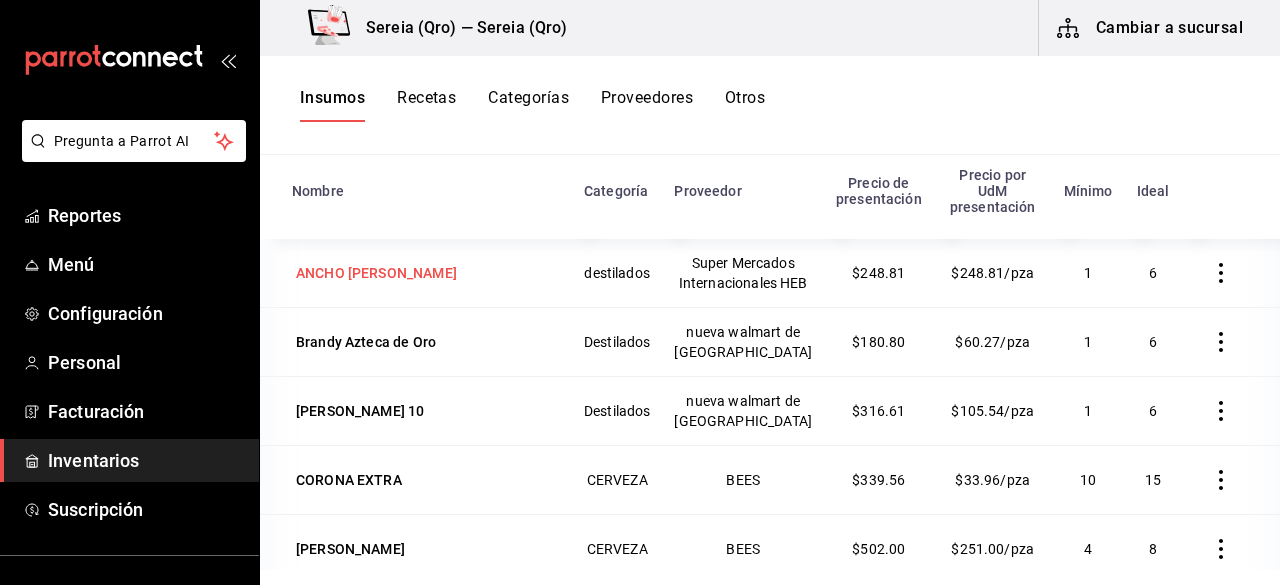 click on "ANCHO [PERSON_NAME]" at bounding box center [376, 273] 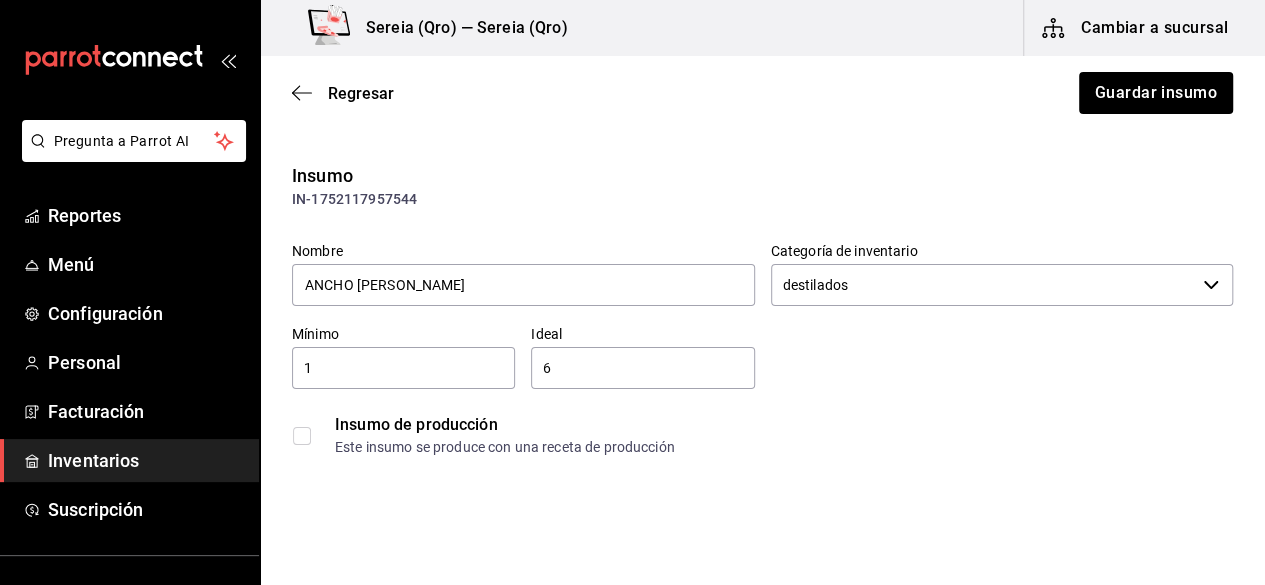type on "$288.62" 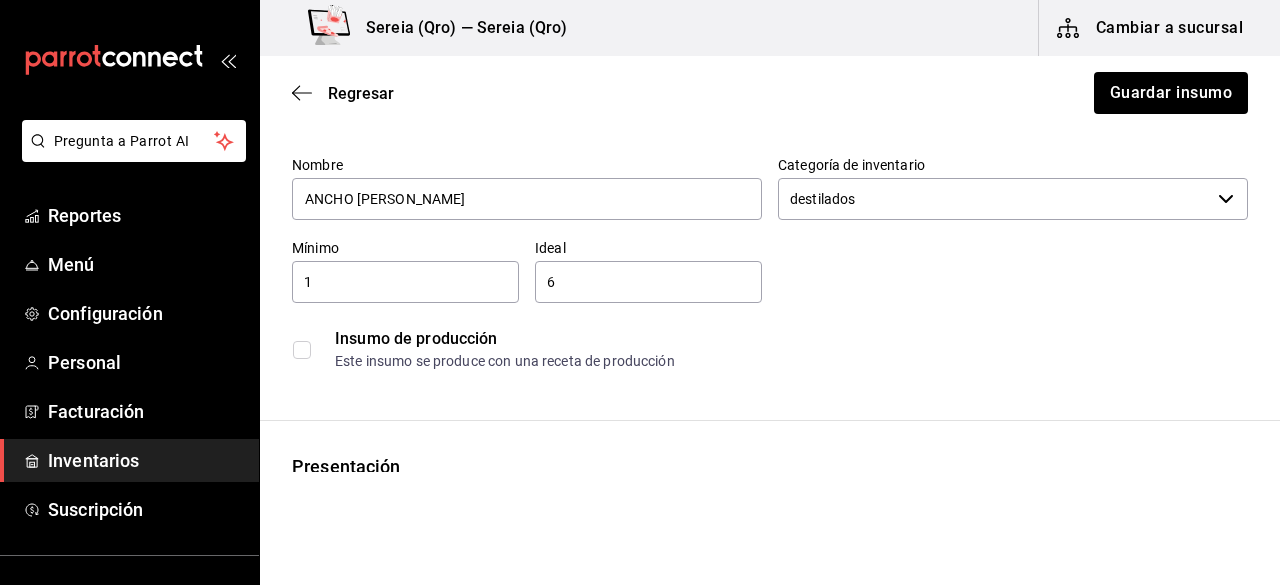 scroll, scrollTop: 0, scrollLeft: 0, axis: both 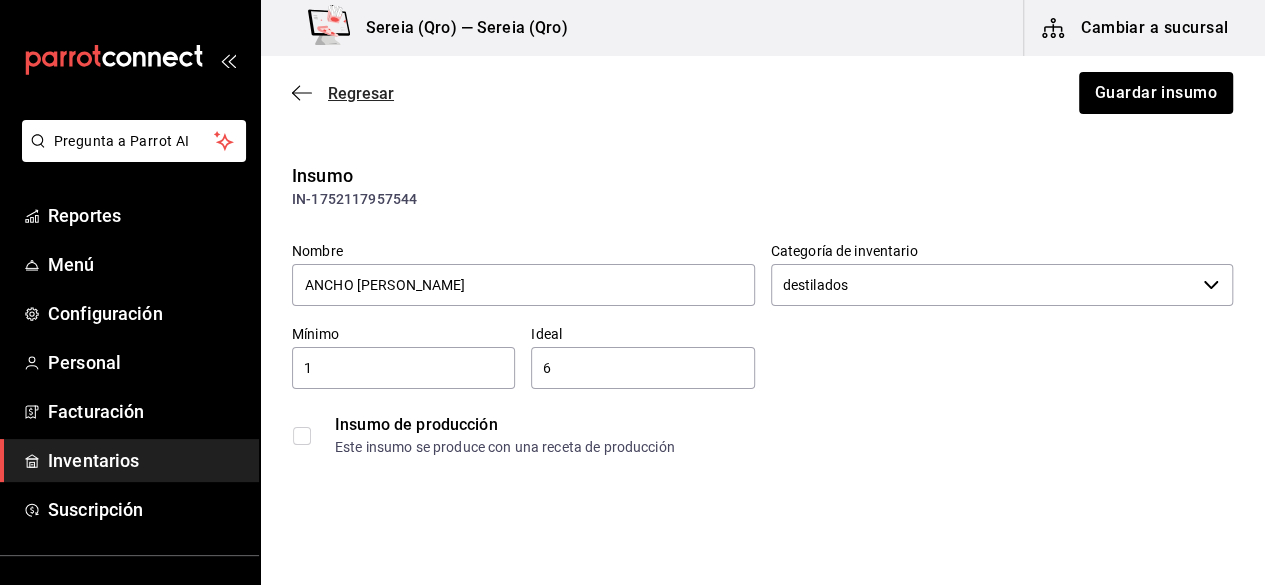click on "Regresar" at bounding box center [343, 93] 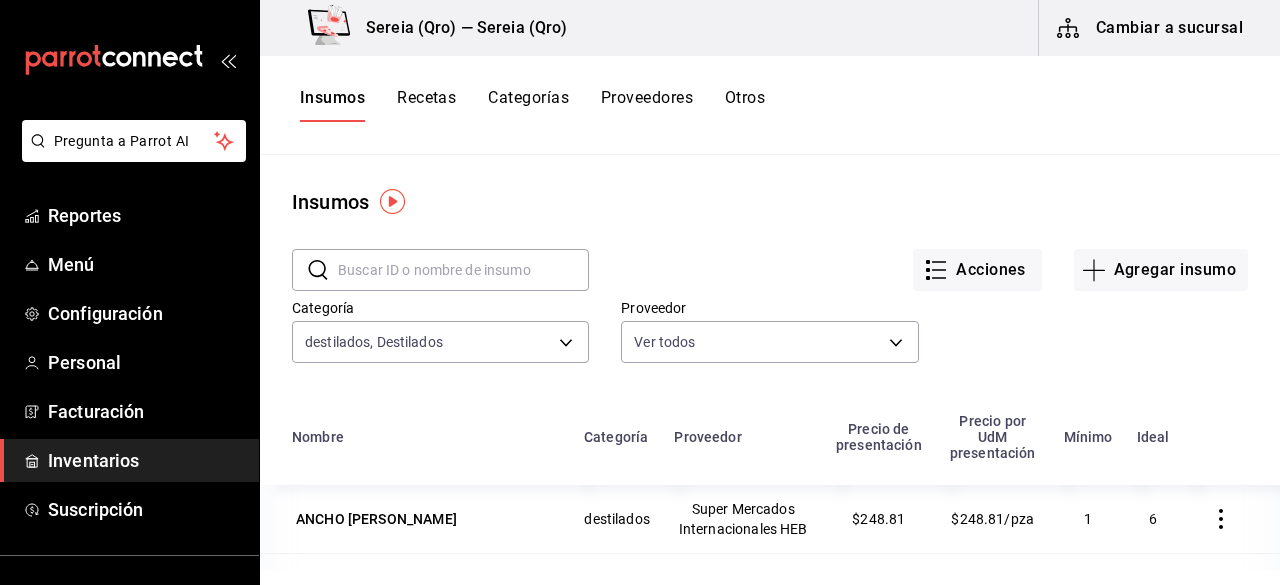 click on "Inventarios" at bounding box center [145, 460] 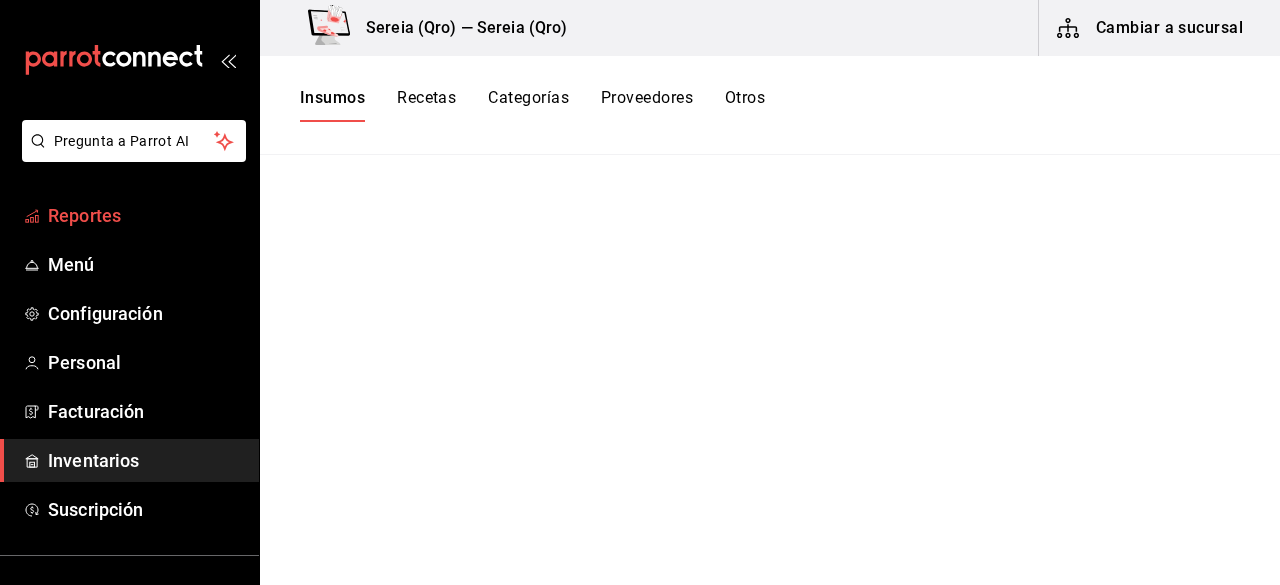 click on "Reportes" at bounding box center (145, 215) 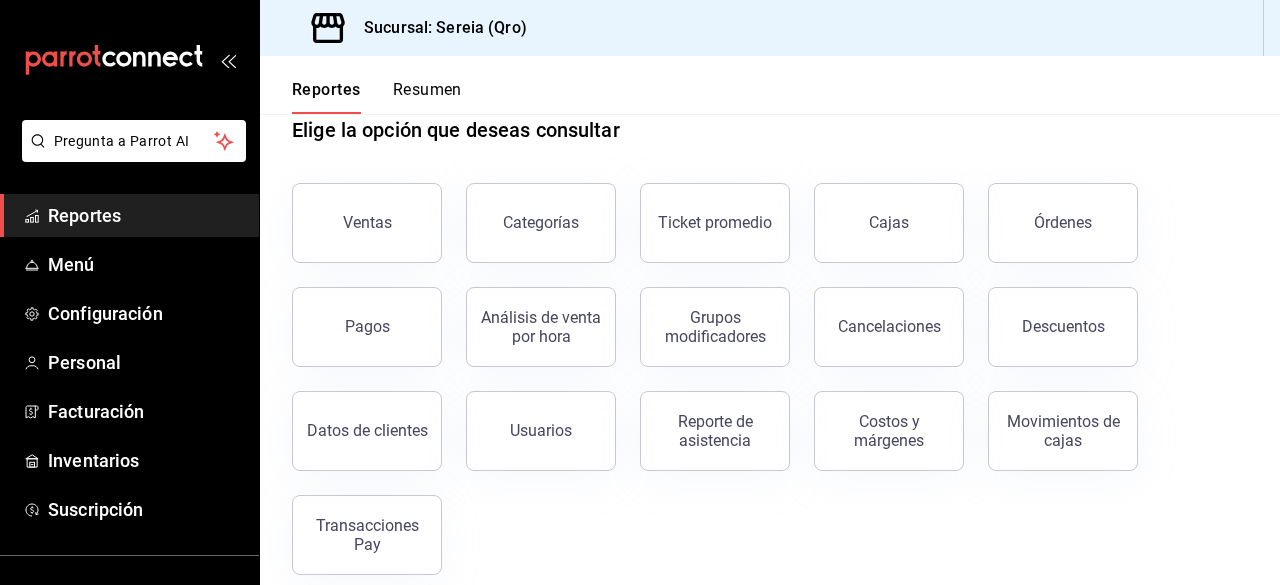 scroll, scrollTop: 44, scrollLeft: 0, axis: vertical 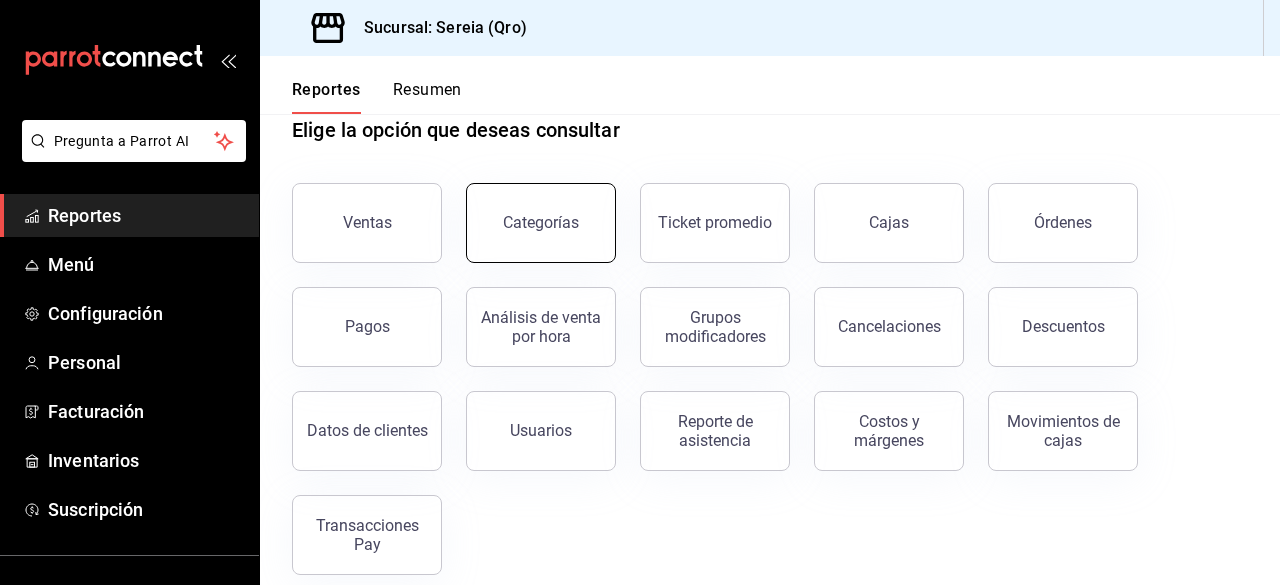 click on "Categorías" at bounding box center (541, 222) 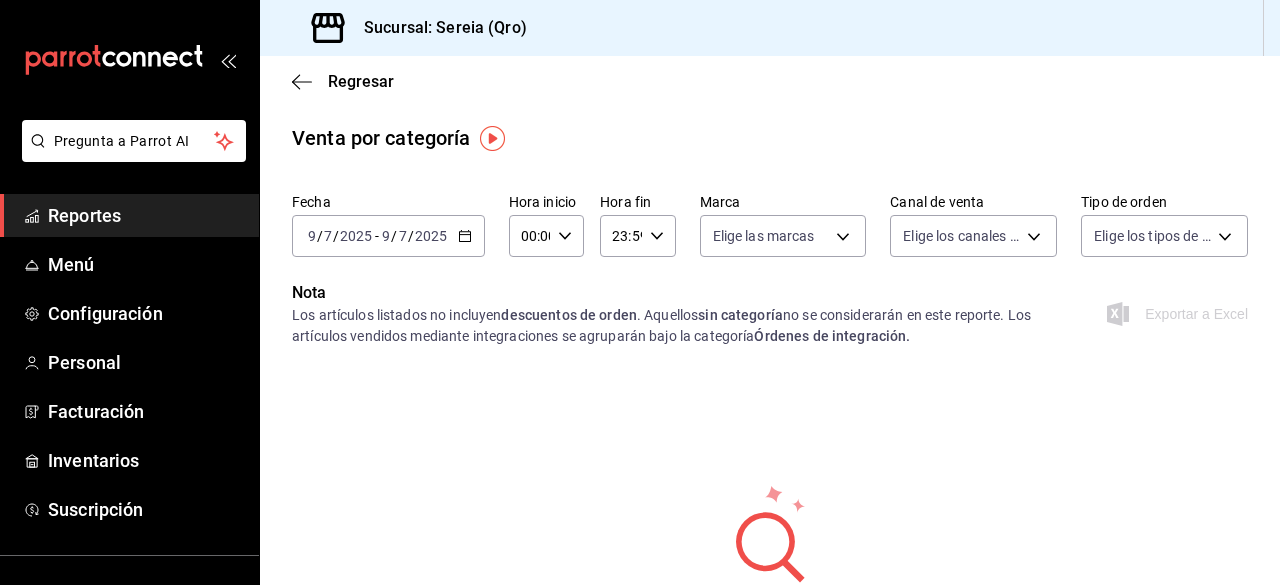 click on "Reportes" at bounding box center (145, 215) 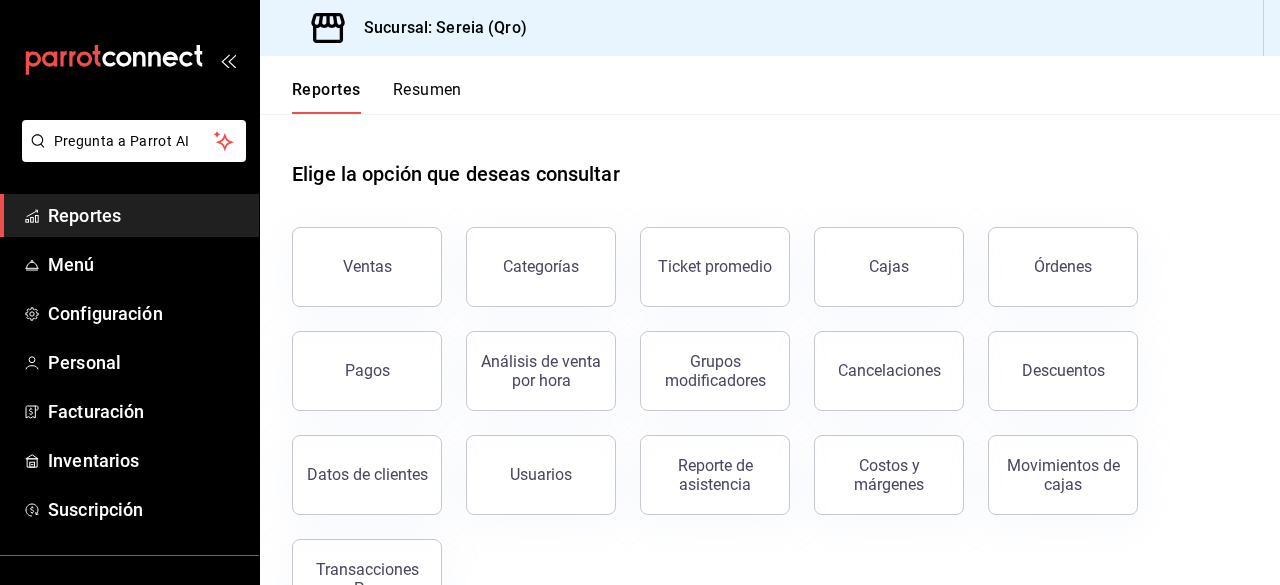 click on "Reportes" at bounding box center (145, 215) 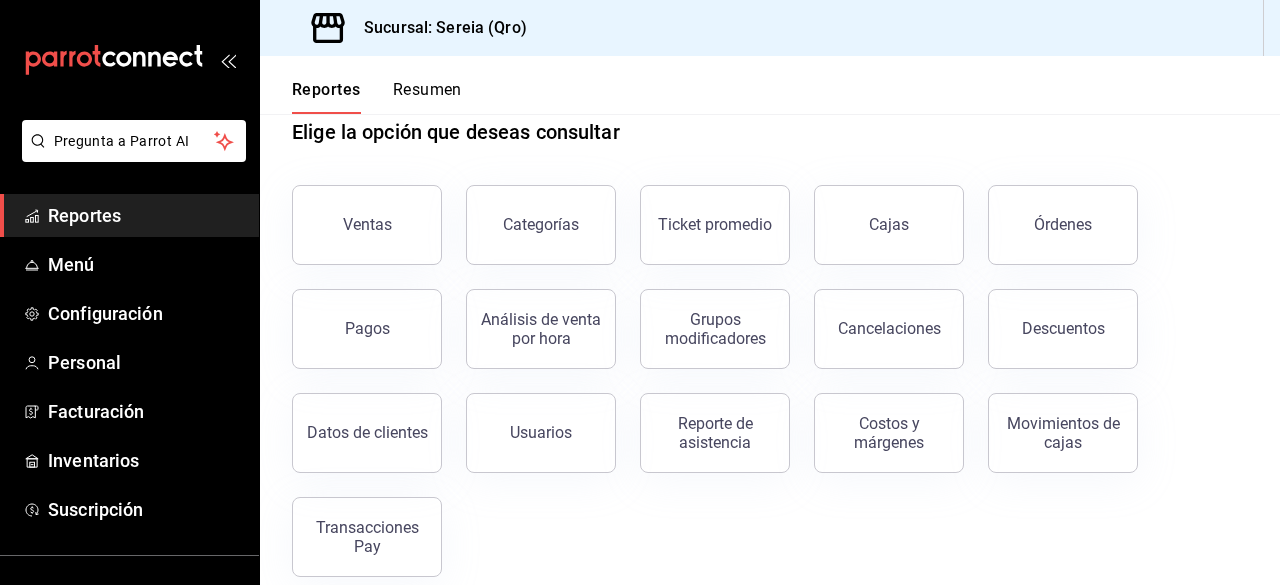 scroll, scrollTop: 65, scrollLeft: 0, axis: vertical 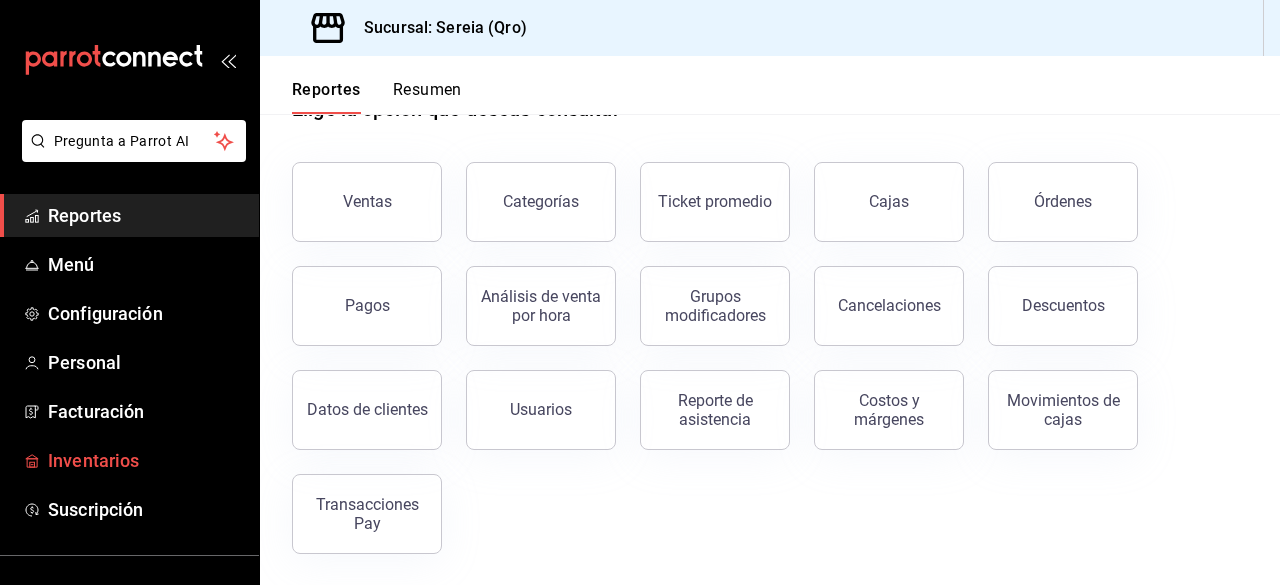 click on "Inventarios" at bounding box center (145, 460) 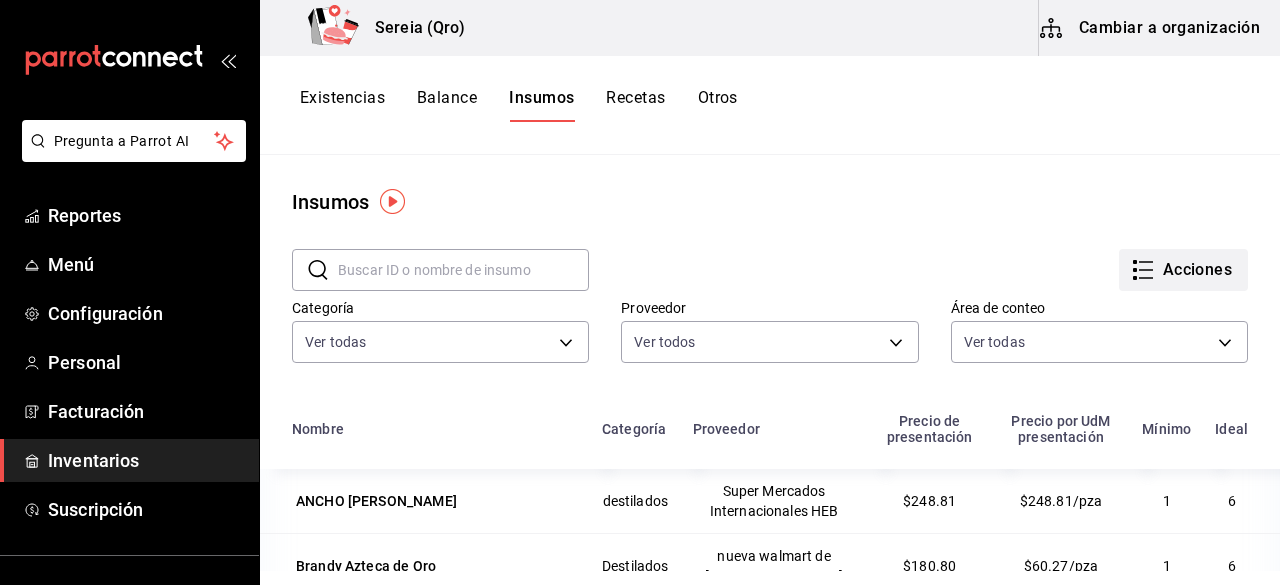 click 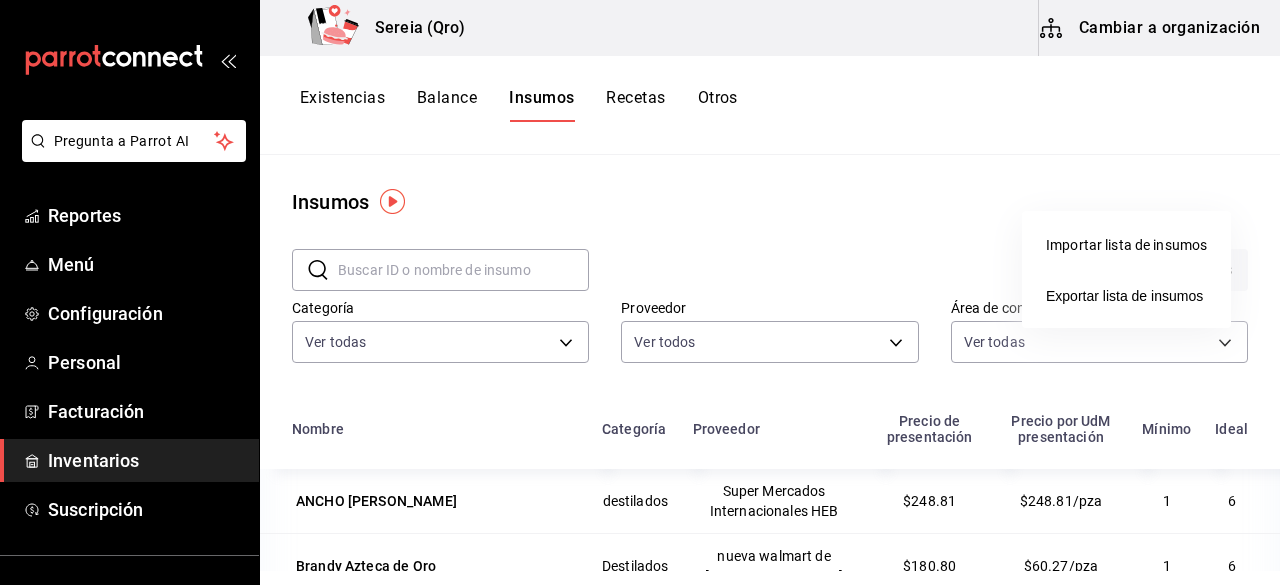 click on "Importar lista de insumos" at bounding box center (1126, 245) 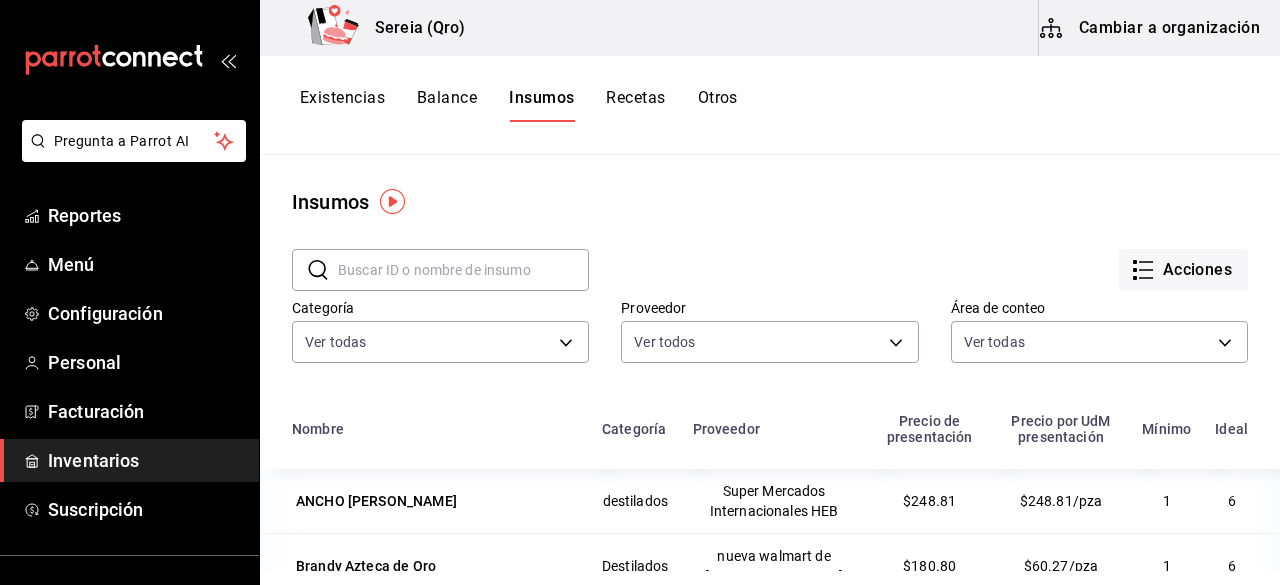 click on "Existencias Balance Insumos Recetas Otros" at bounding box center [770, 105] 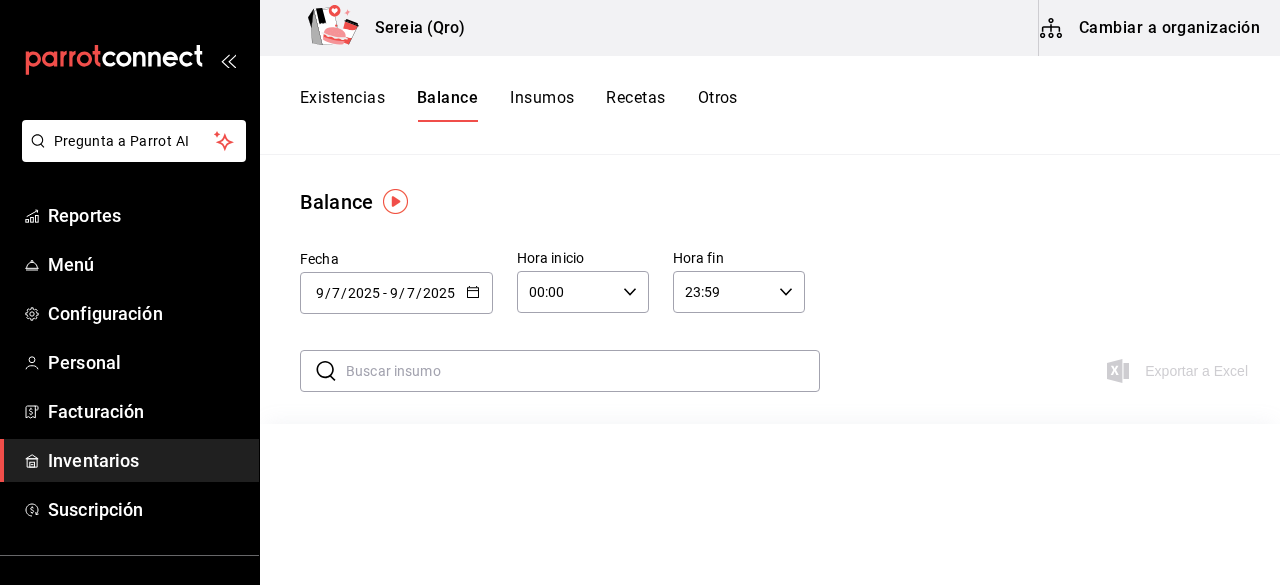 click on "Balance" at bounding box center (447, 105) 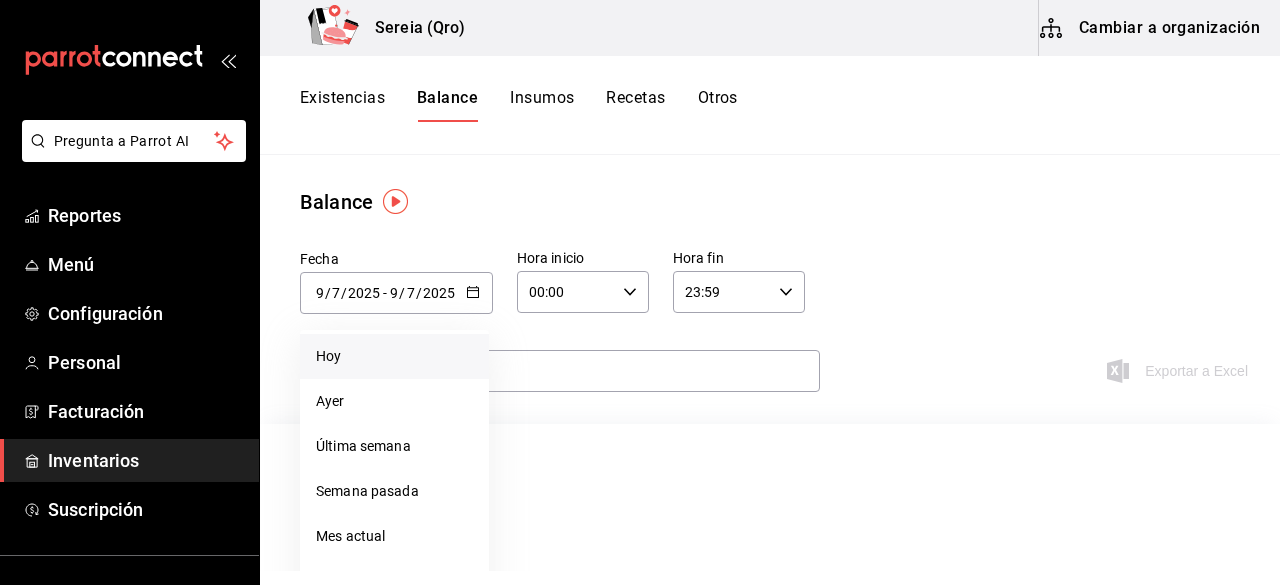 click on "Hoy" at bounding box center (394, 356) 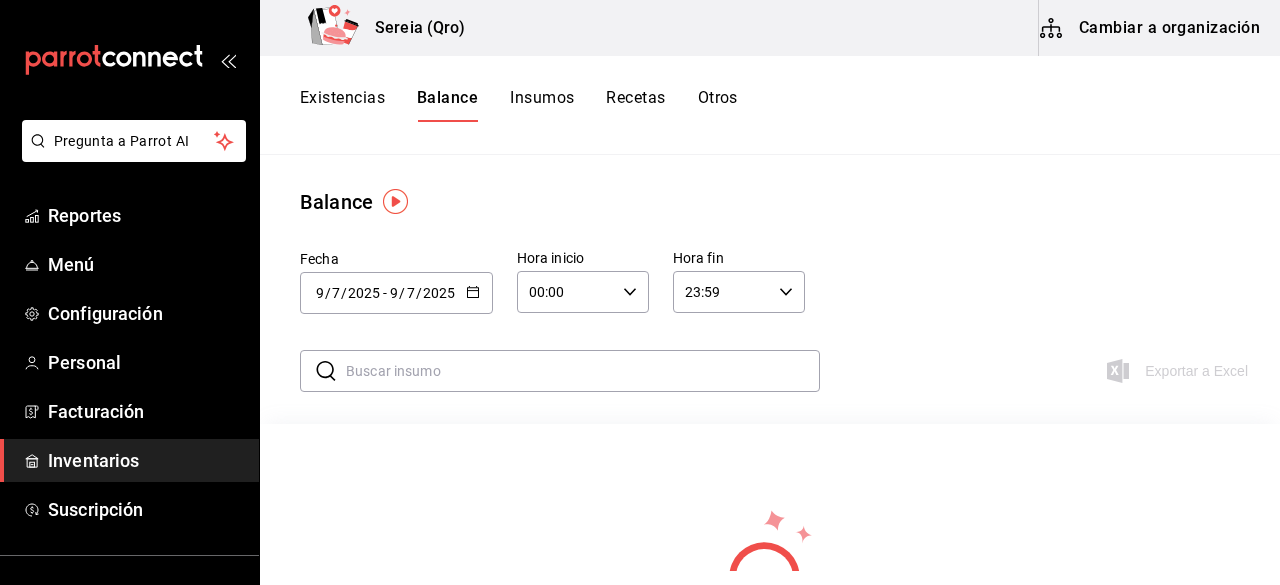 click at bounding box center [583, 371] 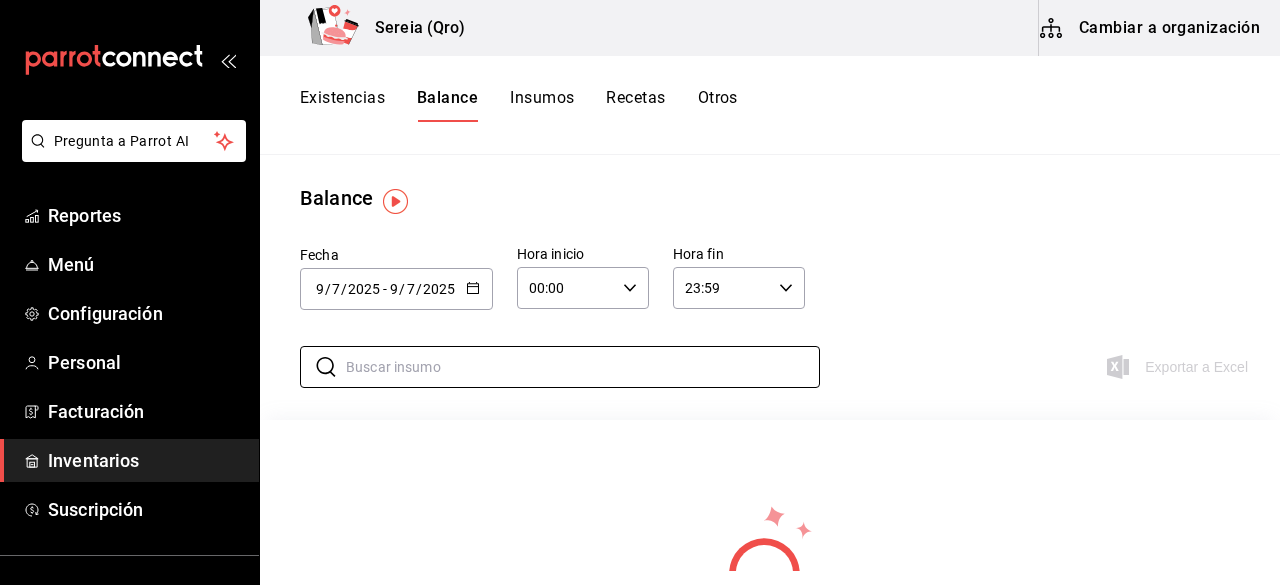 scroll, scrollTop: 0, scrollLeft: 0, axis: both 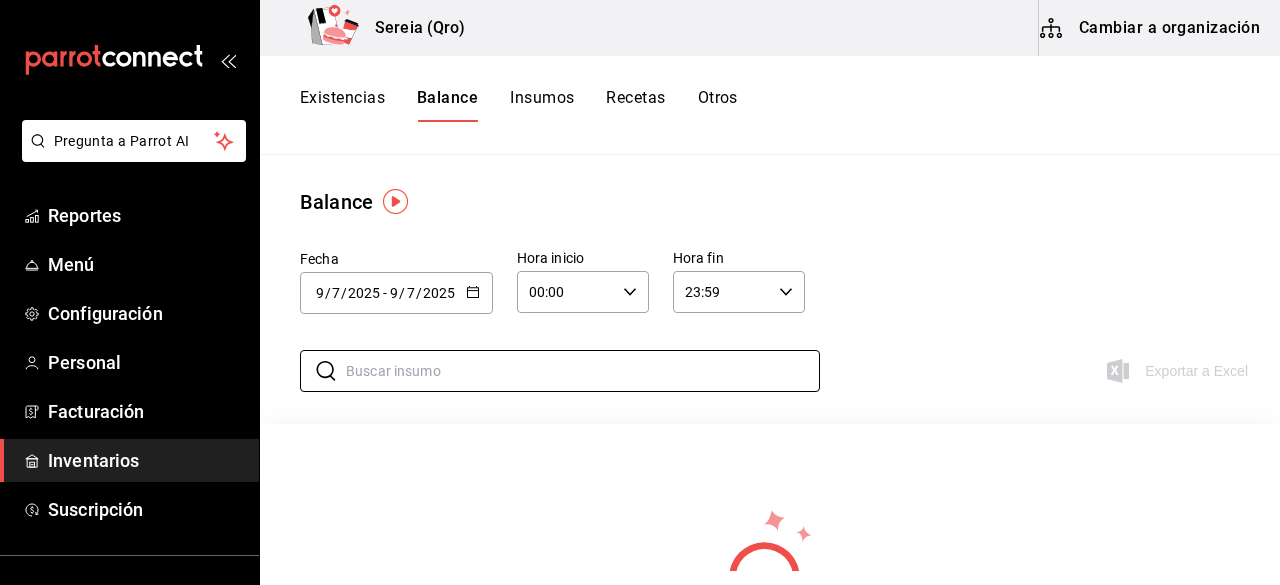 click on "00:00 Hora inicio" at bounding box center (583, 292) 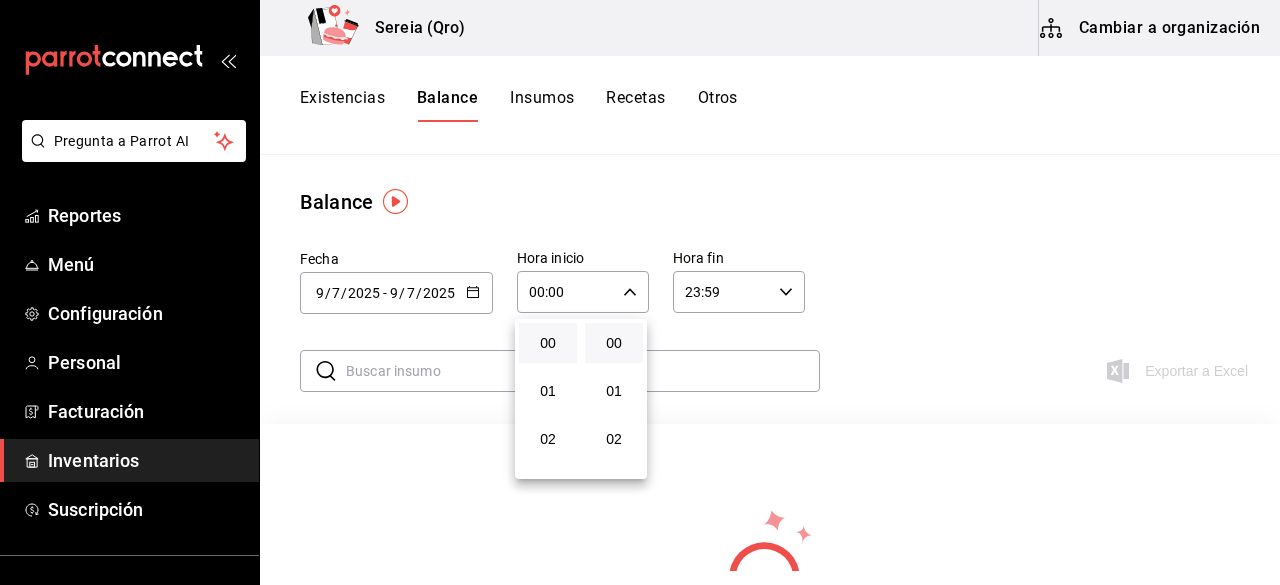 click at bounding box center [640, 292] 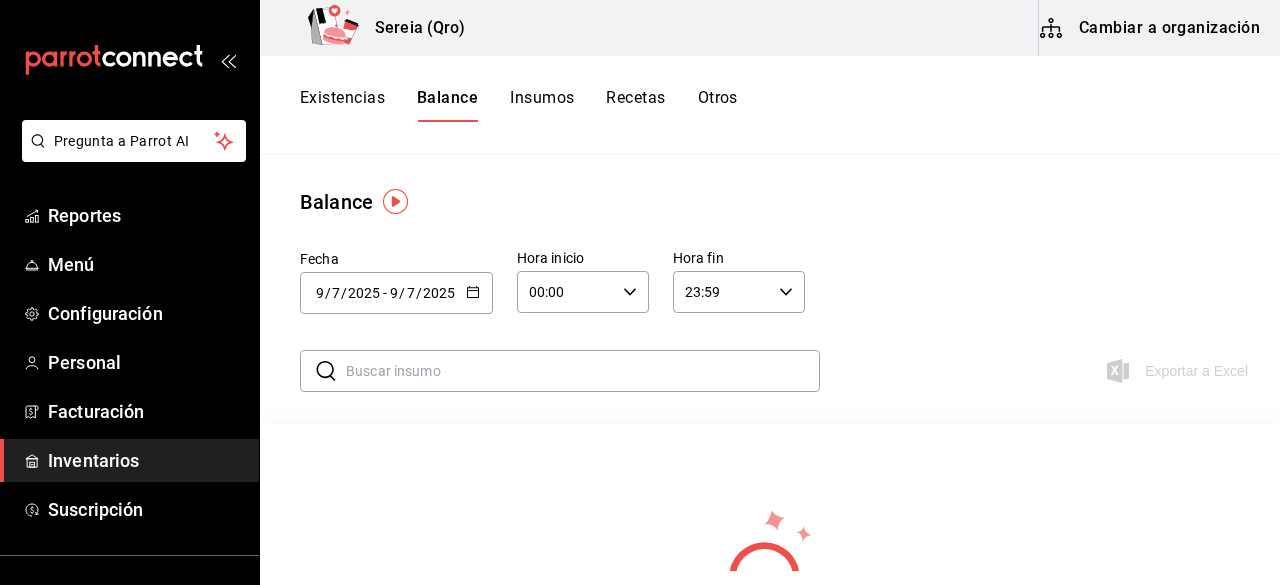 click on "Inventarios" at bounding box center (145, 460) 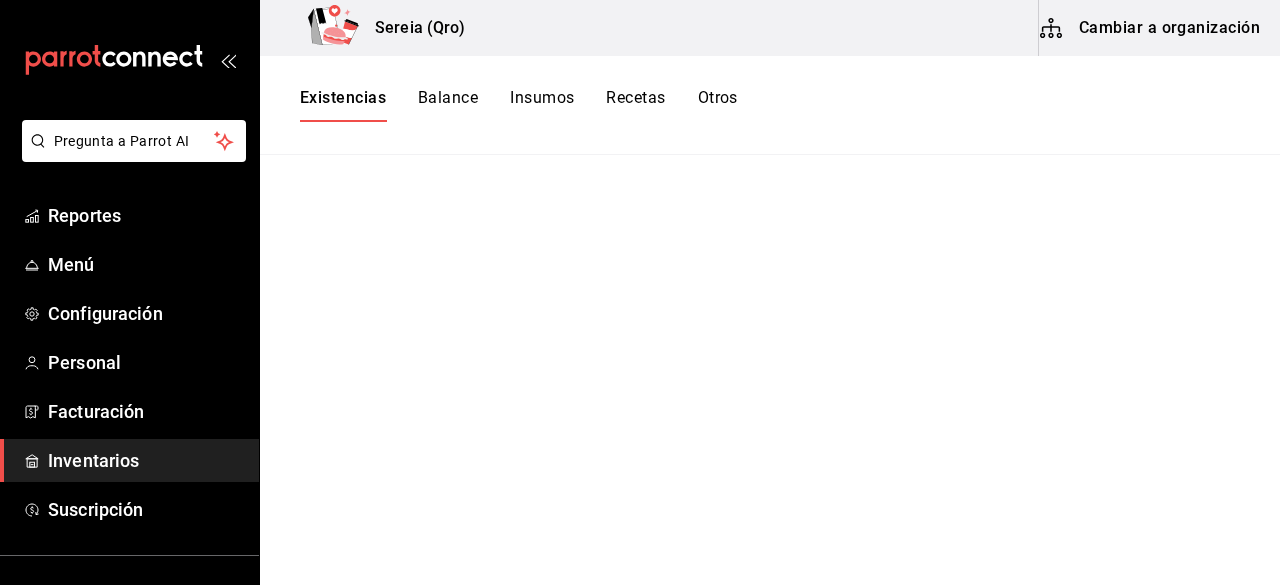 click on "Balance" at bounding box center (448, 105) 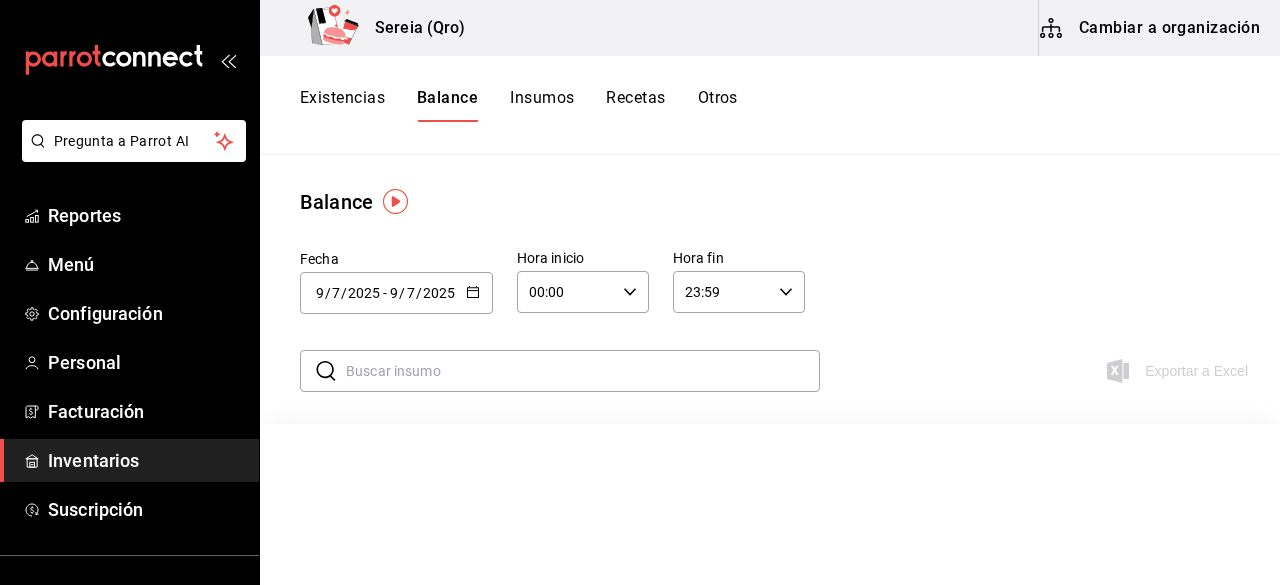 click on "Existencias" at bounding box center [342, 105] 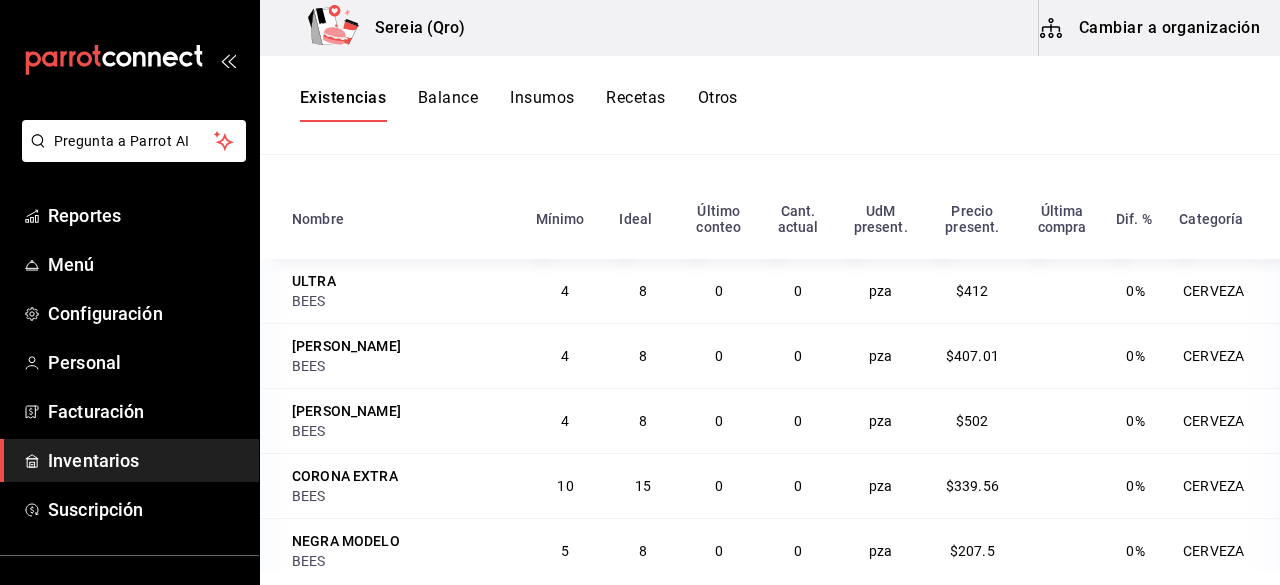 scroll, scrollTop: 218, scrollLeft: 0, axis: vertical 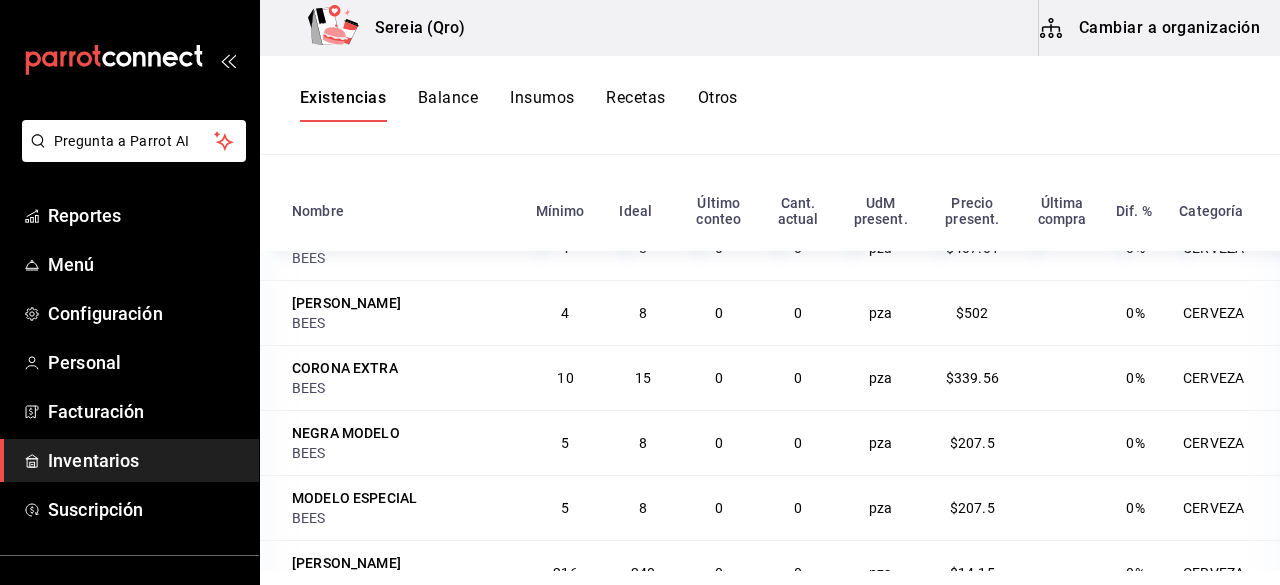 click on "0" at bounding box center (798, 378) 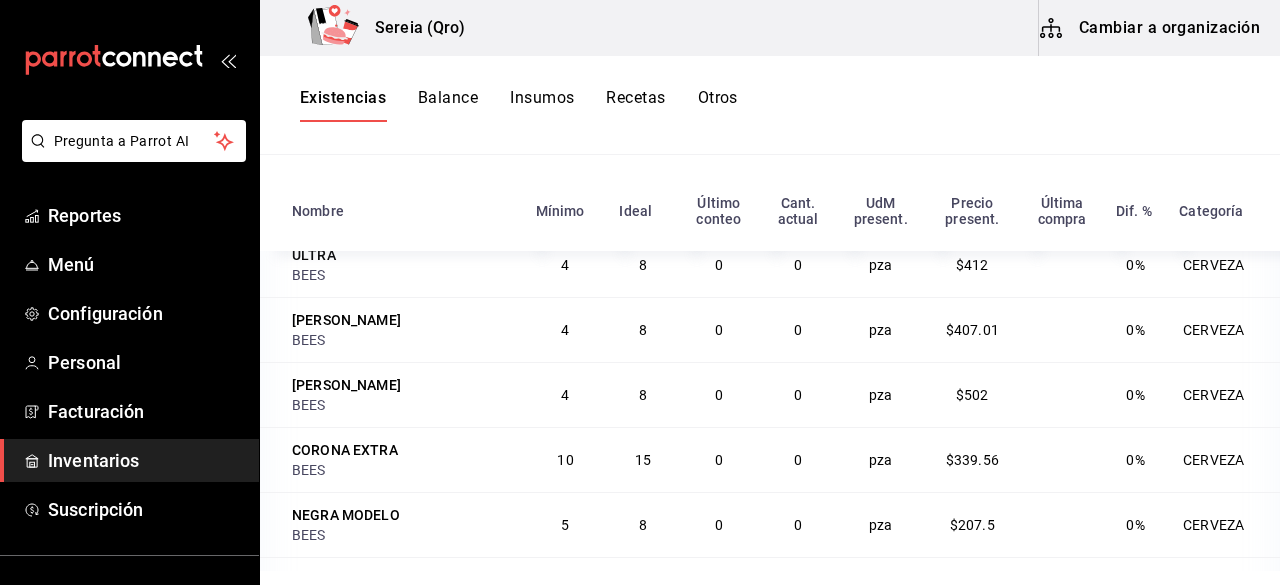 scroll, scrollTop: 0, scrollLeft: 0, axis: both 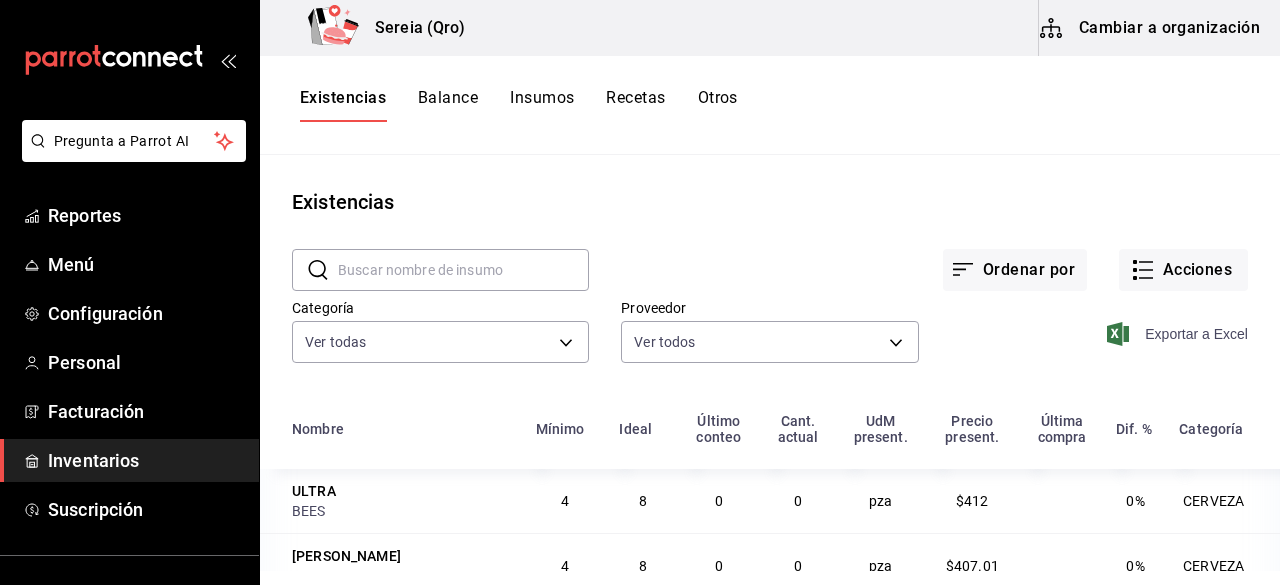 click on "Exportar a Excel" at bounding box center (1179, 334) 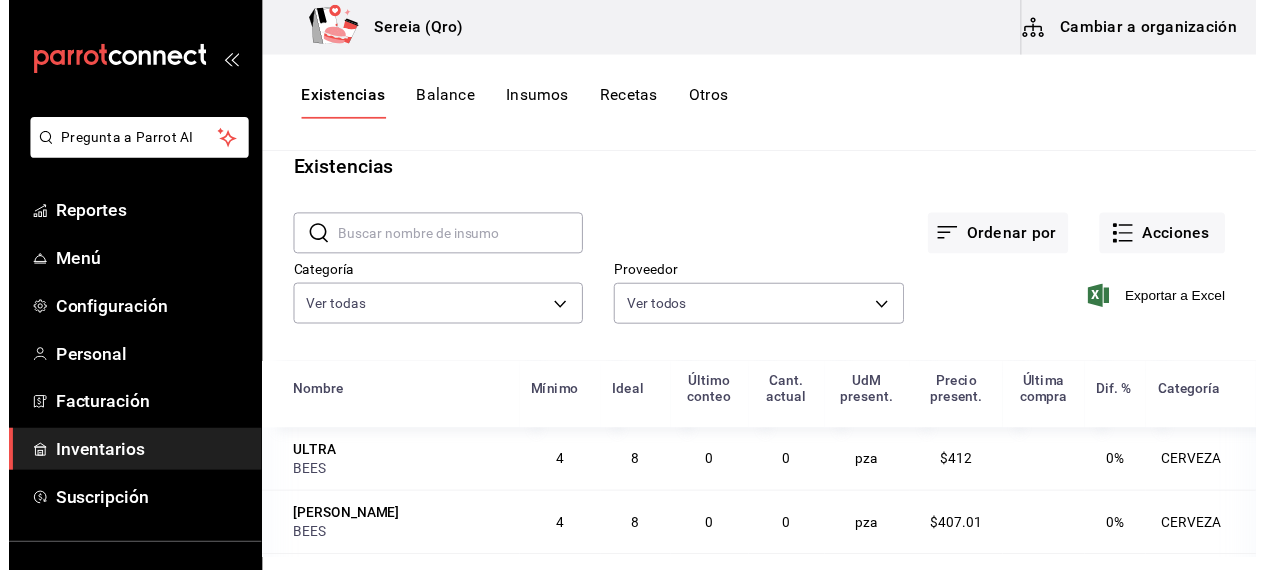 scroll, scrollTop: 0, scrollLeft: 0, axis: both 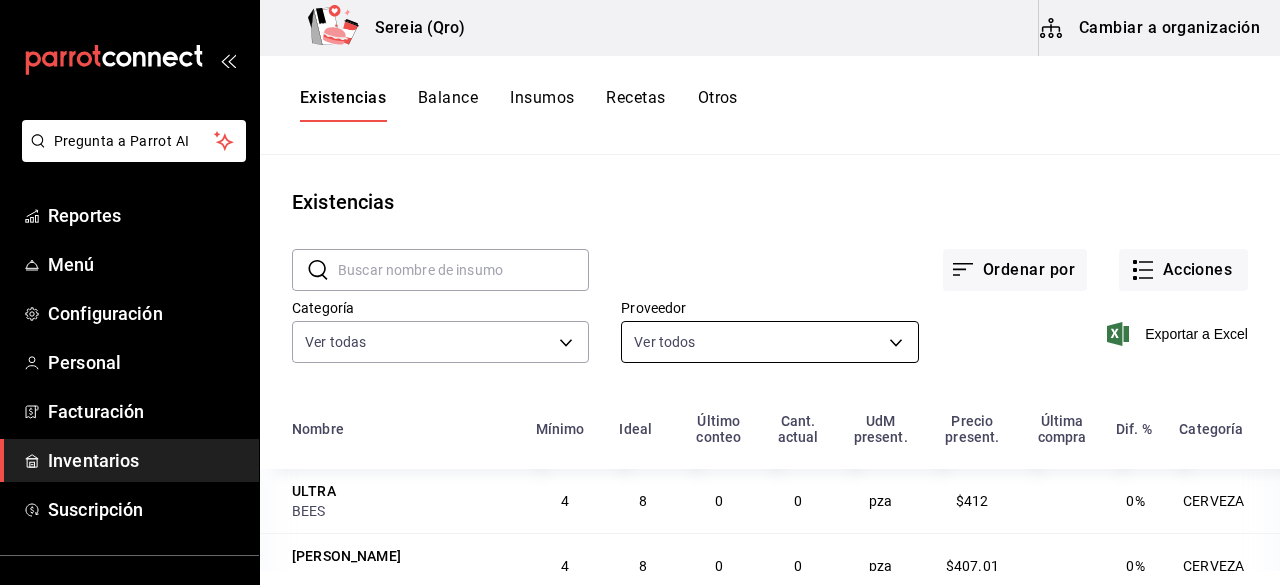 click on "Pregunta a Parrot AI Reportes   Menú   Configuración   Personal   Facturación   Inventarios   Suscripción   Ayuda Recomienda Parrot   Gerardo García   Sugerir nueva función   Sereia (Qro) Cambiar a organización Existencias Balance Insumos Recetas Otros Existencias ​ ​ Ordenar por Acciones Categoría Ver todas 4e34a40c-a5c7-4f21-a588-cdcab73a6b08,73a9985d-1fa5-41b6-bba8-ce189c5b09b6,391c4cc3-1762-4f3c-b0cd-2a7f308430cb Proveedor Ver todos c5eb7771-cfc0-458c-8109-03230aa96d61,5b8adff6-d7e1-478f-8ddc-e1a8116430de,00b9093f-8013-4294-8149-6968470faffc,2c4ba6d0-dc78-425c-a413-eee4281f6e73,6c8df7db-c510-4382-8493-9b4d7e2b9d38,8286c01b-2e40-4c55-9a5e-c08abe363624,01816edc-26aa-410a-ab9f-e8d401ec5c5a,ae666701-9f9e-4165-b8f7-1854a0736cb8,75e67143-0977-4fc2-aefb-7f1e13b2cfe0,4a6734f6-43e2-45d1-a901-75703141fc50,50849511-797f-49ed-b44c-6f375b414c9e,2c15a6d4-4d15-4340-a7b1-a4822a0bcad1,1c960016-e686-4abd-9451-875d6dfbe43c Exportar a Excel Nombre Mínimo Ideal Último conteo Cant. actual UdM present. Dif. % BEES" at bounding box center (640, 285) 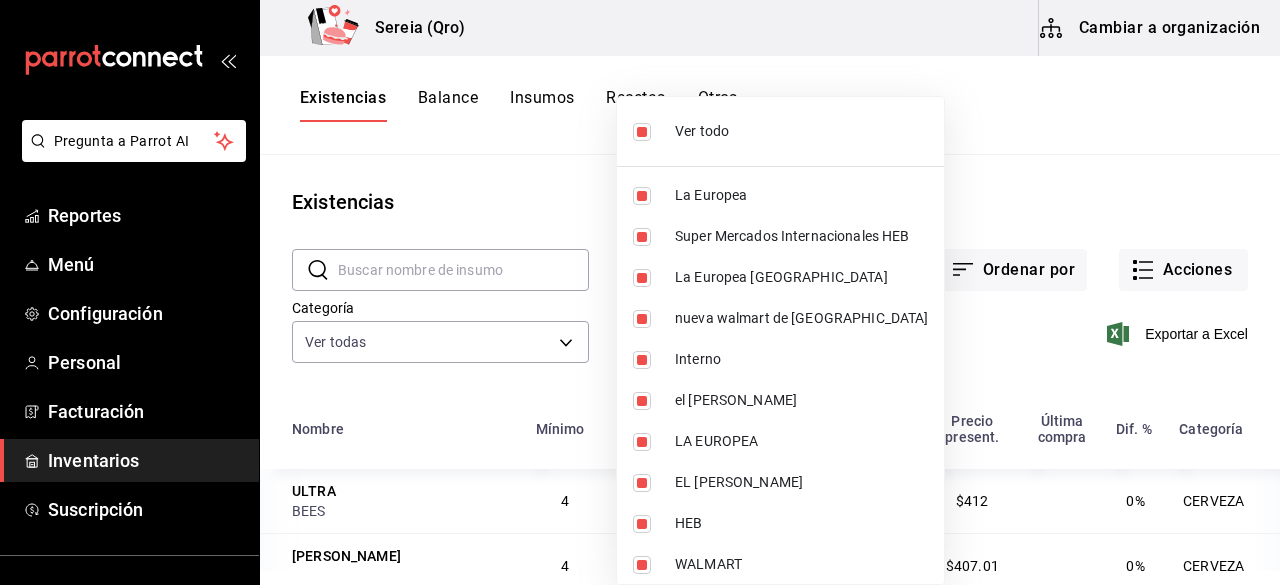 click on "nueva walmart de [GEOGRAPHIC_DATA]" at bounding box center (780, 318) 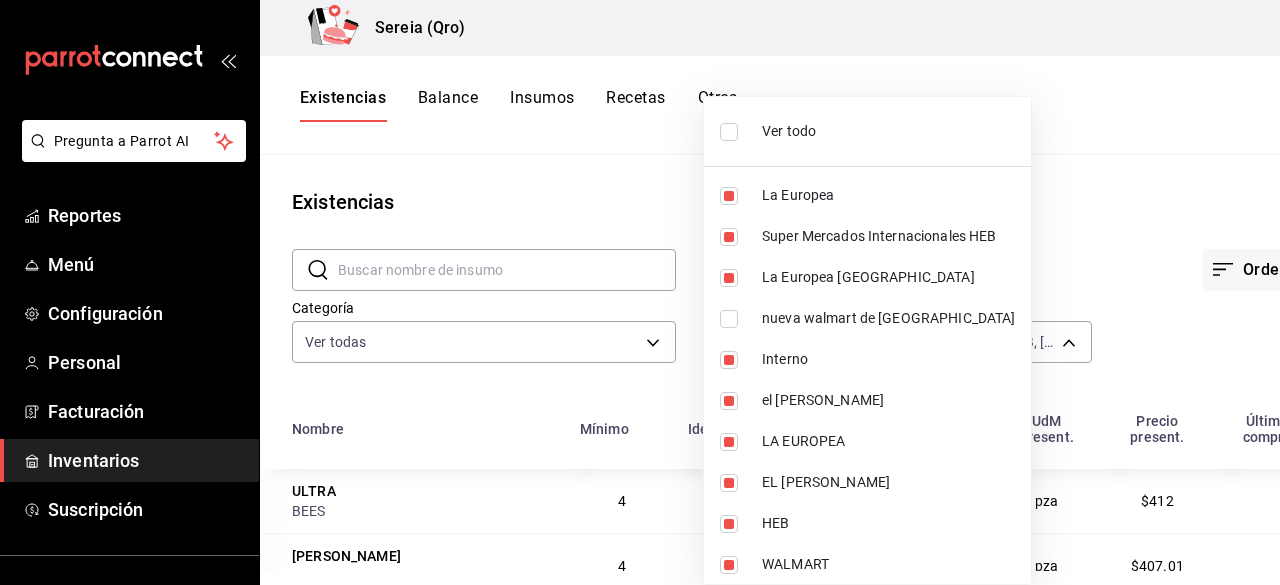 click at bounding box center [640, 292] 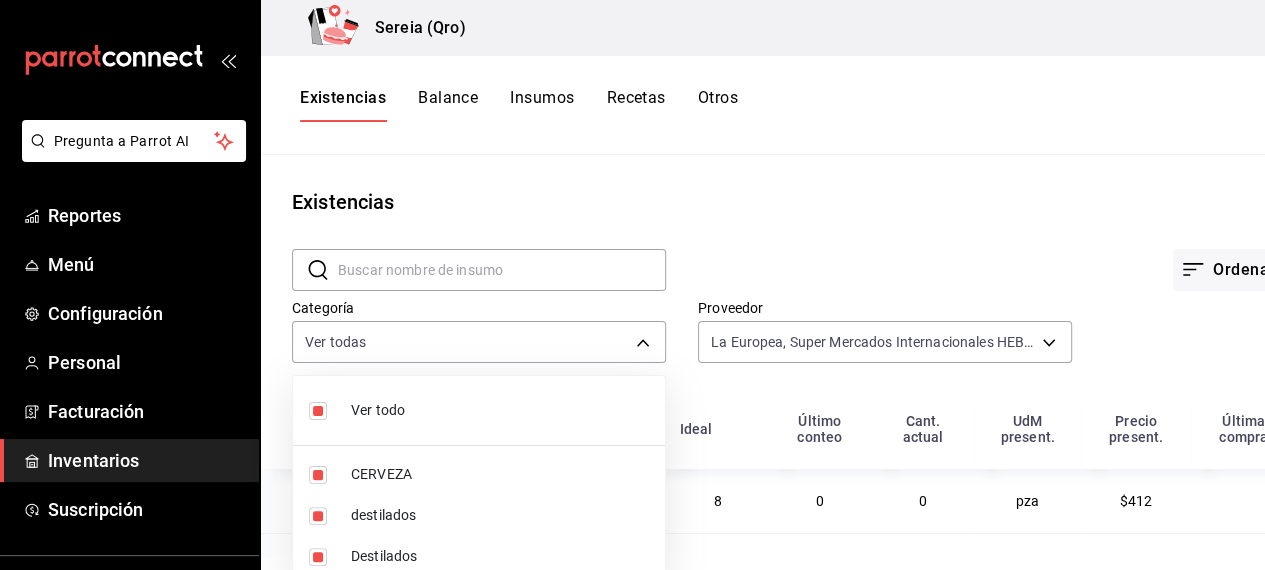 click on "Pregunta a Parrot AI Reportes   Menú   Configuración   Personal   Facturación   Inventarios   Suscripción   Ayuda Recomienda Parrot   Gerardo García   Sugerir nueva función   Sereia (Qro) Cambiar a organización Existencias Balance Insumos Recetas Otros Existencias ​ ​ Ordenar por Acciones Categoría Ver todas 4e34a40c-a5c7-4f21-a588-cdcab73a6b08,73a9985d-1fa5-41b6-bba8-ce189c5b09b6,391c4cc3-1762-4f3c-b0cd-2a7f308430cb Proveedor La Europea, Super Mercados Internacionales HEB, La Europea Mexico, Interno, el palacio de hierro, LA EUROPEA, EL PALACIO DE HIERRO, HEB, WALMART, CHEDRAUI, BEES, CARNES FRIAS SAN JUAN Exportar a Excel Nombre Mínimo Ideal Último conteo Cant. actual UdM present. Precio present. Última compra Dif. % Categoría ULTRA BEES 4 8 0 0 pza $412 0% CERVEZA PACIFICO CLARA BEES 4 8 0 0 pza $407.01 0% CERVEZA ESTELLA ARTOIS BEES 4 8 0 0 pza $502 0% CERVEZA CORONA EXTRA BEES 10 15 0 0 pza $339.56 0% CERVEZA NEGRA MODELO BEES 5 8 0 0 pza $207.5 0% CERVEZA MODELO ESPECIAL BEES 5 8 0 0 pza" at bounding box center (632, 278) 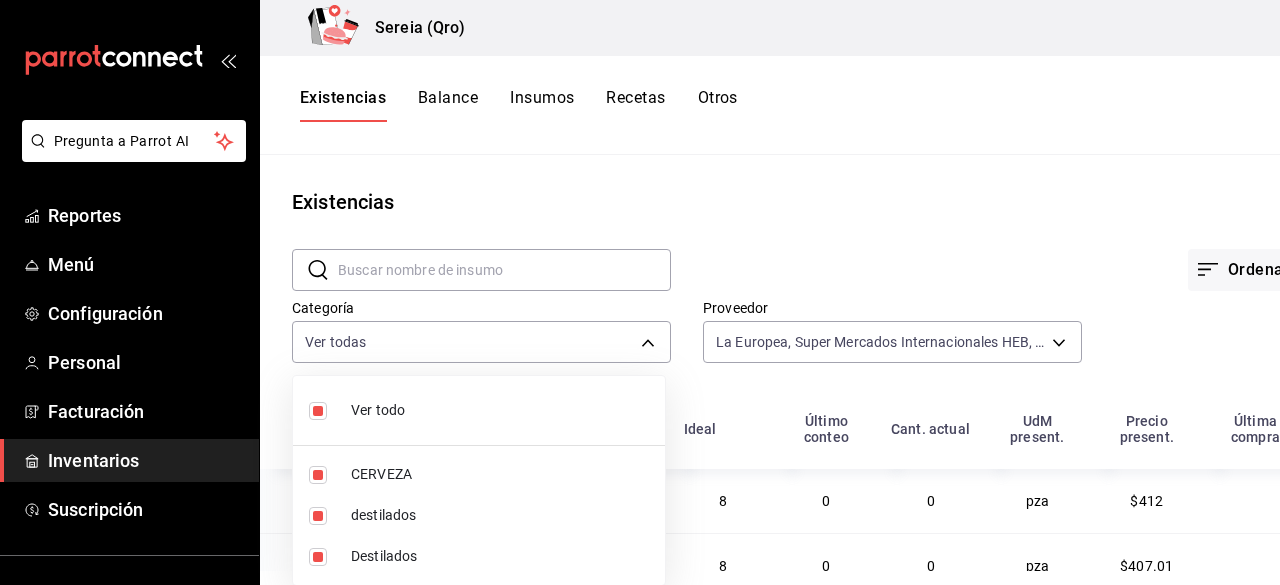 click on "Pregunta a Parrot AI Reportes   Menú   Configuración   Personal   Facturación   Inventarios   Suscripción   Ayuda Recomienda Parrot   Gerardo García   Sugerir nueva función   Sereia (Qro) Cambiar a organización Existencias Balance Insumos Recetas Otros Existencias ​ ​ Ordenar por Acciones Categoría Ver todas 4e34a40c-a5c7-4f21-a588-cdcab73a6b08,73a9985d-1fa5-41b6-bba8-ce189c5b09b6,391c4cc3-1762-4f3c-b0cd-2a7f308430cb Proveedor La Europea, Super Mercados Internacionales HEB, La Europea Mexico, Interno, el palacio de hierro, LA EUROPEA, EL PALACIO DE HIERRO, HEB, WALMART, CHEDRAUI, BEES, CARNES FRIAS SAN JUAN Exportar a Excel Nombre Mínimo Ideal Último conteo Cant. actual UdM present. Precio present. Última compra Dif. % Categoría ULTRA BEES 4 8 0 0 pza $412 0% CERVEZA PACIFICO CLARA BEES 4 8 0 0 pza $407.01 0% CERVEZA ESTELLA ARTOIS BEES 4 8 0 0 pza $502 0% CERVEZA CORONA EXTRA BEES 10 15 0 0 pza $339.56 0% CERVEZA NEGRA MODELO BEES 5 8 0 0 pza $207.5 0% CERVEZA MODELO ESPECIAL BEES 5 8 0 0 pza" at bounding box center [640, 285] 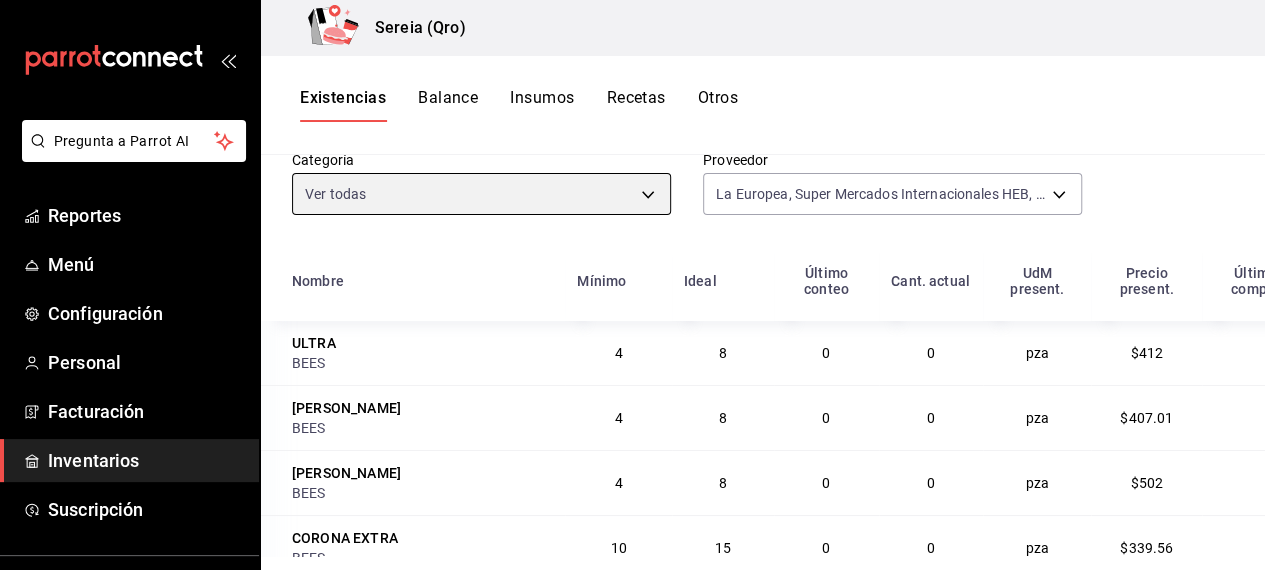 scroll, scrollTop: 244, scrollLeft: 0, axis: vertical 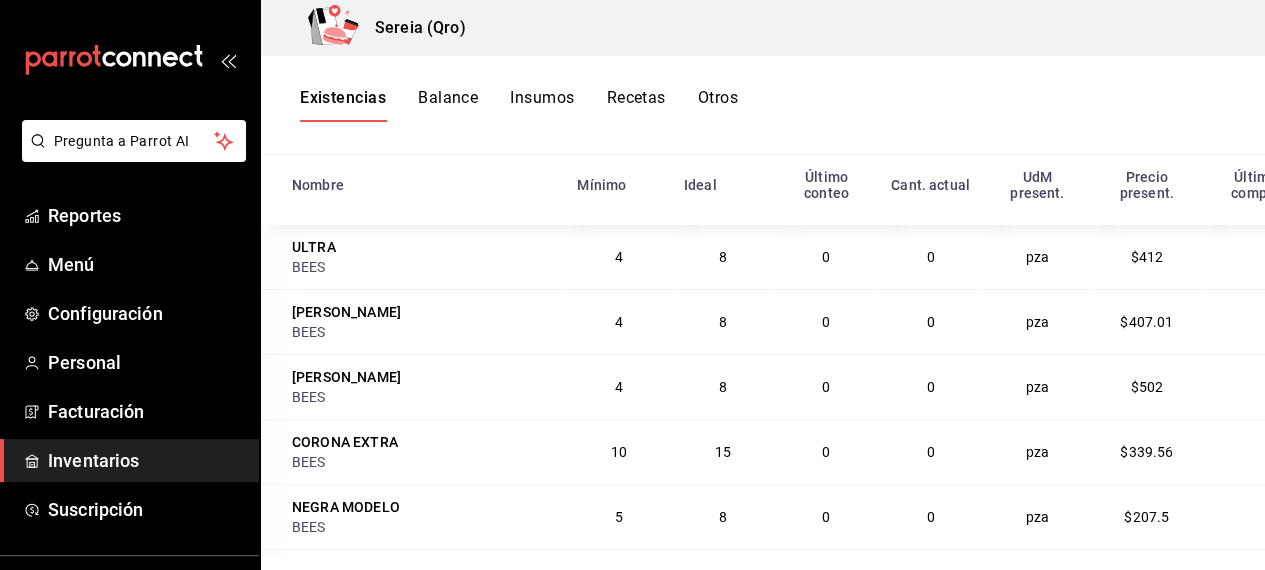 click on "4" at bounding box center (618, 257) 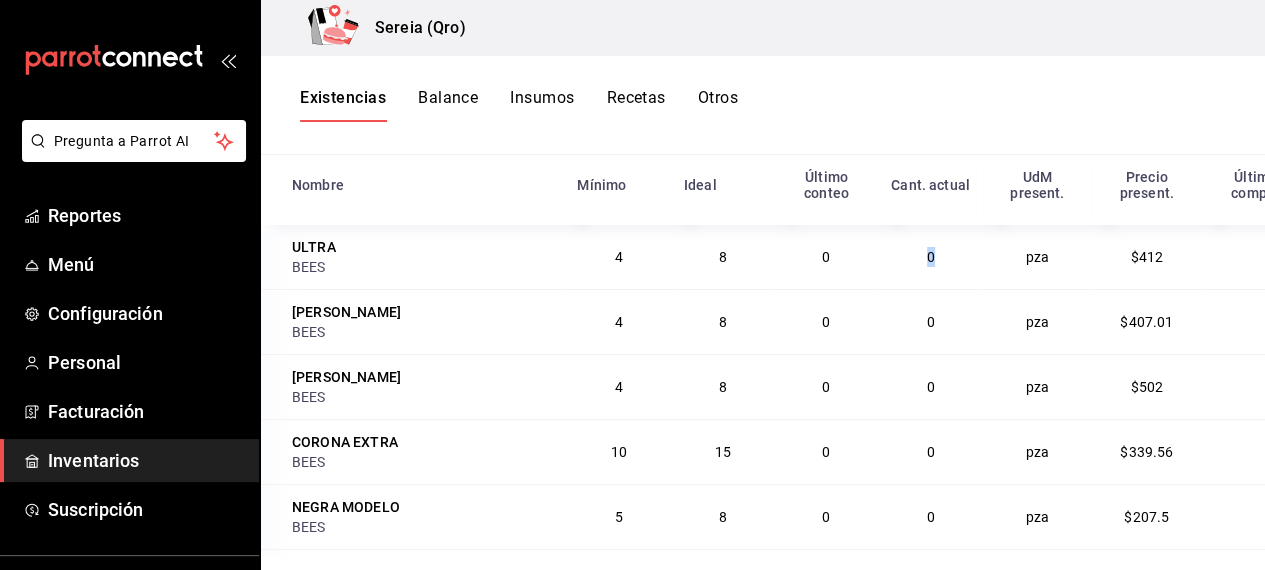 click on "0" at bounding box center [931, 257] 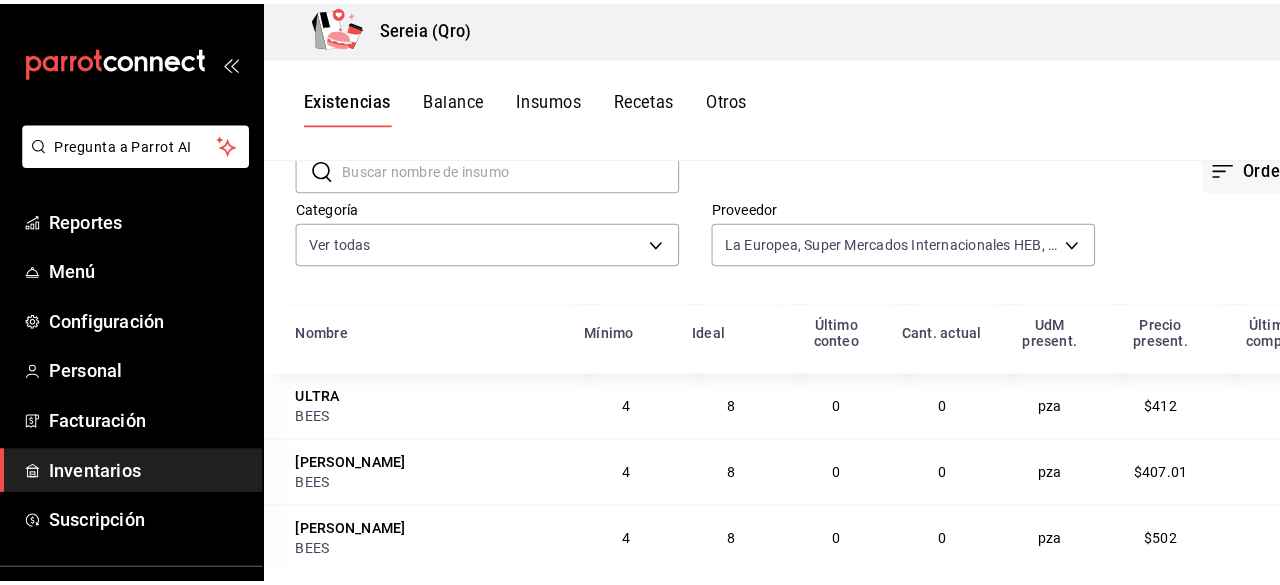 scroll, scrollTop: 0, scrollLeft: 0, axis: both 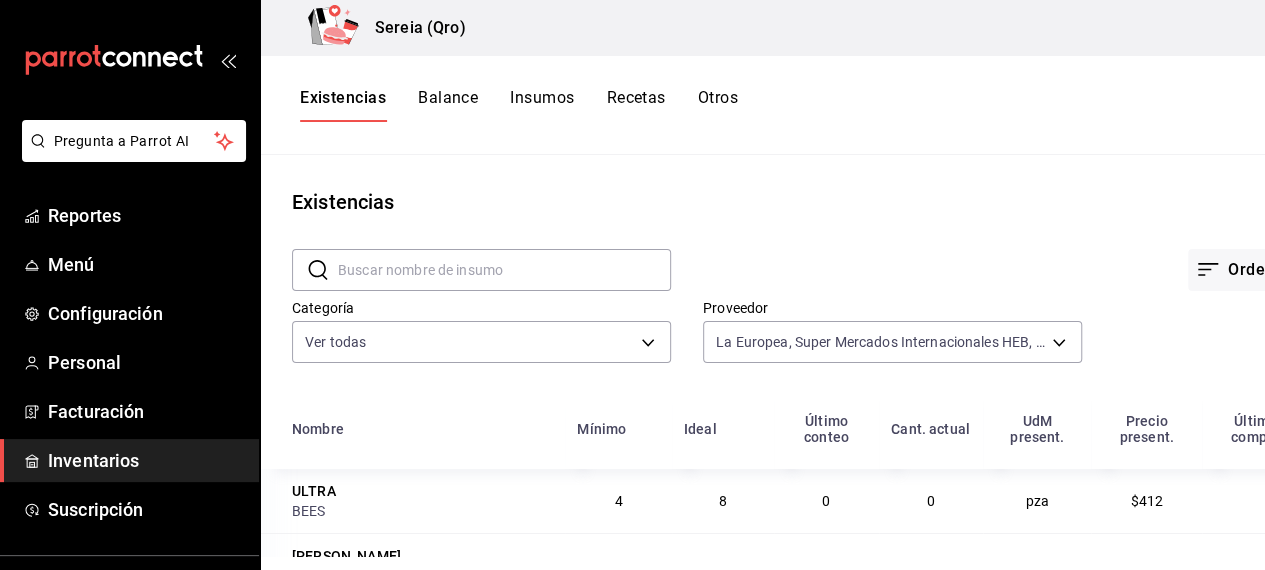 click on "Balance" at bounding box center (448, 105) 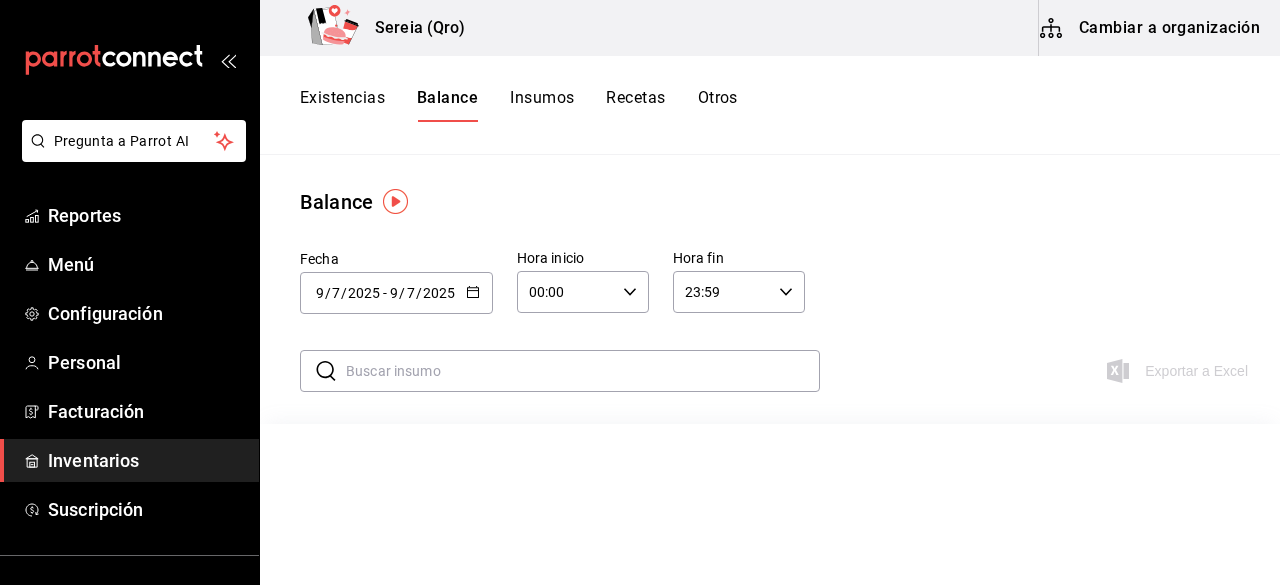 click on "00:00" at bounding box center [566, 292] 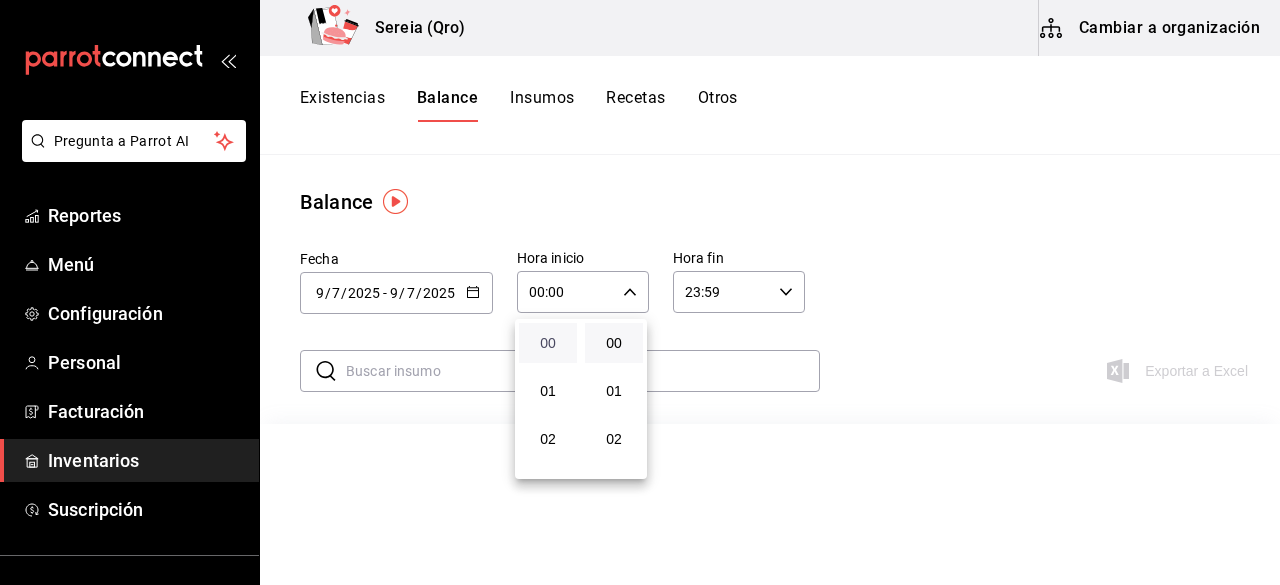 click on "00" at bounding box center [548, 343] 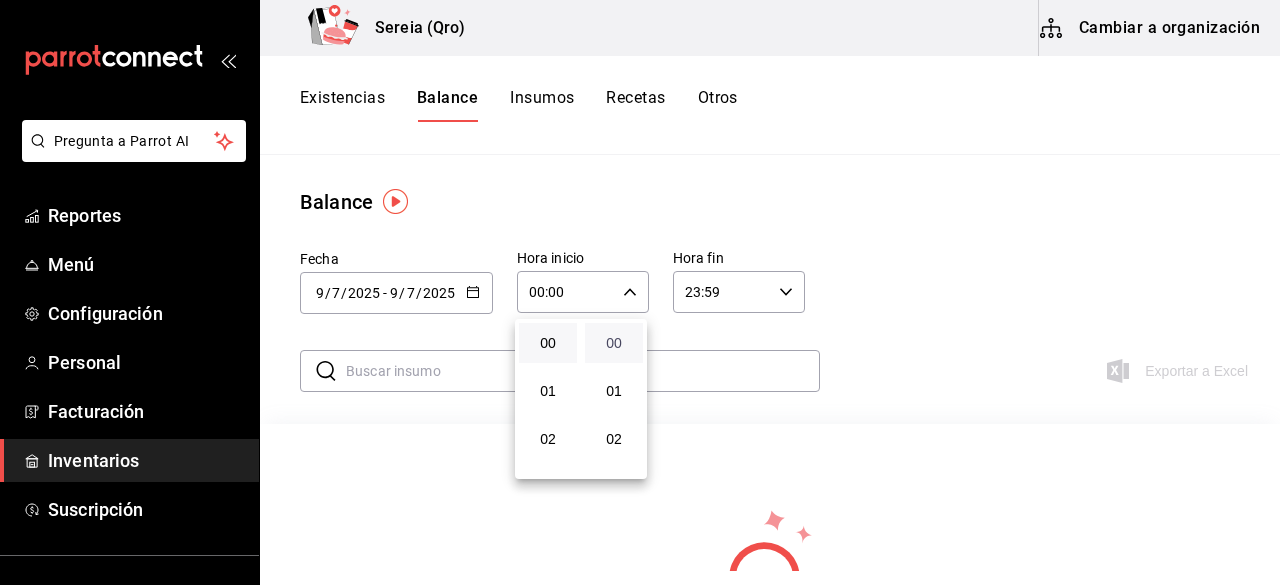 click on "00" at bounding box center [614, 343] 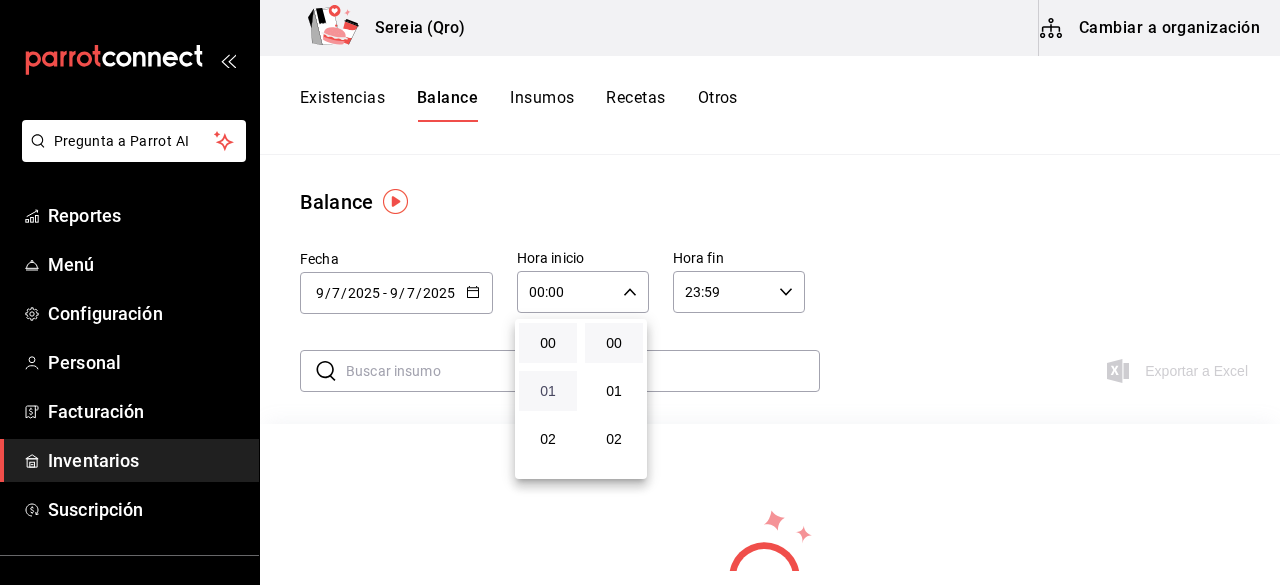 click on "01" at bounding box center (548, 391) 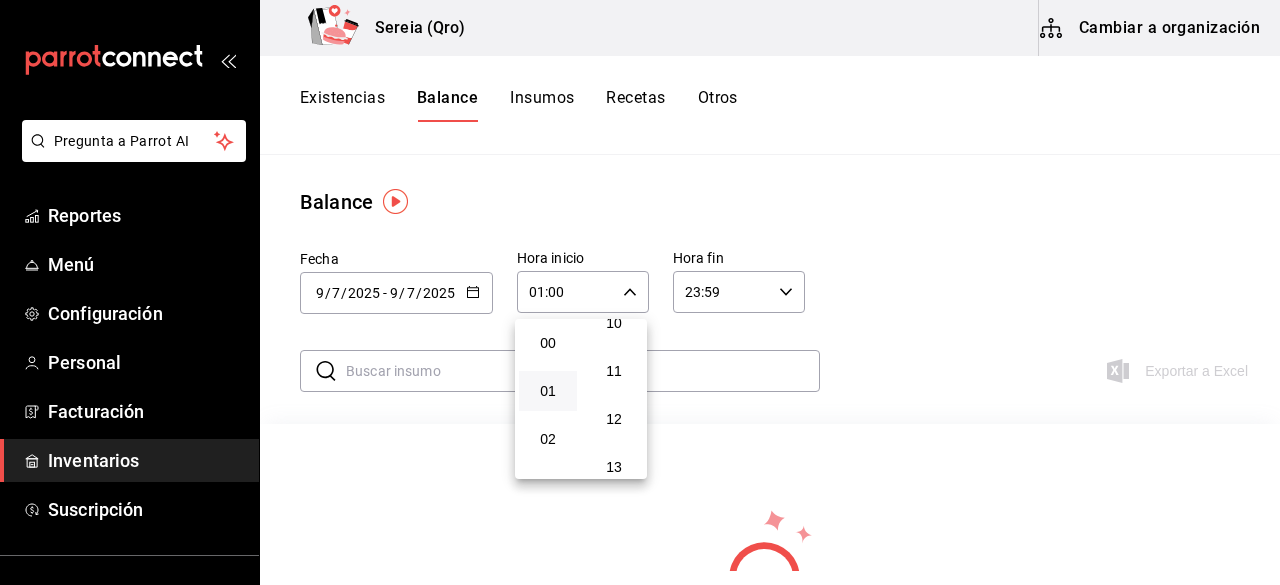 scroll, scrollTop: 0, scrollLeft: 0, axis: both 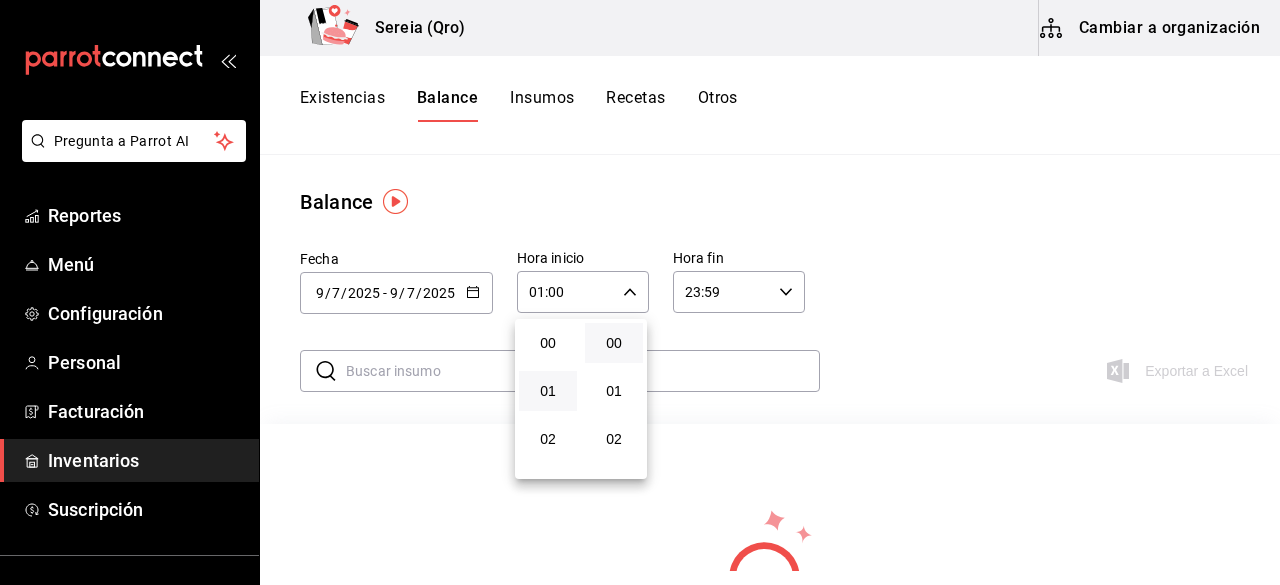 click at bounding box center (640, 292) 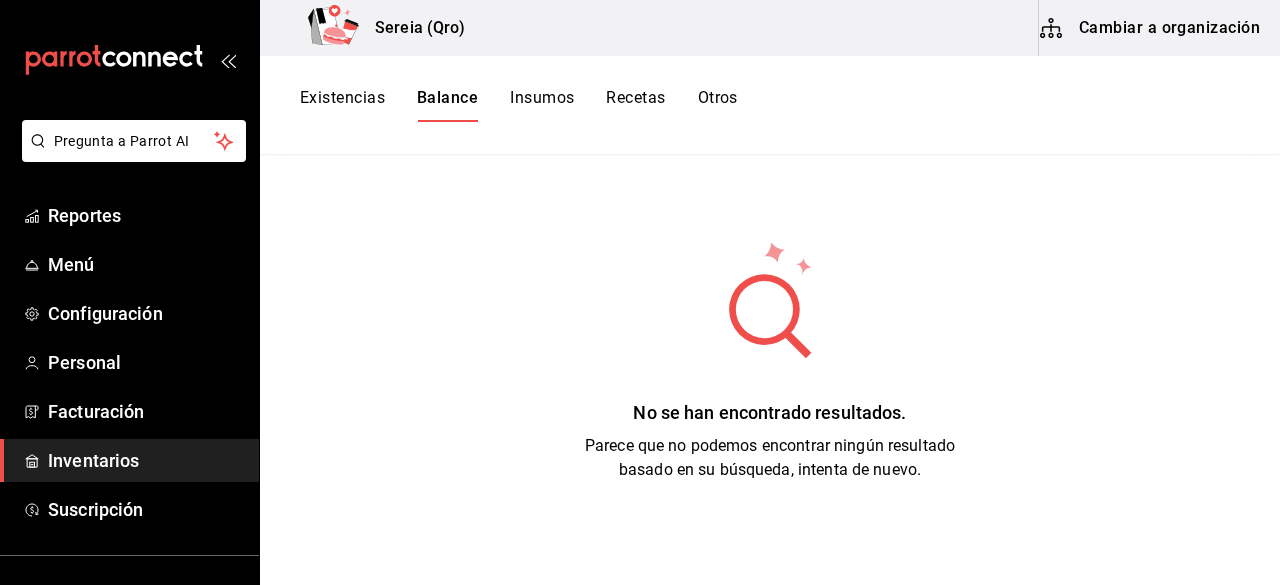 scroll, scrollTop: 0, scrollLeft: 0, axis: both 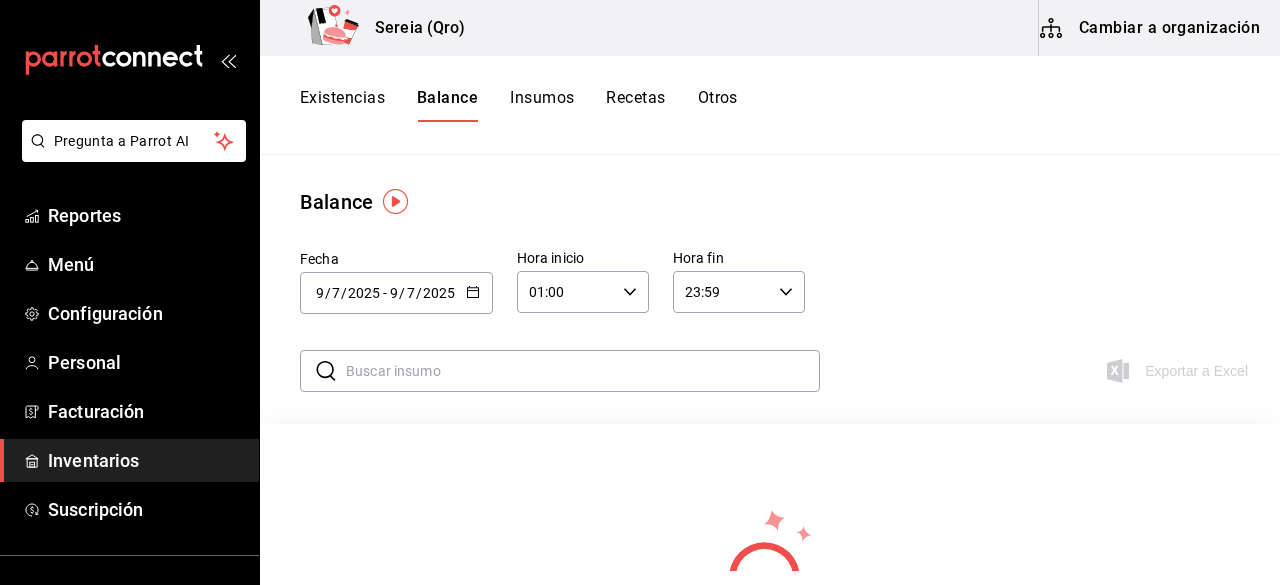 click on "Existencias" at bounding box center [342, 105] 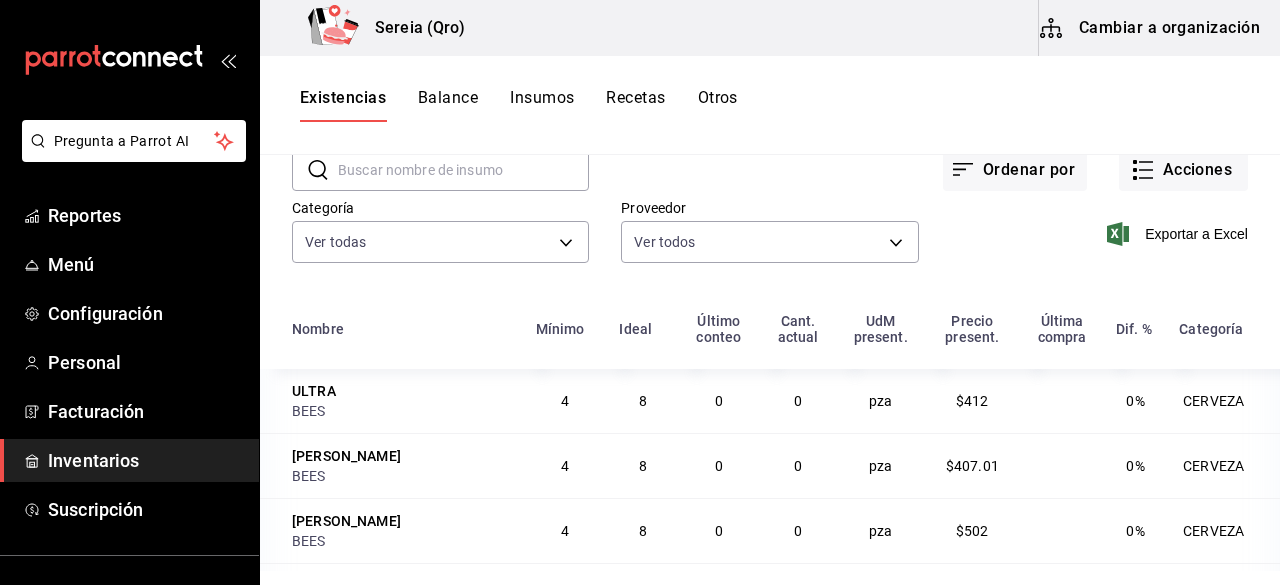 scroll, scrollTop: 244, scrollLeft: 0, axis: vertical 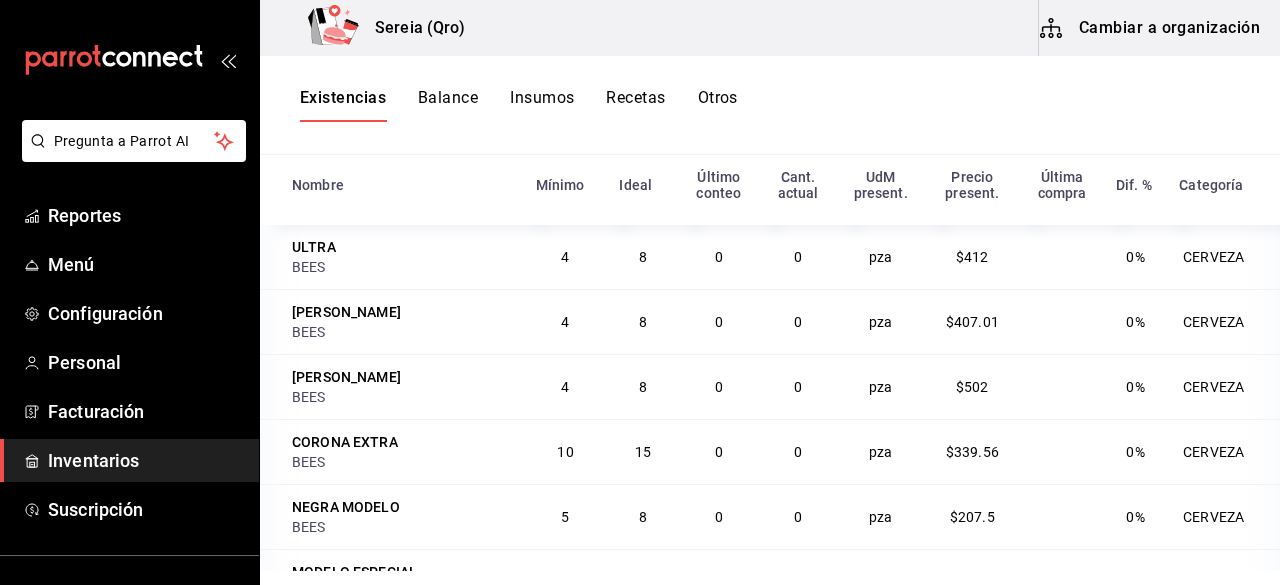 click on "BEES" at bounding box center (402, 267) 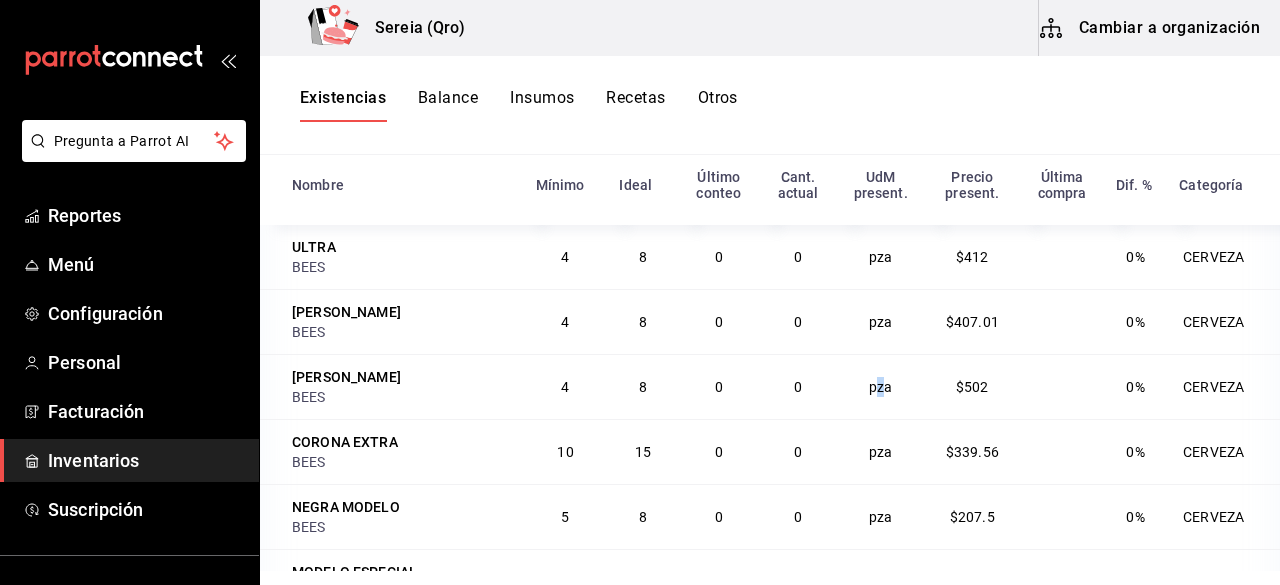click on "pza" at bounding box center (881, 386) 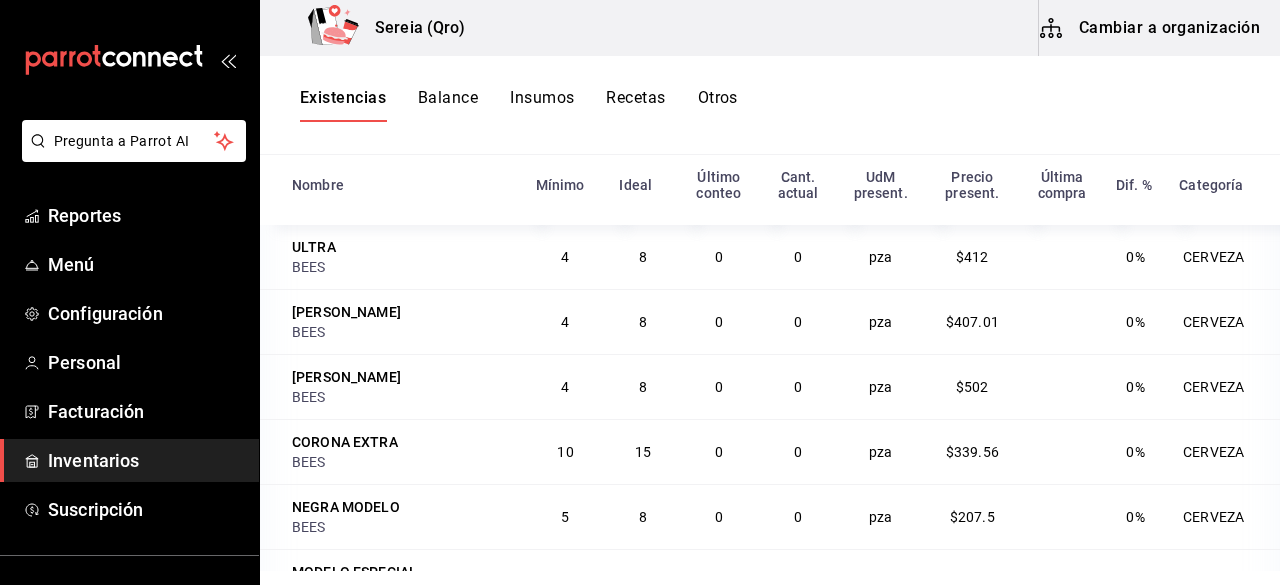 click on "0" at bounding box center (798, 386) 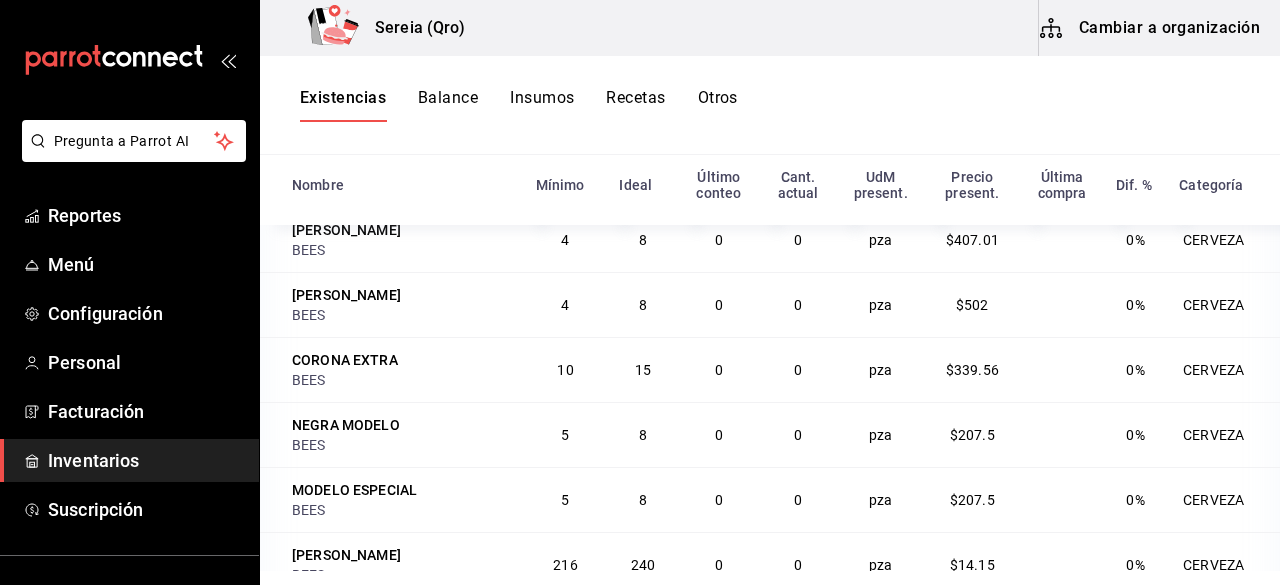 scroll, scrollTop: 100, scrollLeft: 0, axis: vertical 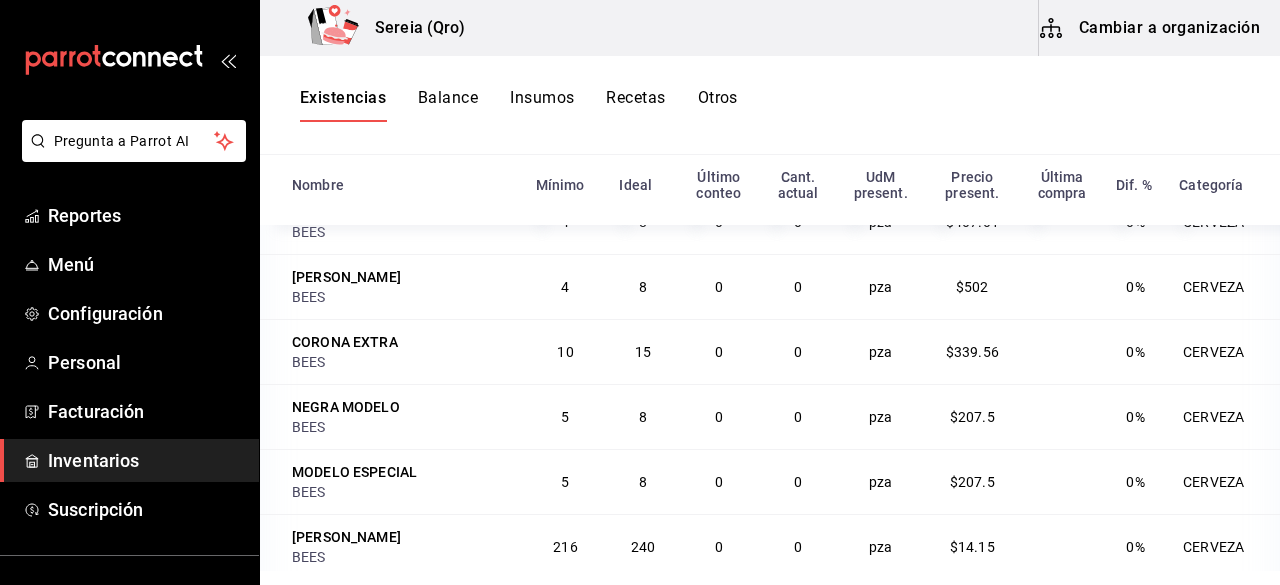 click on "10" at bounding box center (565, 352) 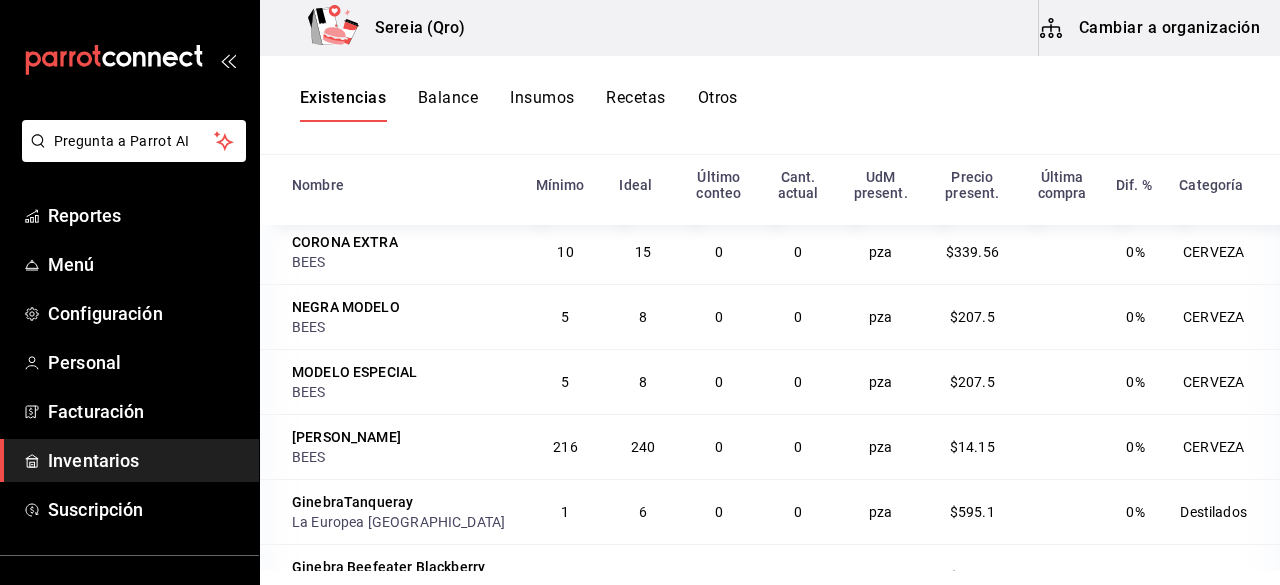 click on "216" at bounding box center (566, 446) 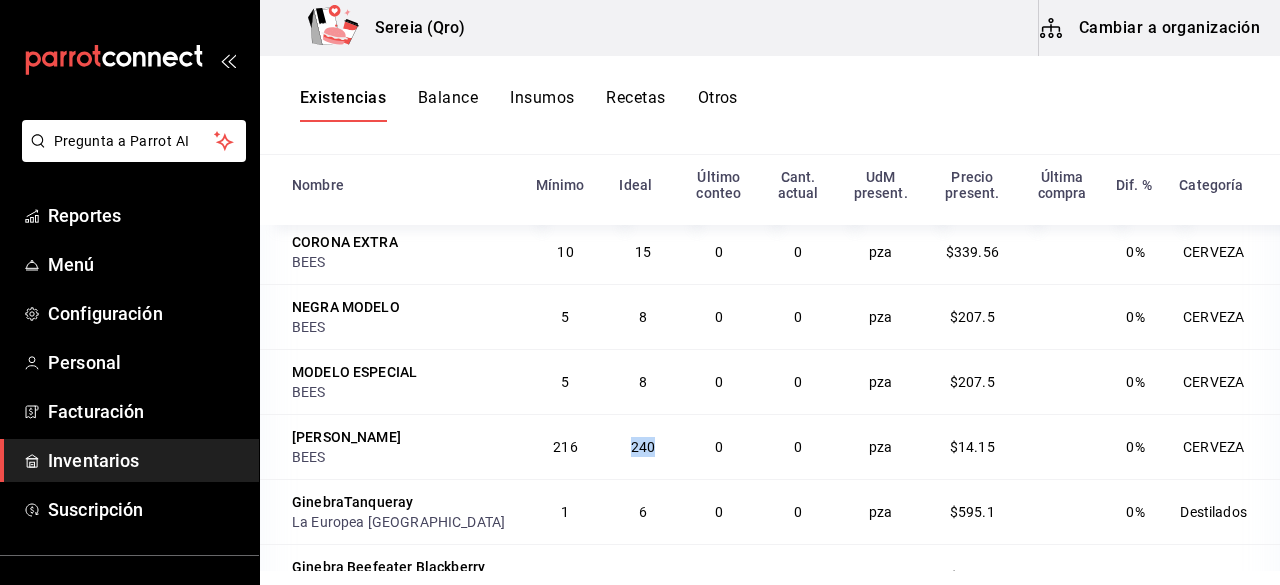 click on "240" at bounding box center (643, 447) 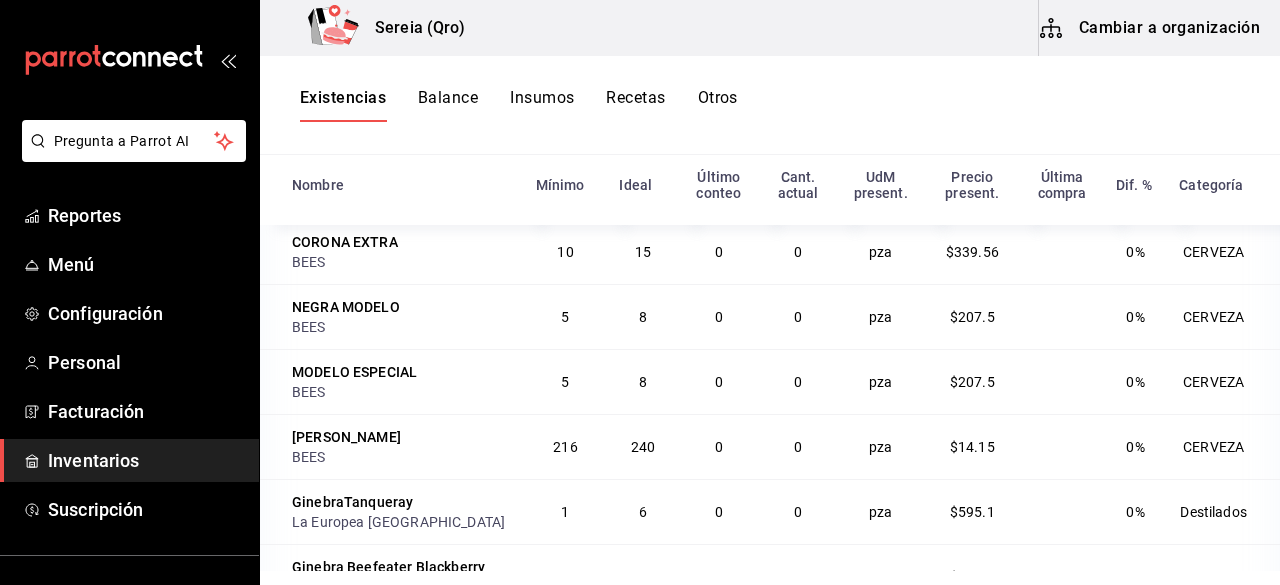 click on "pza" at bounding box center [881, 446] 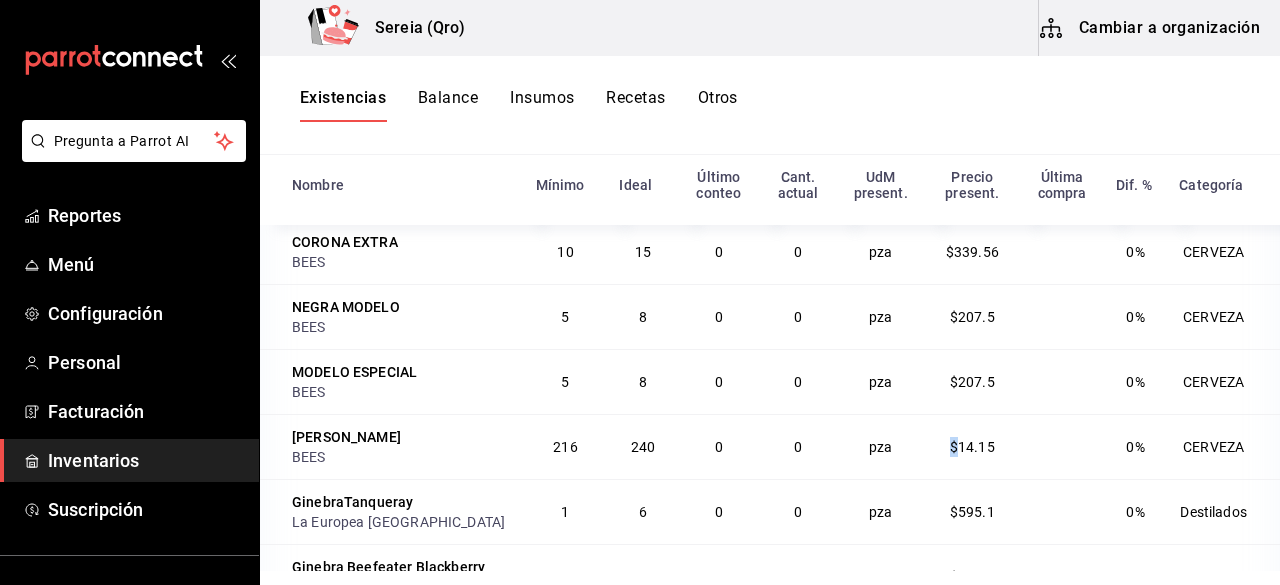 click on "$14.15" at bounding box center (973, 446) 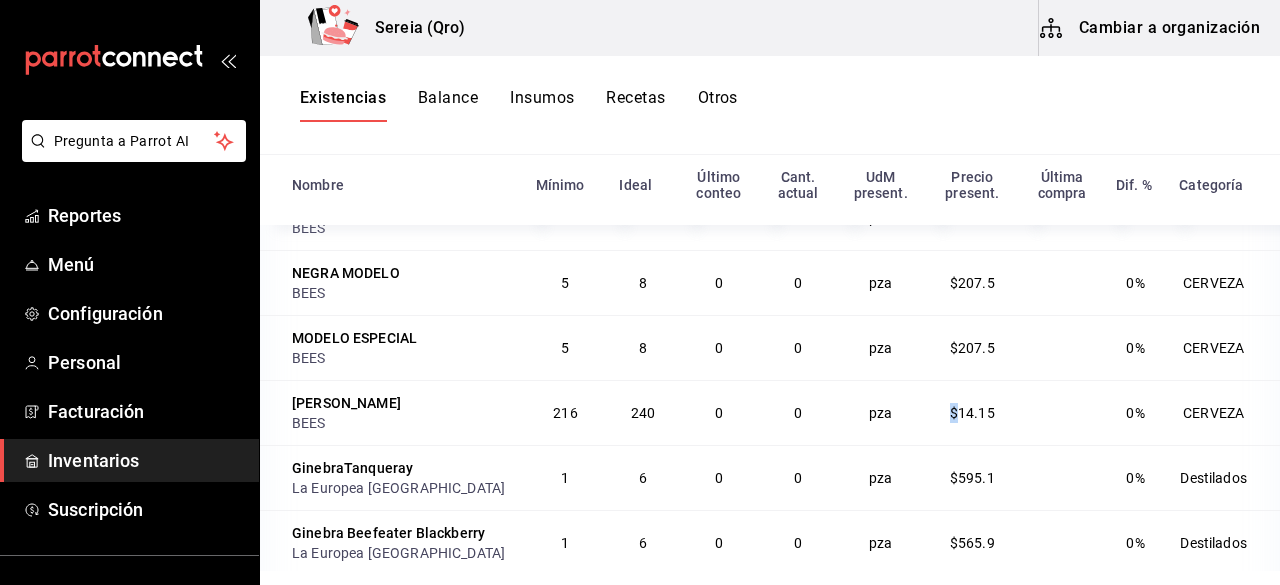 scroll, scrollTop: 0, scrollLeft: 0, axis: both 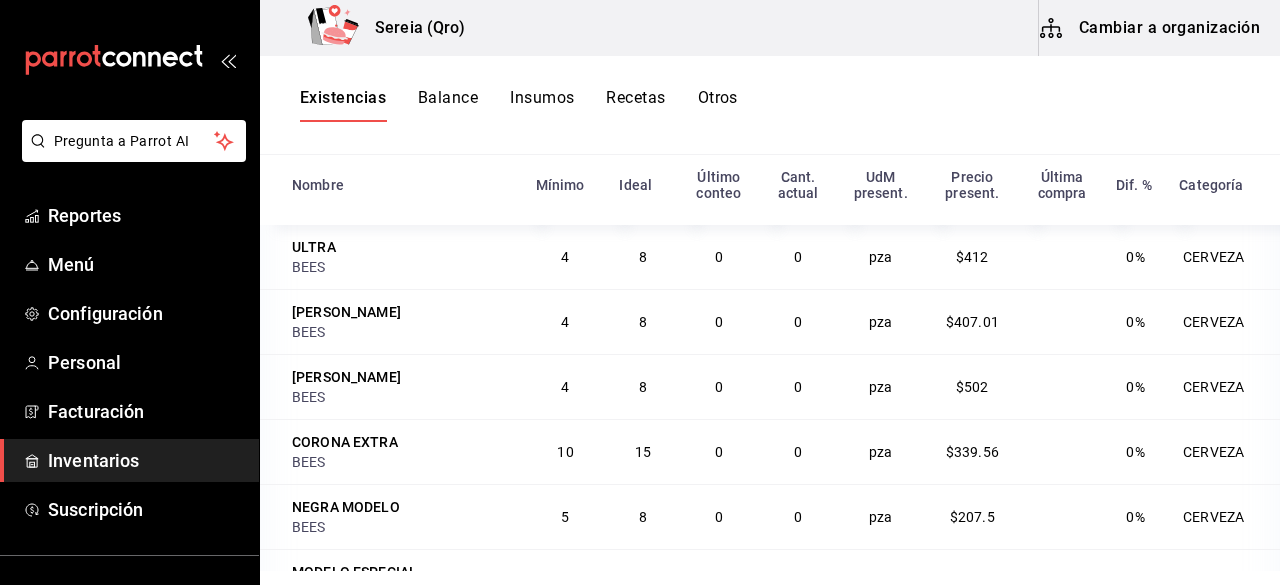 click on "Balance" at bounding box center (448, 105) 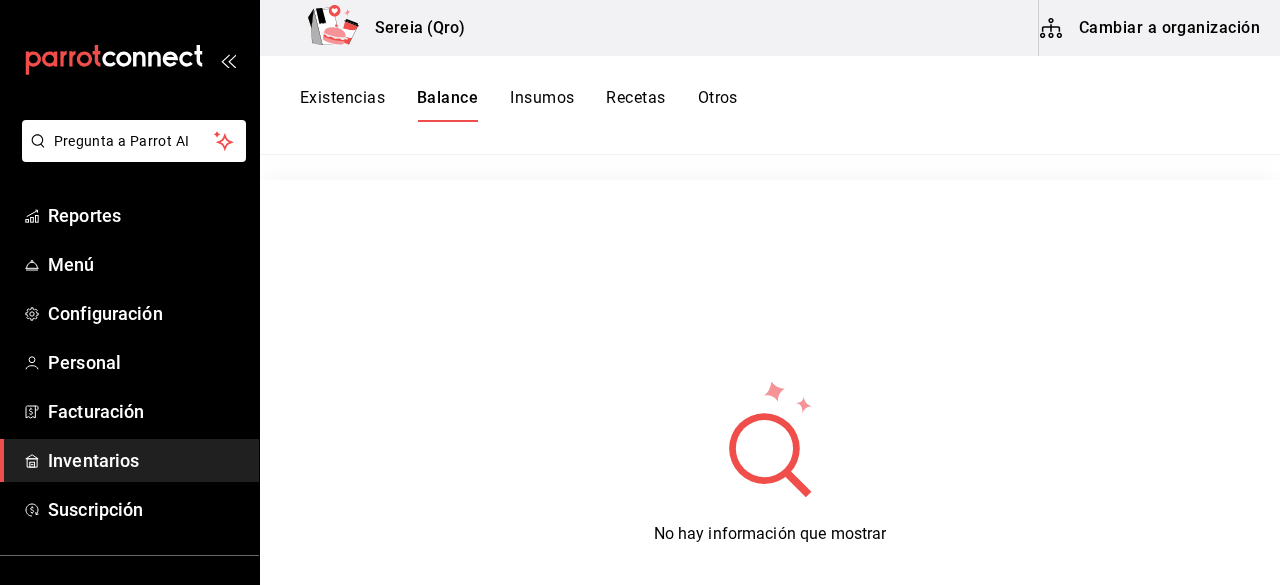 click on "Insumos" at bounding box center [542, 105] 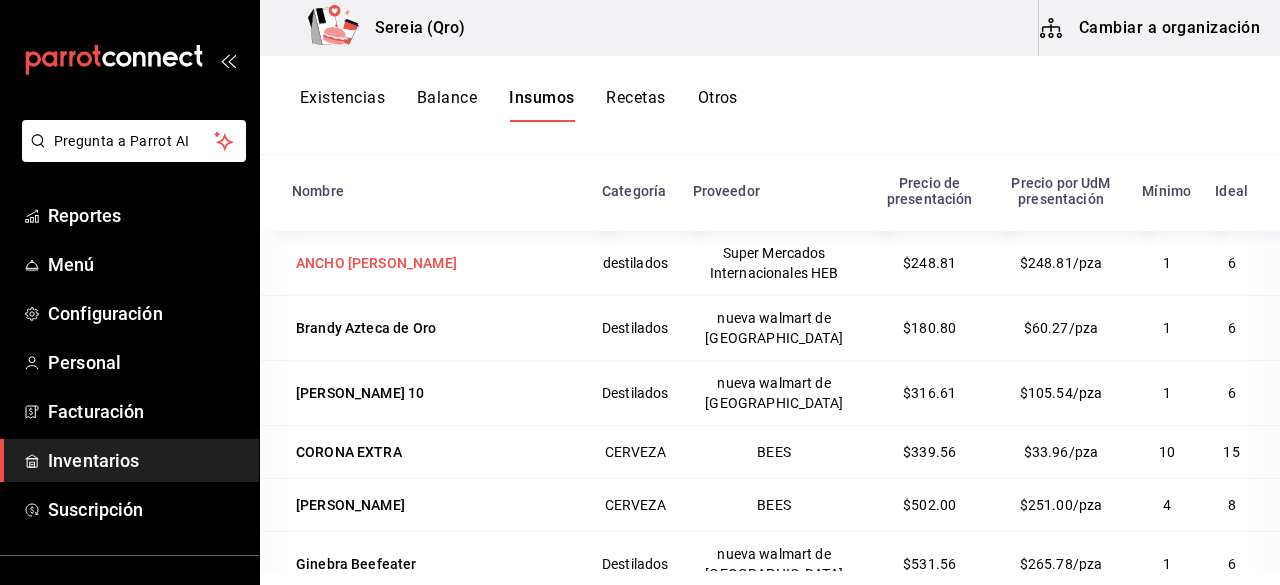 scroll, scrollTop: 246, scrollLeft: 0, axis: vertical 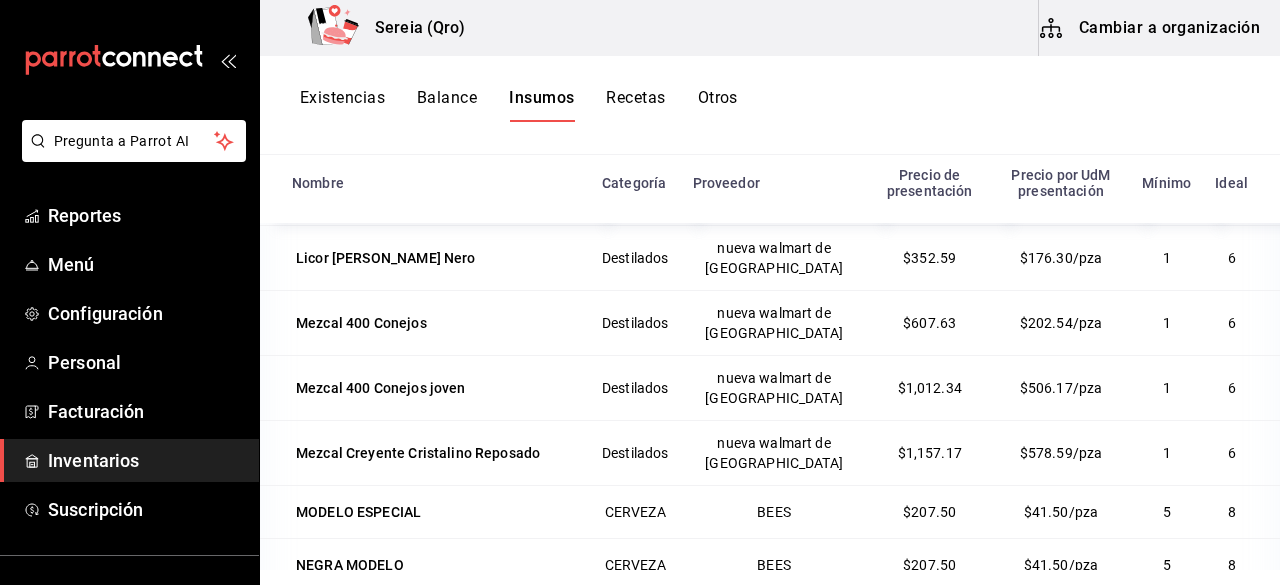 click on "$207.50" at bounding box center [929, 512] 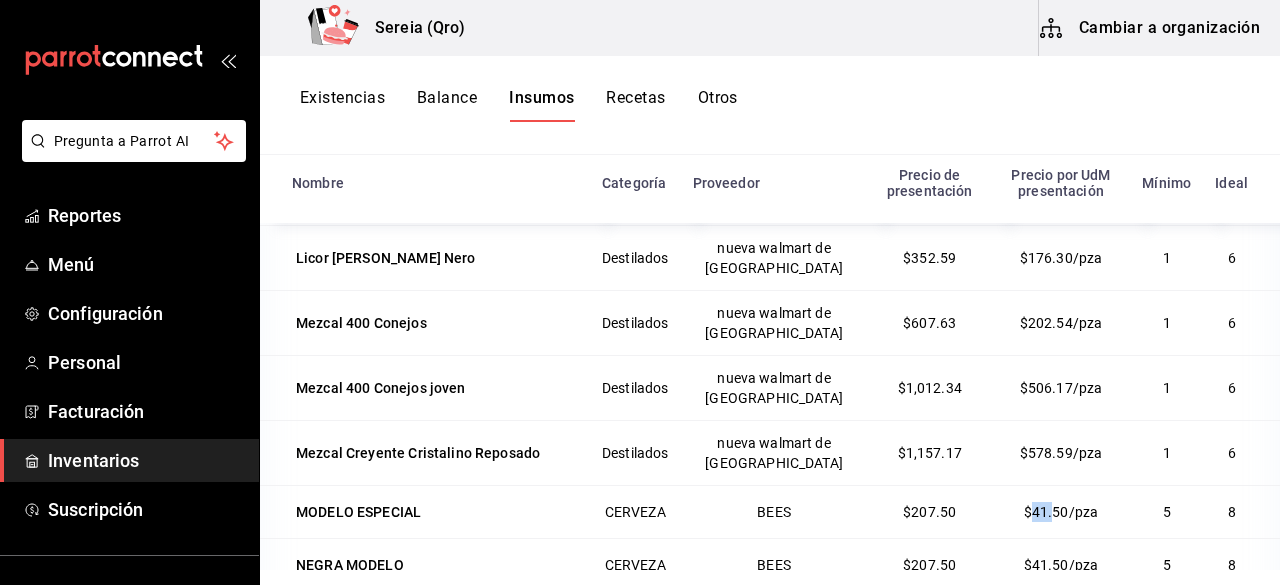 click on "$41.50/pza" at bounding box center (1061, 512) 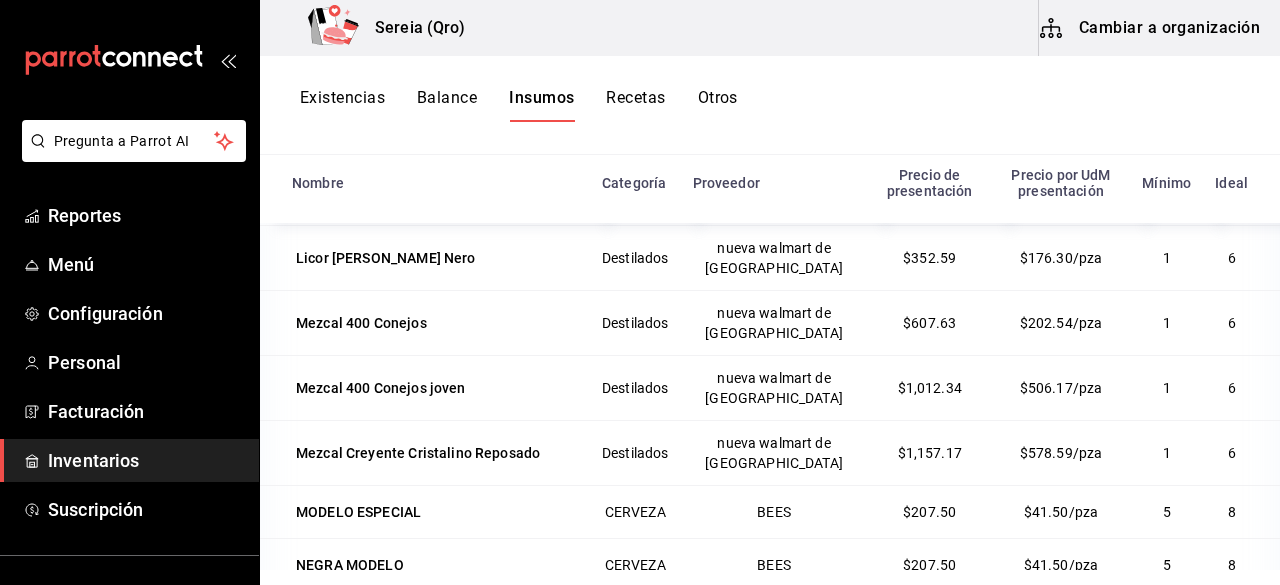 click on "$41.50/pza" at bounding box center (1061, 512) 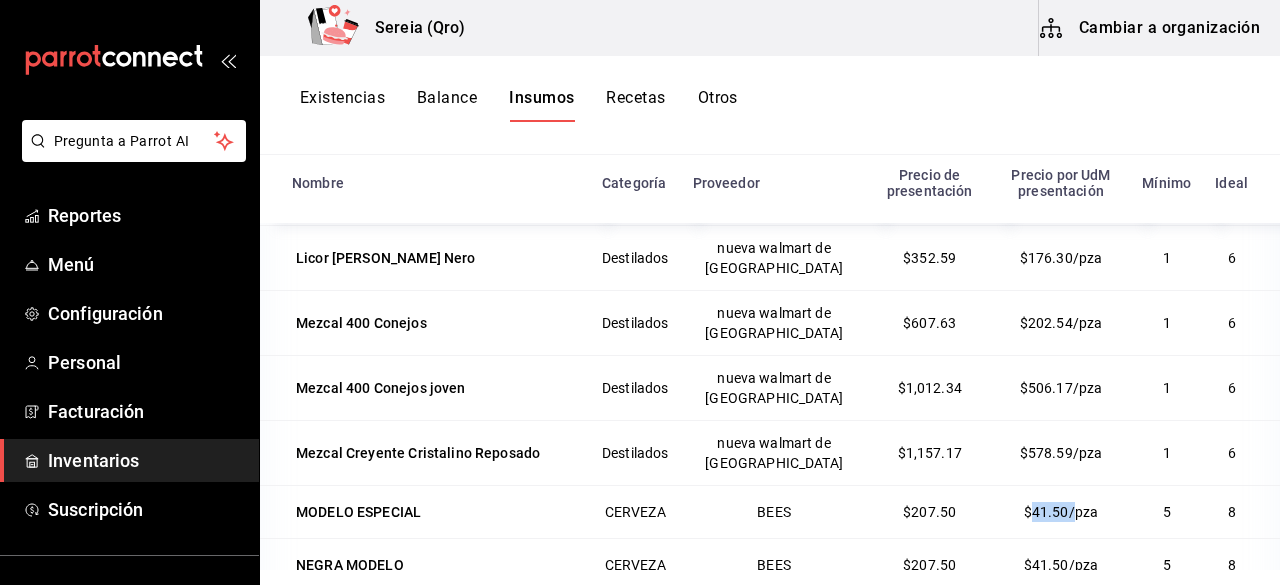 click on "$41.50/pza" at bounding box center (1061, 511) 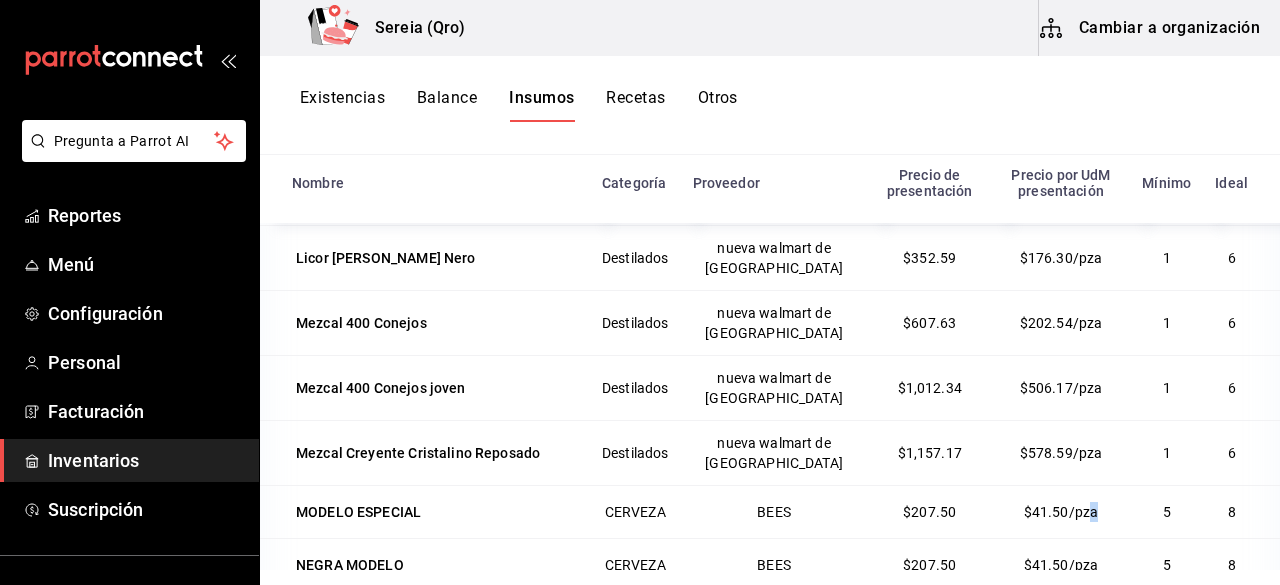 click on "$41.50/pza" at bounding box center [1061, 511] 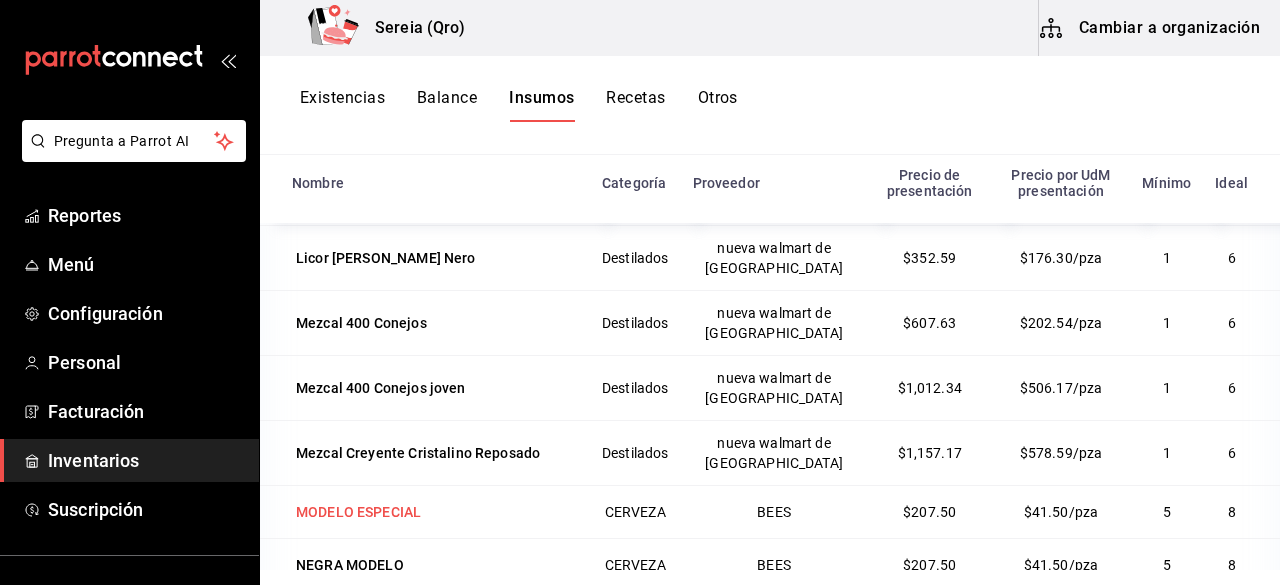 click on "MODELO ESPECIAL" at bounding box center [435, 512] 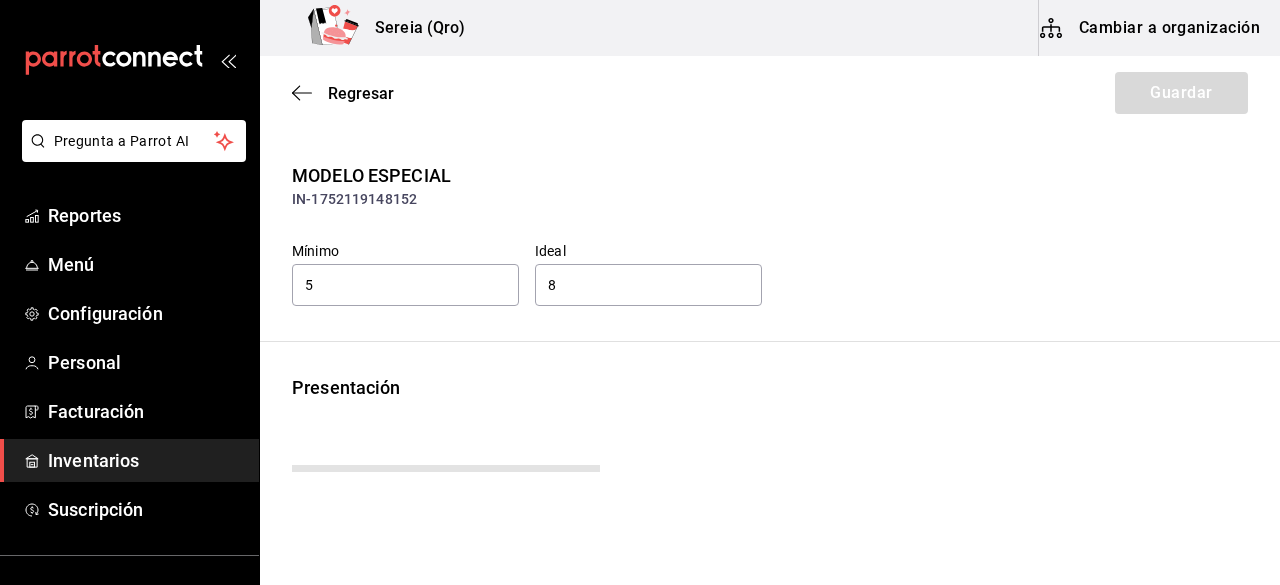 type on "240.70" 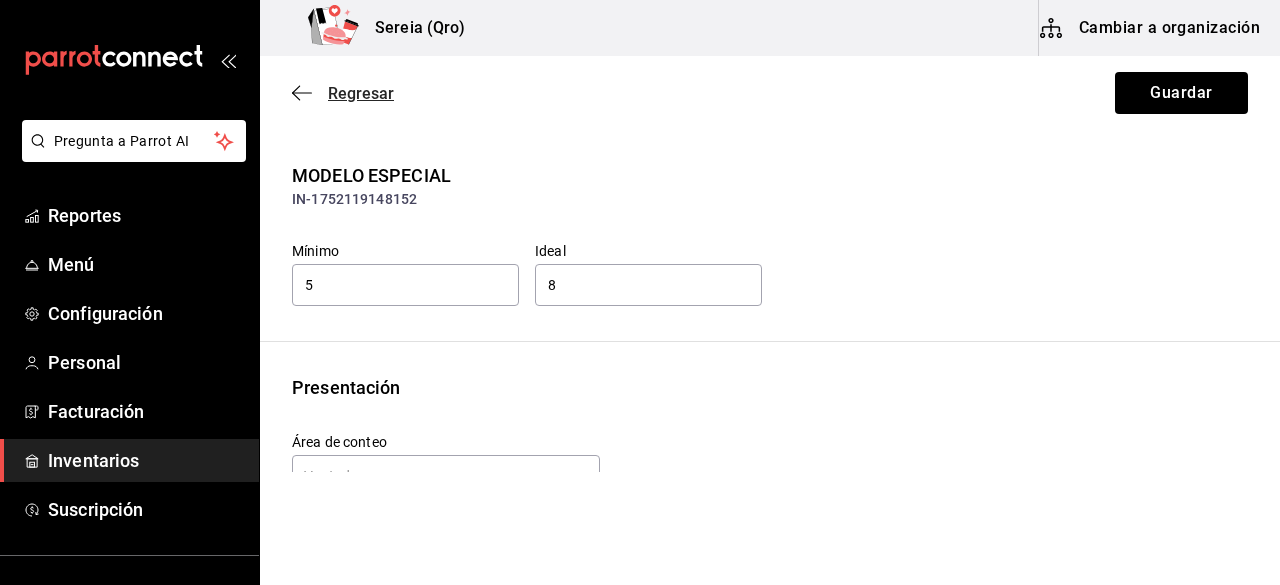 click on "Regresar" at bounding box center (343, 93) 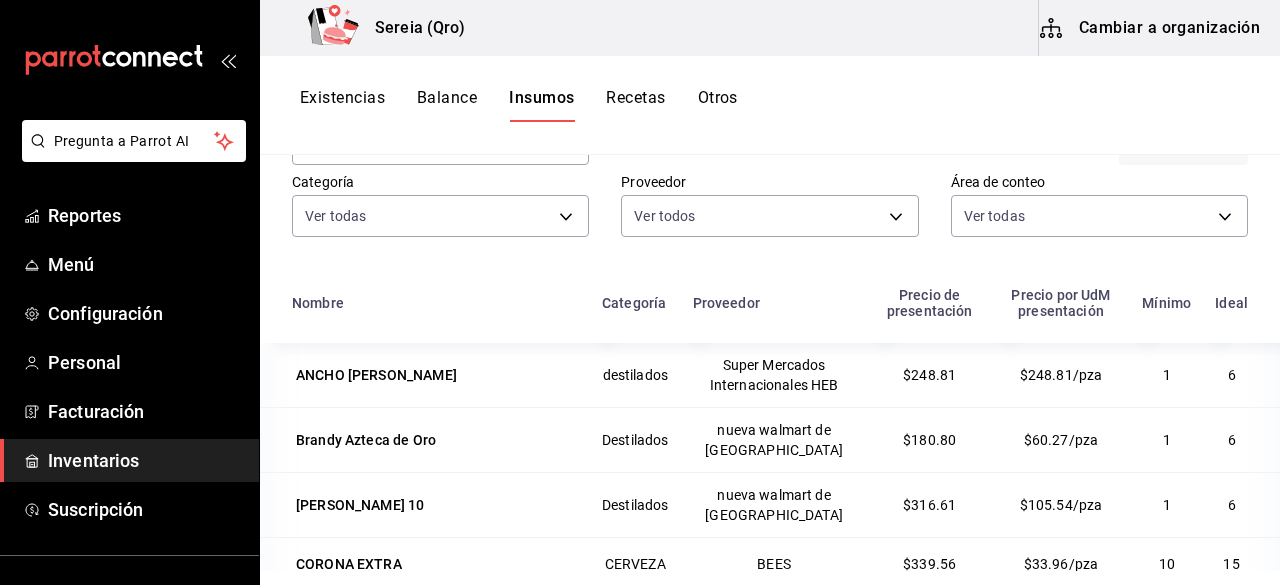 scroll, scrollTop: 246, scrollLeft: 0, axis: vertical 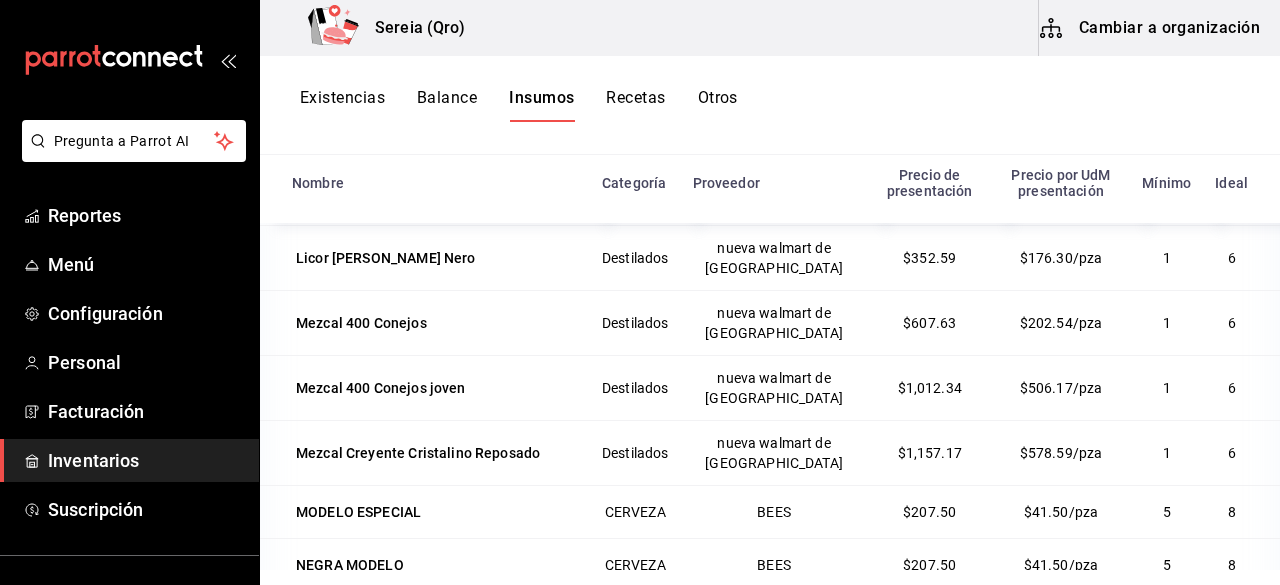 click on "[PERSON_NAME]" at bounding box center [350, 618] 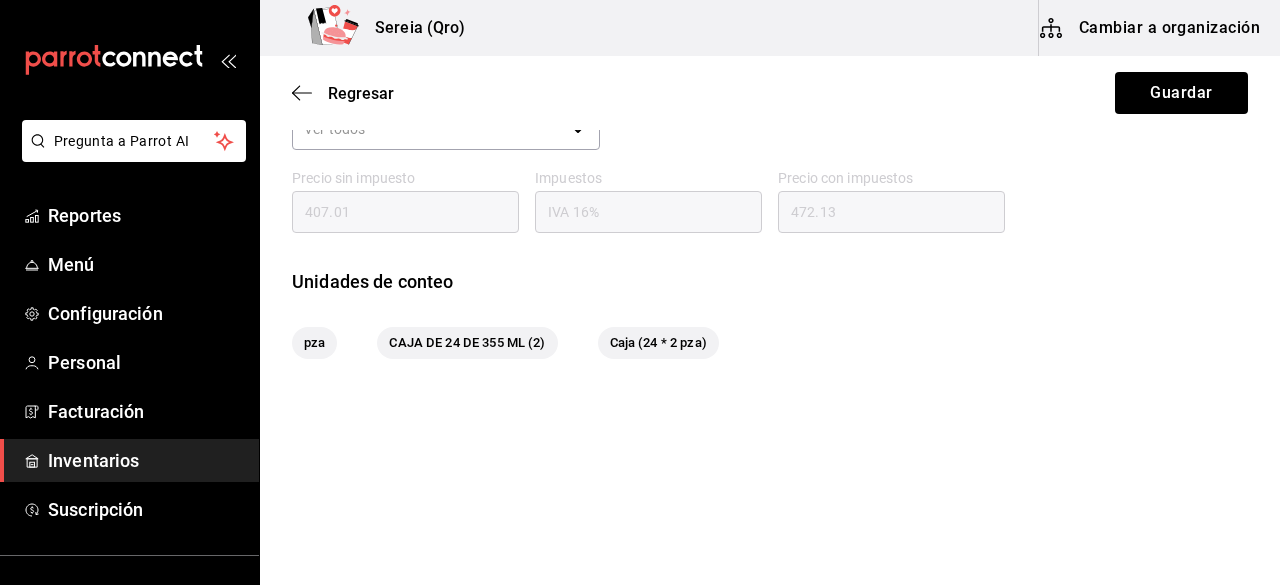 scroll, scrollTop: 361, scrollLeft: 0, axis: vertical 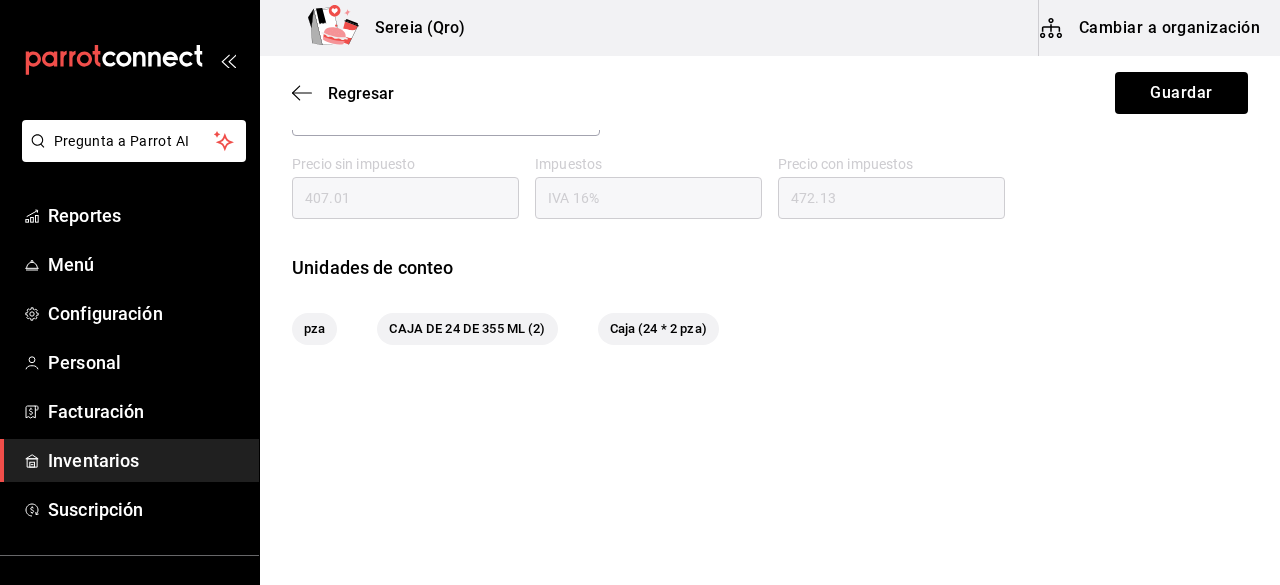 click on "Caja (24 * 2 pza)" at bounding box center (658, 329) 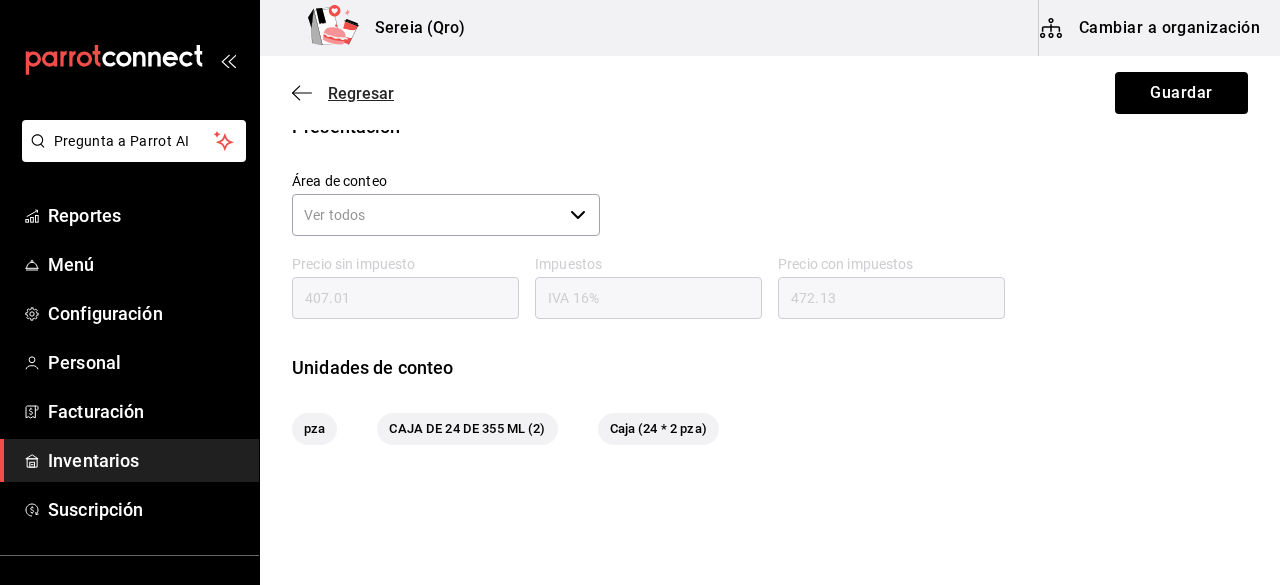 click 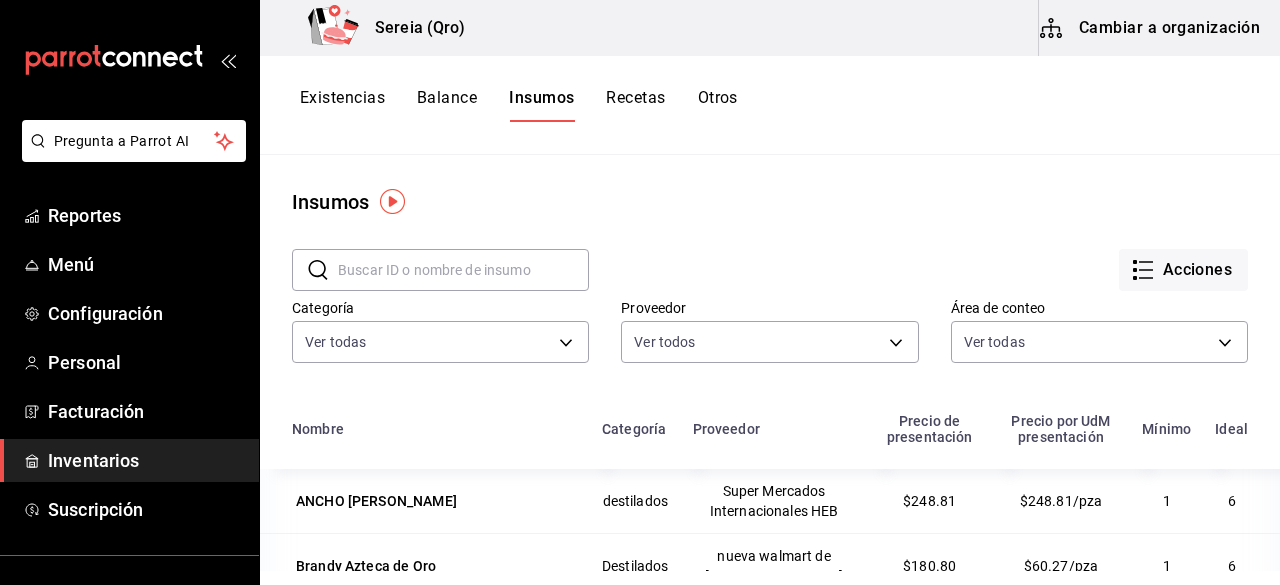 click on "Existencias" at bounding box center [342, 105] 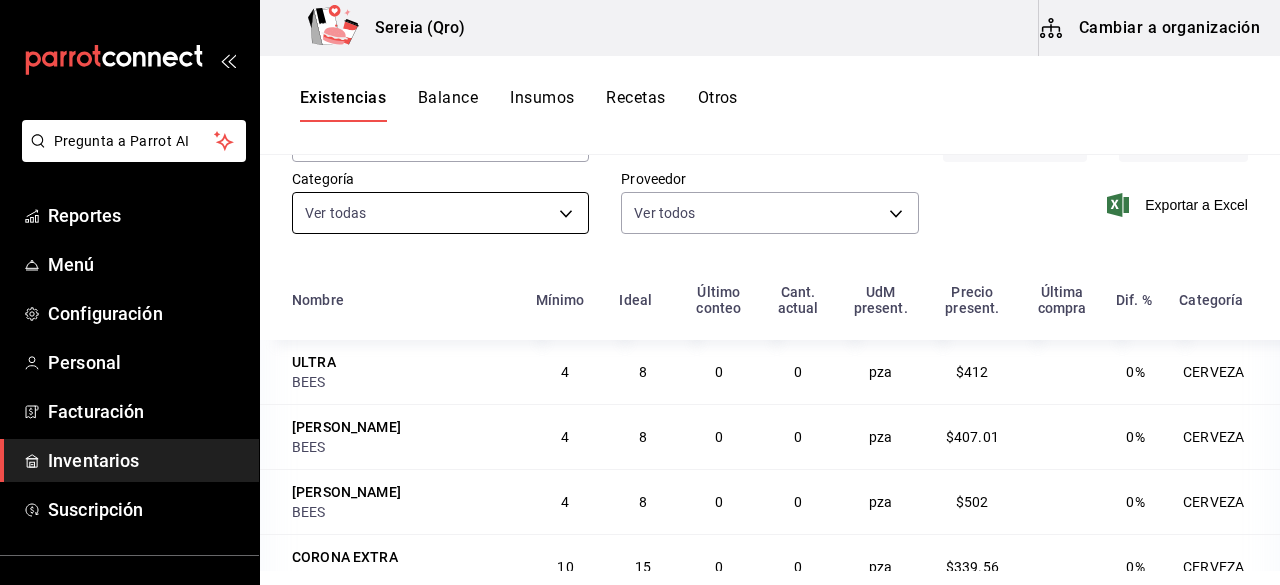 scroll, scrollTop: 200, scrollLeft: 0, axis: vertical 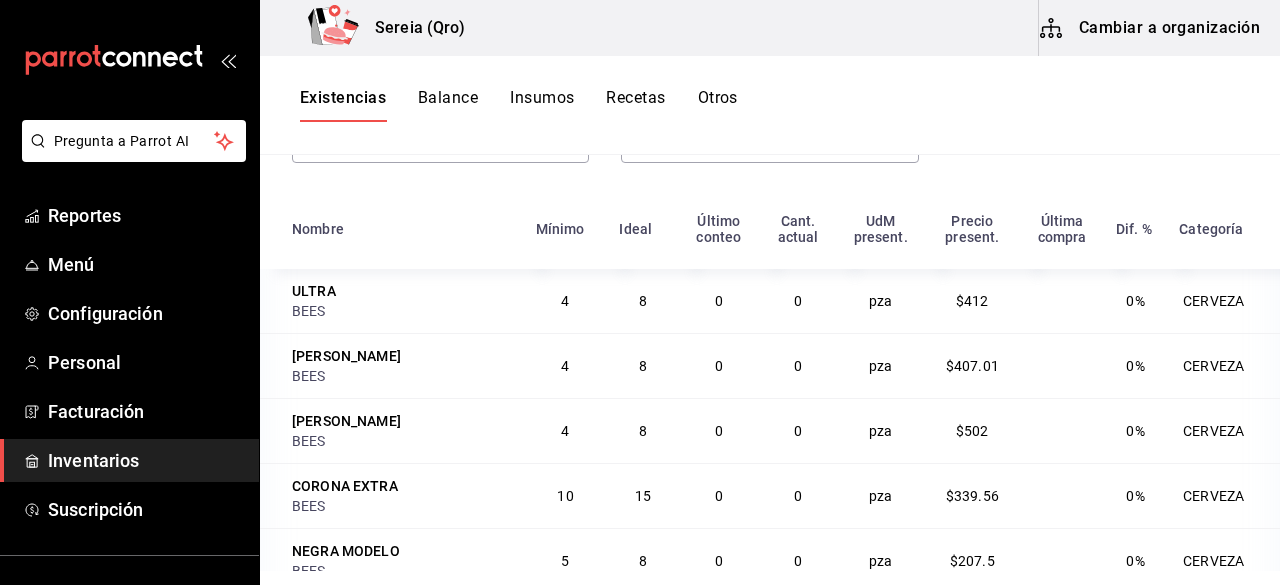 click on "[PERSON_NAME]" at bounding box center [346, 356] 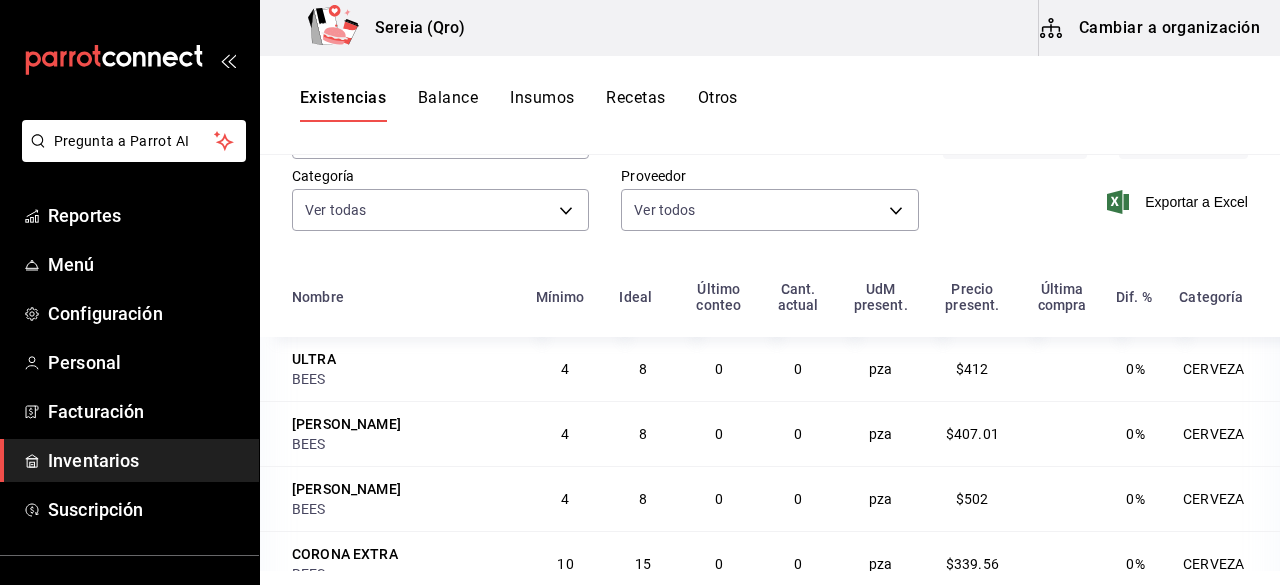 scroll, scrollTop: 100, scrollLeft: 0, axis: vertical 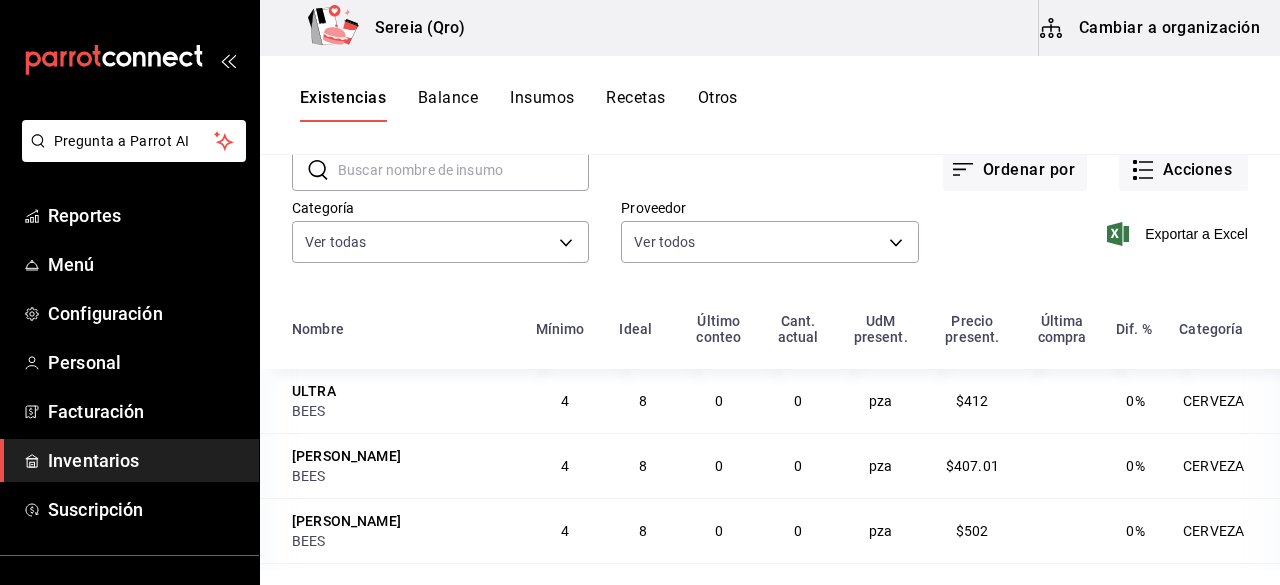 click on "pza" at bounding box center [881, 465] 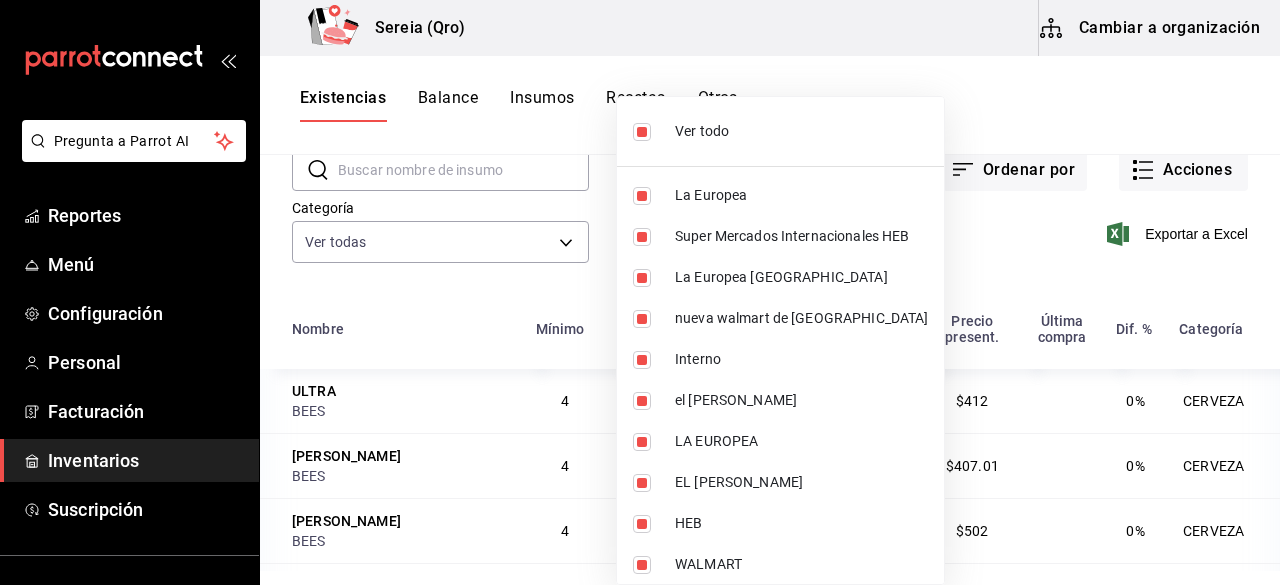 click on "Pregunta a Parrot AI Reportes   Menú   Configuración   Personal   Facturación   Inventarios   Suscripción   Ayuda Recomienda Parrot   Gerardo García   Sugerir nueva función   Sereia (Qro) Cambiar a organización Existencias Balance Insumos Recetas Otros Existencias ​ ​ Ordenar por Acciones Categoría Ver todas 4e34a40c-a5c7-4f21-a588-cdcab73a6b08,73a9985d-1fa5-41b6-bba8-ce189c5b09b6,391c4cc3-1762-4f3c-b0cd-2a7f308430cb Proveedor Ver todos c5eb7771-cfc0-458c-8109-03230aa96d61,5b8adff6-d7e1-478f-8ddc-e1a8116430de,00b9093f-8013-4294-8149-6968470faffc,2c4ba6d0-dc78-425c-a413-eee4281f6e73,6c8df7db-c510-4382-8493-9b4d7e2b9d38,8286c01b-2e40-4c55-9a5e-c08abe363624,01816edc-26aa-410a-ab9f-e8d401ec5c5a,ae666701-9f9e-4165-b8f7-1854a0736cb8,75e67143-0977-4fc2-aefb-7f1e13b2cfe0,4a6734f6-43e2-45d1-a901-75703141fc50,50849511-797f-49ed-b44c-6f375b414c9e,2c15a6d4-4d15-4340-a7b1-a4822a0bcad1,1c960016-e686-4abd-9451-875d6dfbe43c Exportar a Excel Nombre Mínimo Ideal Último conteo Cant. actual UdM present. Dif. % BEES" at bounding box center [640, 285] 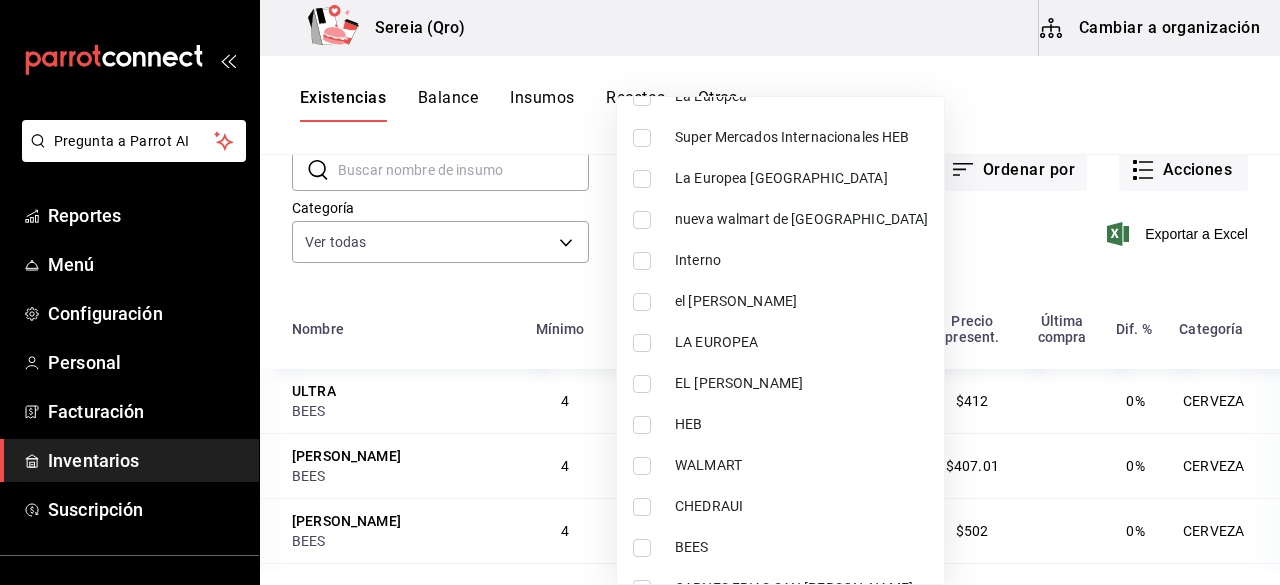 scroll, scrollTop: 130, scrollLeft: 0, axis: vertical 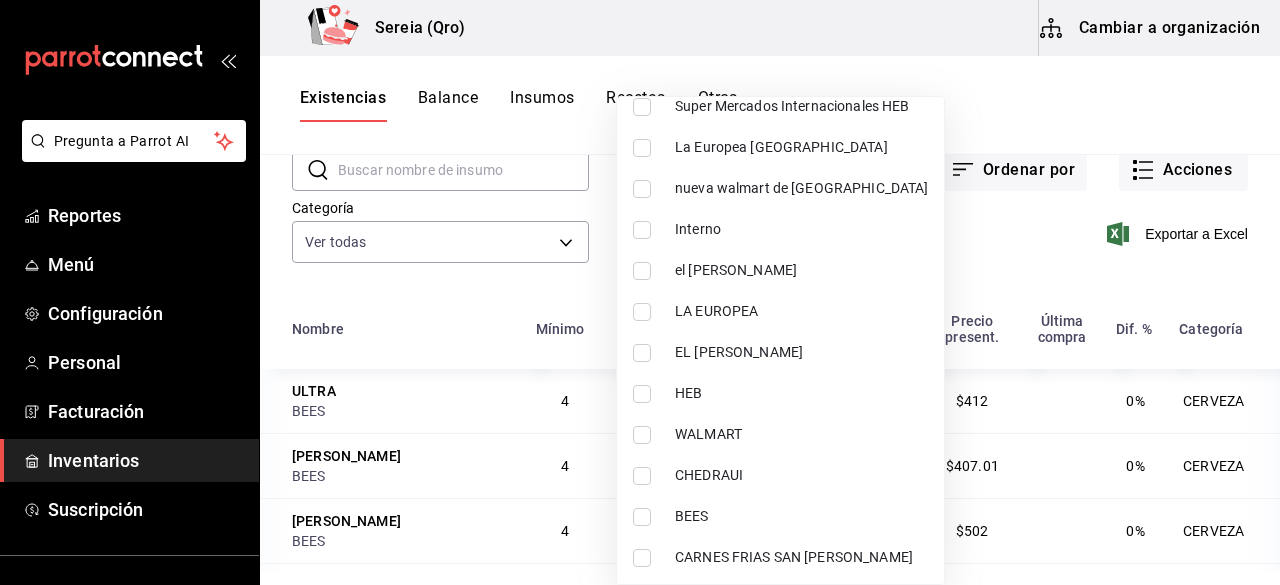 click at bounding box center (642, 517) 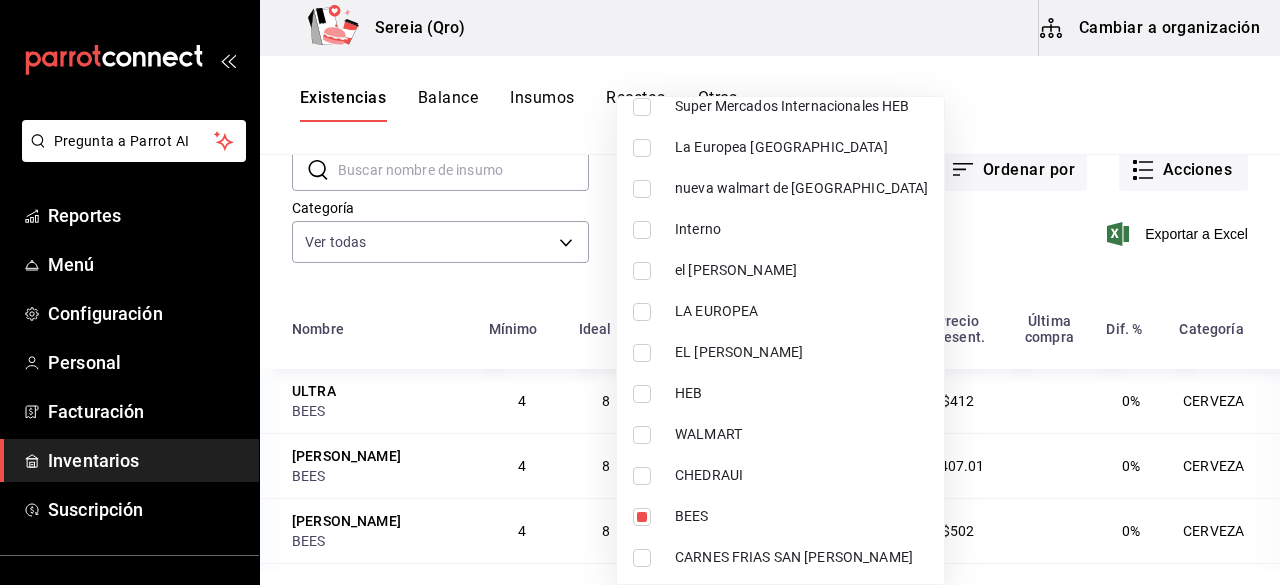 click at bounding box center [640, 292] 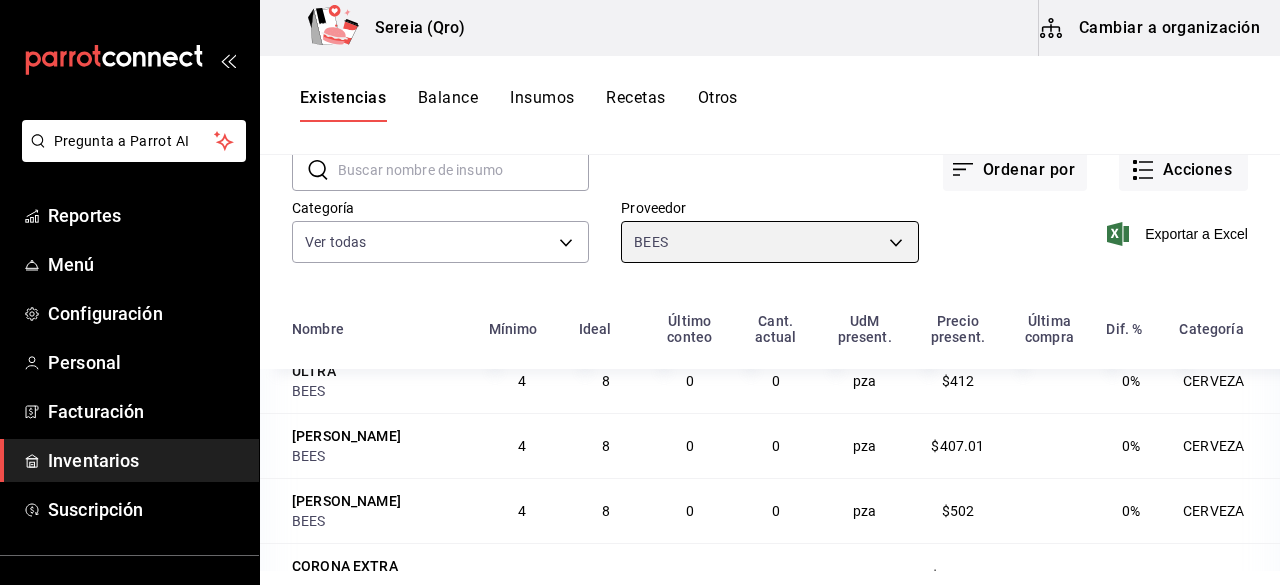 scroll, scrollTop: 11, scrollLeft: 0, axis: vertical 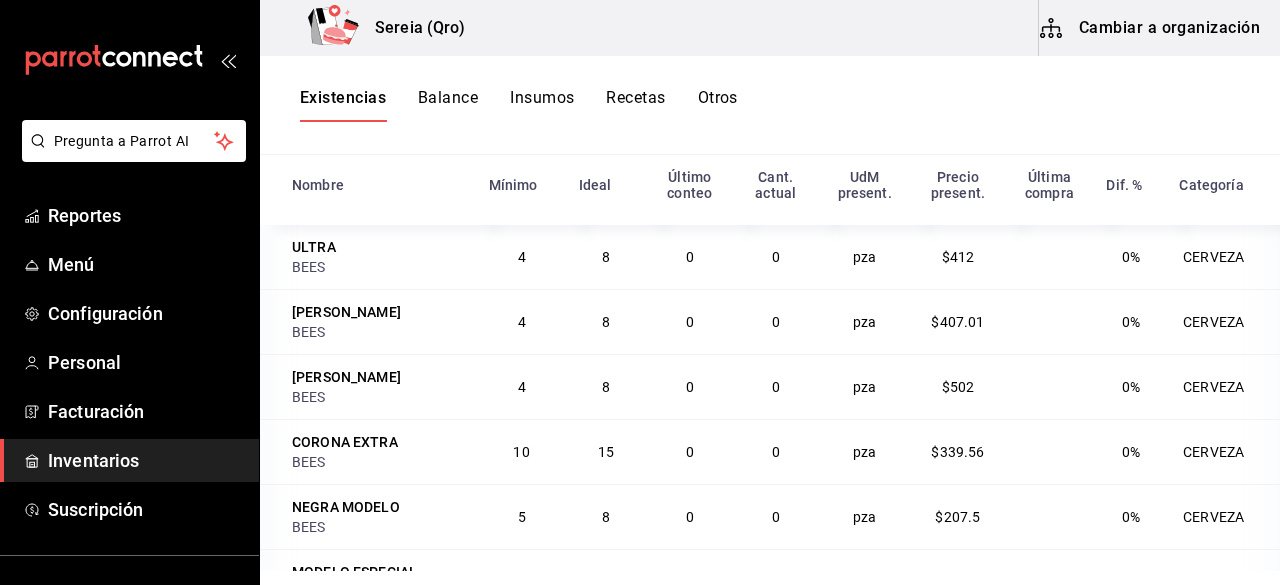 click on "CERVEZA" at bounding box center (1223, 257) 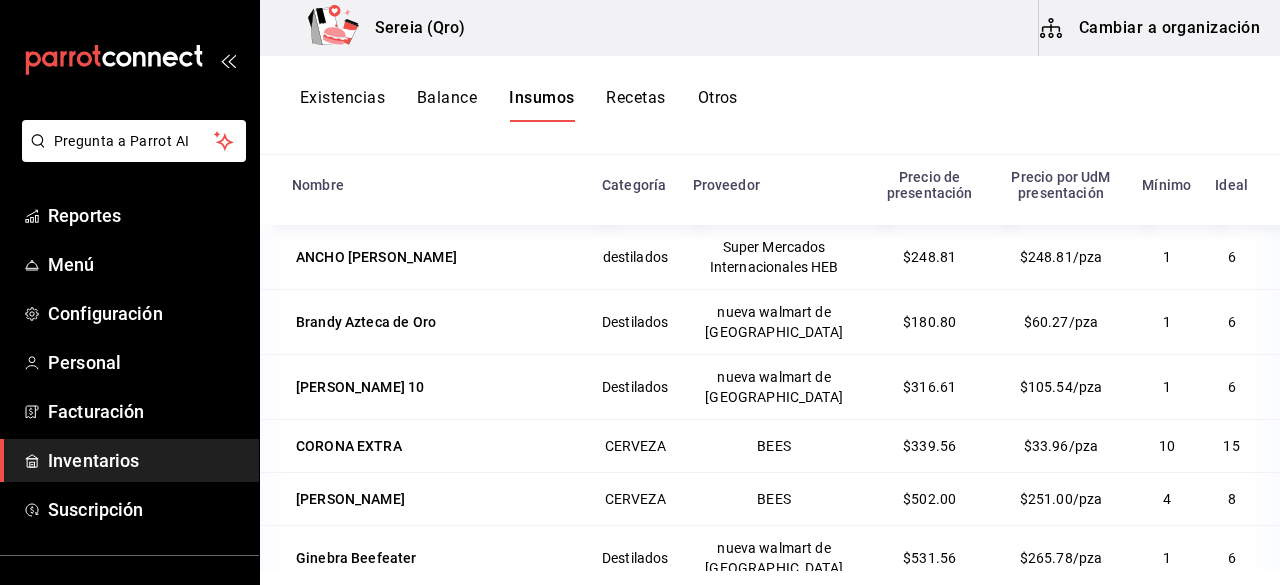 click on "Balance" at bounding box center (447, 105) 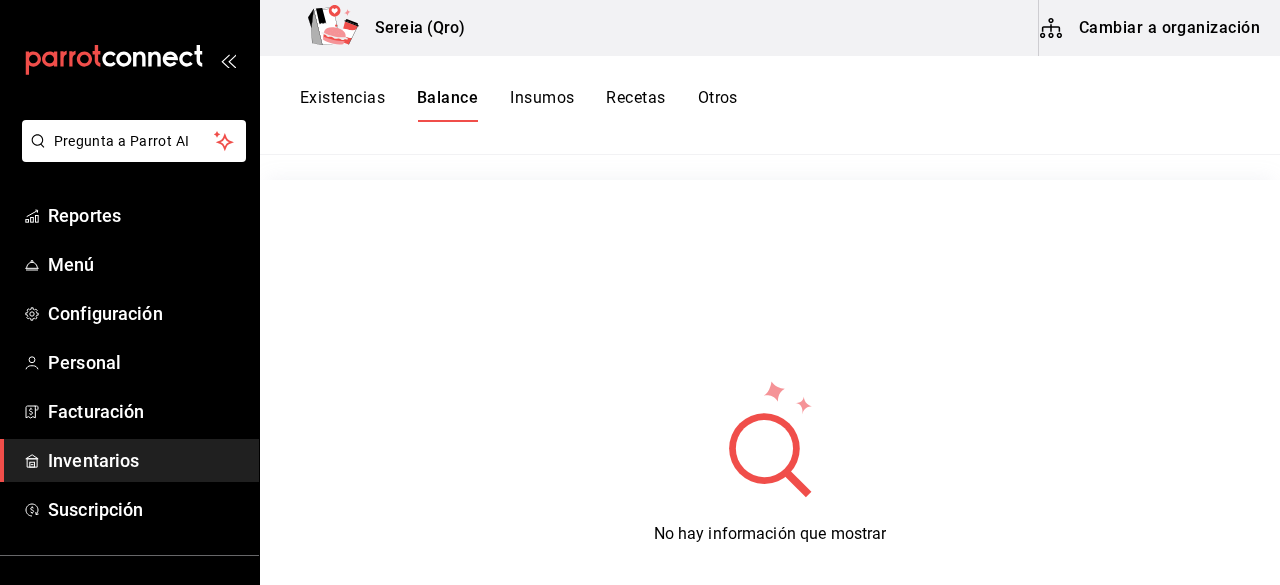 click on "Existencias" at bounding box center [342, 105] 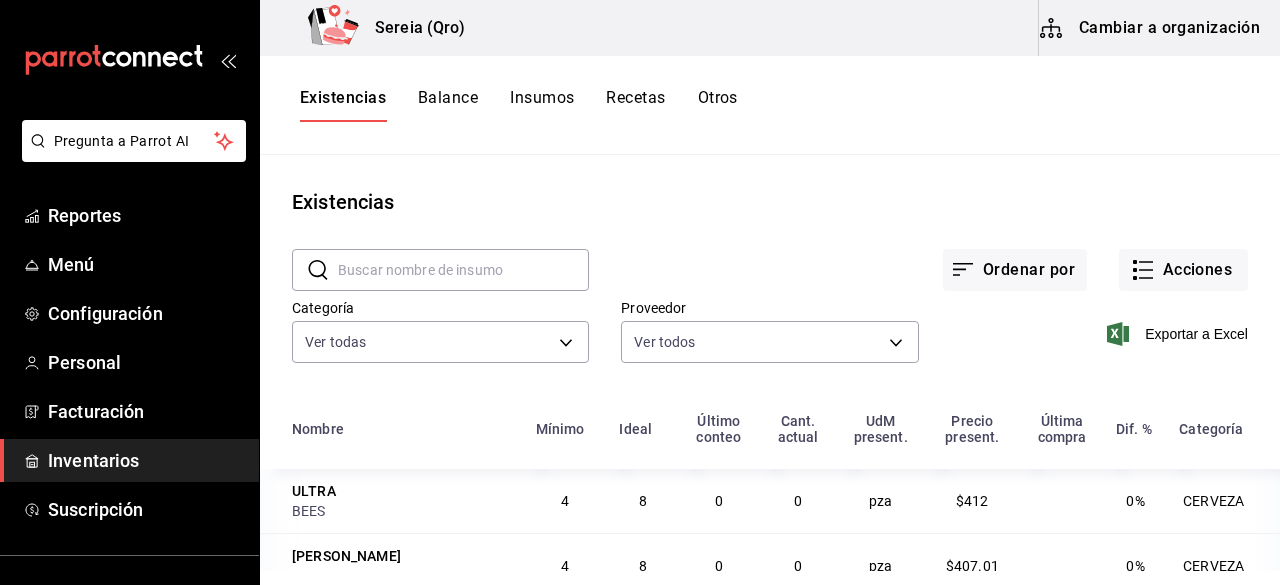click on "Insumos" at bounding box center [542, 105] 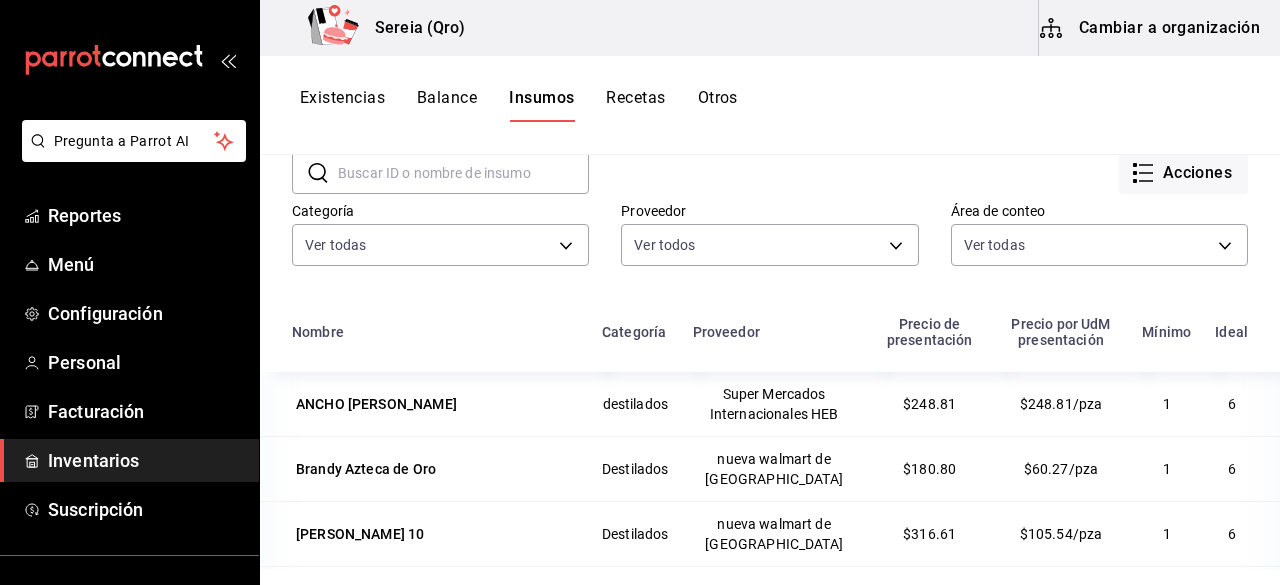 scroll, scrollTop: 98, scrollLeft: 0, axis: vertical 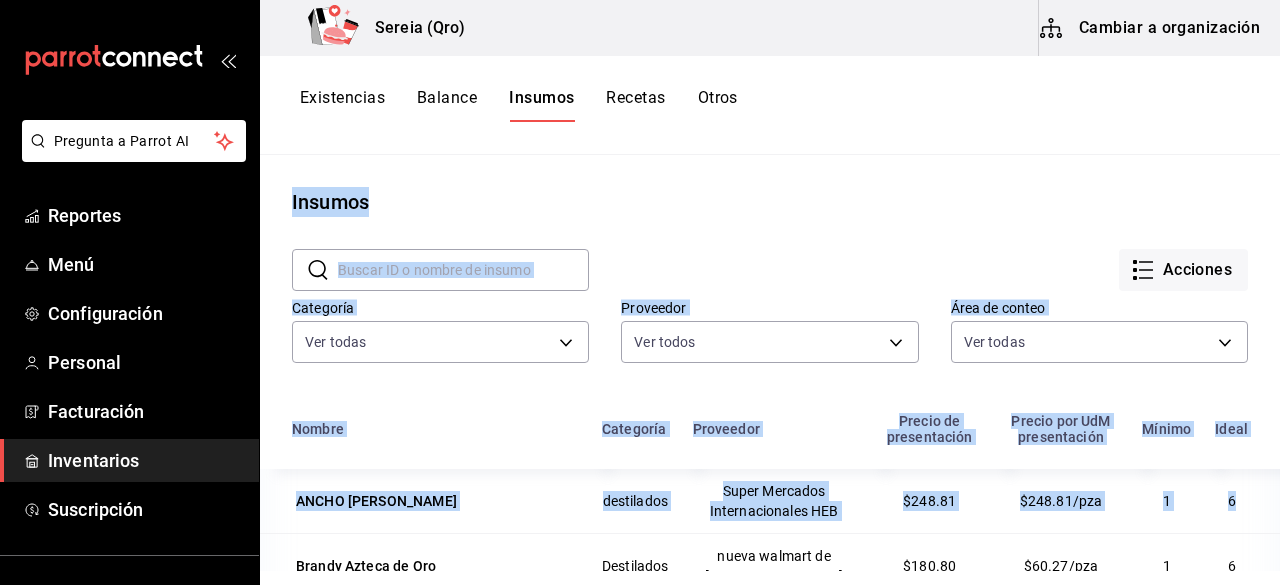 drag, startPoint x: 1203, startPoint y: 397, endPoint x: 992, endPoint y: 97, distance: 366.77106 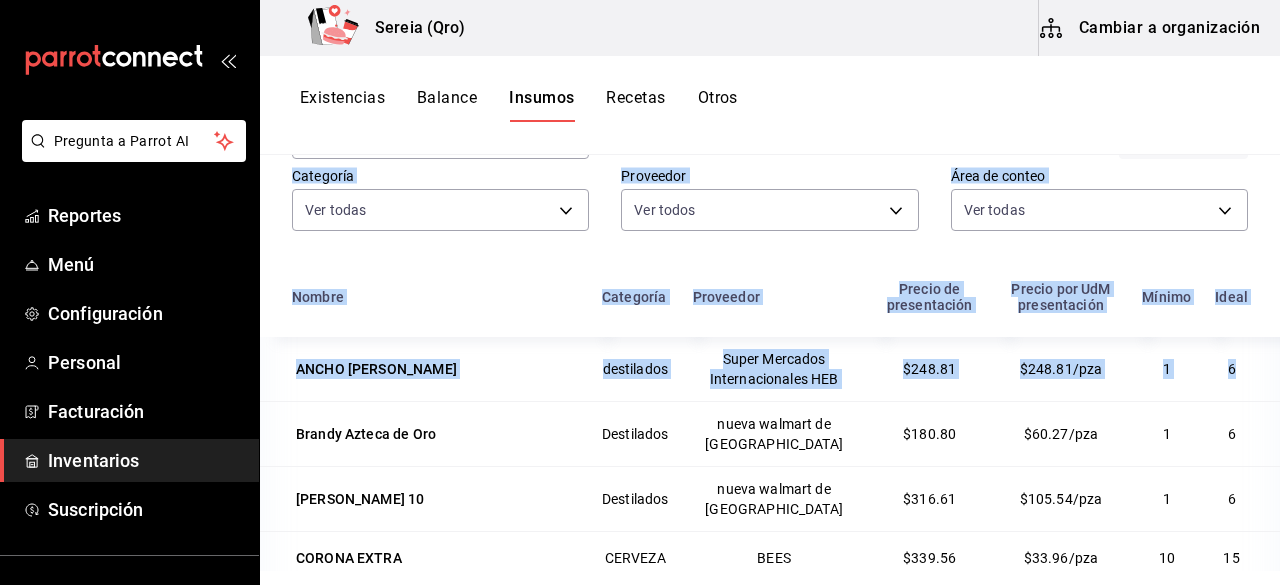scroll, scrollTop: 166, scrollLeft: 0, axis: vertical 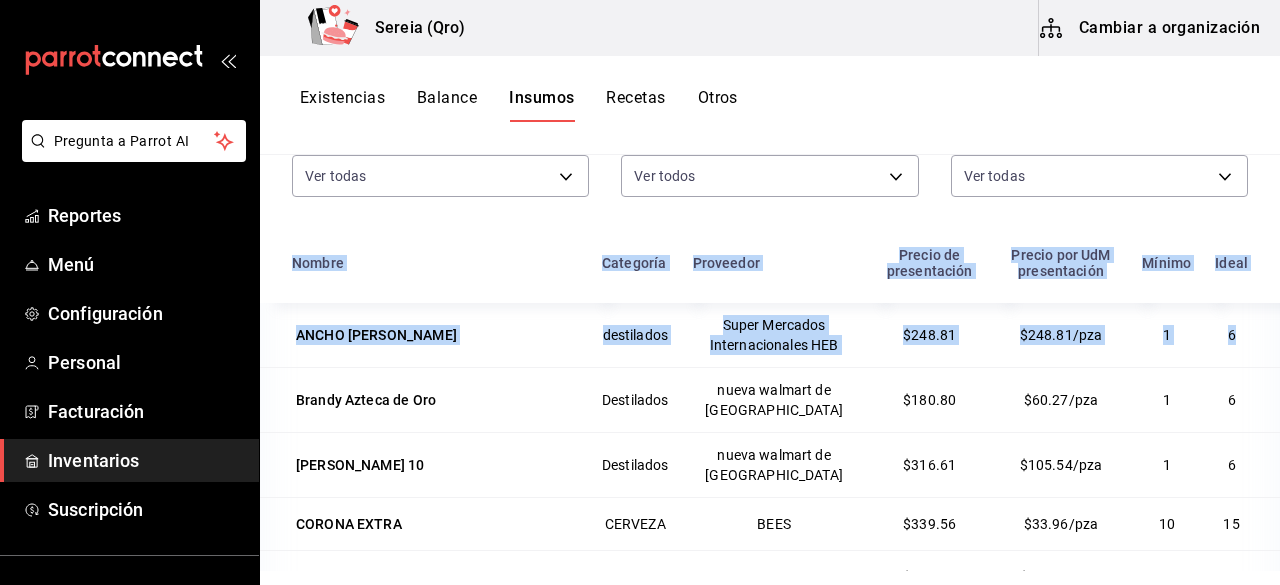 click on "Otros" at bounding box center (718, 105) 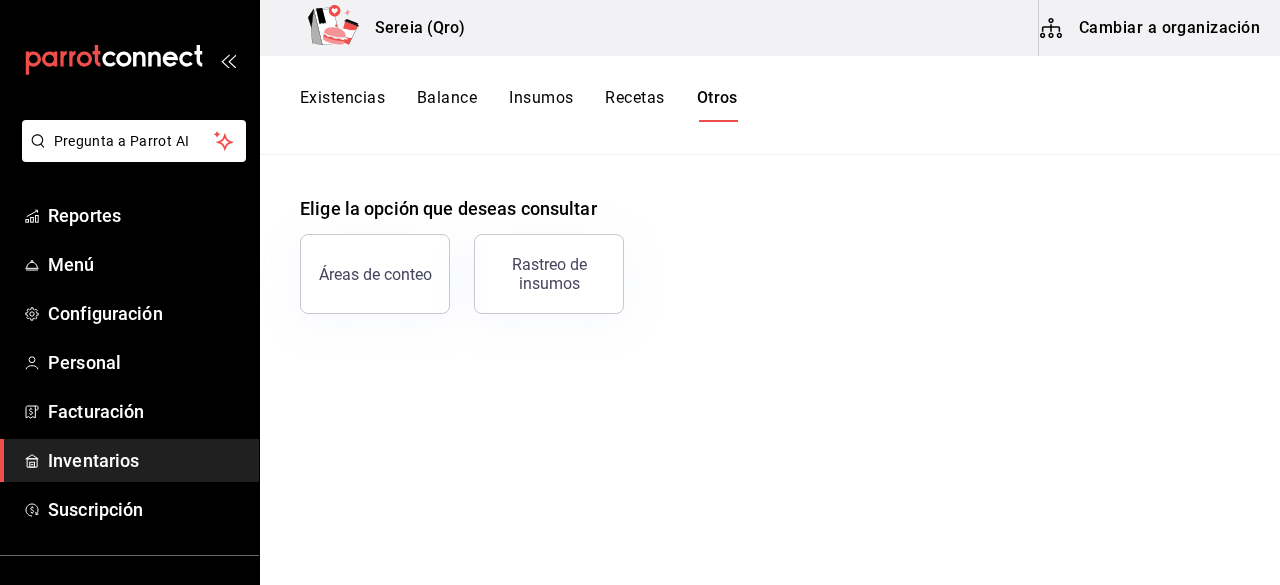 click on "Existencias" at bounding box center [342, 105] 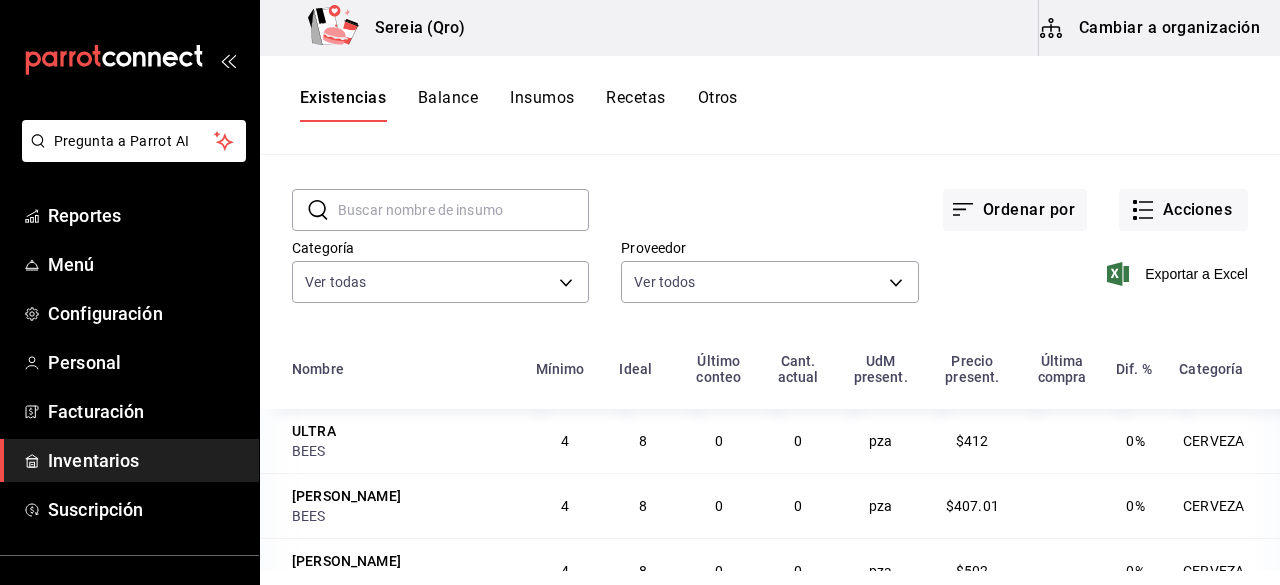scroll, scrollTop: 46, scrollLeft: 0, axis: vertical 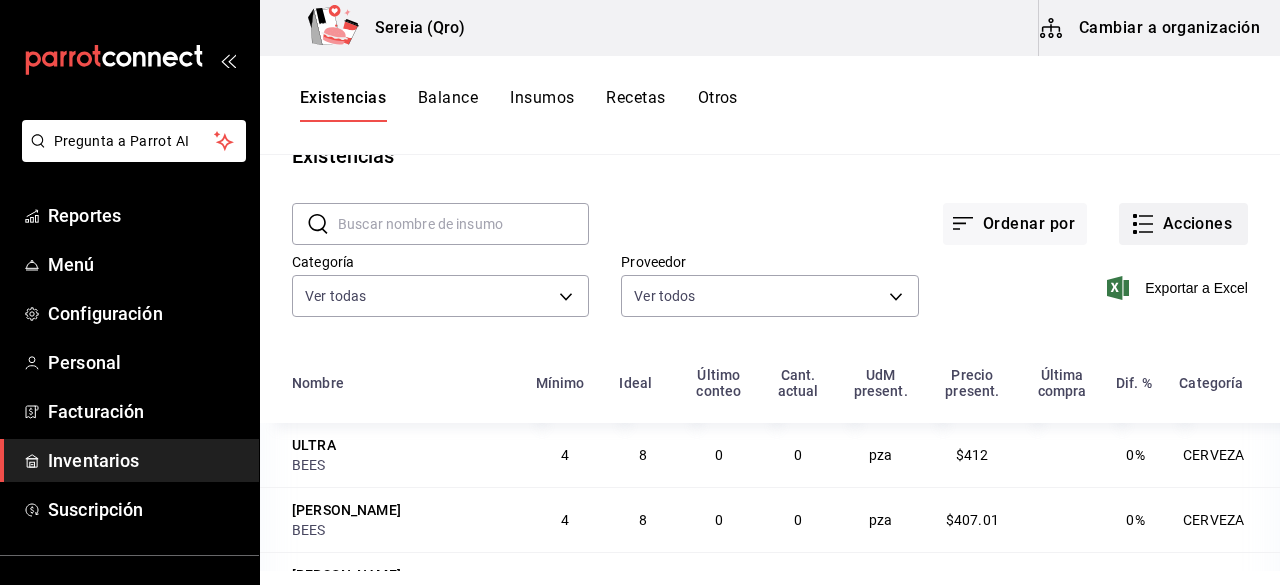 click on "Acciones" at bounding box center [1183, 224] 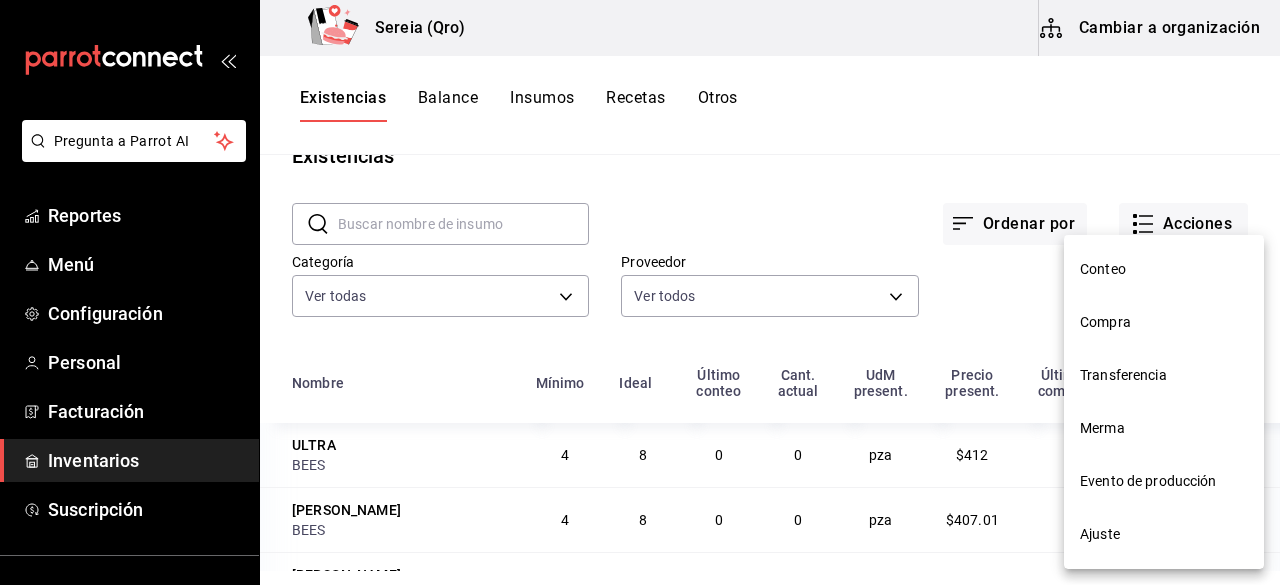 drag, startPoint x: 1124, startPoint y: 546, endPoint x: 1132, endPoint y: 118, distance: 428.07477 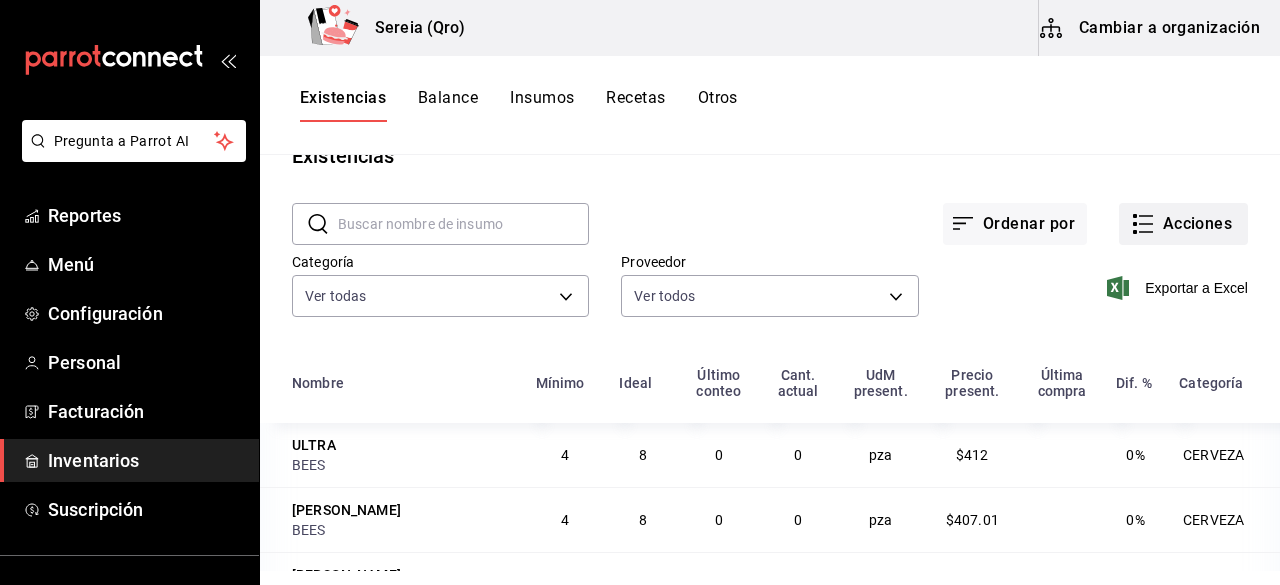 click on "Acciones" at bounding box center [1183, 224] 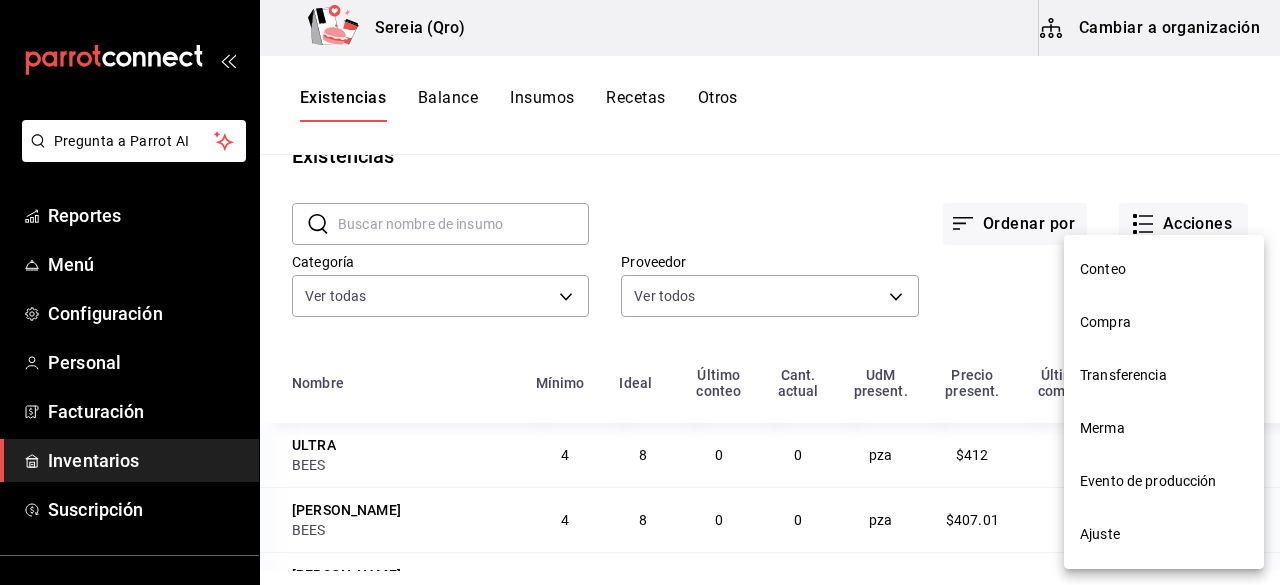 click on "Ajuste" at bounding box center [1164, 534] 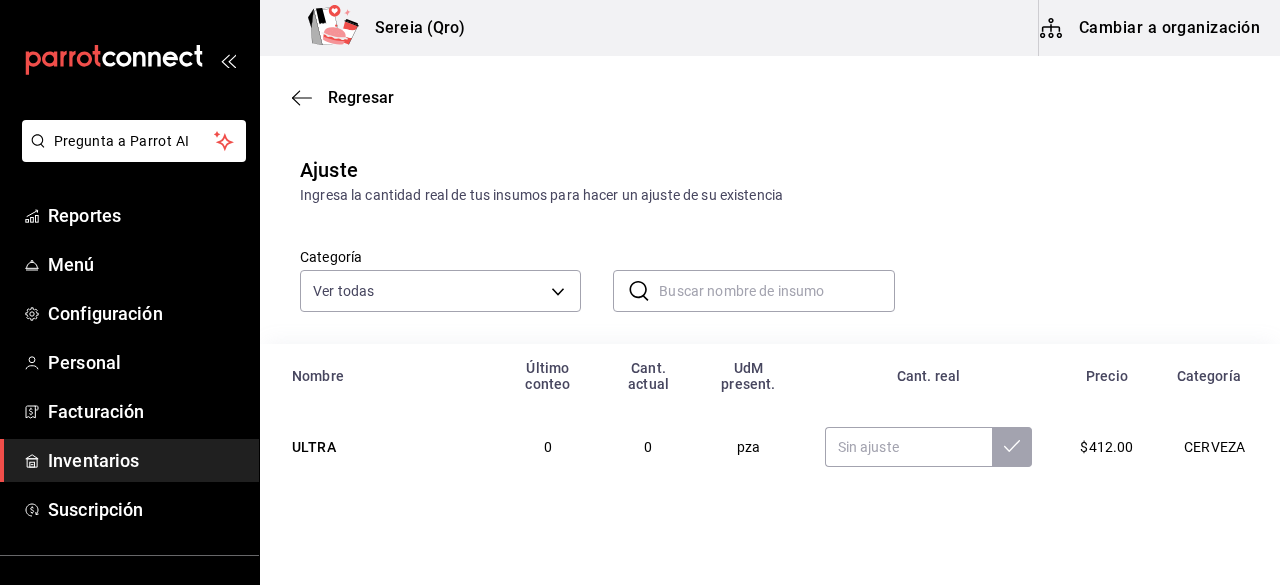 scroll, scrollTop: 0, scrollLeft: 0, axis: both 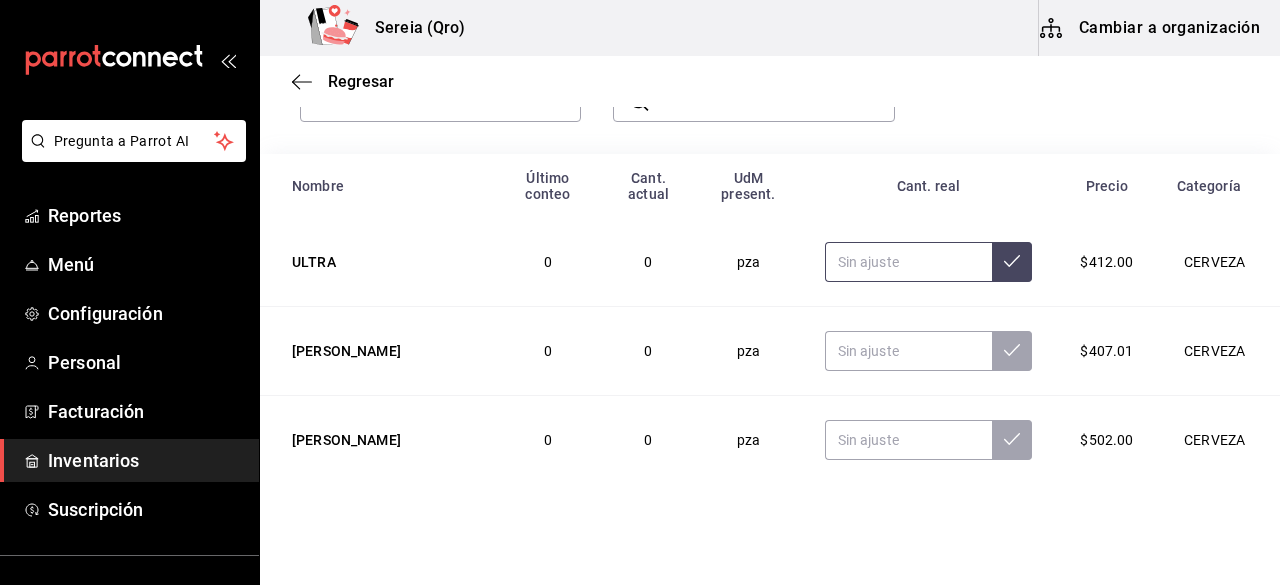 click at bounding box center (909, 262) 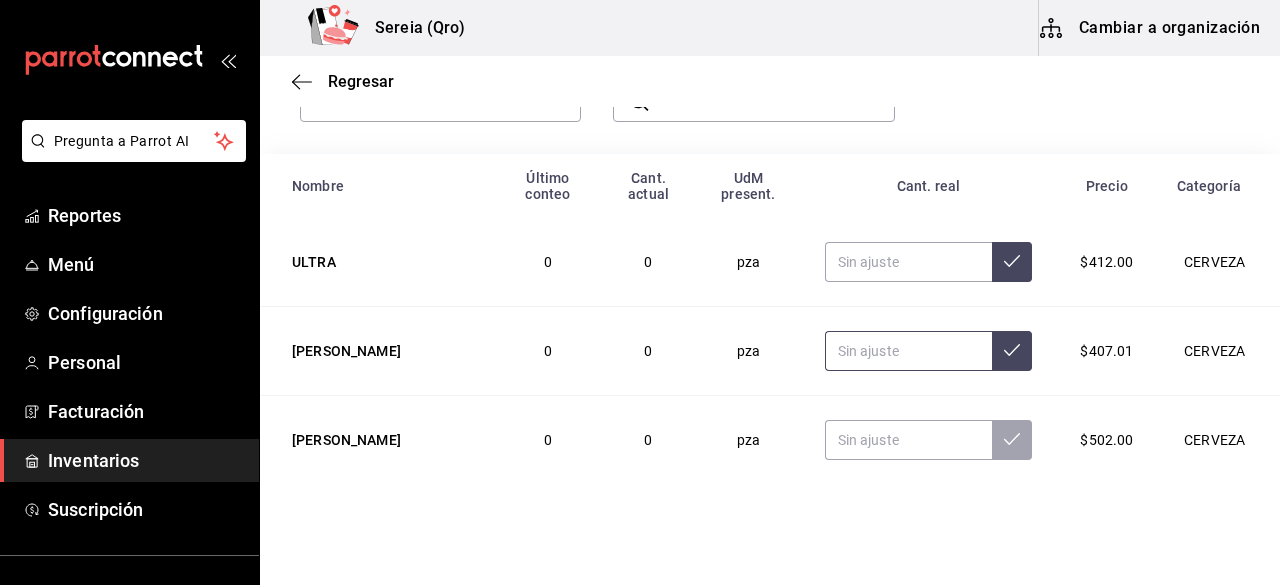 click at bounding box center [909, 351] 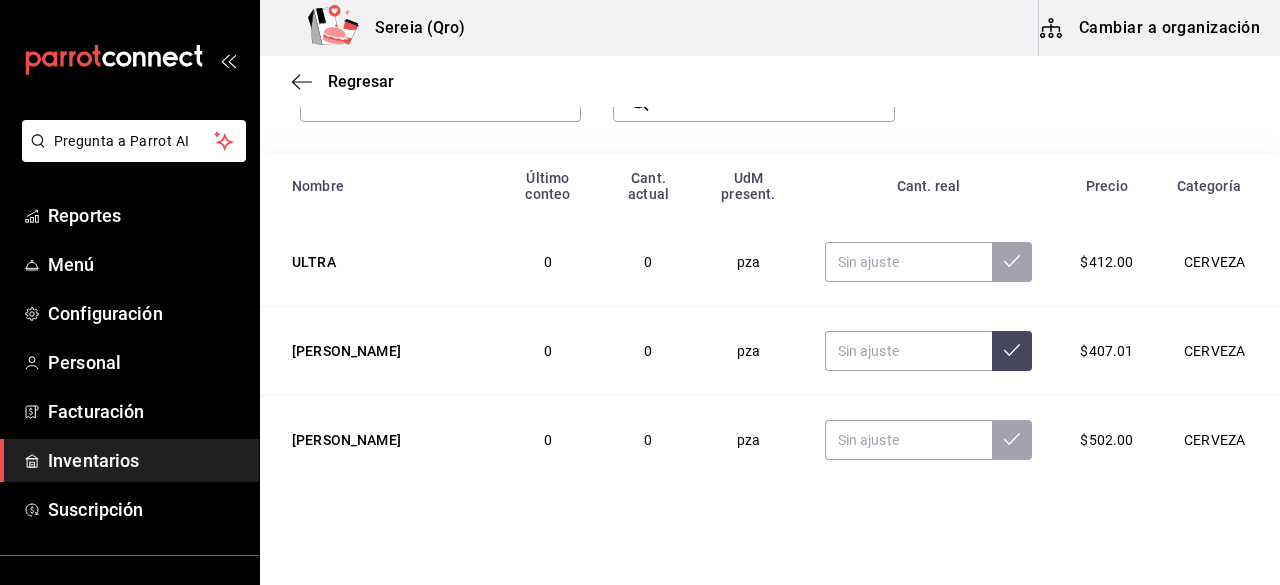 click on "0" at bounding box center [648, 351] 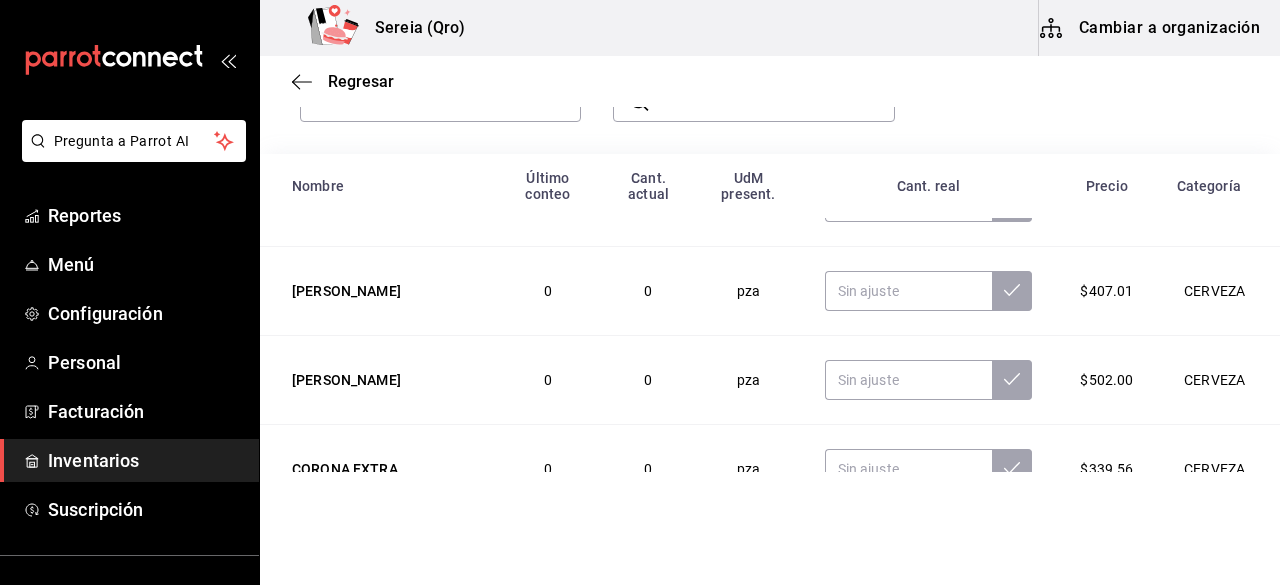 scroll, scrollTop: 0, scrollLeft: 0, axis: both 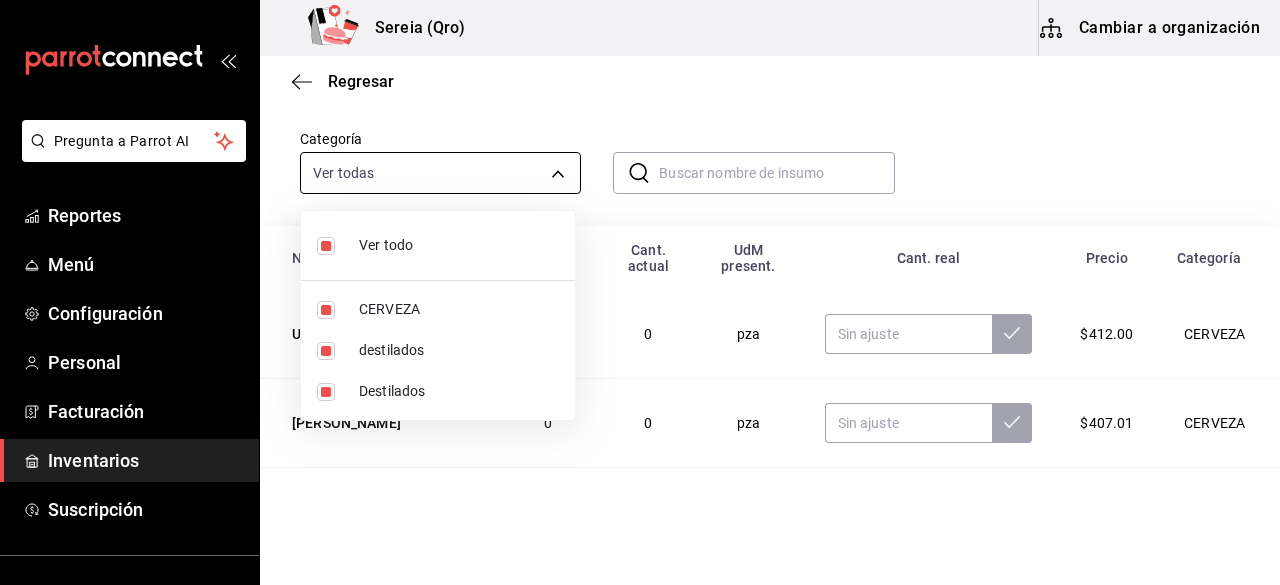 click on "Pregunta a Parrot AI Reportes   Menú   Configuración   Personal   Facturación   Inventarios   Suscripción   Ayuda Recomienda Parrot   Gerardo García   Sugerir nueva función   Sereia (Qro) Cambiar a organización Regresar Ajuste Ingresa la cantidad real de tus insumos para hacer un ajuste de su existencia Categoría Ver todas 4e34a40c-a5c7-4f21-a588-cdcab73a6b08,73a9985d-1fa5-41b6-bba8-ce189c5b09b6,391c4cc3-1762-4f3c-b0cd-2a7f308430cb ​ ​ Nombre Último conteo Cant. actual UdM present. Cant. real Precio Categoría ULTRA 0 0 pza $412.00 CERVEZA PACIFICO CLARA 0 0 pza $407.01 CERVEZA ESTELLA ARTOIS 0 0 pza $502.00 CERVEZA CORONA EXTRA 0 0 pza $339.56 CERVEZA NEGRA MODELO 0 0 pza $207.50 CERVEZA MODELO ESPECIAL 0 0 pza $207.50 CERVEZA VICTORIA MEDIANA 0 0 pza $14.15 CERVEZA GinebraTanqueray 0 0 pza $595.10 Destilados Ginebra Beefeater Blackberry 0 0 pza $565.90 Destilados Ginebra Beefeater 0 0 pza $531.56 Destilados GANA 1 MES GRATIS EN TU SUSCRIPCIÓN AQUÍ Pregunta a Parrot AI Reportes   Menú" at bounding box center (640, 236) 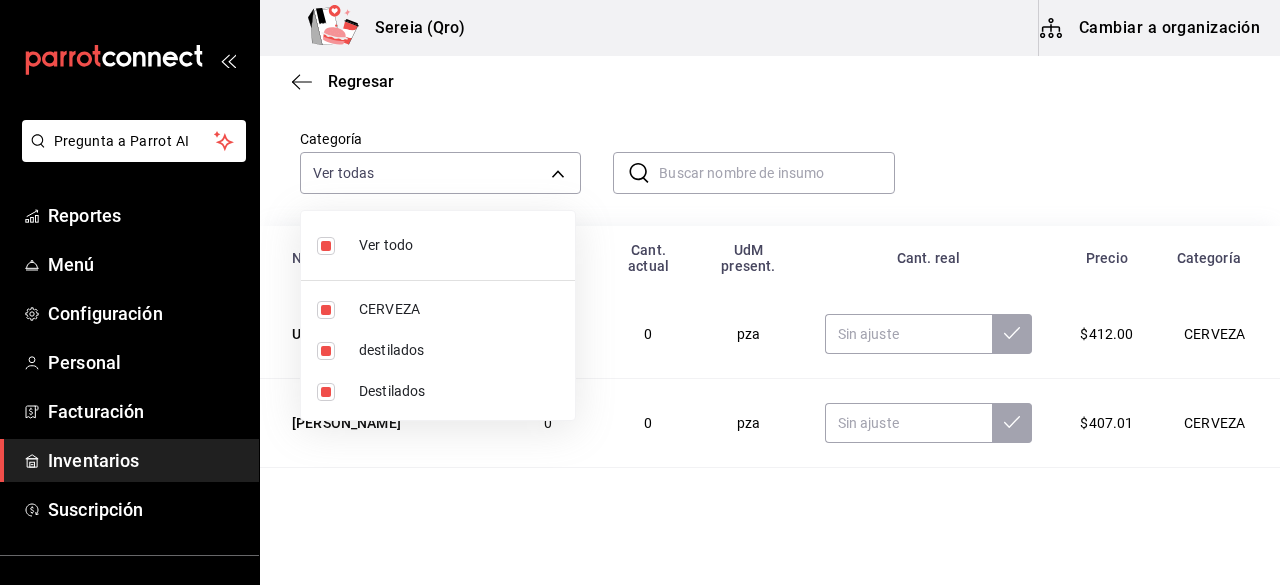 drag, startPoint x: 468, startPoint y: 124, endPoint x: 298, endPoint y: 76, distance: 176.64655 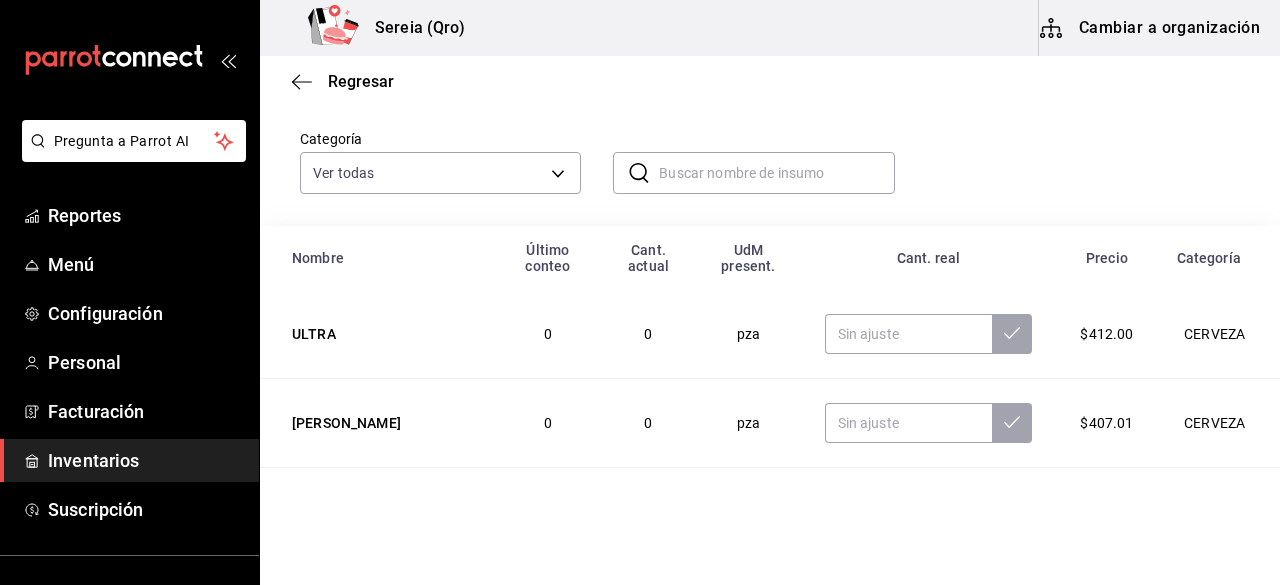drag, startPoint x: 298, startPoint y: 76, endPoint x: 712, endPoint y: 78, distance: 414.00482 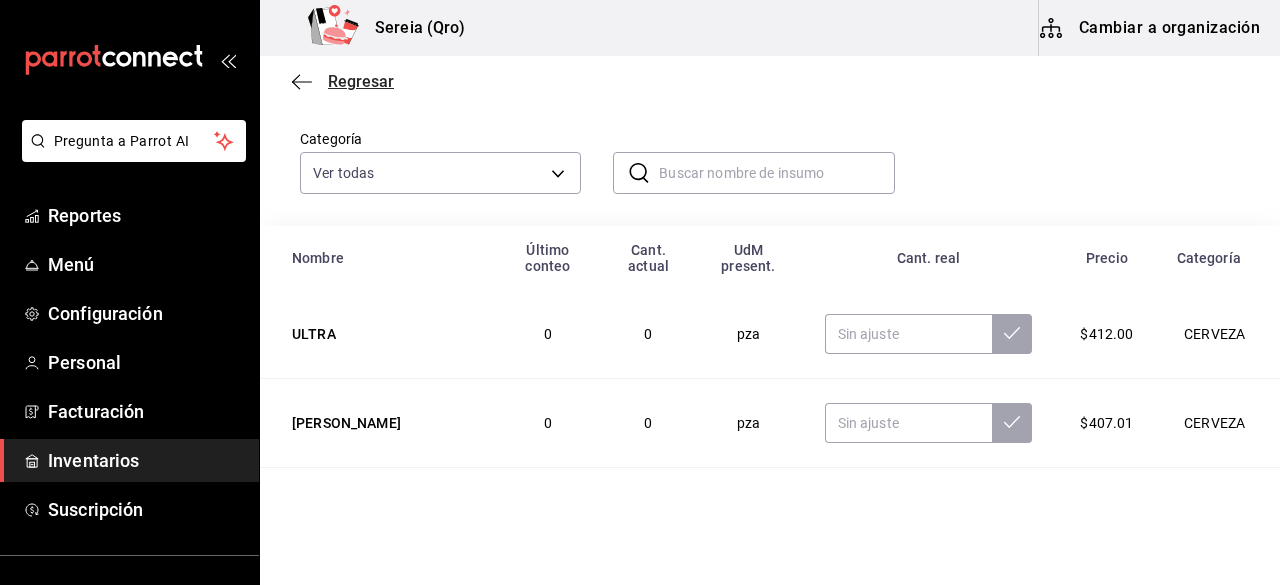 click 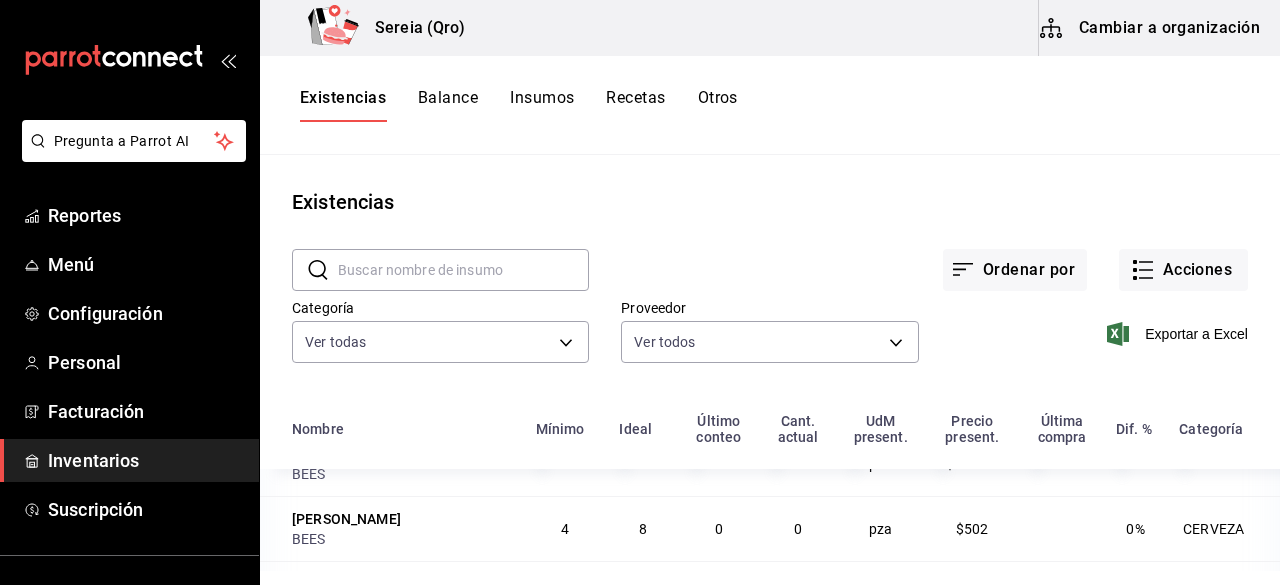 scroll, scrollTop: 0, scrollLeft: 0, axis: both 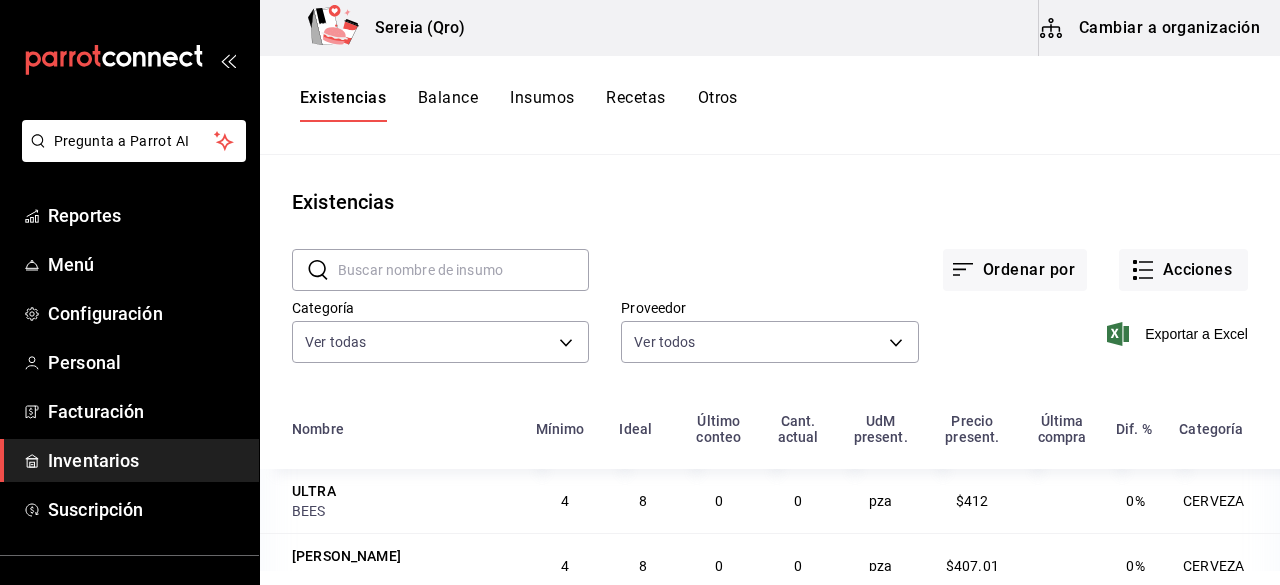 click on "Insumos" at bounding box center (542, 105) 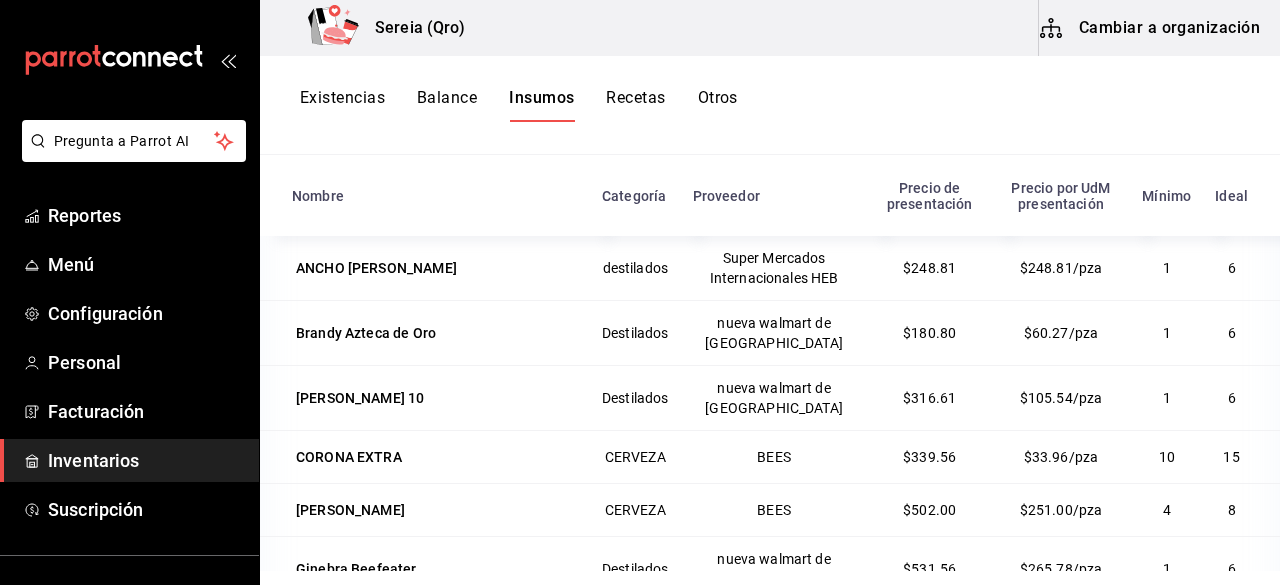 scroll, scrollTop: 234, scrollLeft: 0, axis: vertical 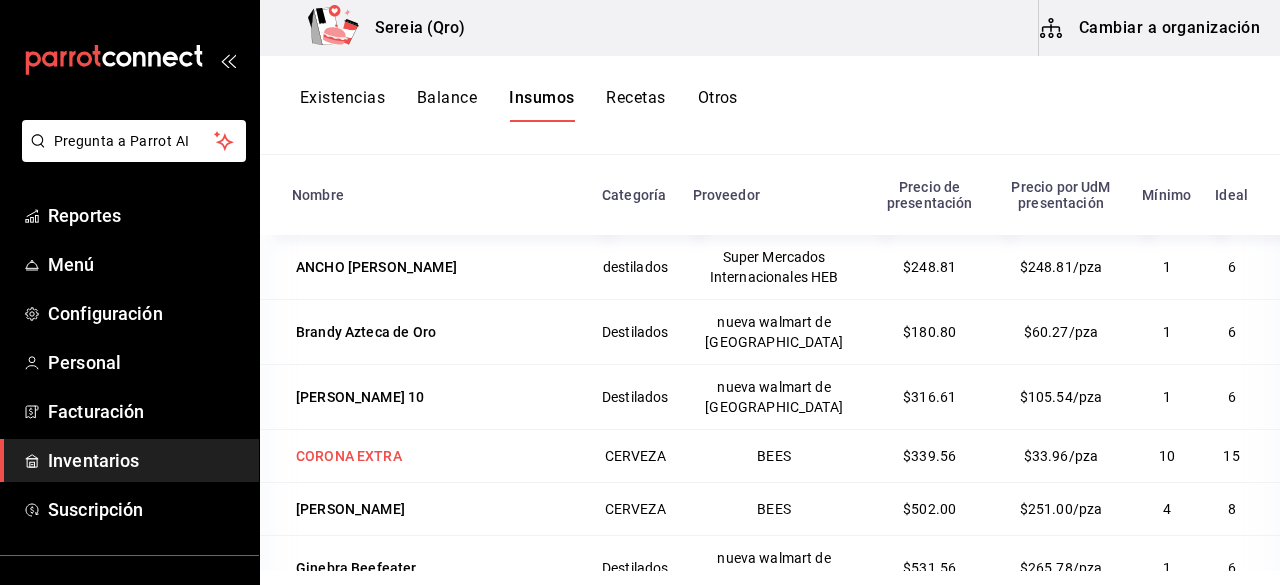 click on "CORONA EXTRA" at bounding box center (349, 456) 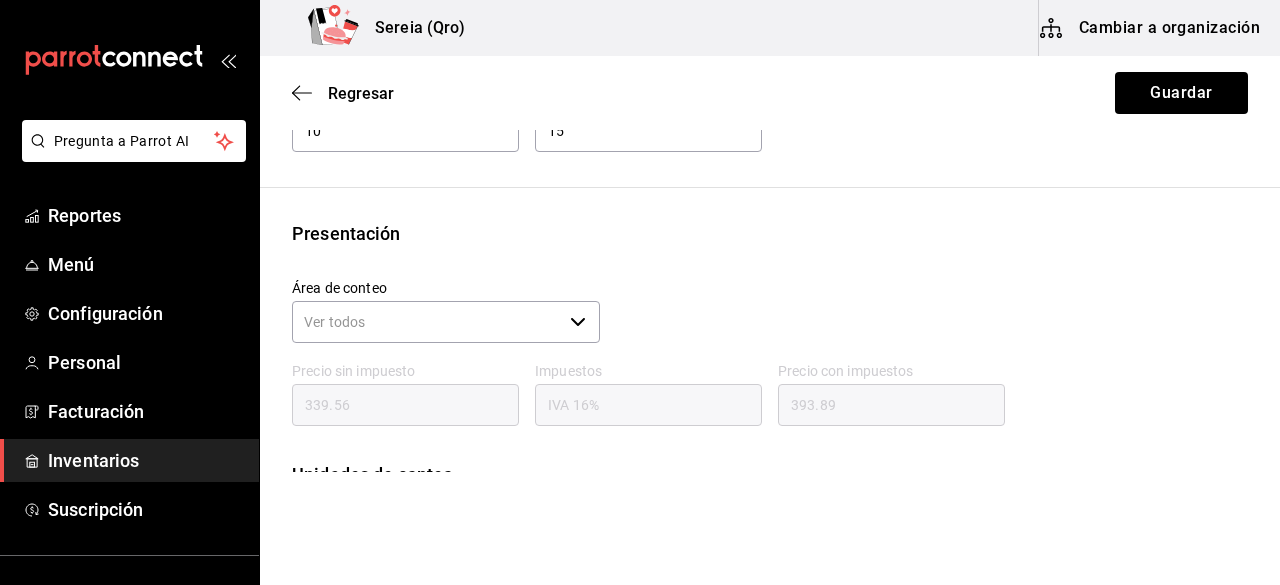 scroll, scrollTop: 0, scrollLeft: 0, axis: both 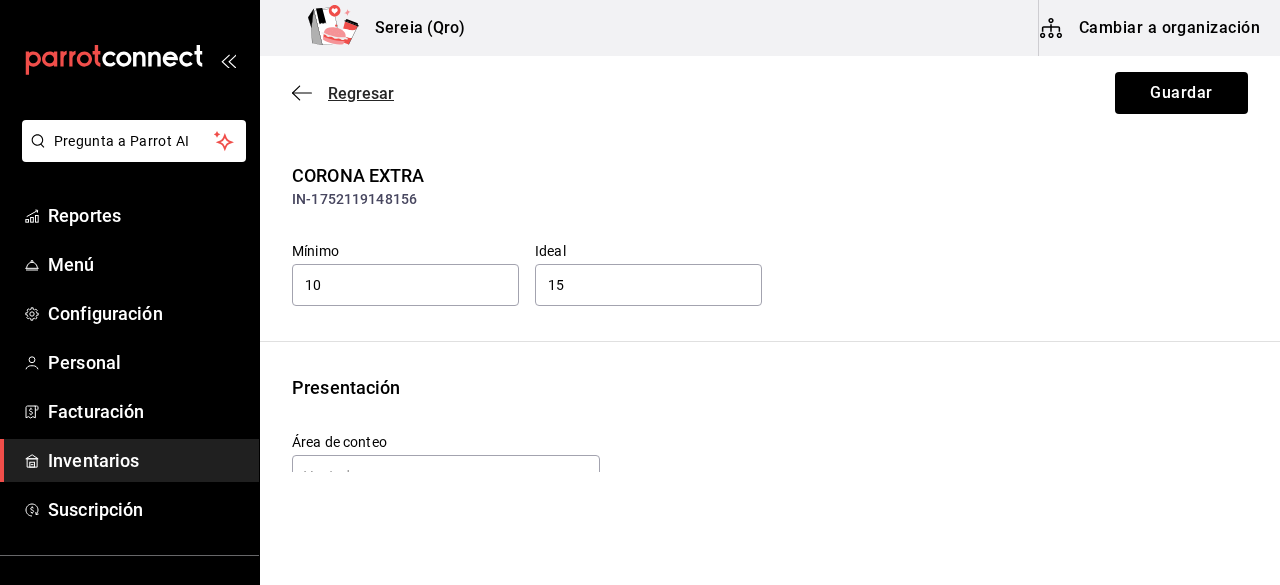 click 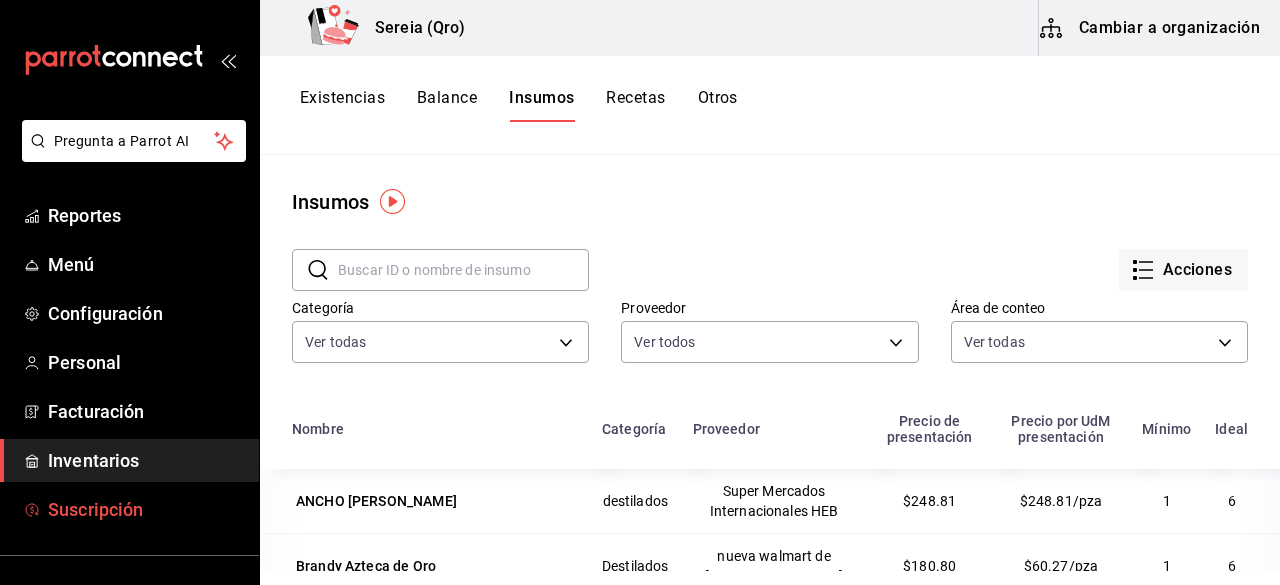 click on "Suscripción" at bounding box center [145, 509] 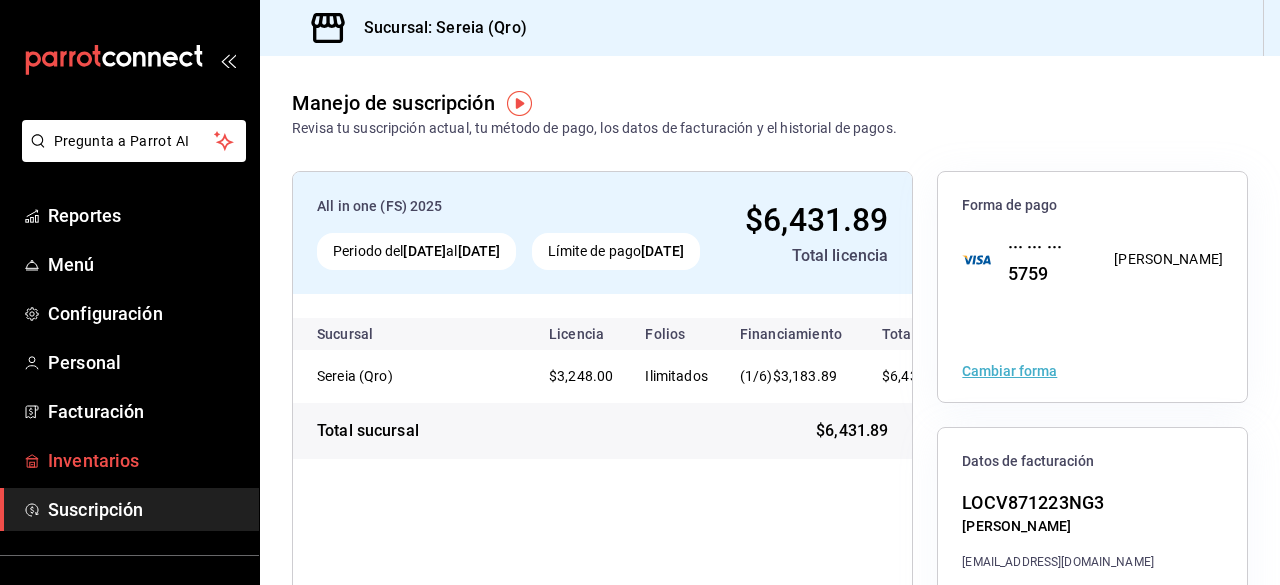 click on "Inventarios" at bounding box center (145, 460) 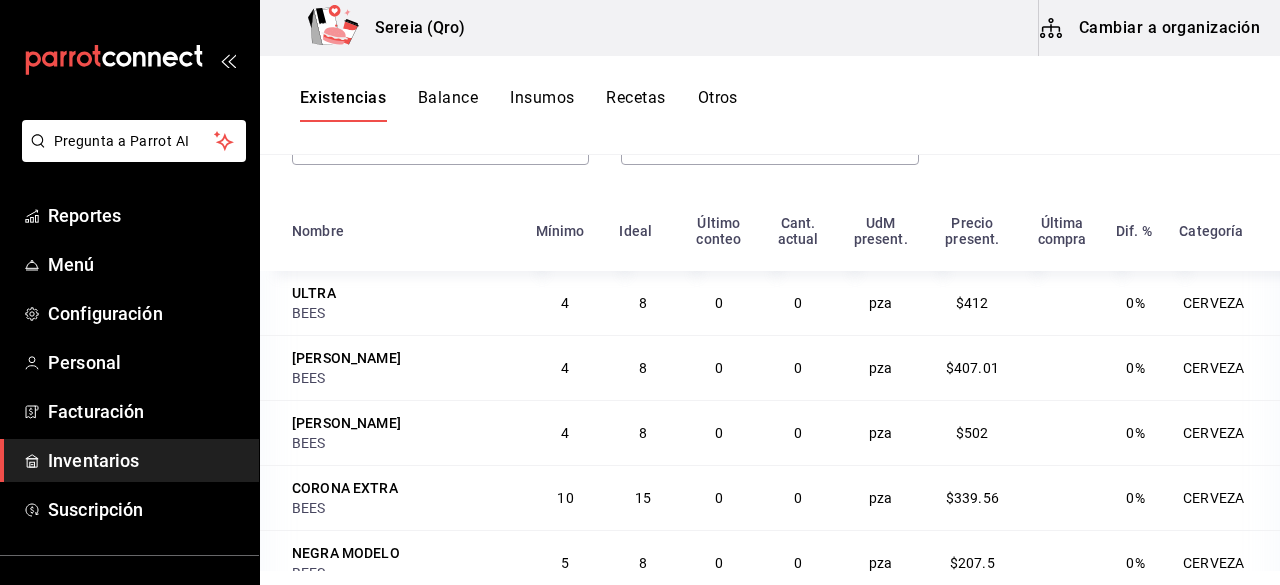scroll, scrollTop: 200, scrollLeft: 0, axis: vertical 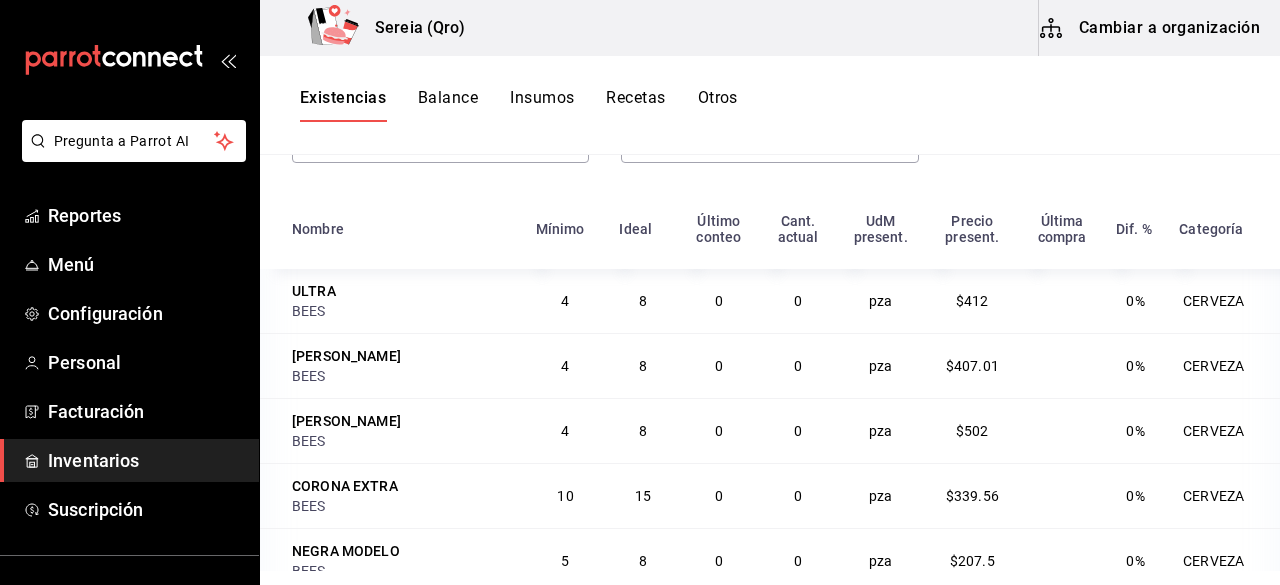 click on "CERVEZA" at bounding box center [1223, 301] 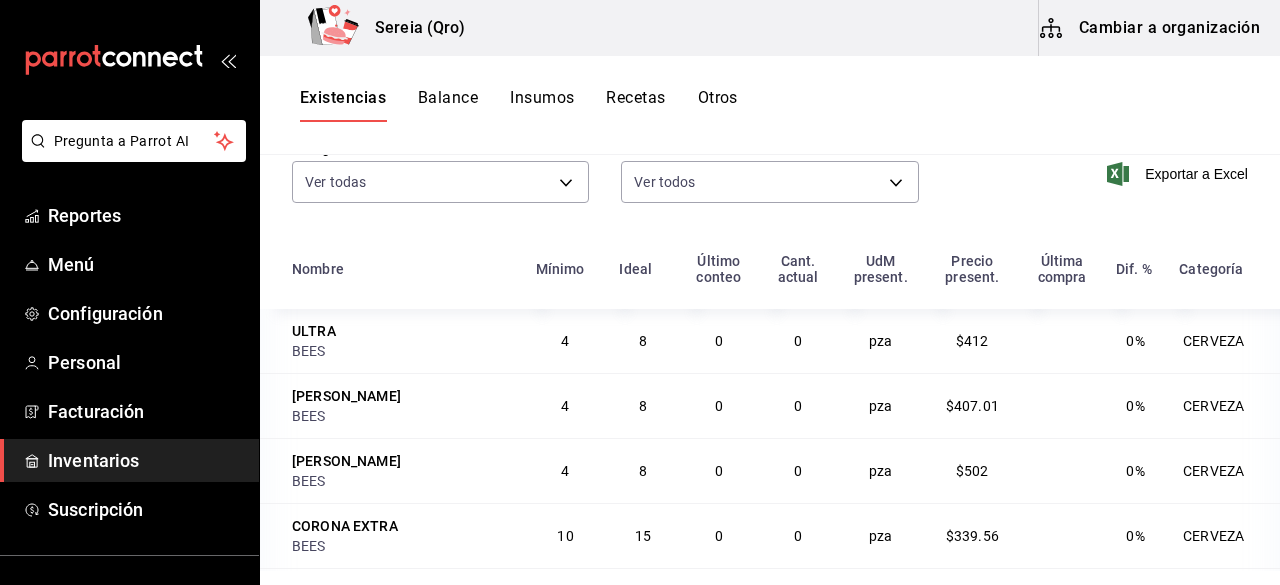 scroll, scrollTop: 0, scrollLeft: 0, axis: both 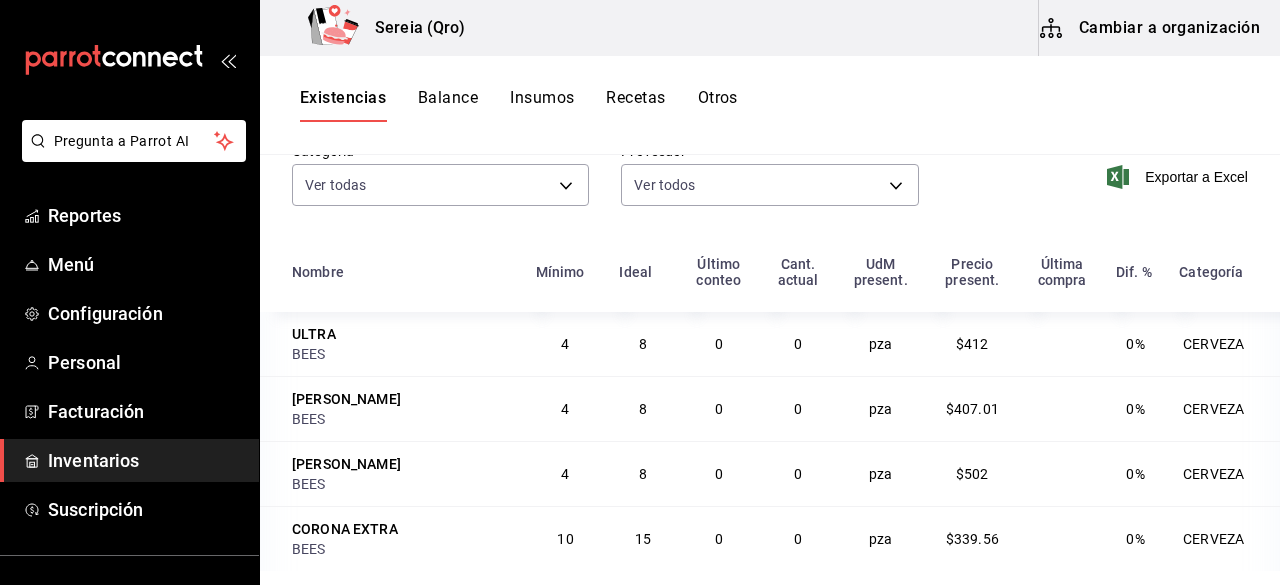 click on "Balance" at bounding box center (448, 105) 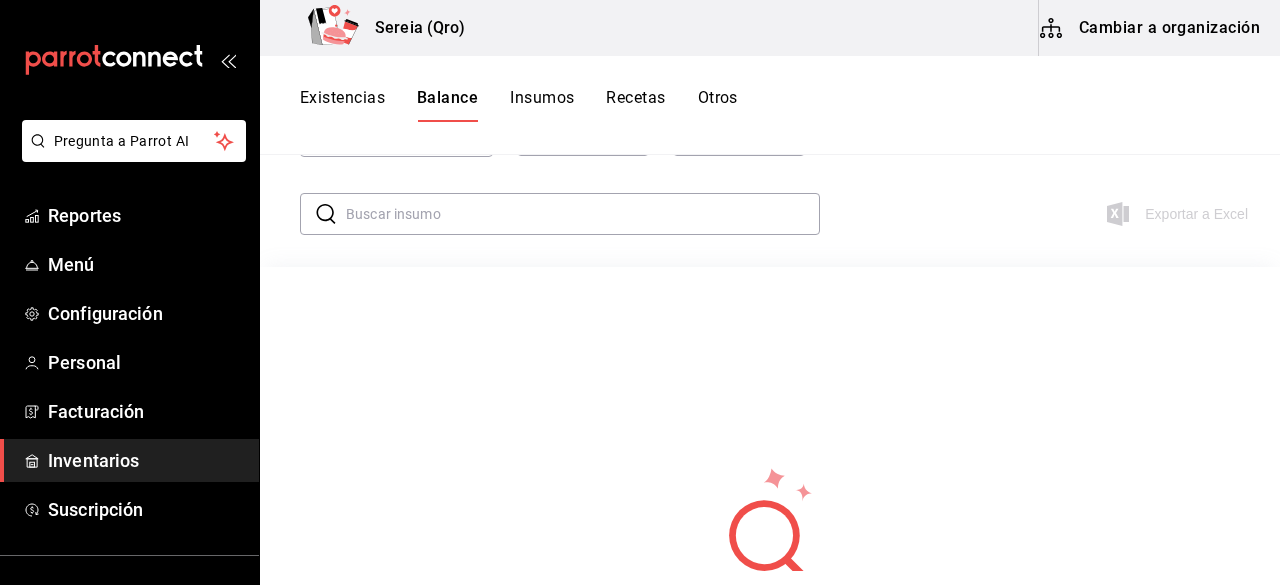 click on "Insumos" at bounding box center [542, 105] 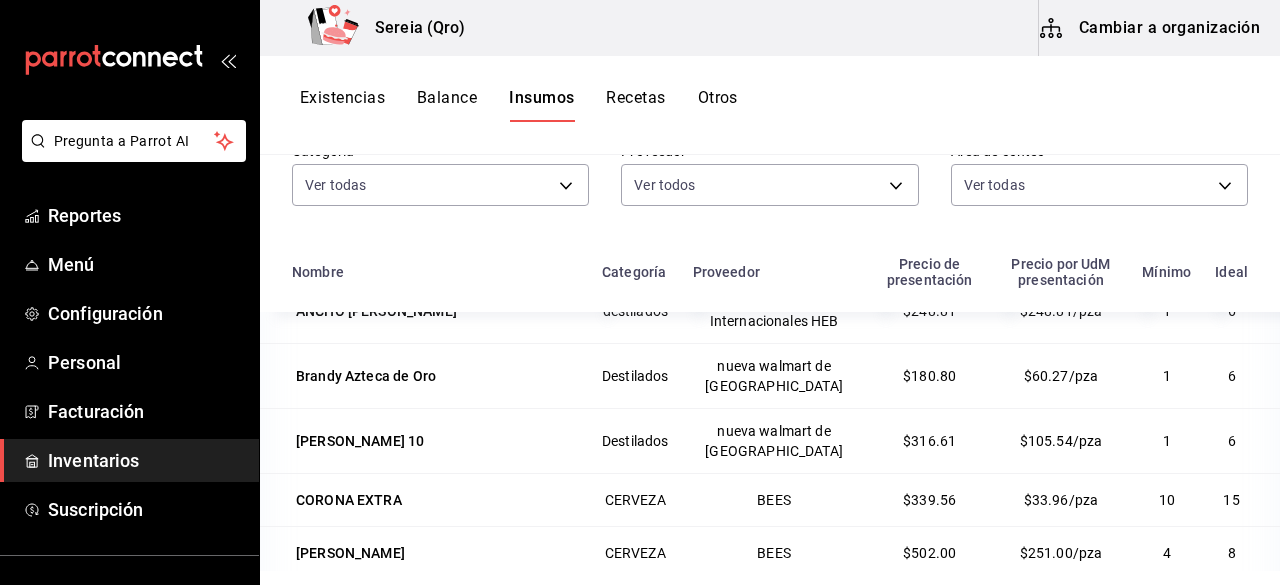scroll, scrollTop: 0, scrollLeft: 0, axis: both 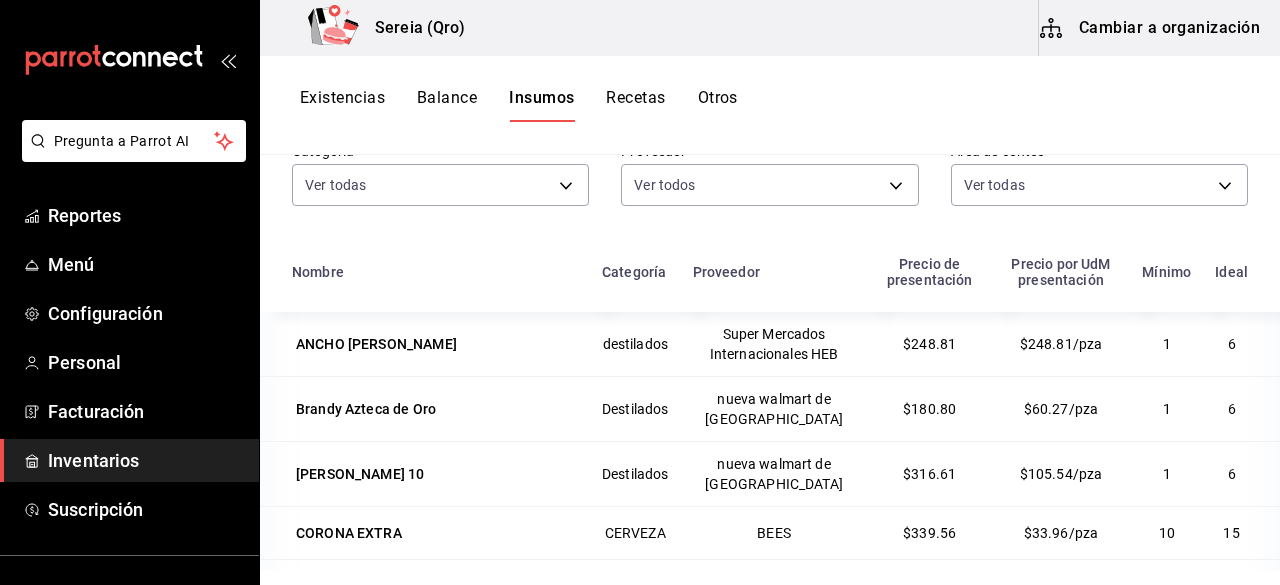 click on "Recetas" at bounding box center (635, 105) 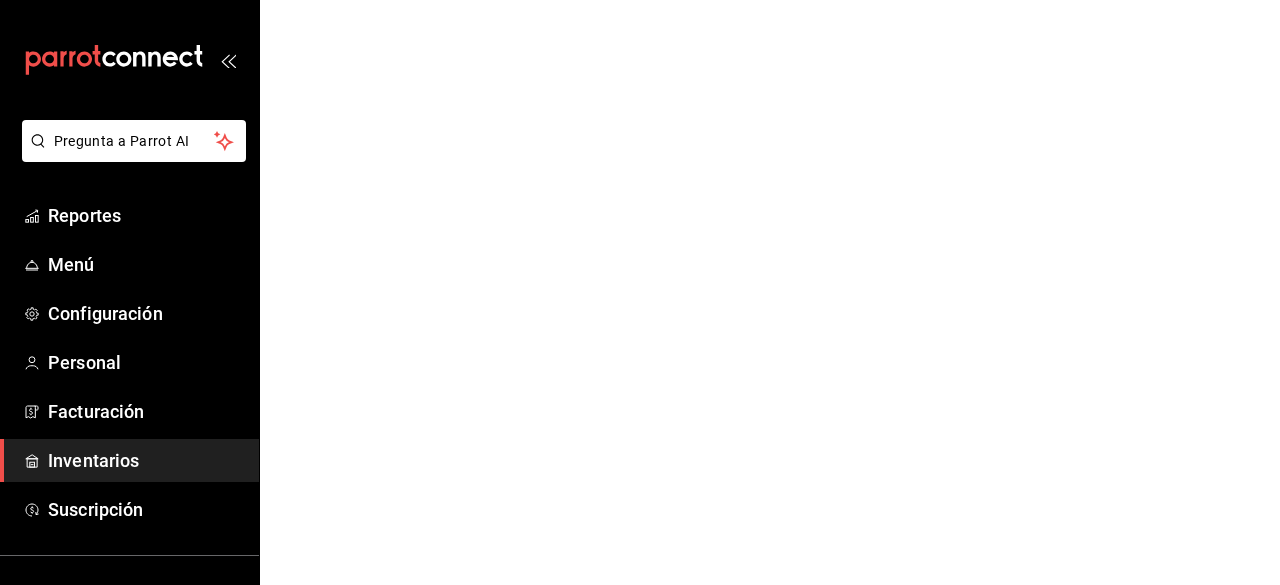 scroll, scrollTop: 0, scrollLeft: 0, axis: both 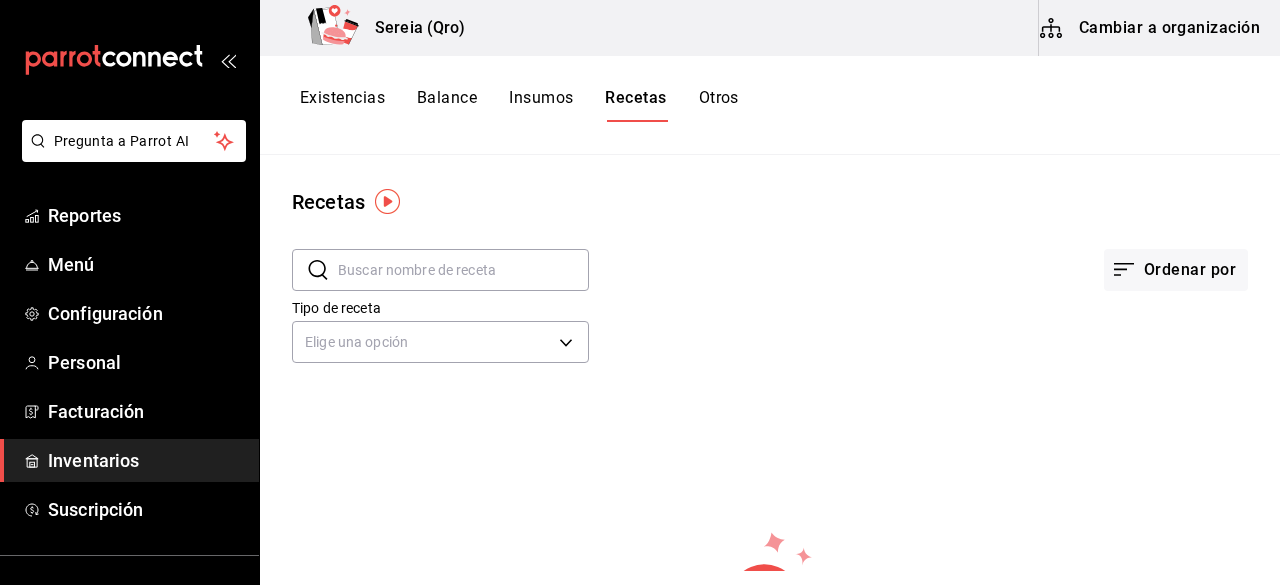 click on "Otros" at bounding box center (719, 105) 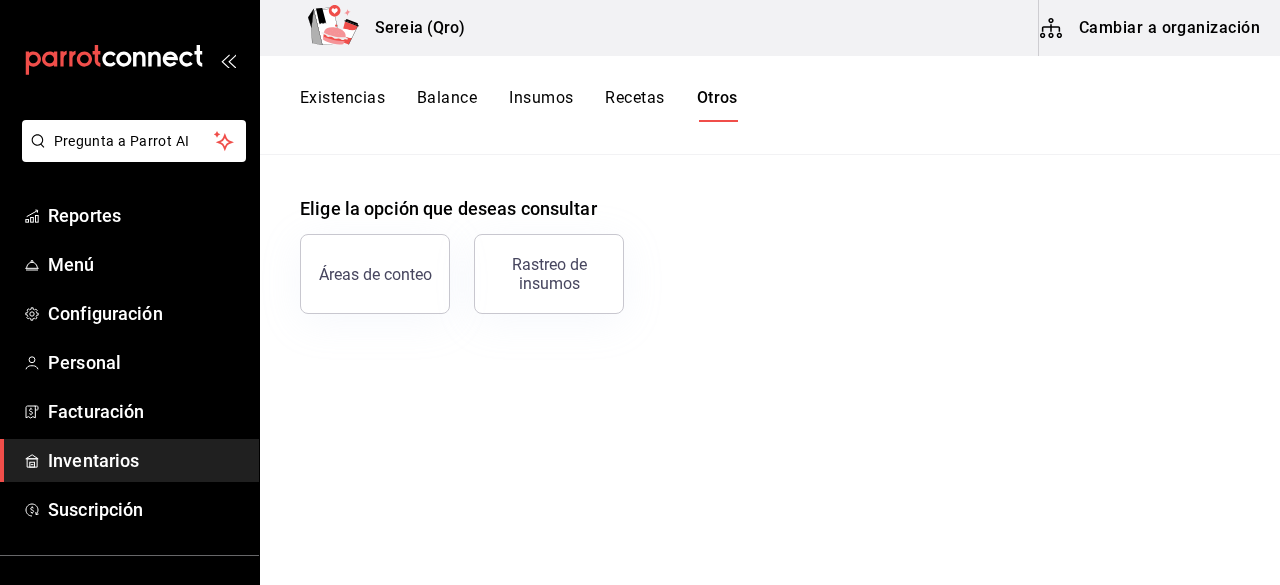 click on "Existencias" at bounding box center [342, 105] 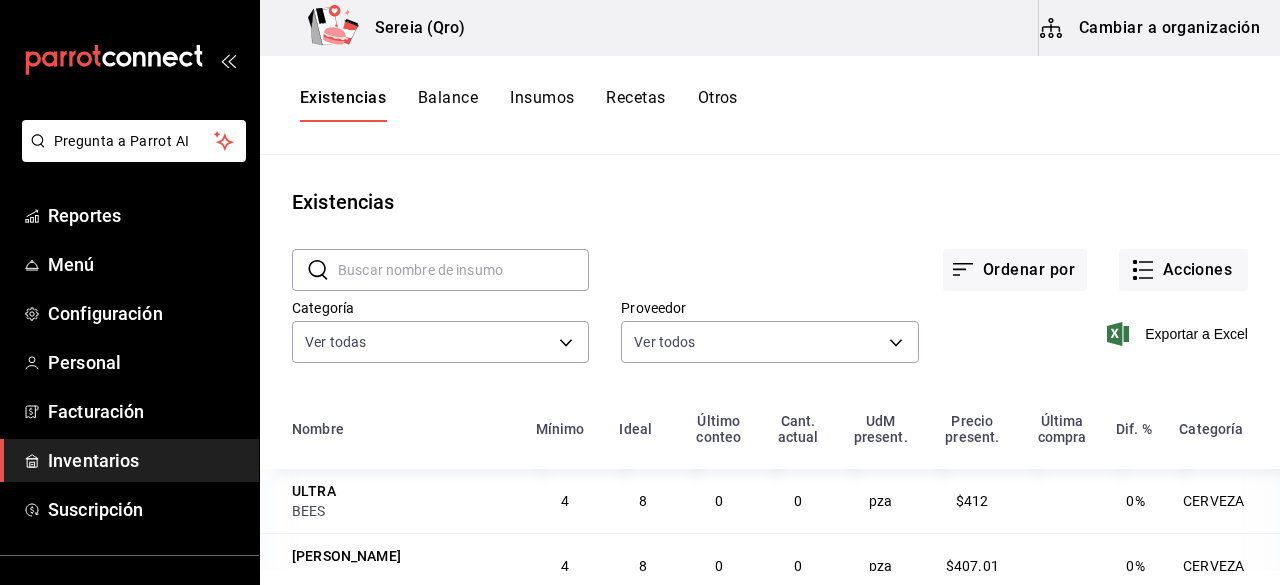 click on "Cambiar a organización" at bounding box center [1151, 28] 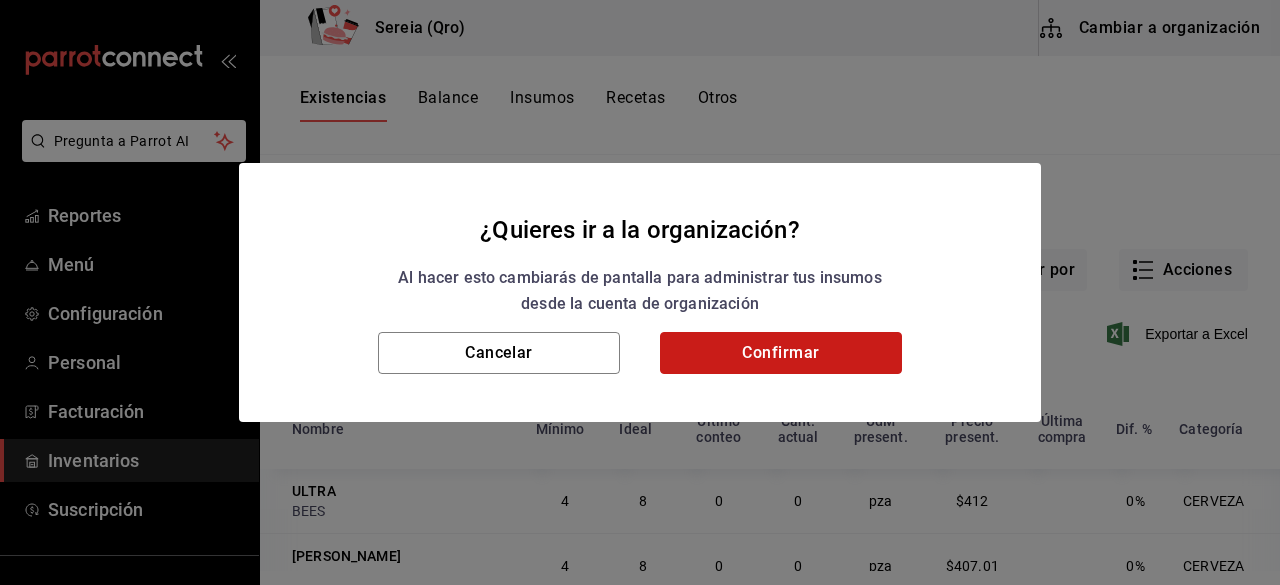 click on "Confirmar" at bounding box center (781, 353) 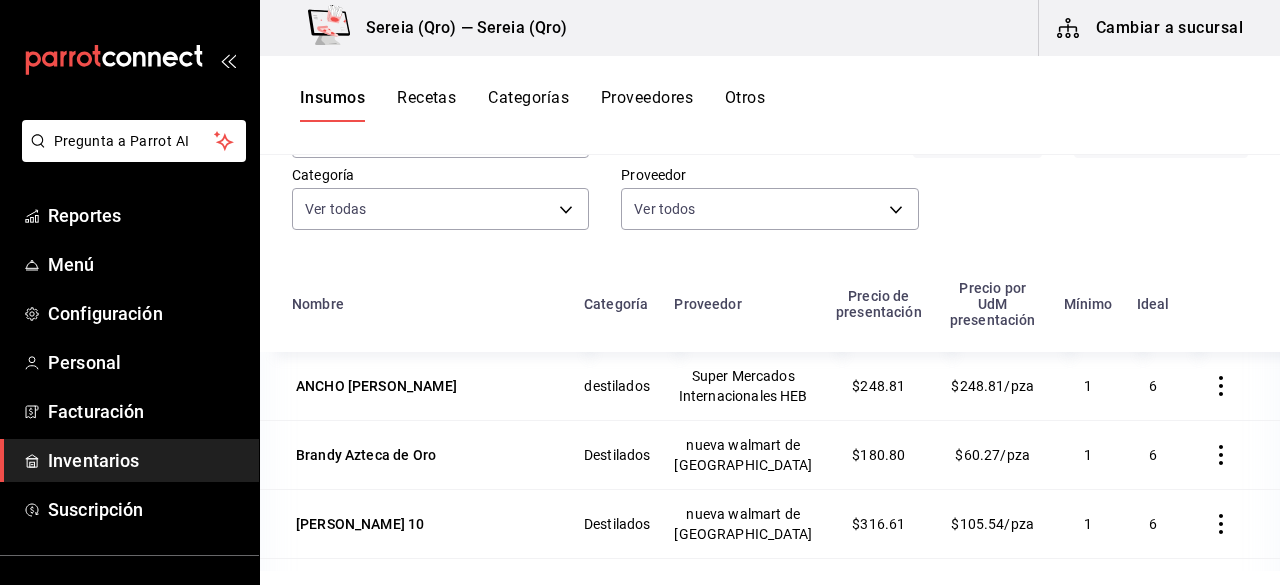 scroll, scrollTop: 170, scrollLeft: 0, axis: vertical 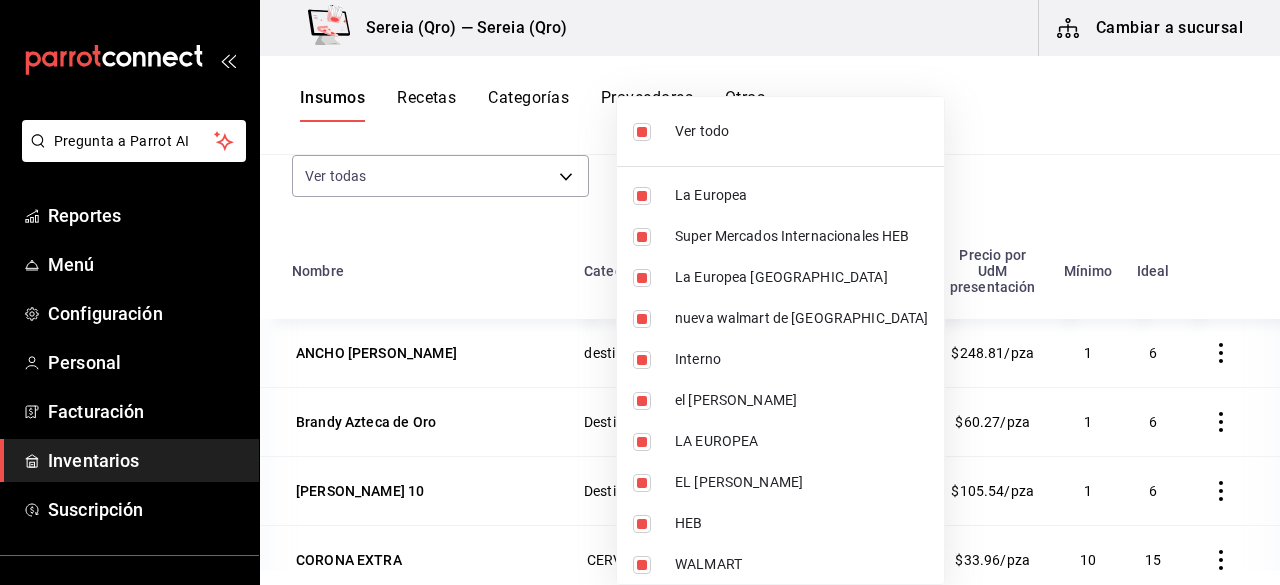 click on "Pregunta a Parrot AI Reportes   Menú   Configuración   Personal   Facturación   Inventarios   Suscripción   Ayuda Recomienda Parrot   Gerardo García   Sugerir nueva función   Sereia (Qro) — Sereia (Qro) Cambiar a sucursal Insumos Recetas Categorías Proveedores Otros Insumos ​ ​ Acciones Agregar insumo Categoría Ver todas 4e34a40c-a5c7-4f21-a588-cdcab73a6b08,73a9985d-1fa5-41b6-bba8-ce189c5b09b6,391c4cc3-1762-4f3c-b0cd-2a7f308430cb Proveedor Ver todos c5eb7771-cfc0-458c-8109-03230aa96d61,5b8adff6-d7e1-478f-8ddc-e1a8116430de,00b9093f-8013-4294-8149-6968470faffc,2c4ba6d0-dc78-425c-a413-eee4281f6e73,6c8df7db-c510-4382-8493-9b4d7e2b9d38,8286c01b-2e40-4c55-9a5e-c08abe363624,01816edc-26aa-410a-ab9f-e8d401ec5c5a,ae666701-9f9e-4165-b8f7-1854a0736cb8,75e67143-0977-4fc2-aefb-7f1e13b2cfe0,4a6734f6-43e2-45d1-a901-75703141fc50,50849511-797f-49ed-b44c-6f375b414c9e,2c15a6d4-4d15-4340-a7b1-a4822a0bcad1,1c960016-e686-4abd-9451-875d6dfbe43c Nombre Categoría Proveedor Precio de presentación Mínimo Ideal $248.81 1" at bounding box center (640, 285) 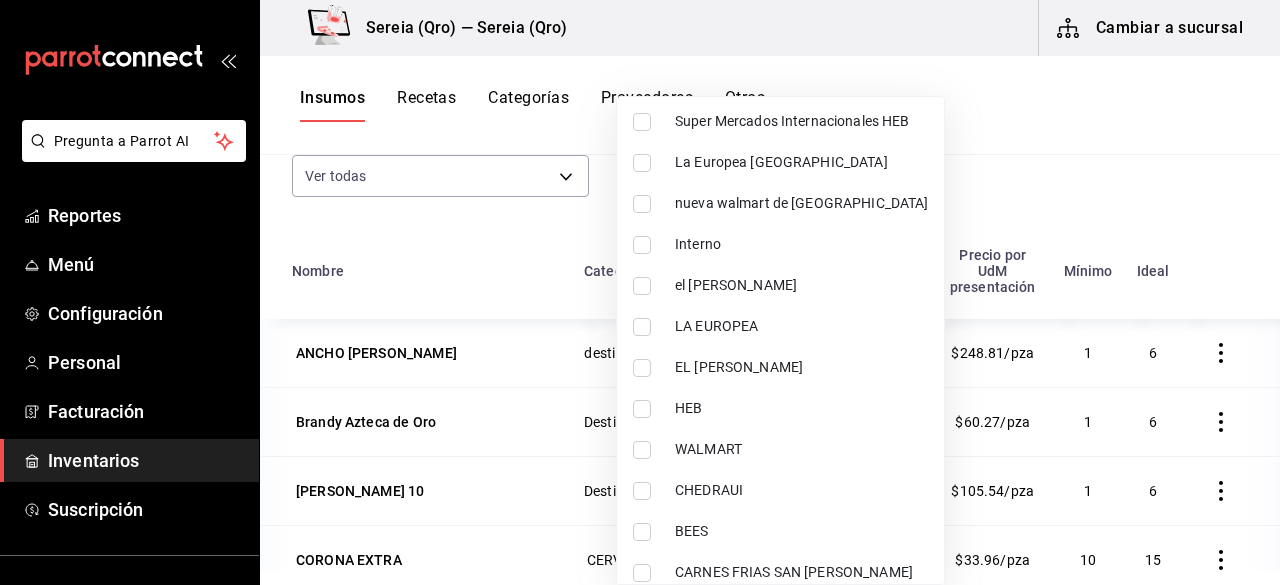 scroll, scrollTop: 130, scrollLeft: 0, axis: vertical 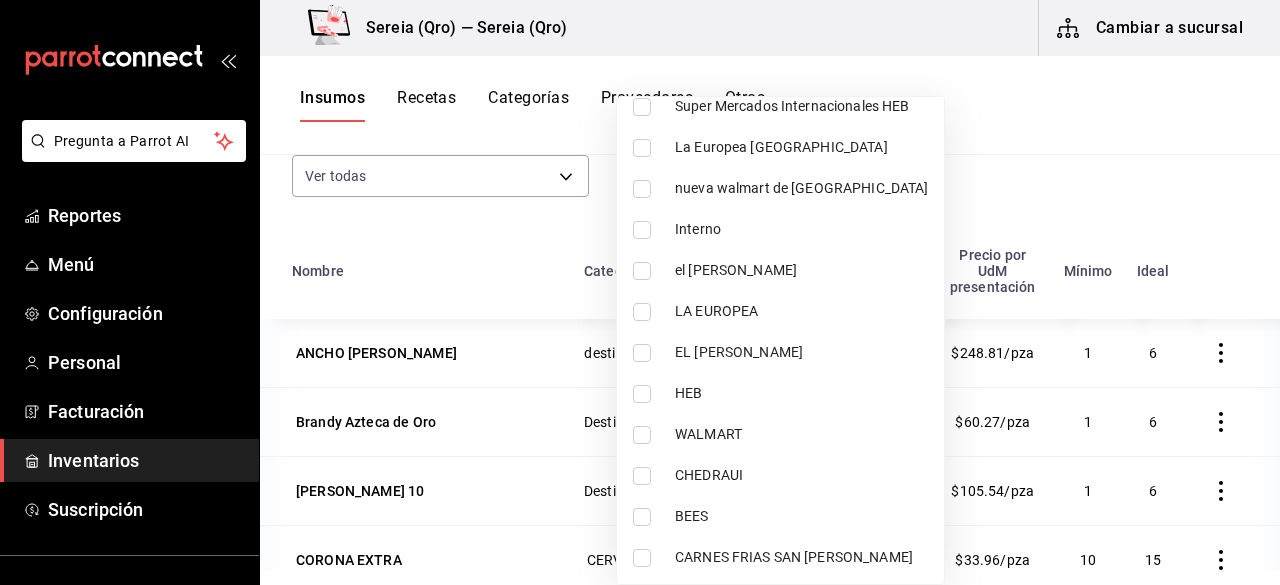 click on "BEES" at bounding box center [780, 516] 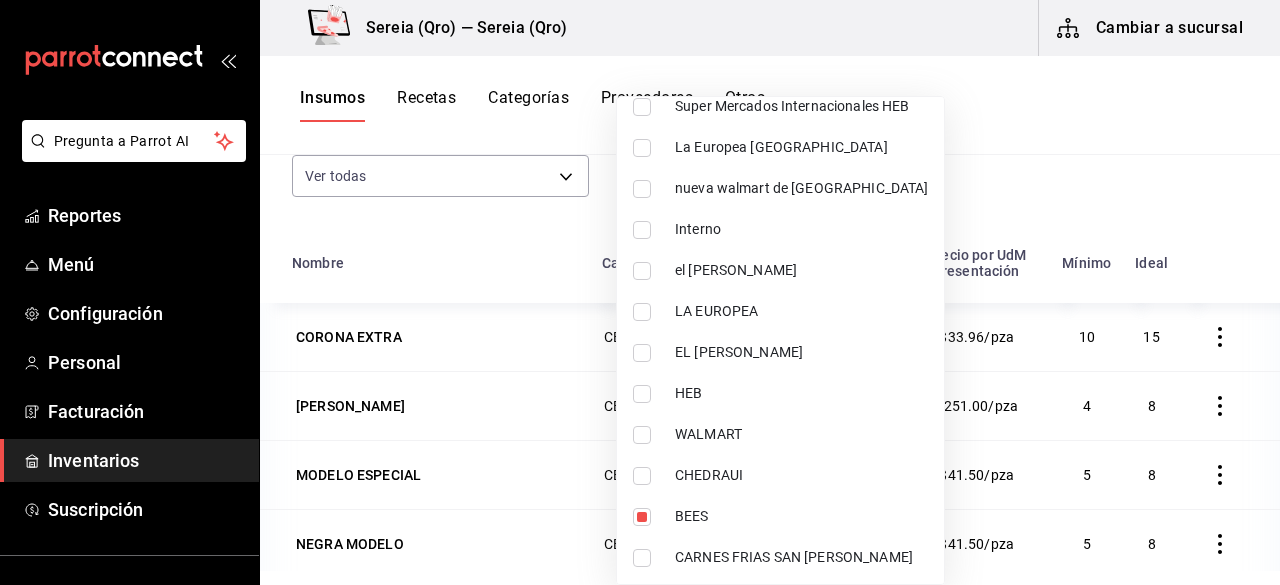 click at bounding box center (640, 292) 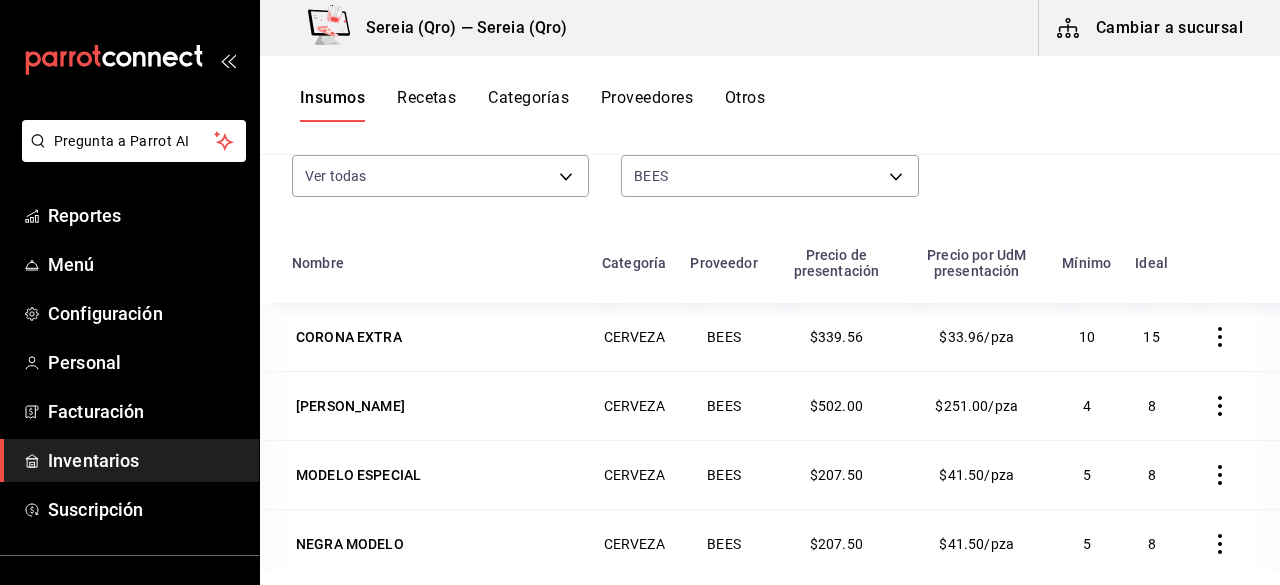 click 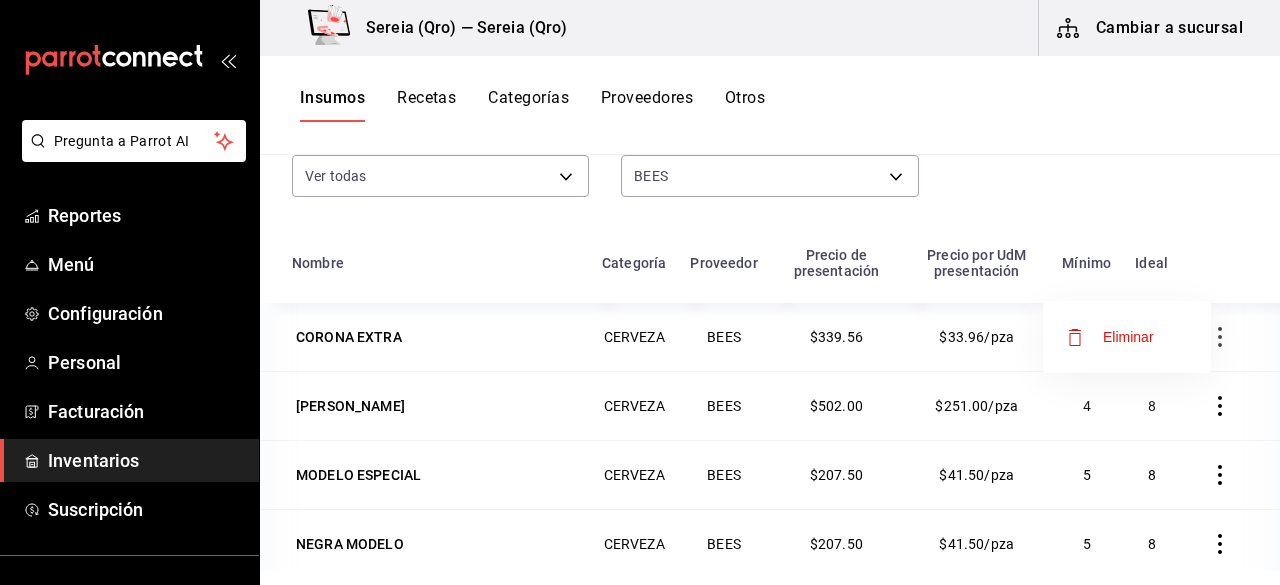 click on "Eliminar" at bounding box center (1127, 337) 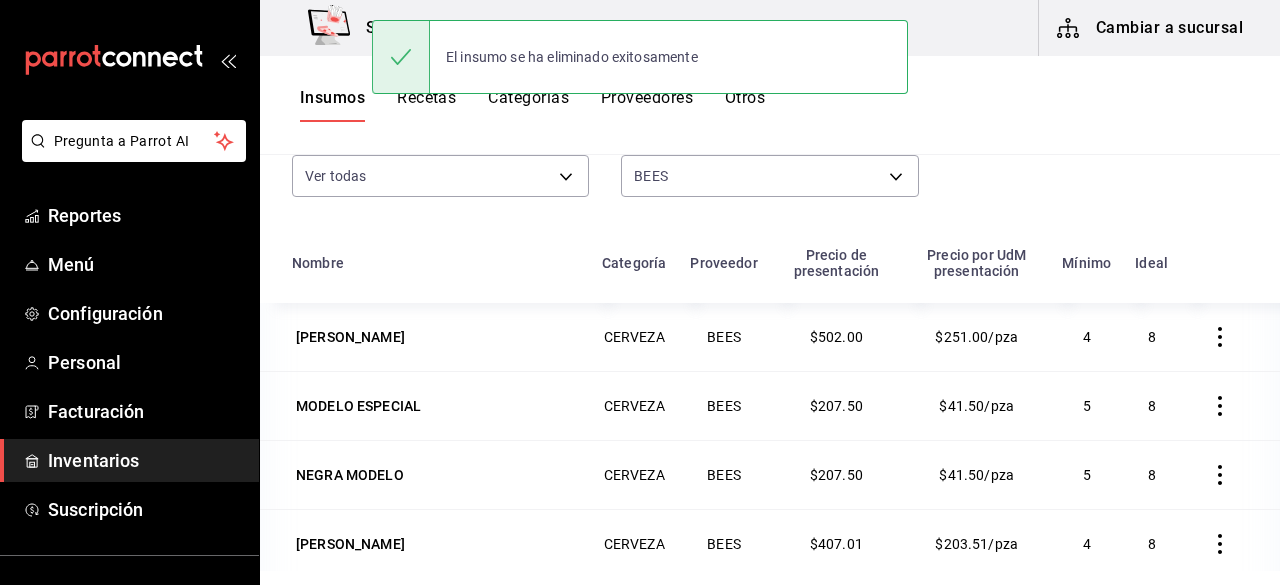 click 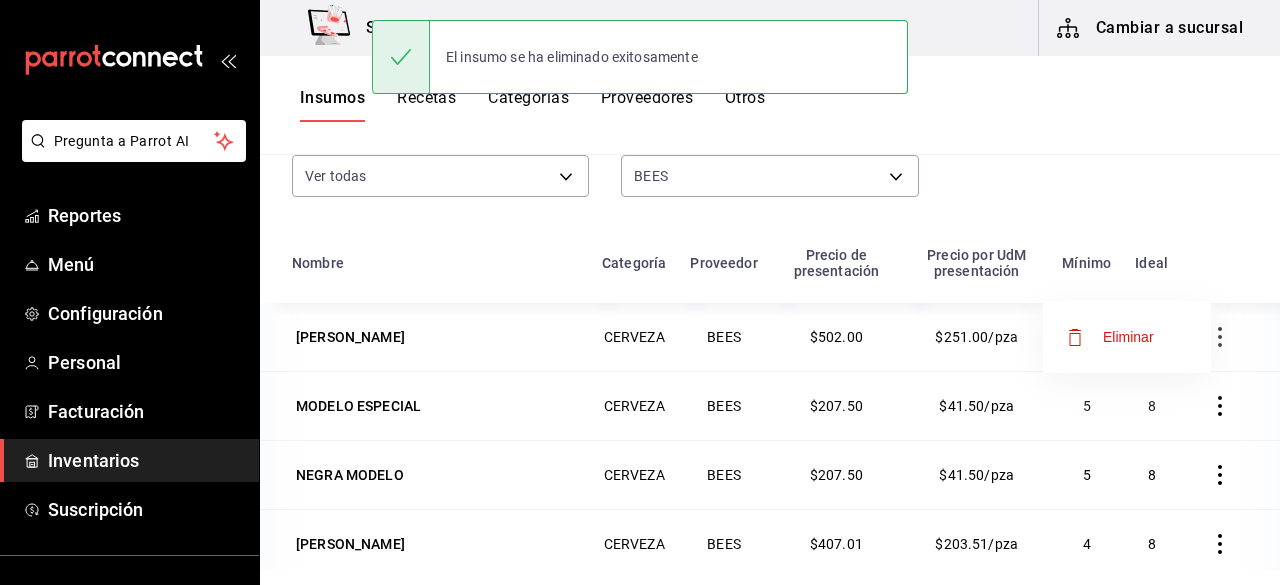 click on "Eliminar" at bounding box center [1128, 337] 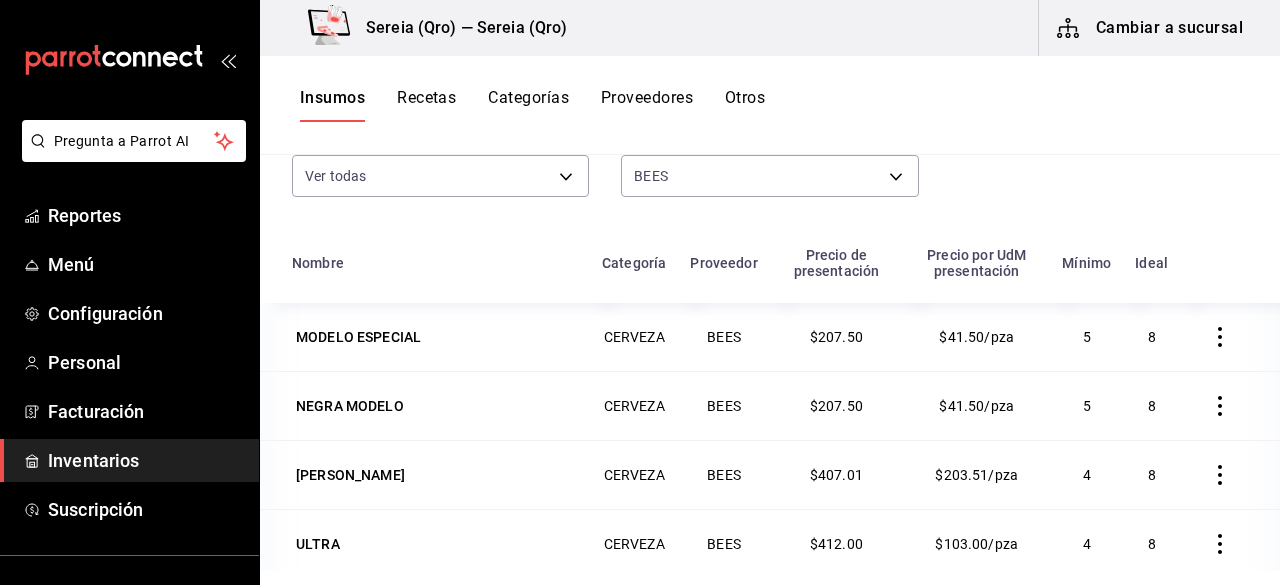 click 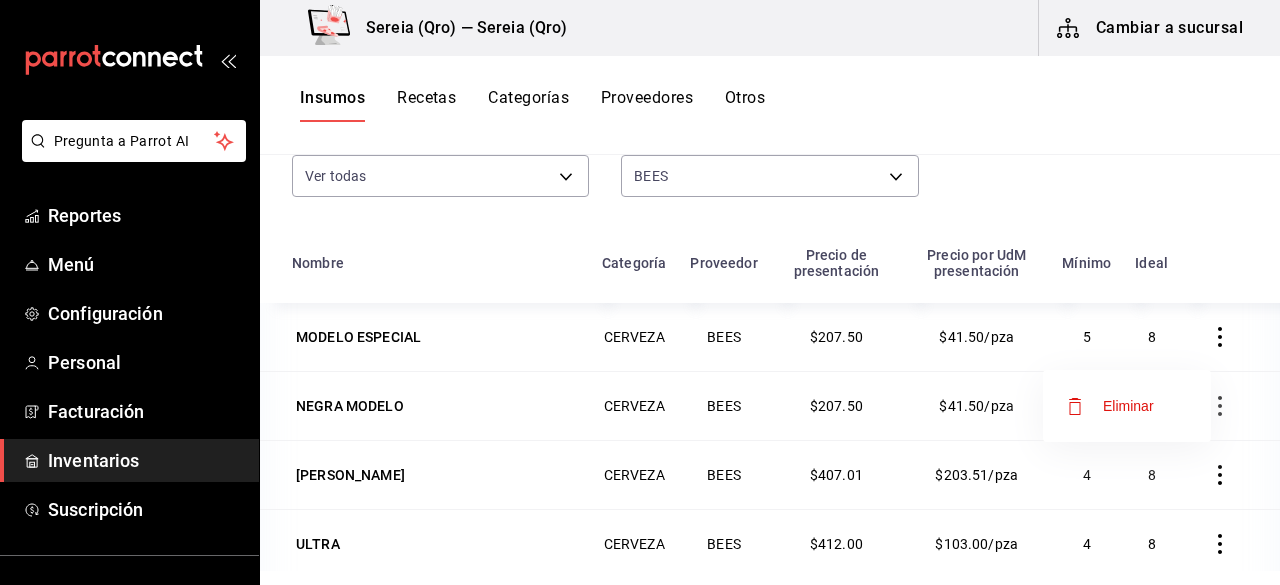 click on "Eliminar" at bounding box center [1128, 406] 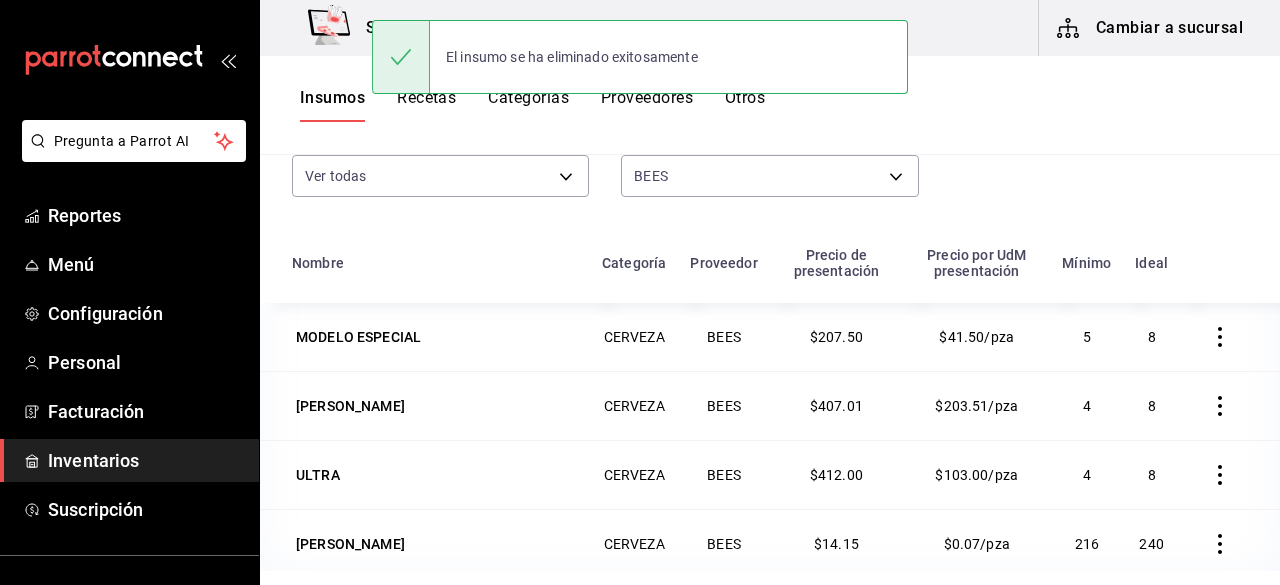 click 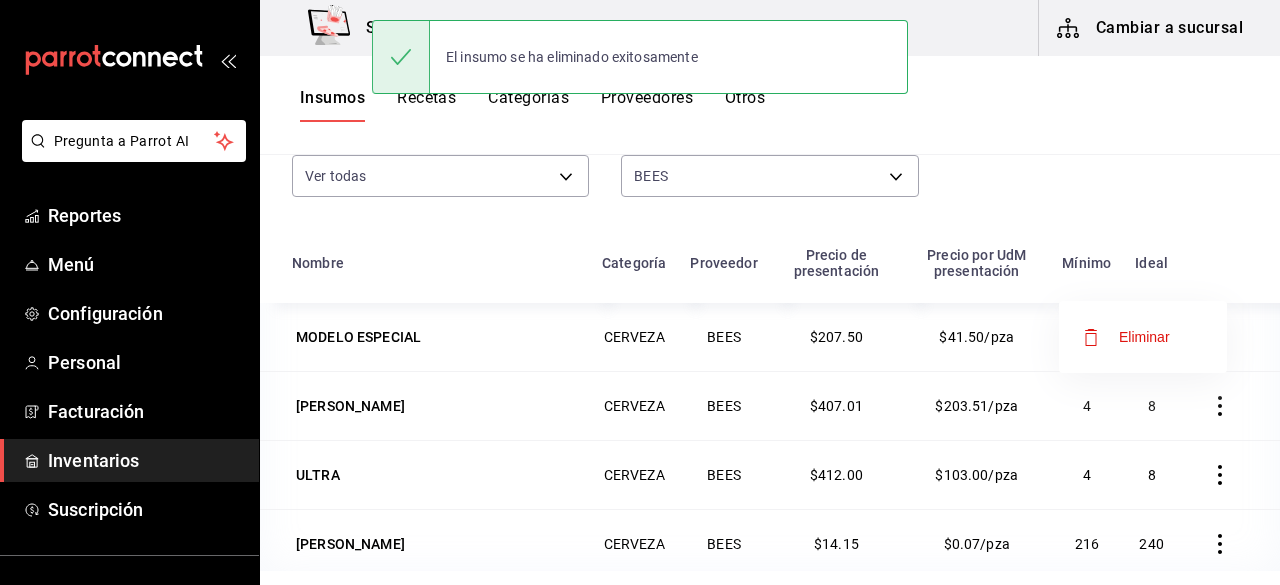click on "Eliminar" at bounding box center [1126, 337] 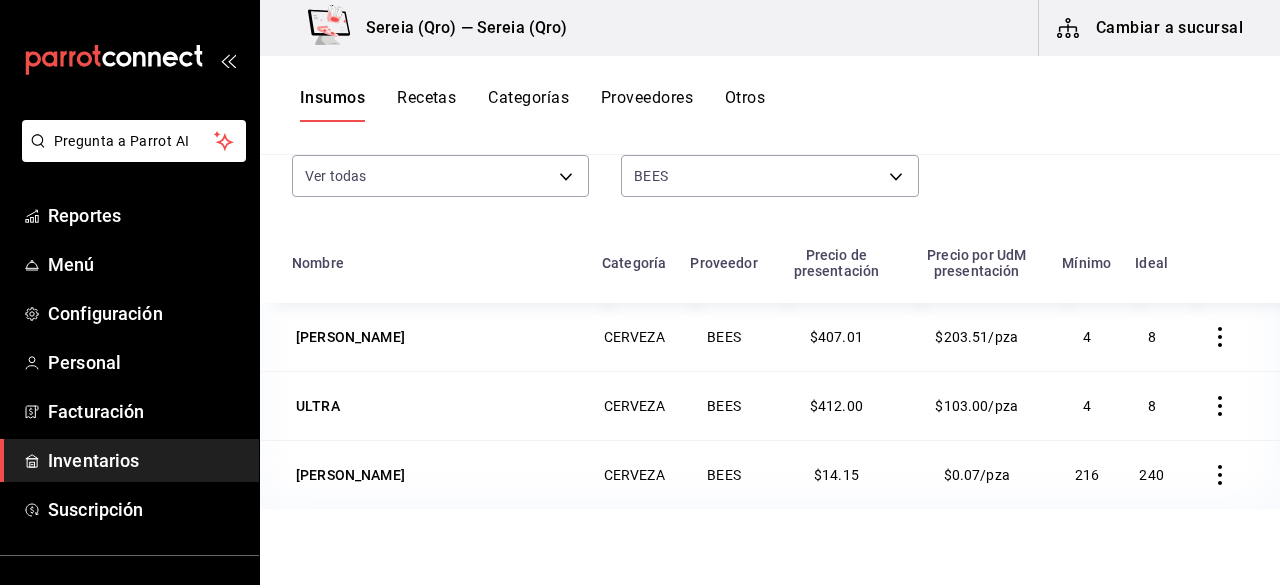 click at bounding box center [1220, 337] 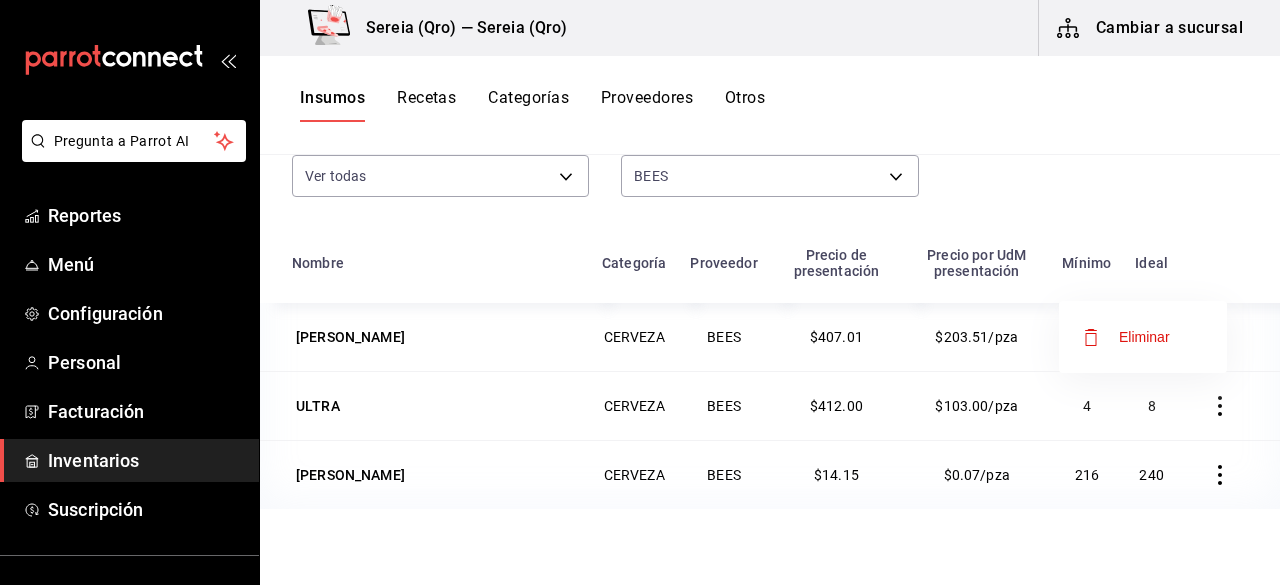 click on "Eliminar" at bounding box center (1144, 337) 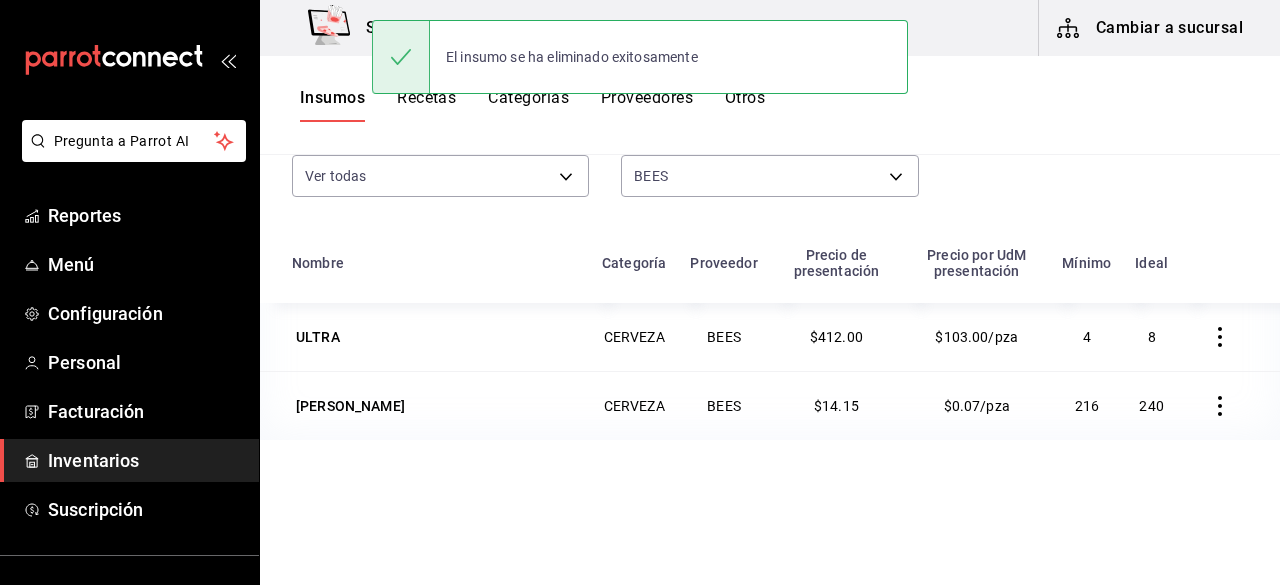 click 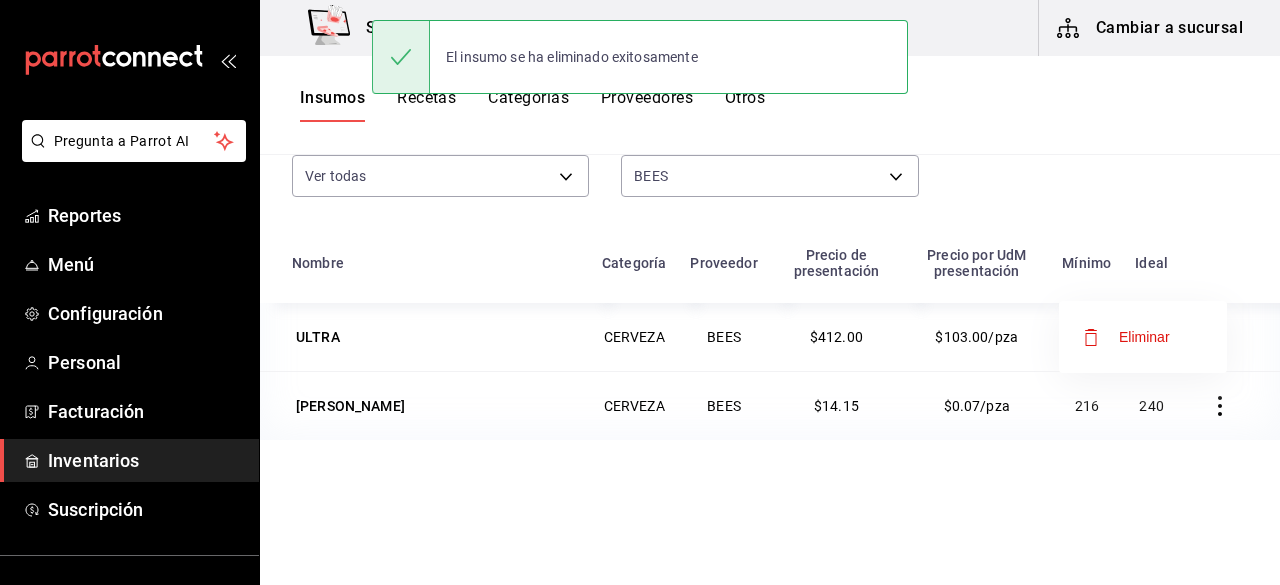 click on "Eliminar" at bounding box center (1144, 337) 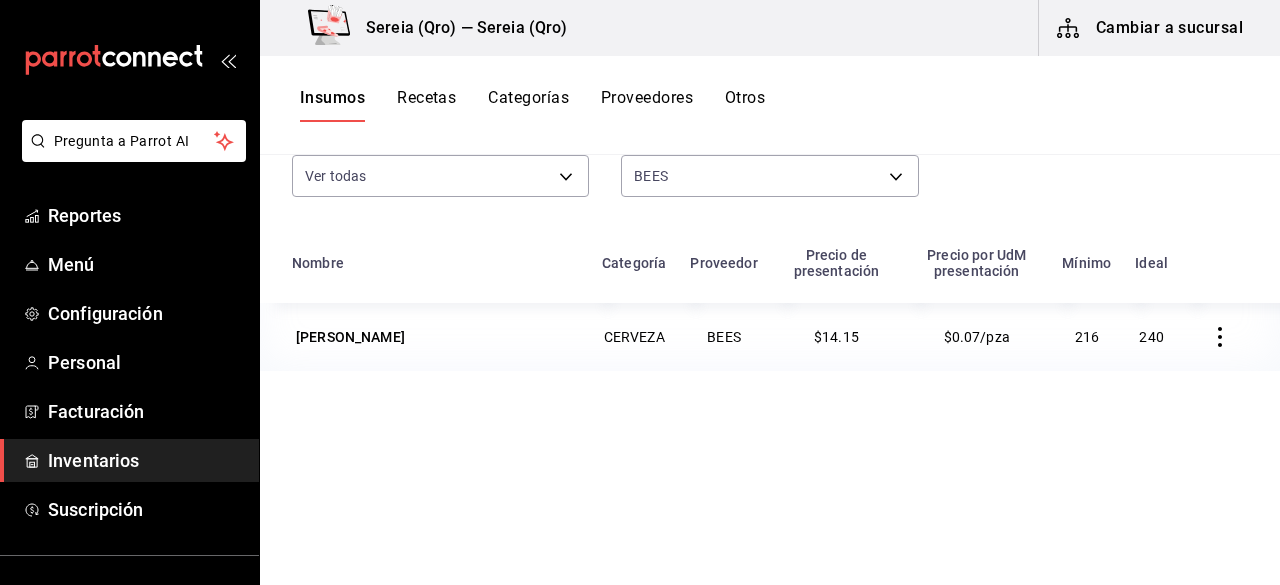 click 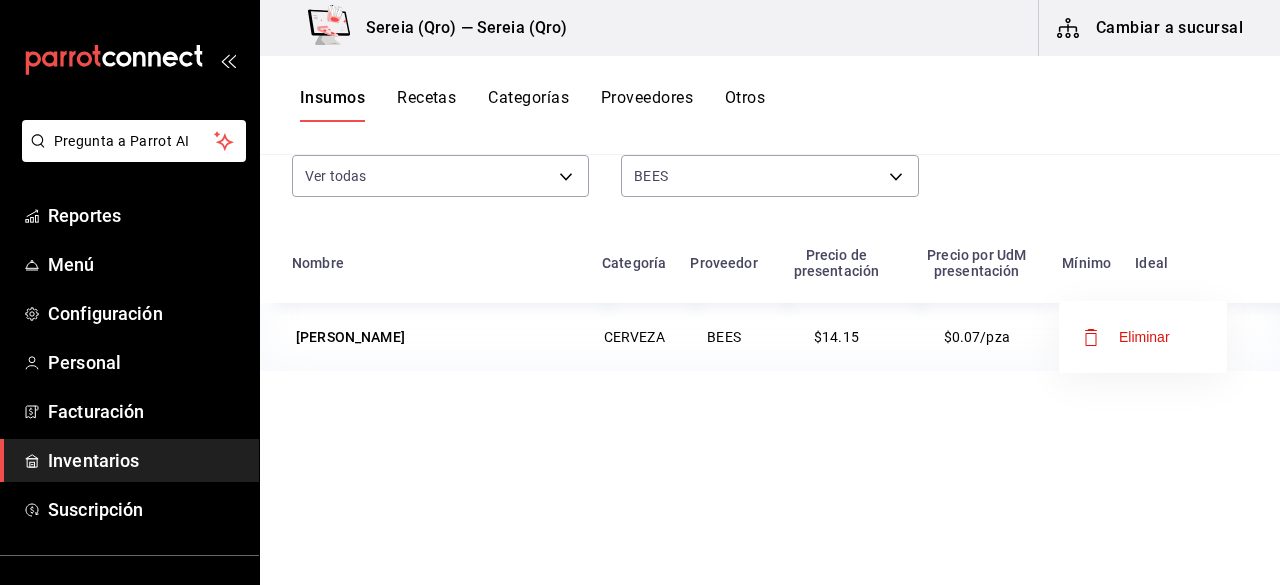 click on "Eliminar" at bounding box center [1144, 337] 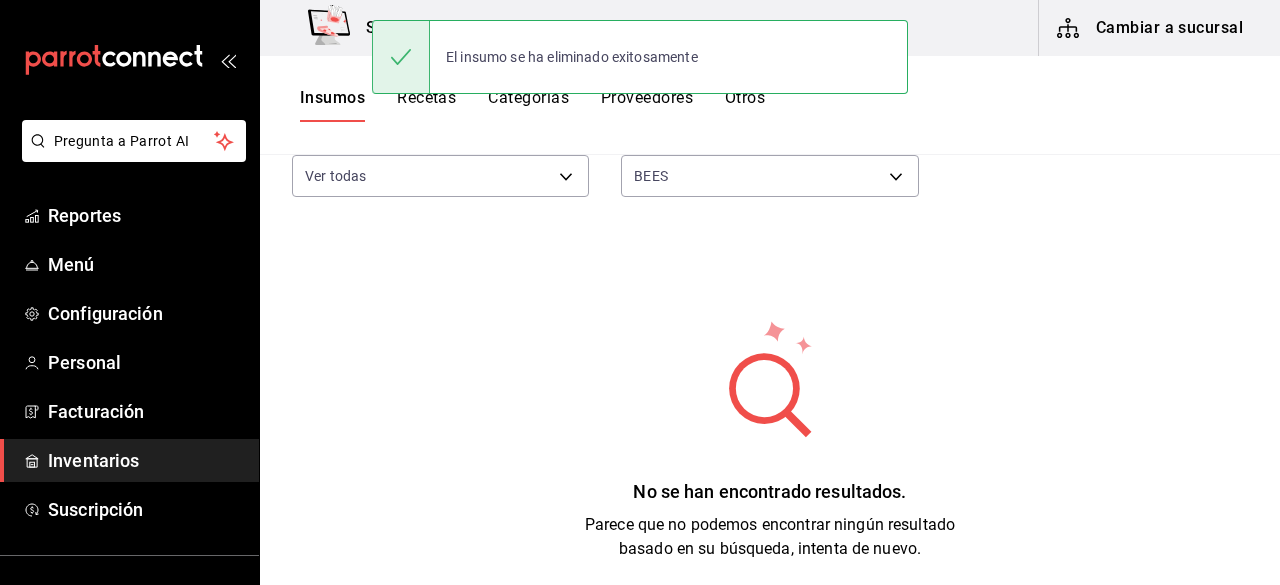 click on "No se han encontrado resultados. Parece que no podemos encontrar ningún resultado basado en su búsqueda, intenta de nuevo." at bounding box center (770, 440) 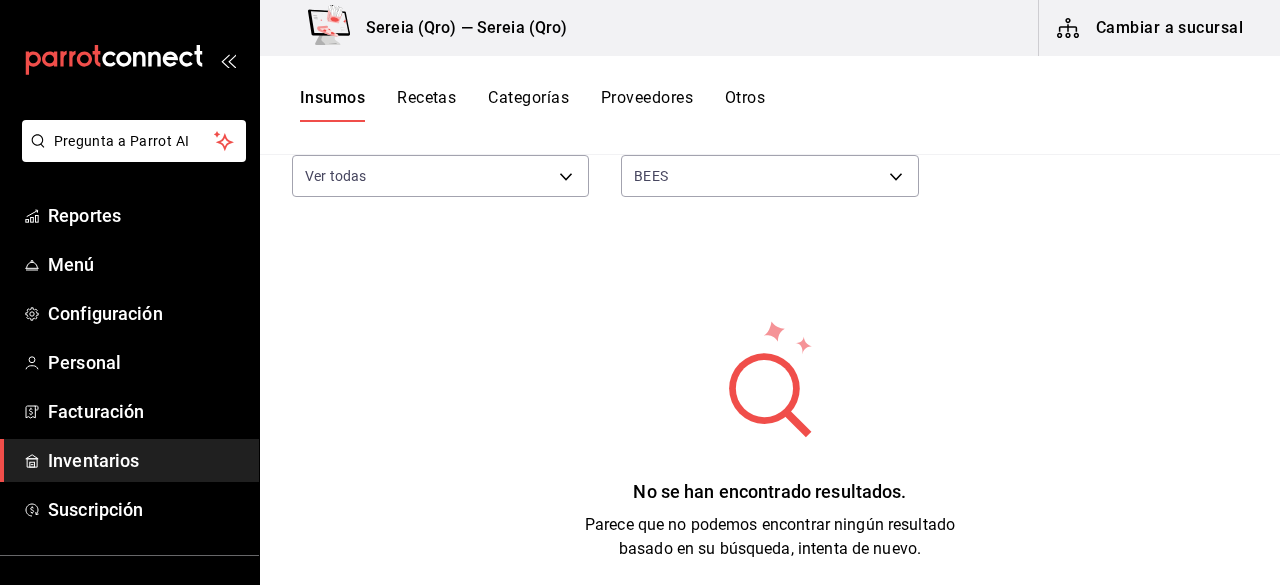 click on "Inventarios" at bounding box center (145, 460) 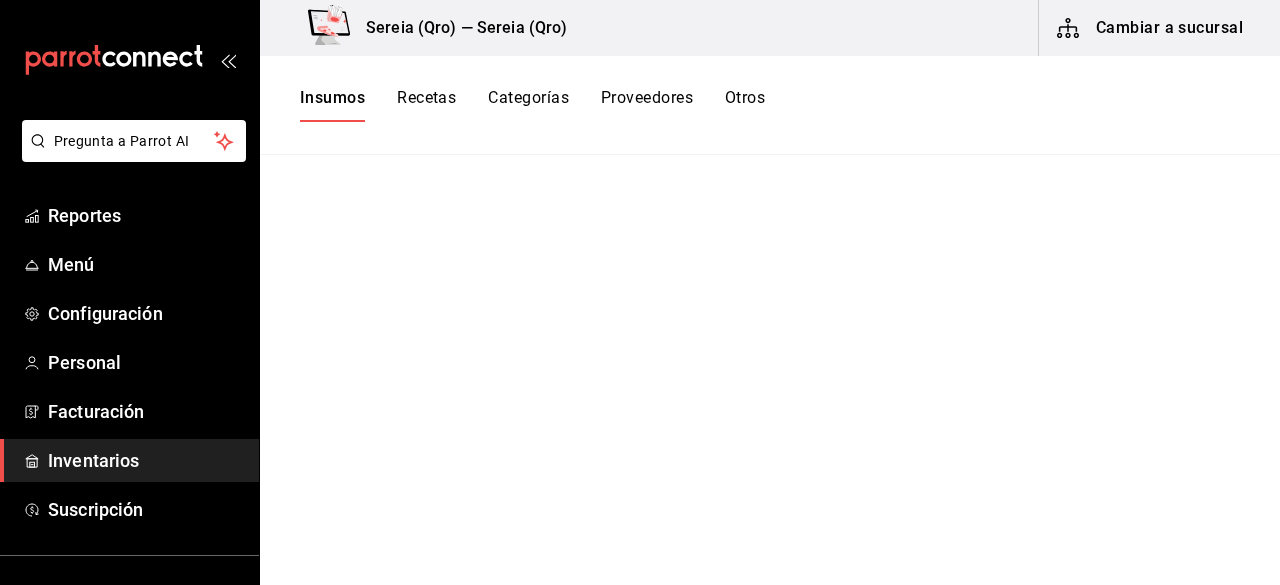 click on "Inventarios" at bounding box center (145, 460) 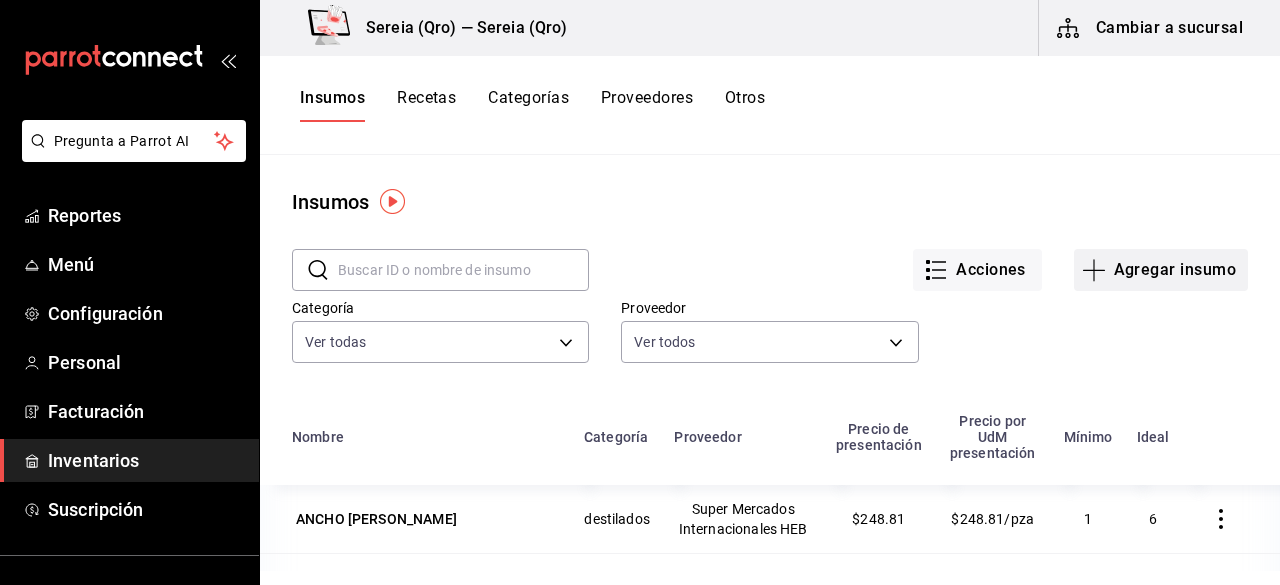 click on "Agregar insumo" at bounding box center [1161, 270] 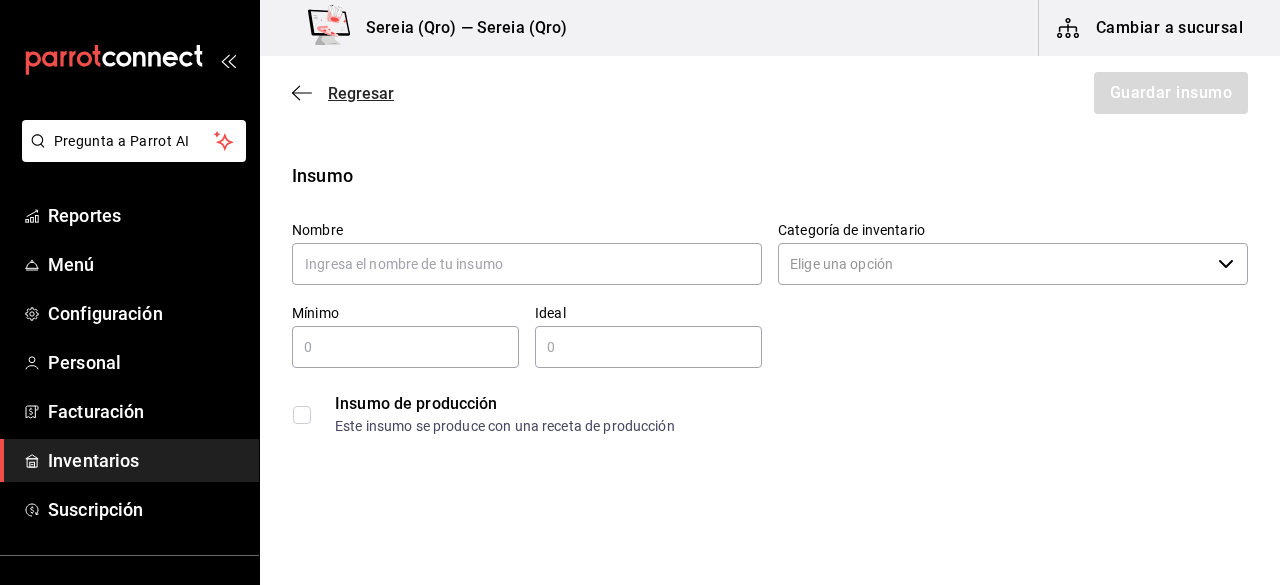 click on "Regresar" at bounding box center [361, 93] 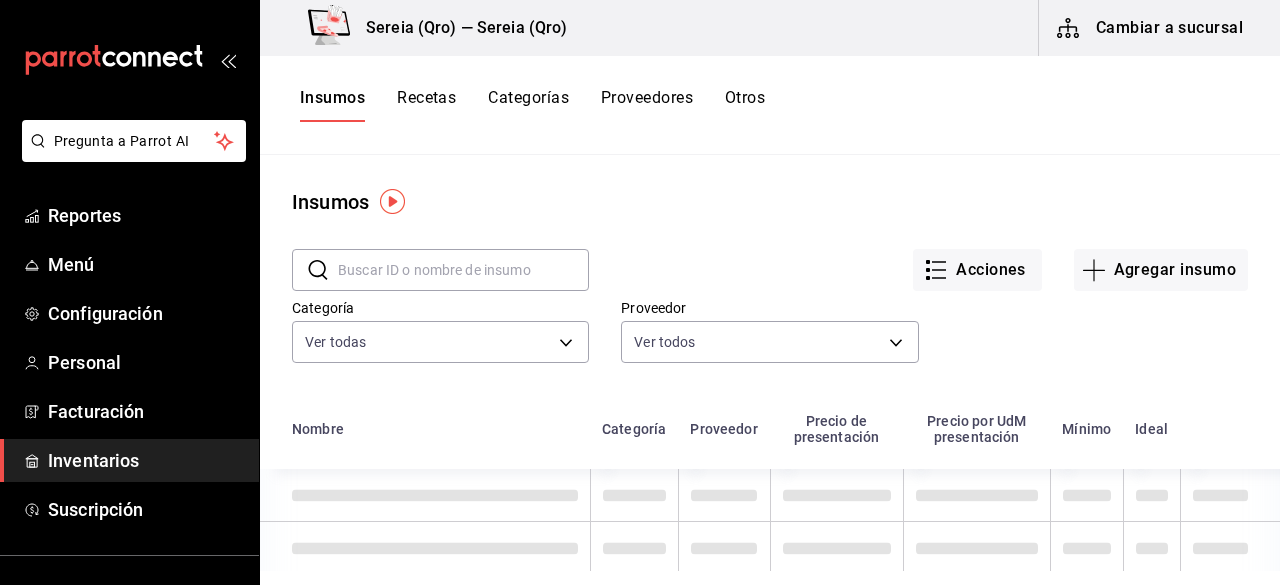 click on "Insumos" at bounding box center [332, 105] 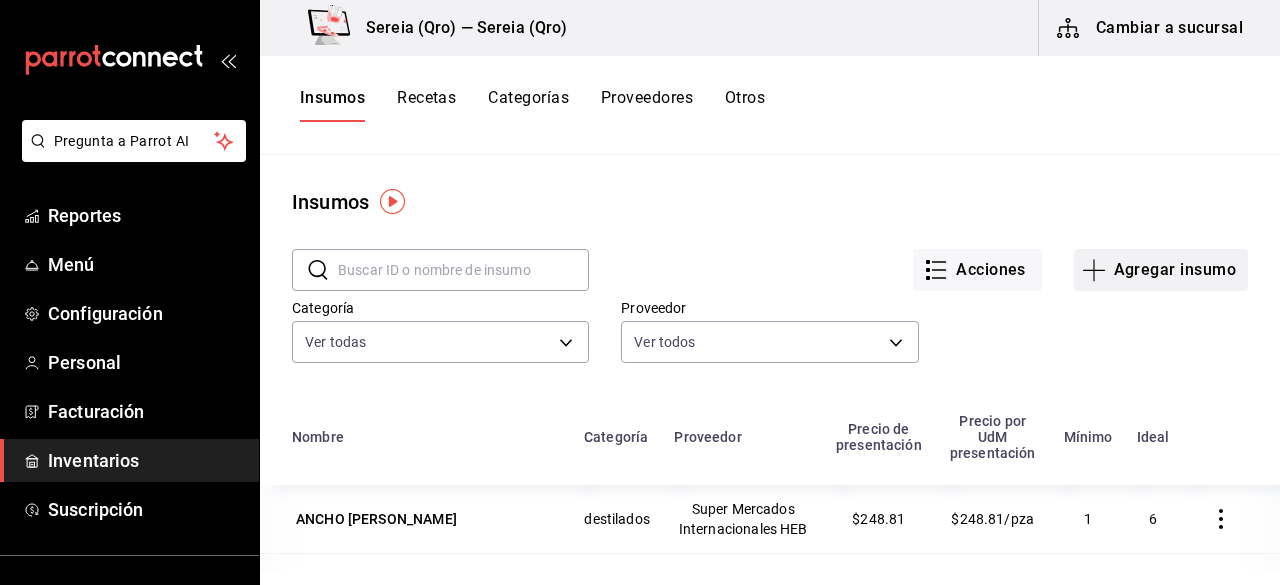 click on "Agregar insumo" at bounding box center (1161, 270) 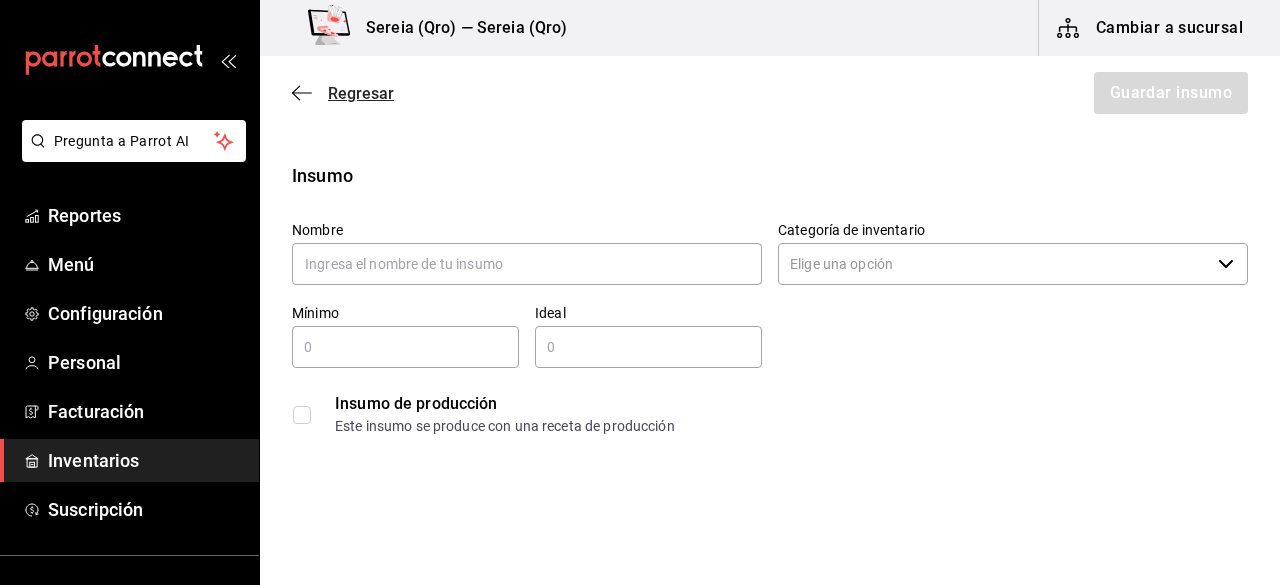 click on "Regresar" at bounding box center (343, 93) 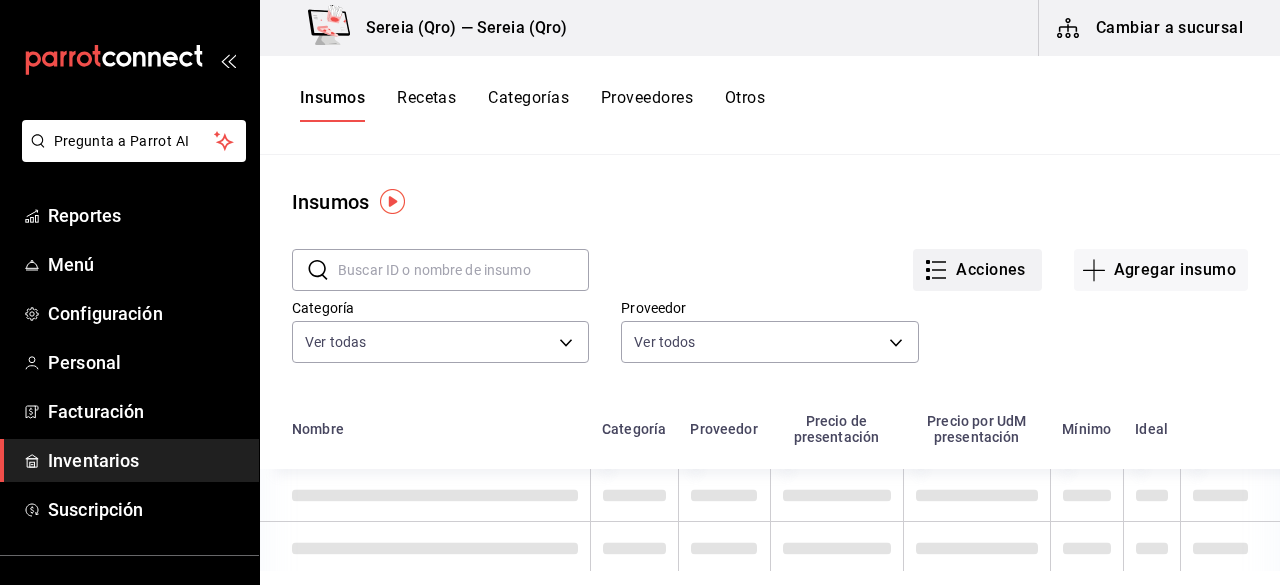 click on "Acciones" at bounding box center (977, 270) 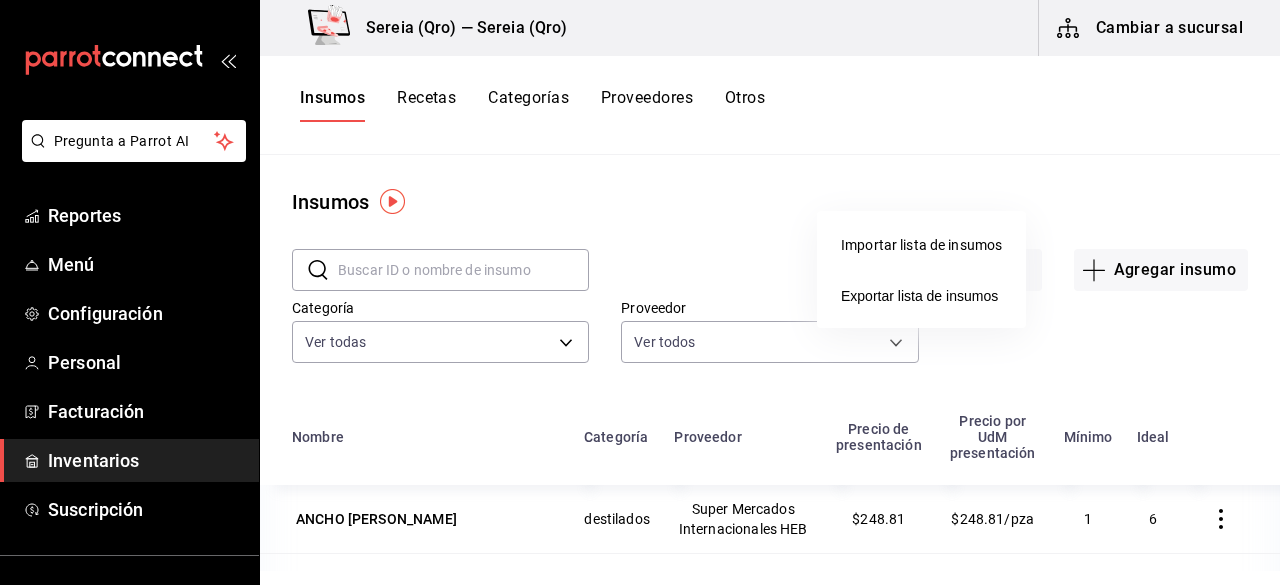 click on "Importar lista de insumos" at bounding box center (921, 245) 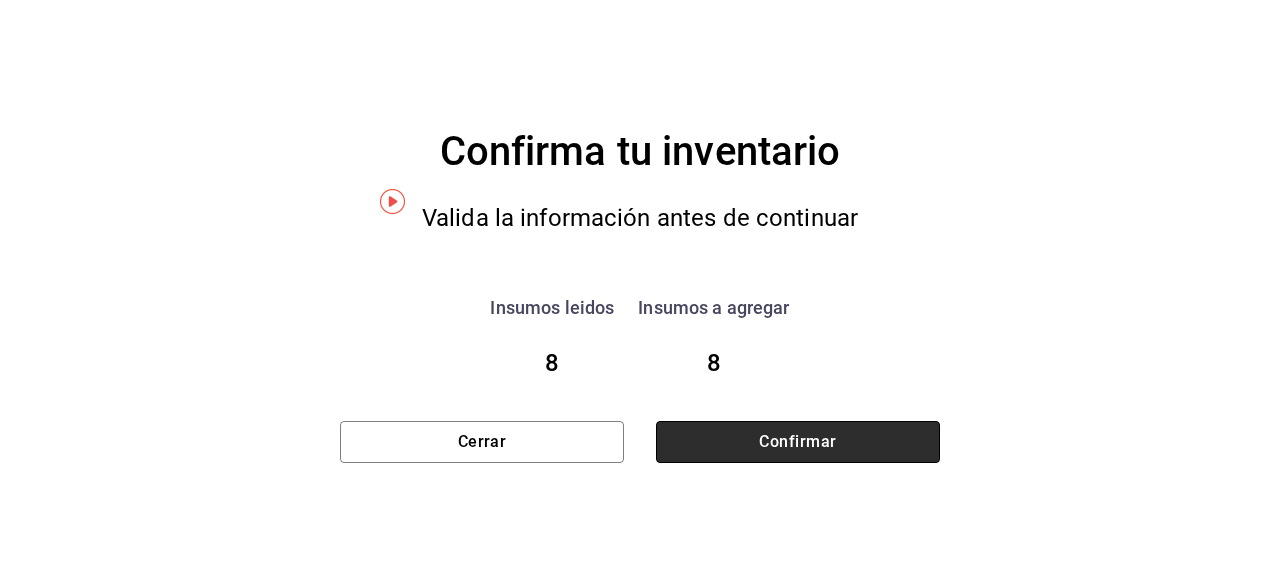 click on "Confirmar" at bounding box center [798, 442] 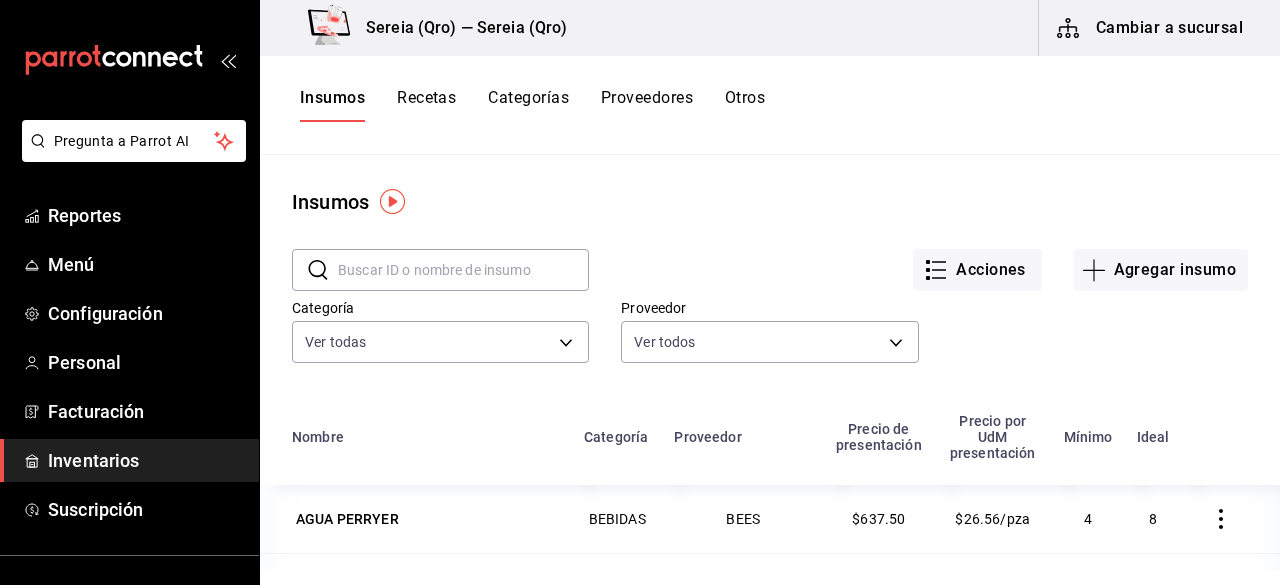 scroll, scrollTop: 0, scrollLeft: 0, axis: both 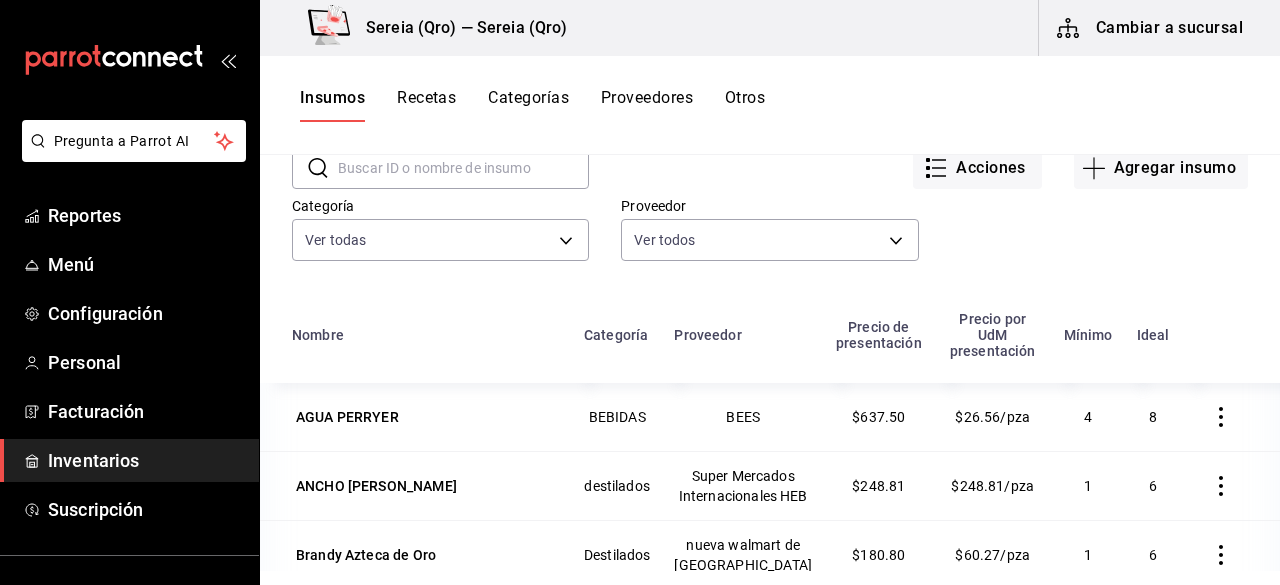 click on "Proveedores" at bounding box center (647, 105) 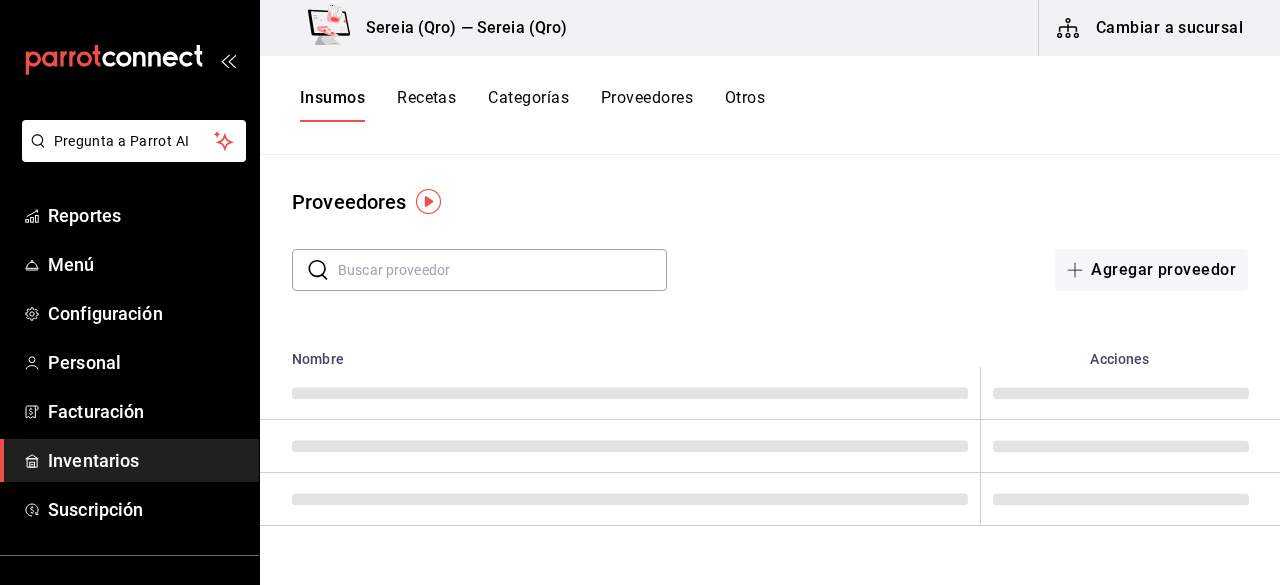 scroll, scrollTop: 0, scrollLeft: 0, axis: both 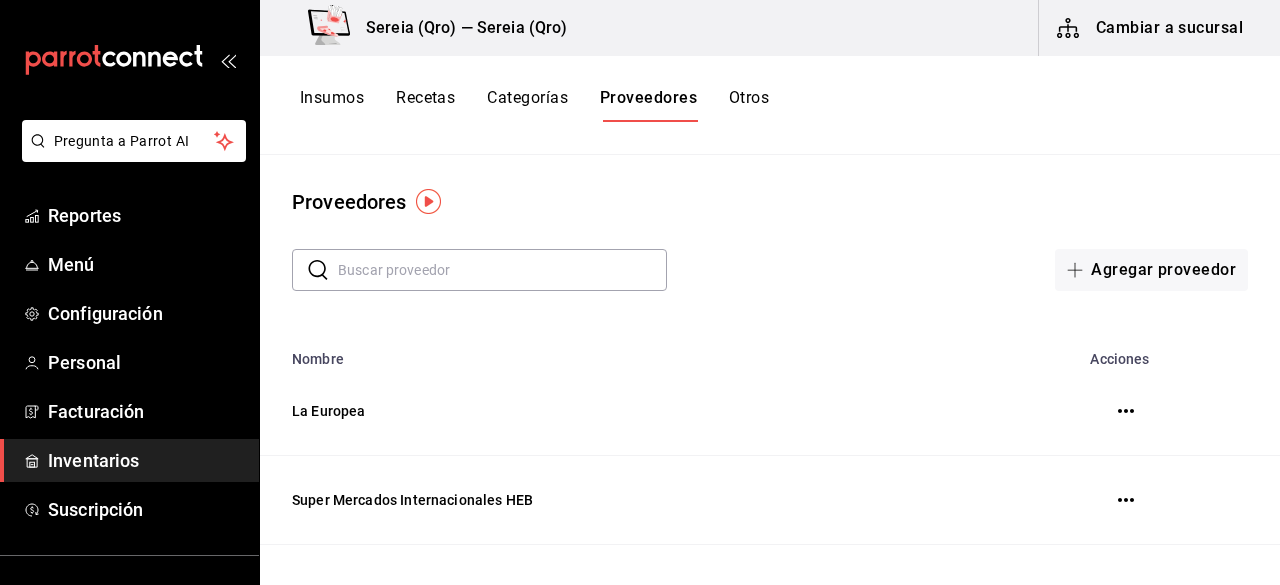click on "Insumos" at bounding box center [332, 105] 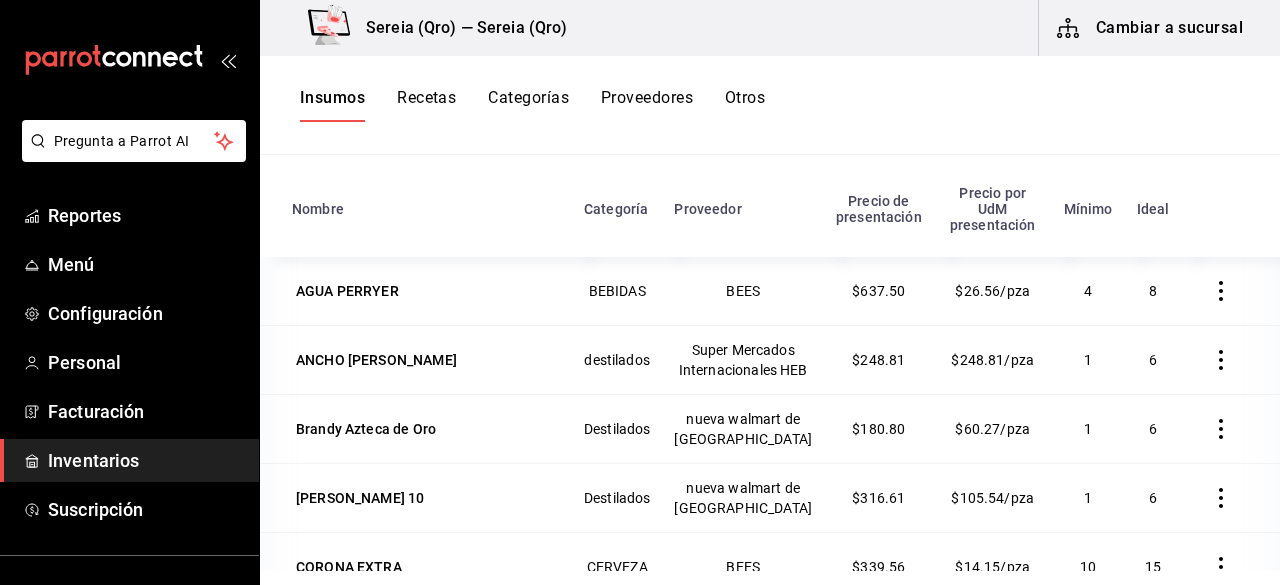 scroll, scrollTop: 221, scrollLeft: 0, axis: vertical 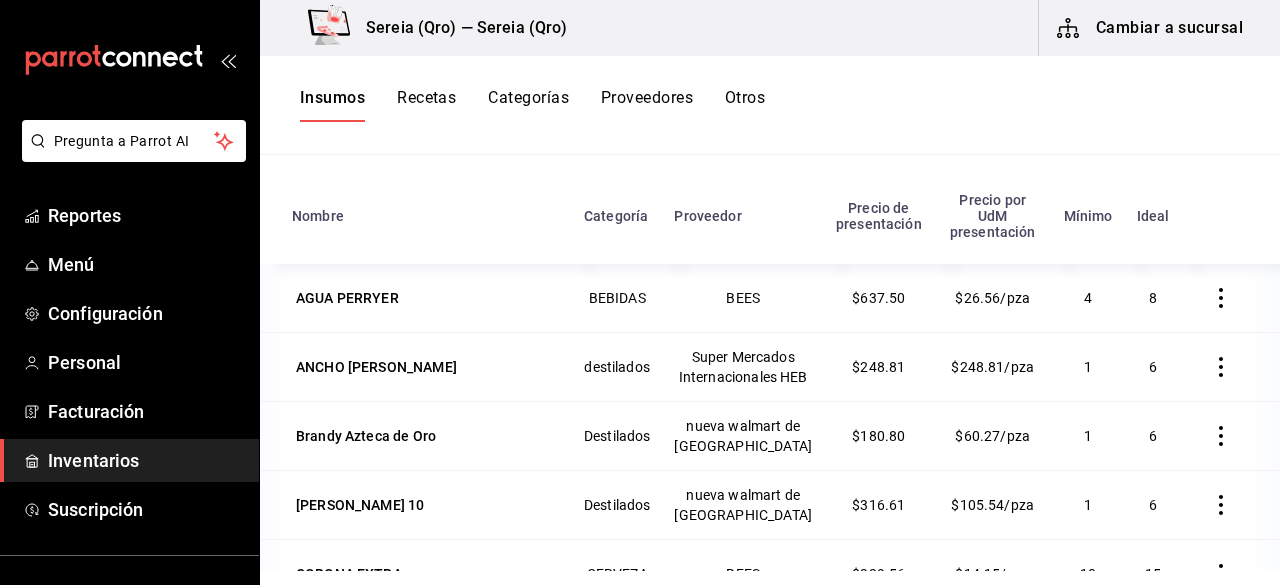 click on "$637.50" at bounding box center (879, 298) 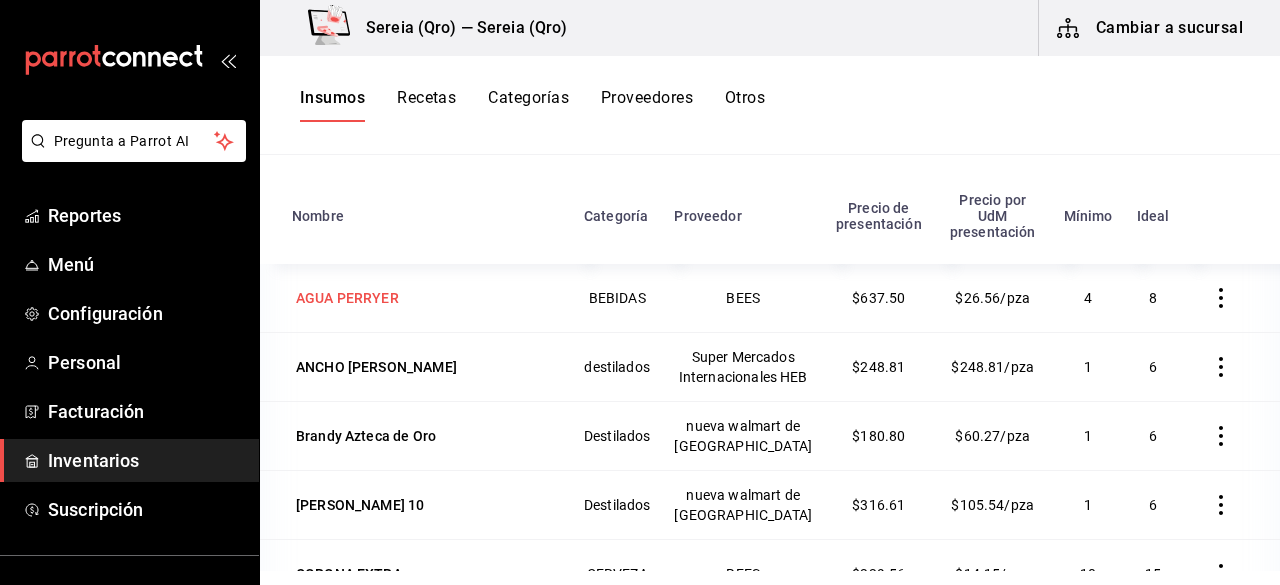 click on "AGUA PERRYER" at bounding box center [426, 298] 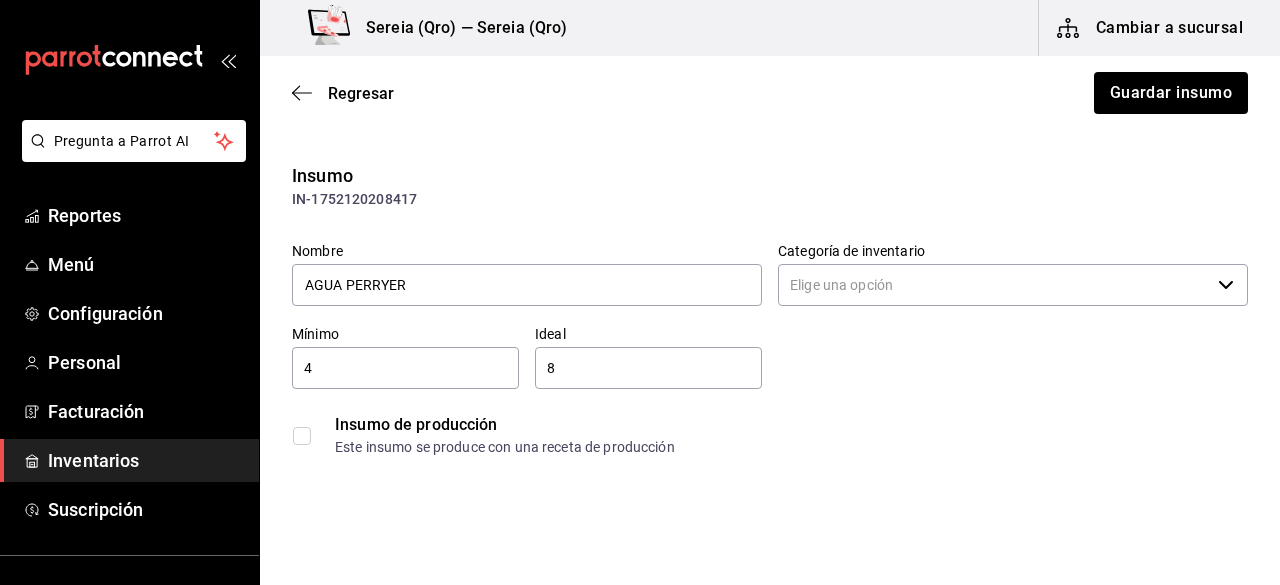 type on "BEBIDAS" 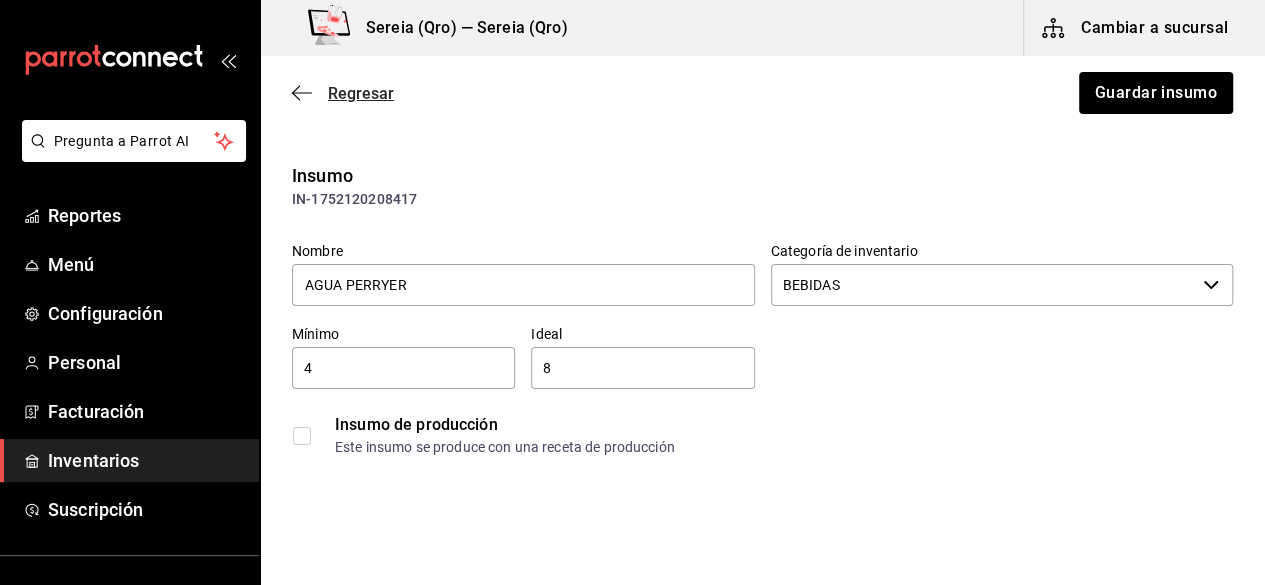click on "Regresar" at bounding box center (361, 93) 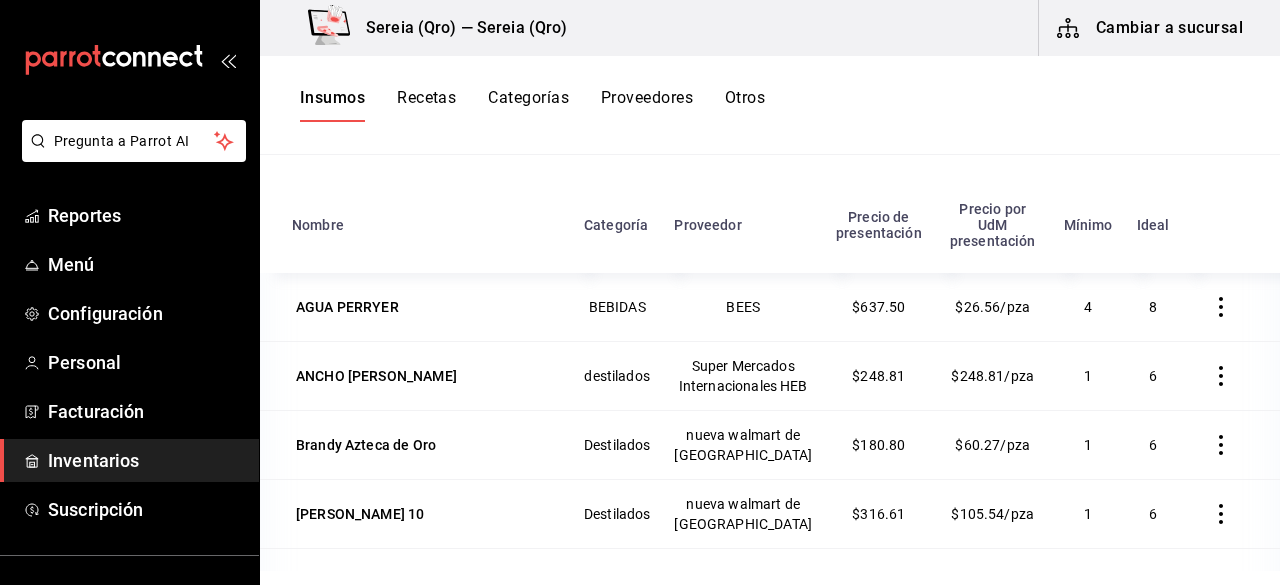 scroll, scrollTop: 246, scrollLeft: 0, axis: vertical 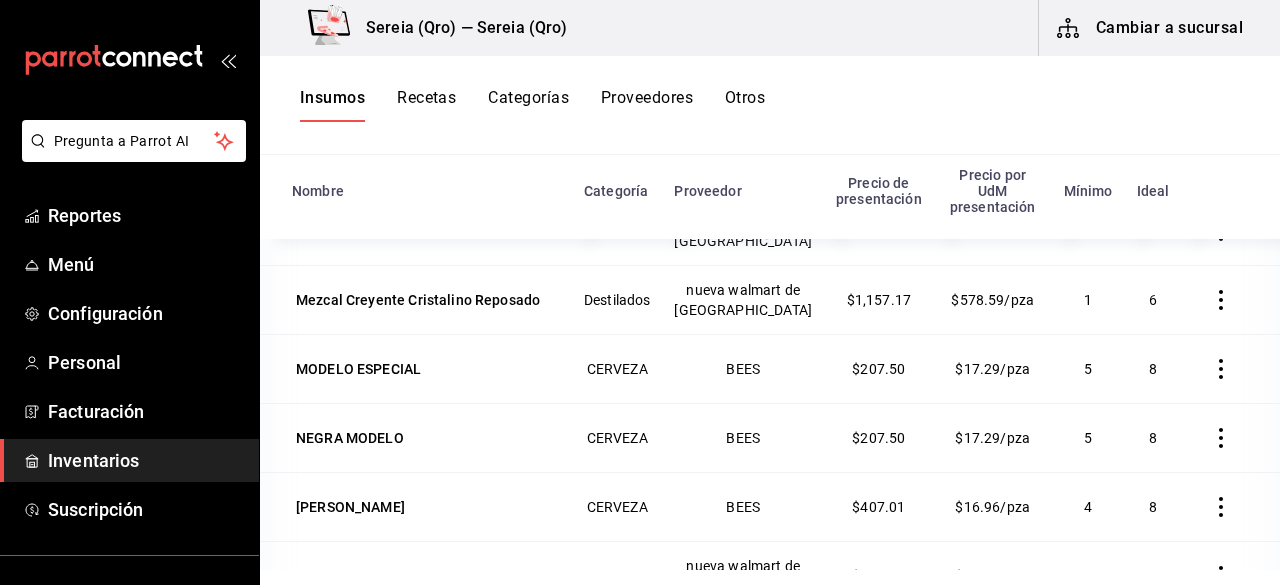 click on "$202.54/pza" at bounding box center (993, 161) 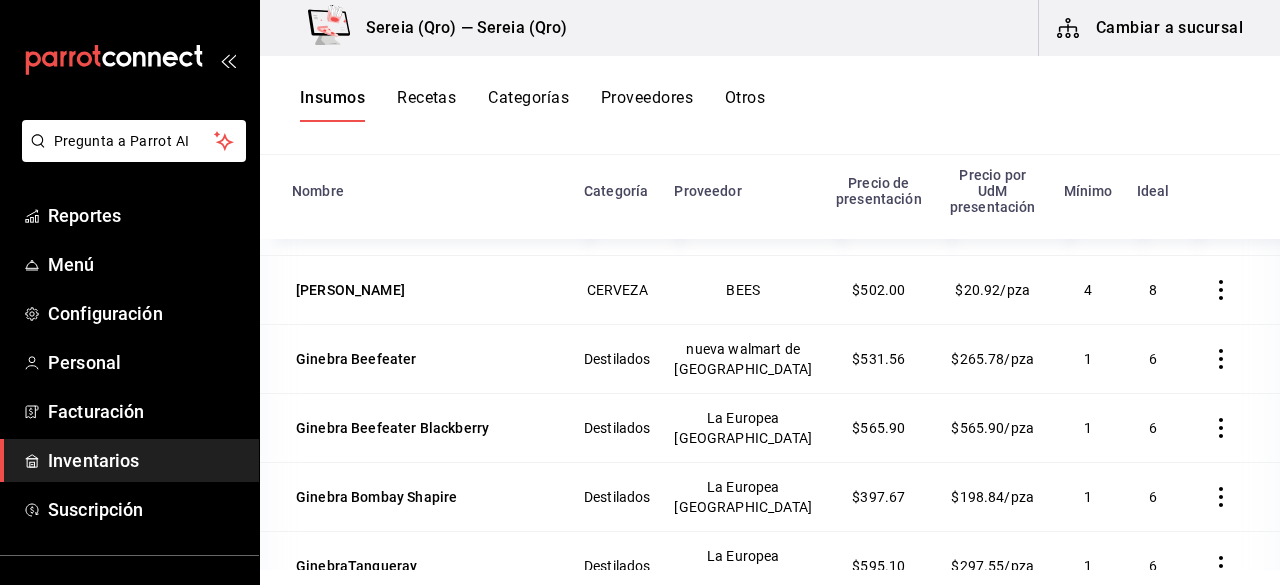 scroll, scrollTop: 36, scrollLeft: 0, axis: vertical 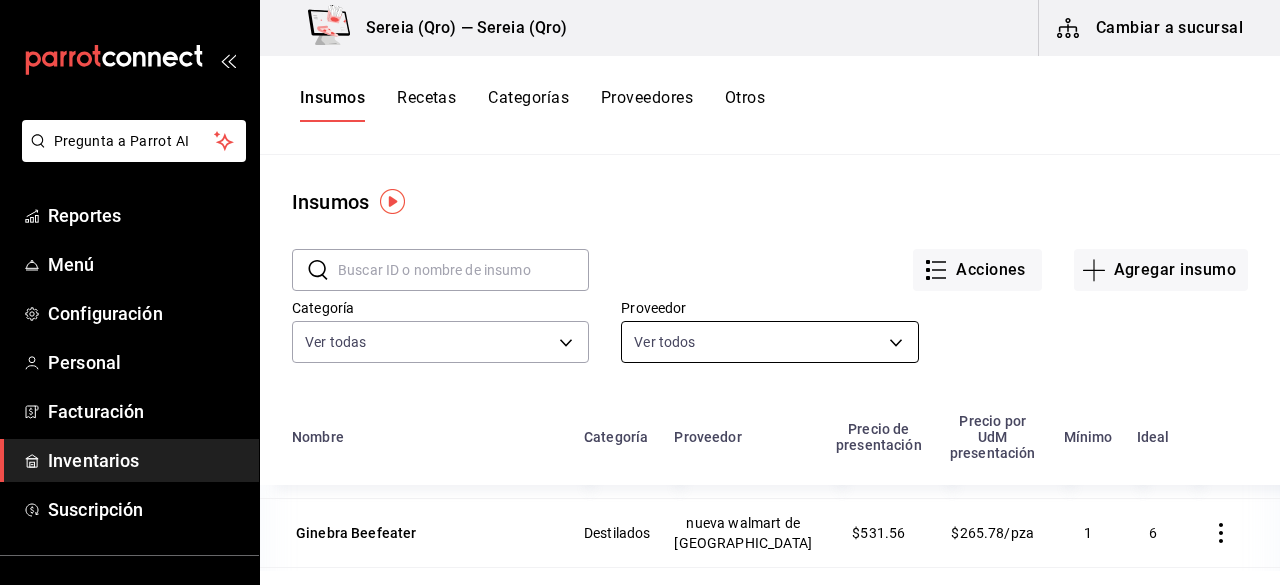 click on "Pregunta a Parrot AI Reportes   Menú   Configuración   Personal   Facturación   Inventarios   Suscripción   Ayuda Recomienda Parrot   [PERSON_NAME] nueva función   Sereia (Qro) — Sereia (Qro) Cambiar a sucursal Insumos Recetas Categorías Proveedores Otros Insumos ​ ​ Acciones Agregar insumo Categoría Ver todas 547d36bf-9a74-4abe-a496-d6fbad3655df,4e34a40c-a5c7-4f21-a588-cdcab73a6b08,73a9985d-1fa5-41b6-bba8-ce189c5b09b6,391c4cc3-1762-4f3c-b0cd-2a7f308430cb Proveedor Ver todos c5eb7771-cfc0-458c-8109-03230aa96d61,5b8adff6-d7e1-478f-8ddc-e1a8116430de,00b9093f-8013-4294-8149-6968470faffc,2c4ba6d0-dc78-425c-a413-eee4281f6e73,6c8df7db-c510-4382-8493-9b4d7e2b9d38,8286c01b-2e40-4c55-9a5e-c08abe363624,01816edc-26aa-410a-ab9f-e8d401ec5c5a,ae666701-9f9e-4165-b8f7-1854a0736cb8,75e67143-0977-4fc2-aefb-7f1e13b2cfe0,4a6734f6-43e2-45d1-a901-75703141fc50,50849511-797f-49ed-b44c-6f375b414c9e,2c15a6d4-4d15-4340-a7b1-a4822a0bcad1,1c960016-e686-4abd-9451-875d6dfbe43c Nombre Categoría Proveedor Mínimo 4" at bounding box center (640, 285) 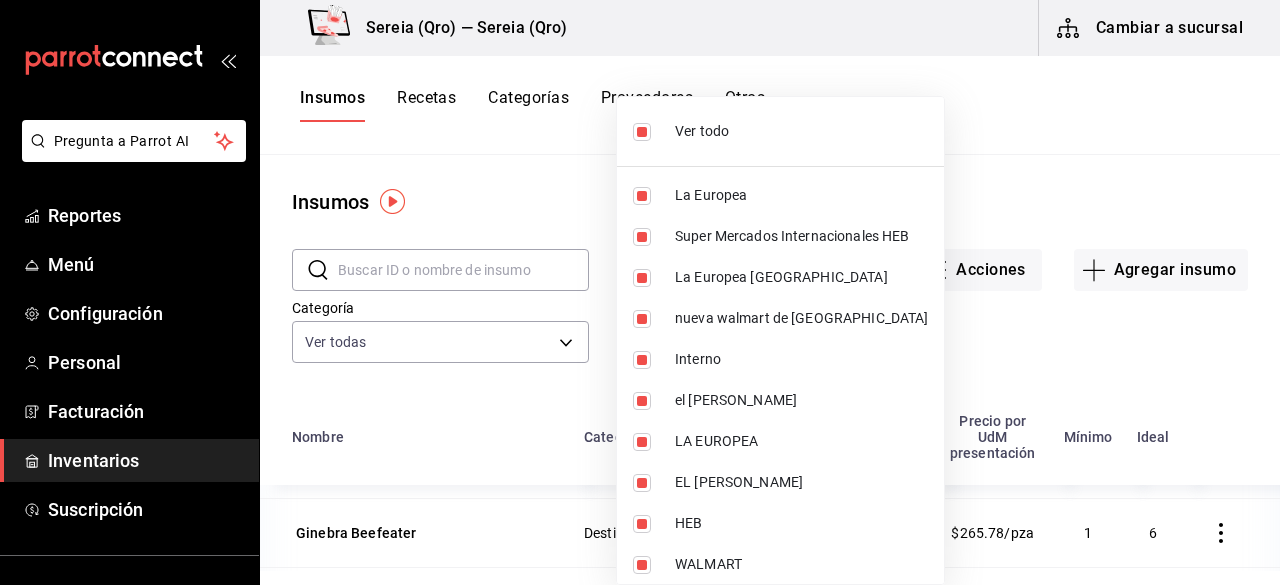 click at bounding box center (642, 132) 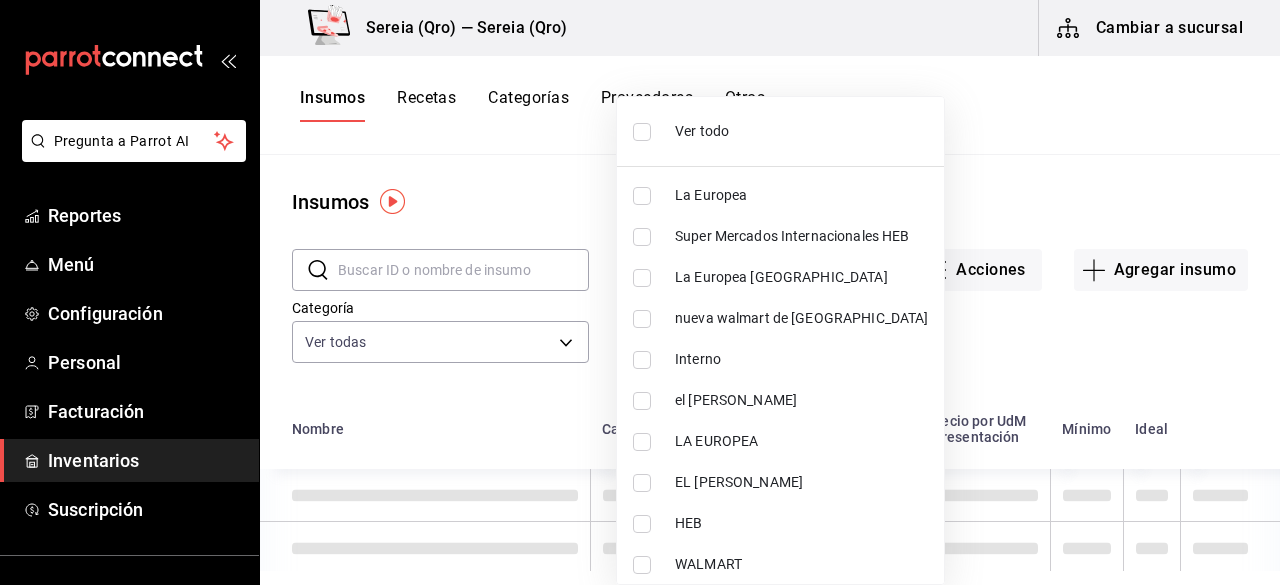scroll, scrollTop: 0, scrollLeft: 0, axis: both 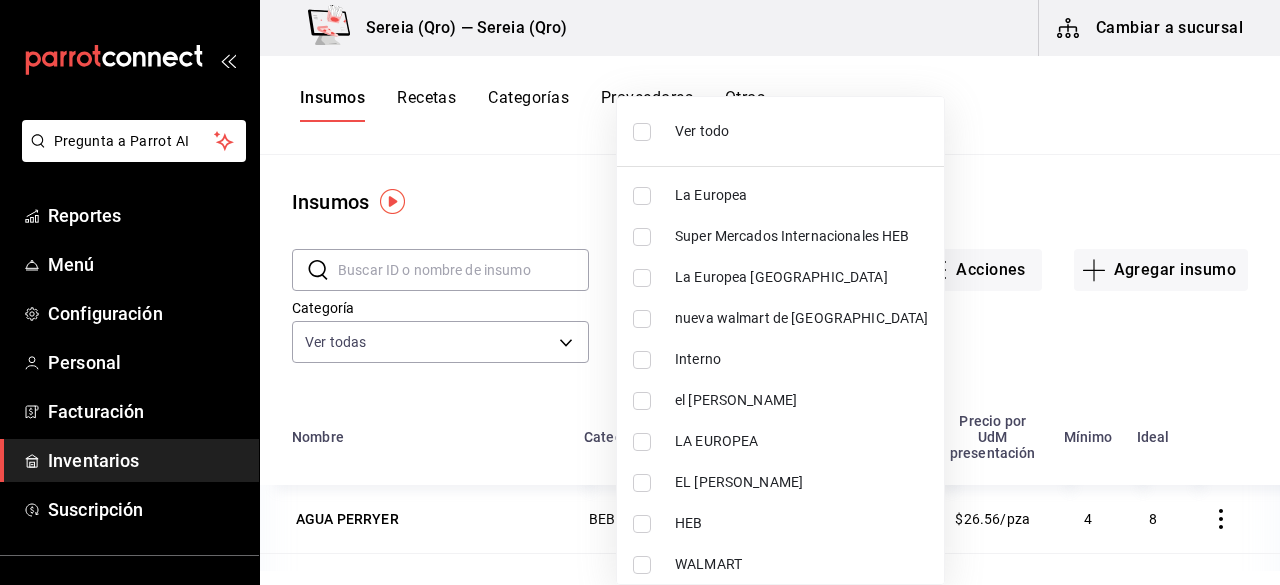 click on "nueva walmart de [GEOGRAPHIC_DATA]" at bounding box center (780, 318) 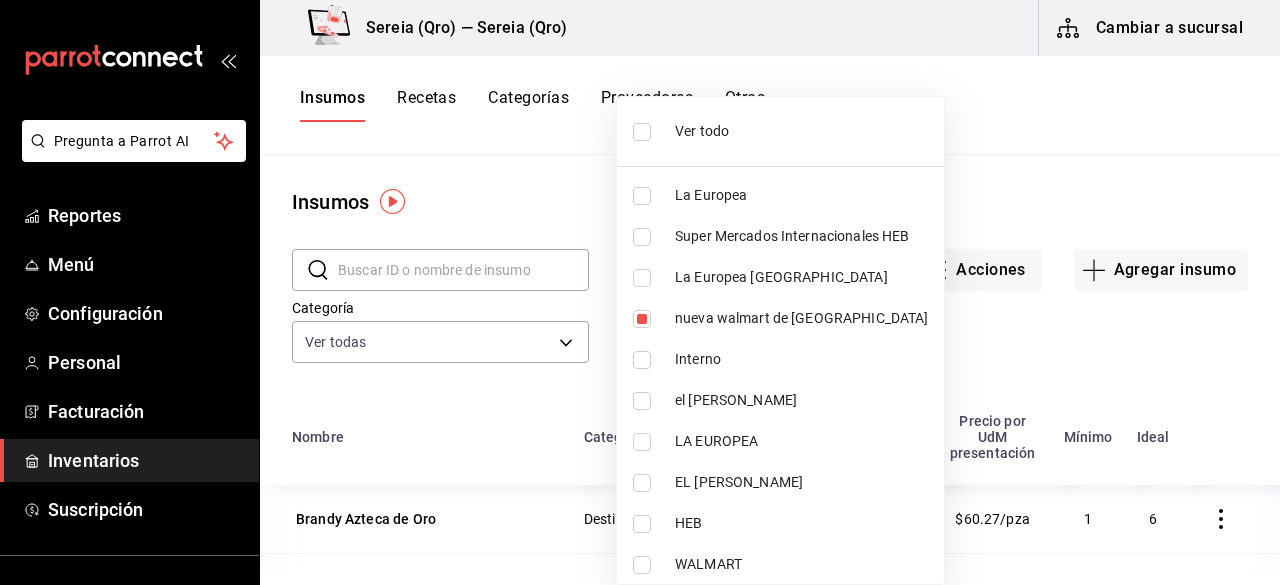 click at bounding box center (640, 292) 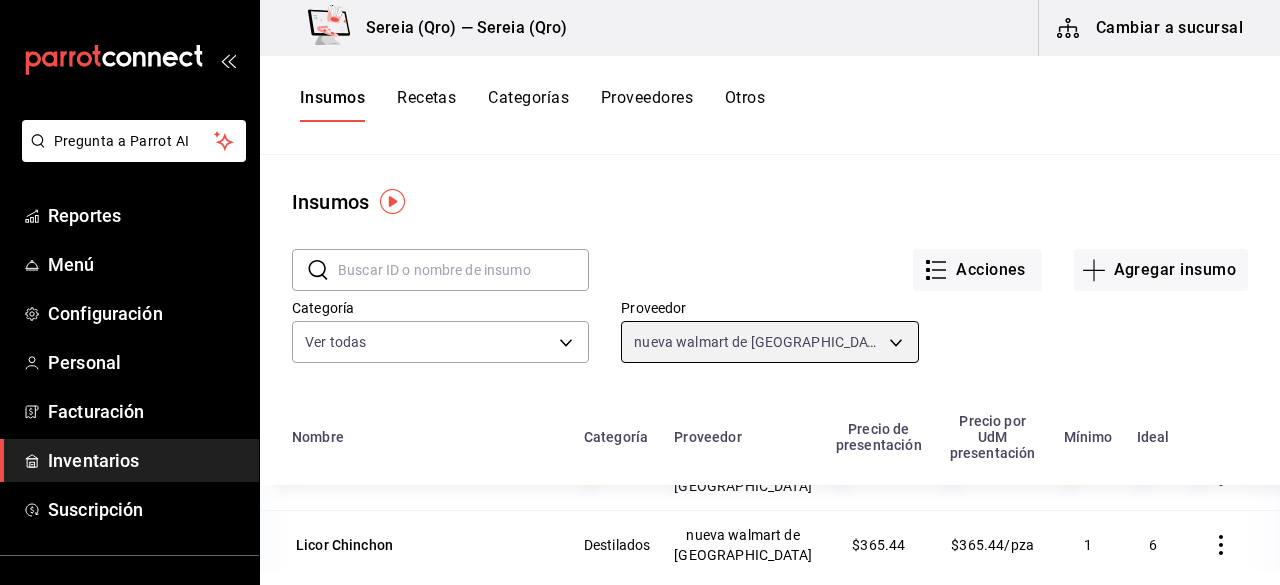 scroll, scrollTop: 249, scrollLeft: 0, axis: vertical 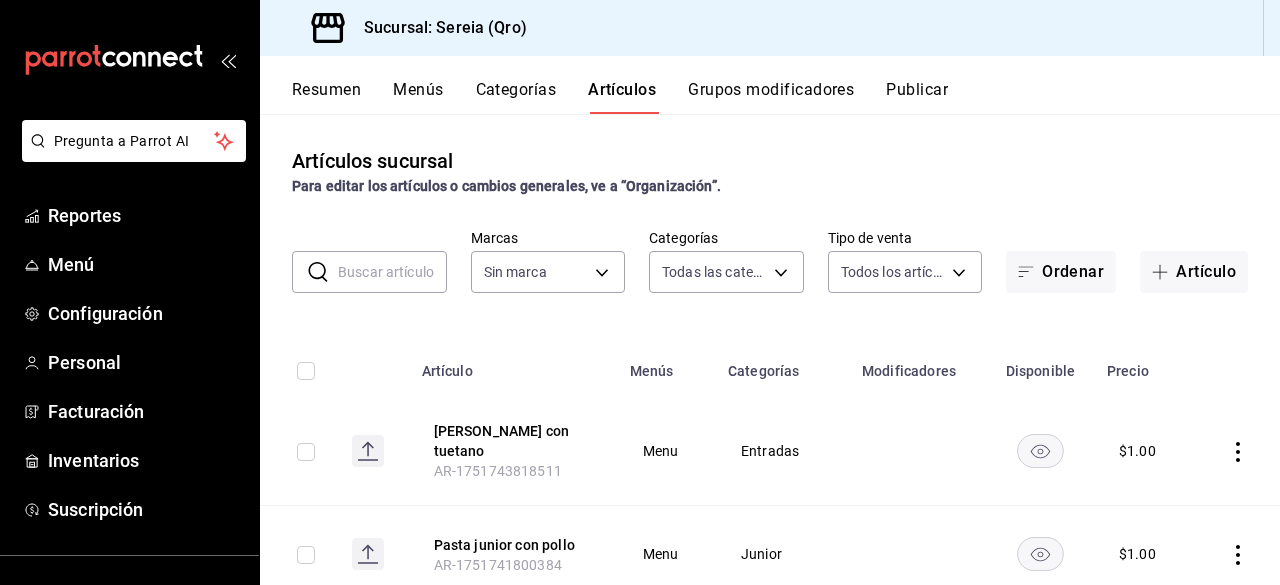 type on "a945c407-d13a-43ab-9a35-bf0a69bf5281,19870abb-1f24-46e9-a0cd-c1cce6c0f394,5c2c2814-e561-4e85-816f-49cba6446653,2fd90c4c-72b1-4671-be9a-bc4a7d5db80a,bbf21f76-c51f-4784-b778-d41383a56794,d487cd2e-4f1b-47e3-a382-70eeddcb83bd,84d72f1c-f9e6-4678-9fc9-72332a20a42b,c6b5df88-6734-4057-b751-f459c05702aa,151bf4a9-cba9-4ac1-bc53-7176c82ff8aa,231c68a5-c995-4f28-a1aa-9aef8e03ed2e,e368dd04-1f8e-44d7-858a-eee8610acf54,777f646b-9310-4cff-ae99-aad933f87b34" 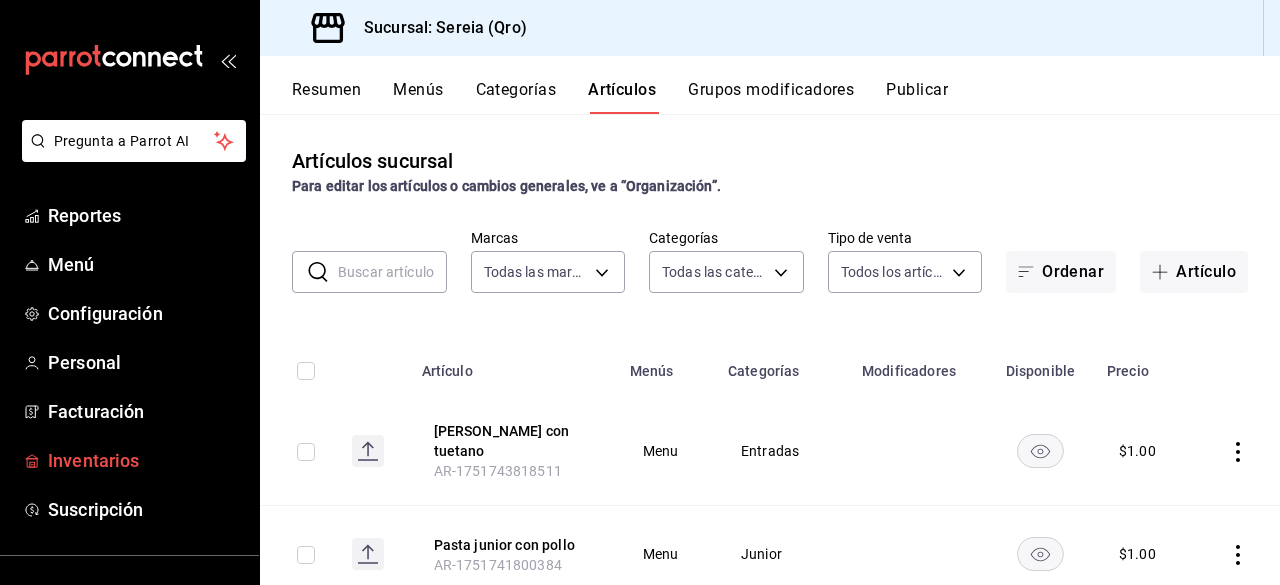 click on "Inventarios" at bounding box center [145, 460] 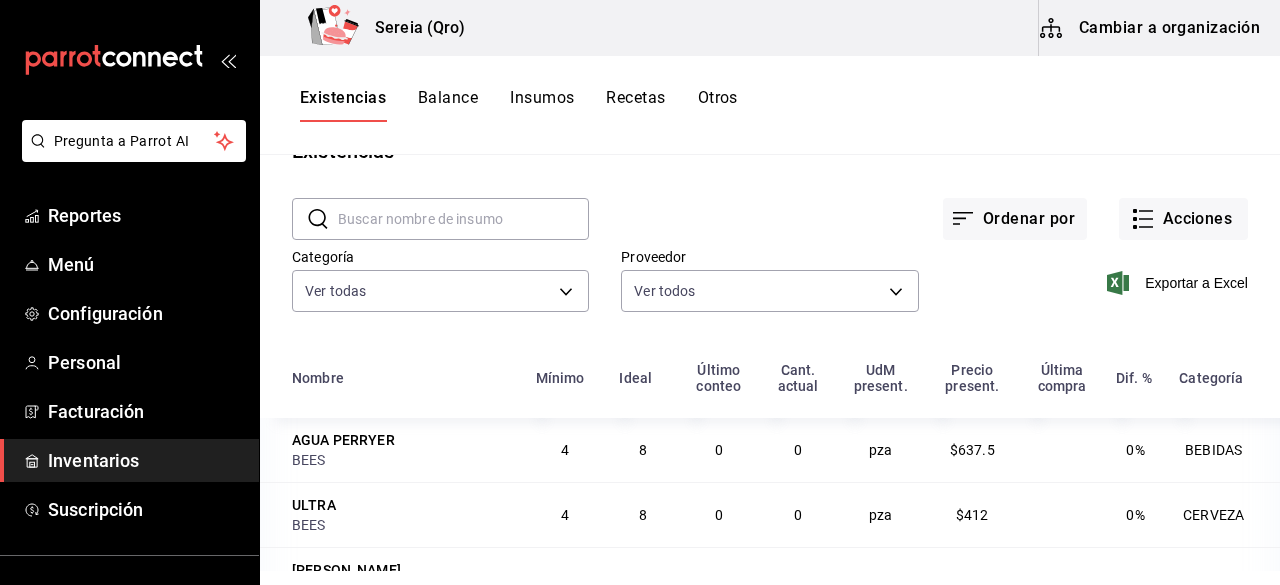 scroll, scrollTop: 0, scrollLeft: 0, axis: both 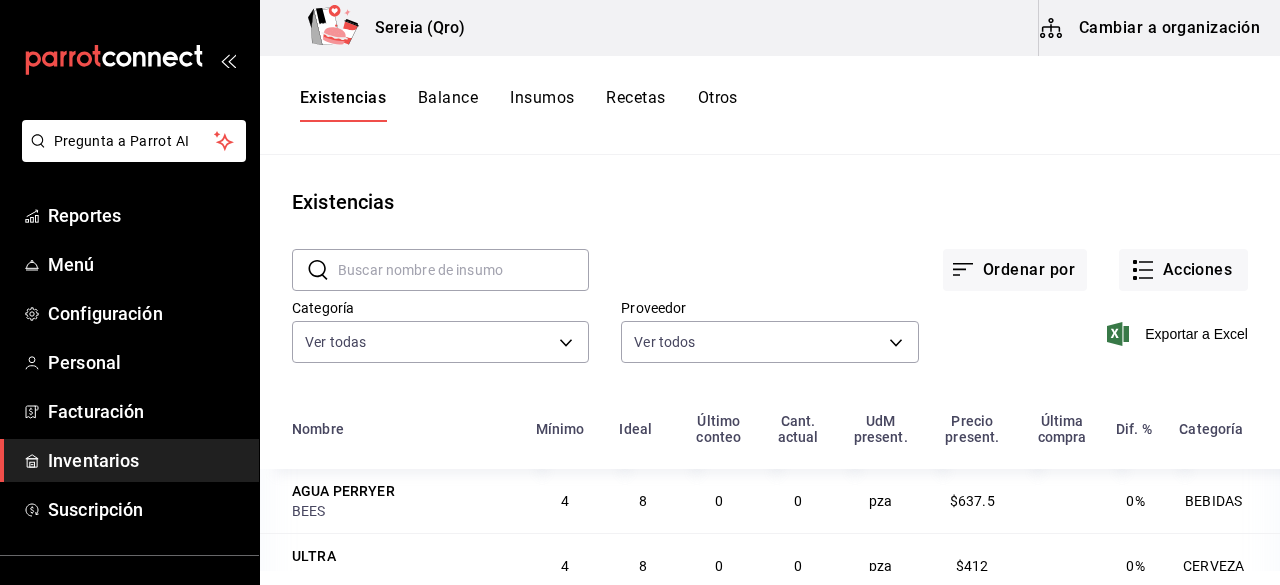 click on "Cambiar a organización" at bounding box center (1151, 28) 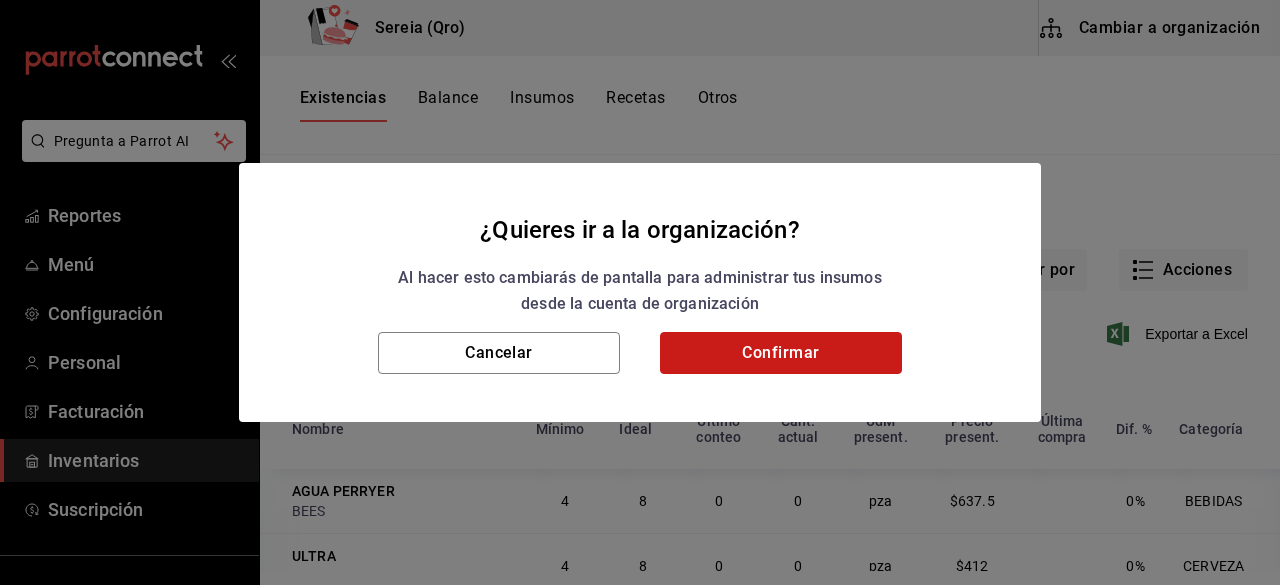 click on "Confirmar" at bounding box center (781, 353) 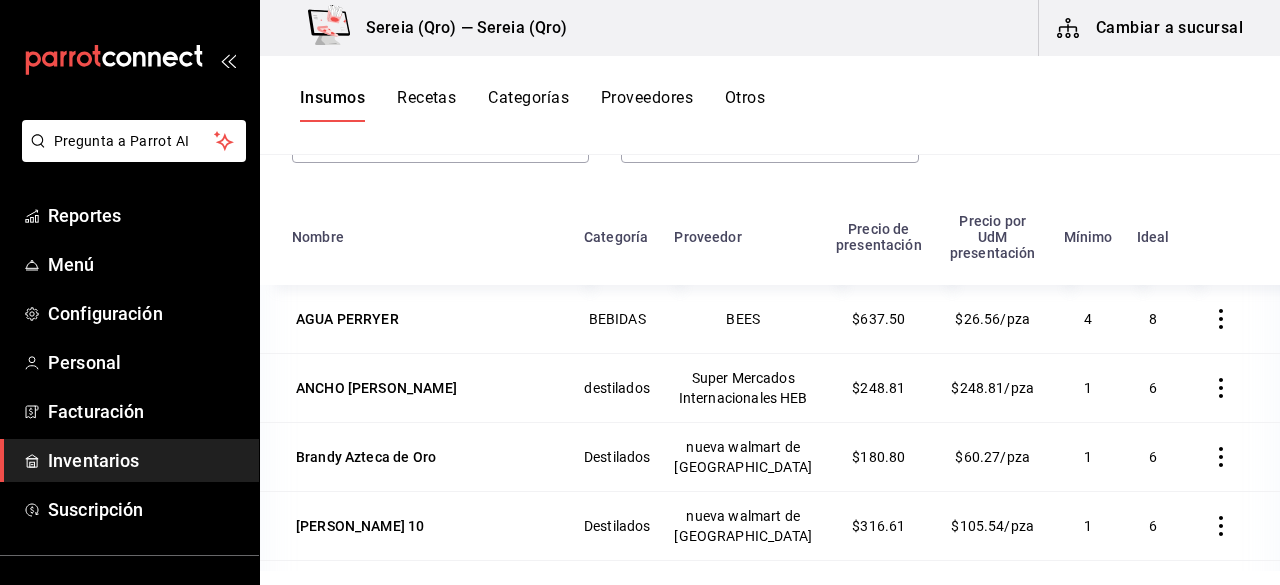 scroll, scrollTop: 197, scrollLeft: 0, axis: vertical 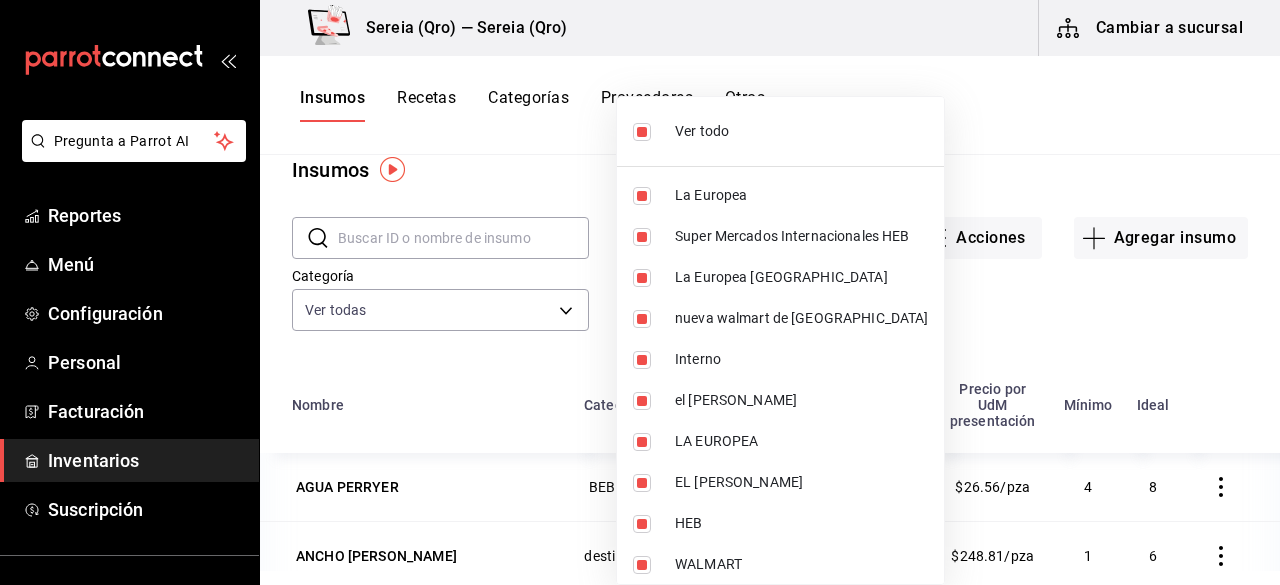 click on "Pregunta a Parrot AI Reportes   Menú   Configuración   Personal   Facturación   Inventarios   Suscripción   Ayuda Recomienda Parrot   [PERSON_NAME] nueva función   Sereia (Qro) — Sereia (Qro) Cambiar a sucursal Insumos Recetas Categorías Proveedores Otros Insumos ​ ​ Acciones Agregar insumo Categoría Ver todas 547d36bf-9a74-4abe-a496-d6fbad3655df,4e34a40c-a5c7-4f21-a588-cdcab73a6b08,73a9985d-1fa5-41b6-bba8-ce189c5b09b6,391c4cc3-1762-4f3c-b0cd-2a7f308430cb Proveedor Ver todos c5eb7771-cfc0-458c-8109-03230aa96d61,5b8adff6-d7e1-478f-8ddc-e1a8116430de,00b9093f-8013-4294-8149-6968470faffc,2c4ba6d0-dc78-425c-a413-eee4281f6e73,6c8df7db-c510-4382-8493-9b4d7e2b9d38,8286c01b-2e40-4c55-9a5e-c08abe363624,01816edc-26aa-410a-ab9f-e8d401ec5c5a,ae666701-9f9e-4165-b8f7-1854a0736cb8,75e67143-0977-4fc2-aefb-7f1e13b2cfe0,4a6734f6-43e2-45d1-a901-75703141fc50,50849511-797f-49ed-b44c-6f375b414c9e,2c15a6d4-4d15-4340-a7b1-a4822a0bcad1,1c960016-e686-4abd-9451-875d6dfbe43c Nombre Categoría Proveedor Mínimo 4" at bounding box center (640, 285) 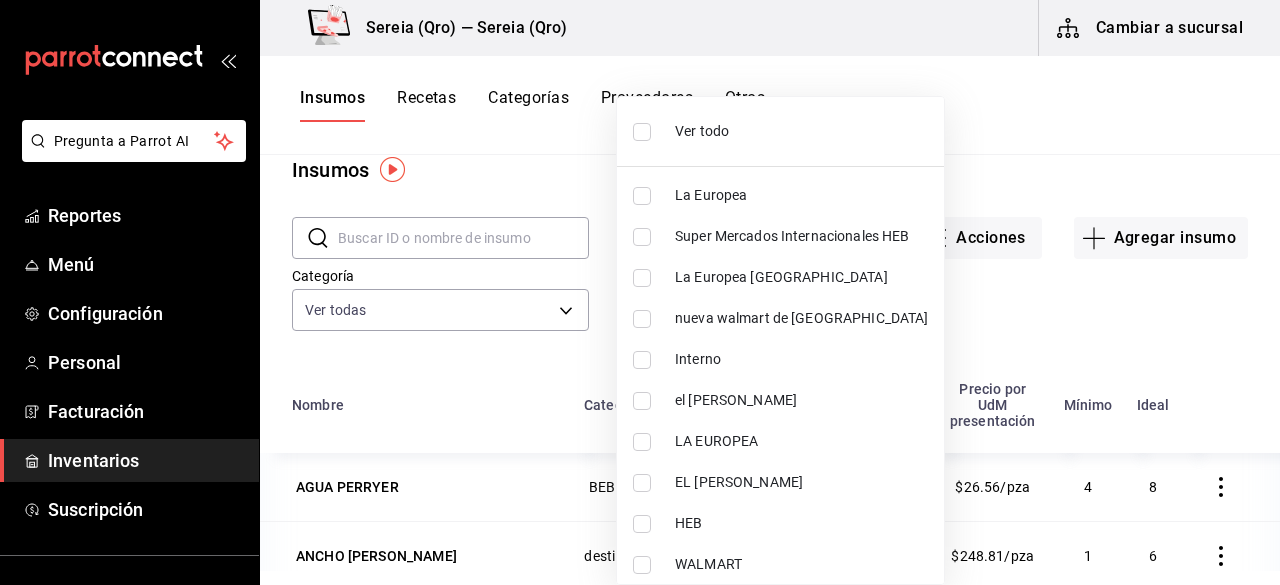 click at bounding box center (642, 196) 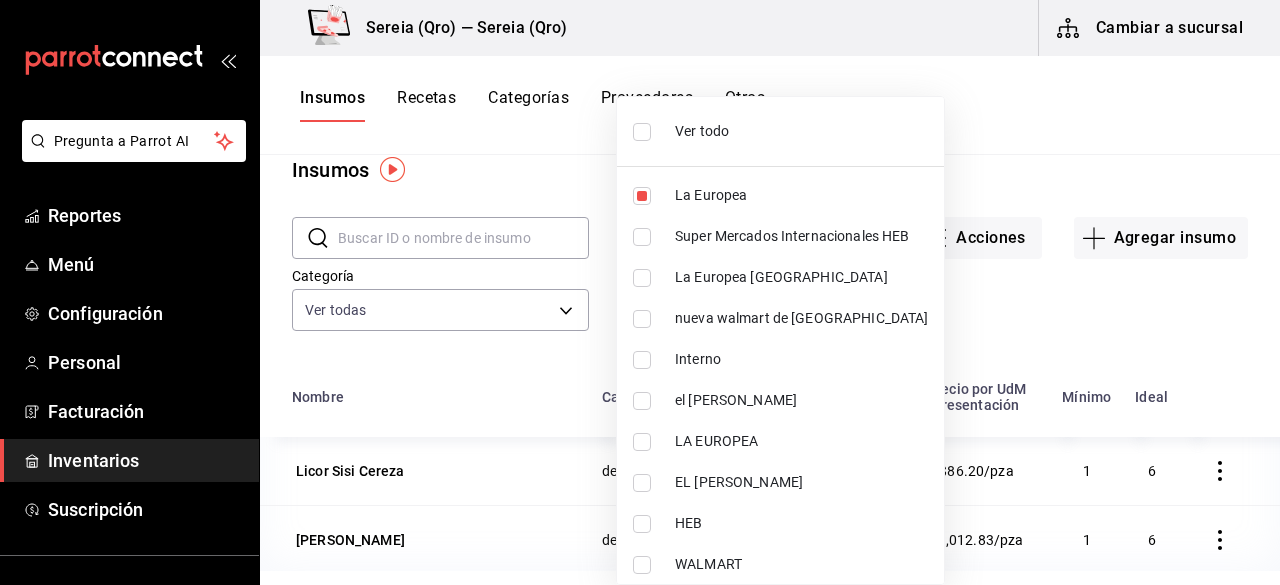 click on "Super Mercados Internacionales HEB" at bounding box center (780, 236) 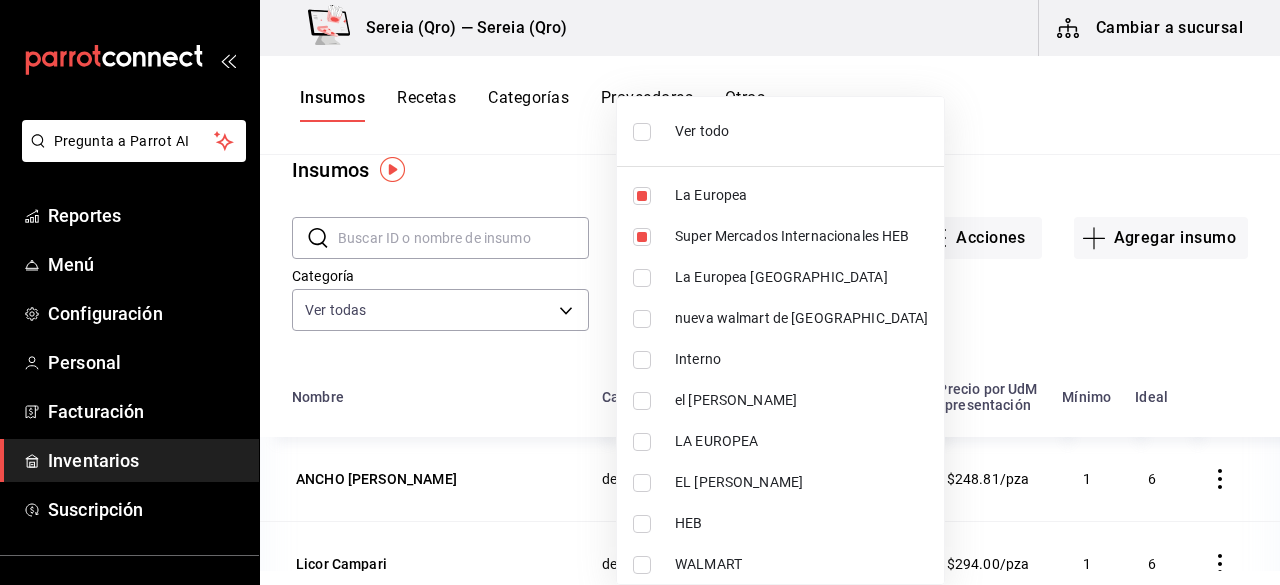 click at bounding box center [642, 278] 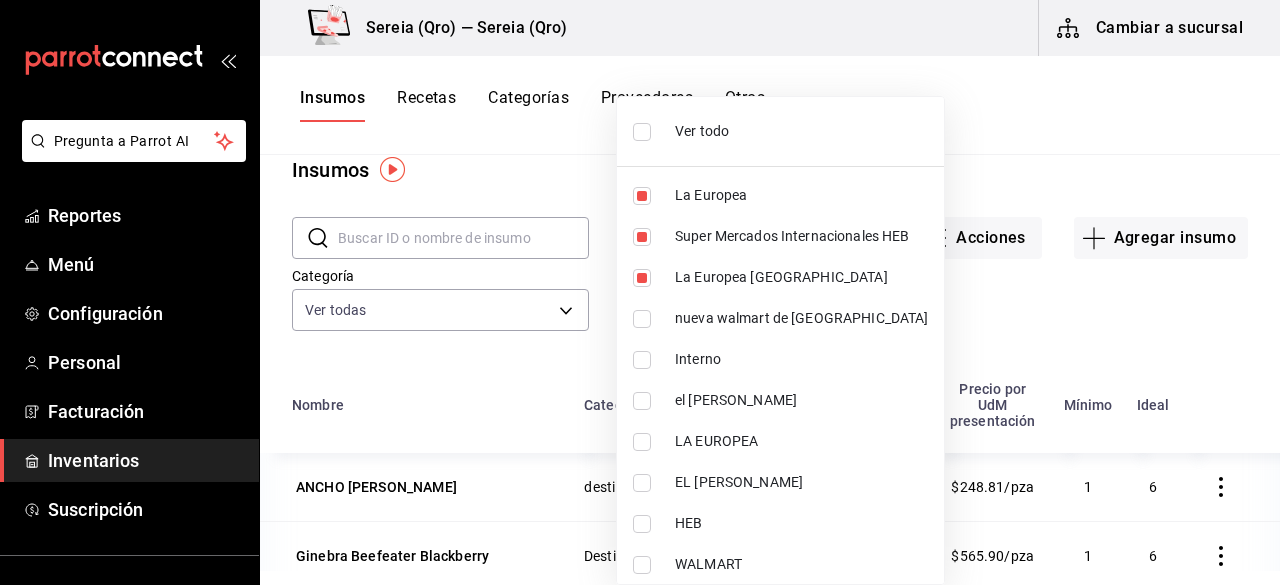 click at bounding box center [642, 319] 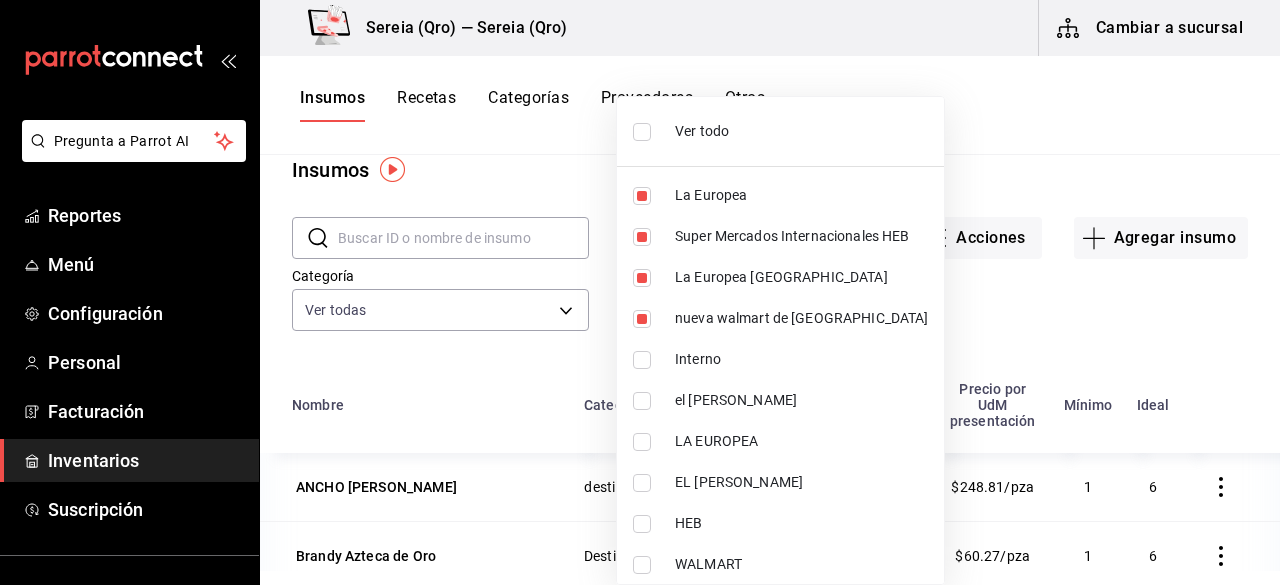 click at bounding box center (646, 401) 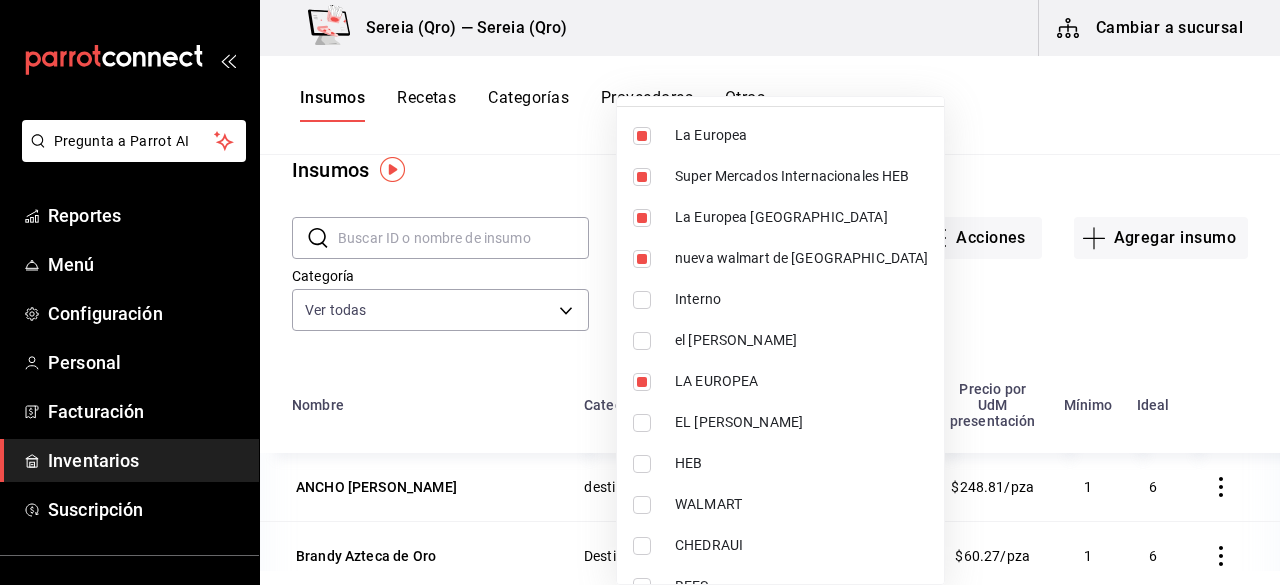 scroll, scrollTop: 47, scrollLeft: 0, axis: vertical 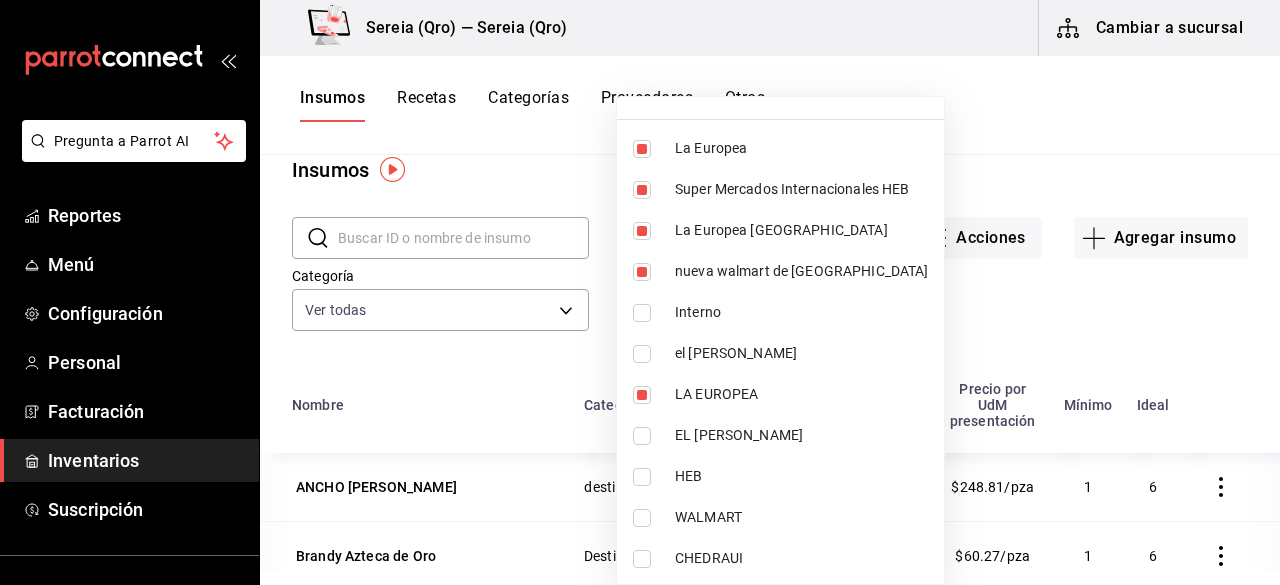 click at bounding box center (642, 354) 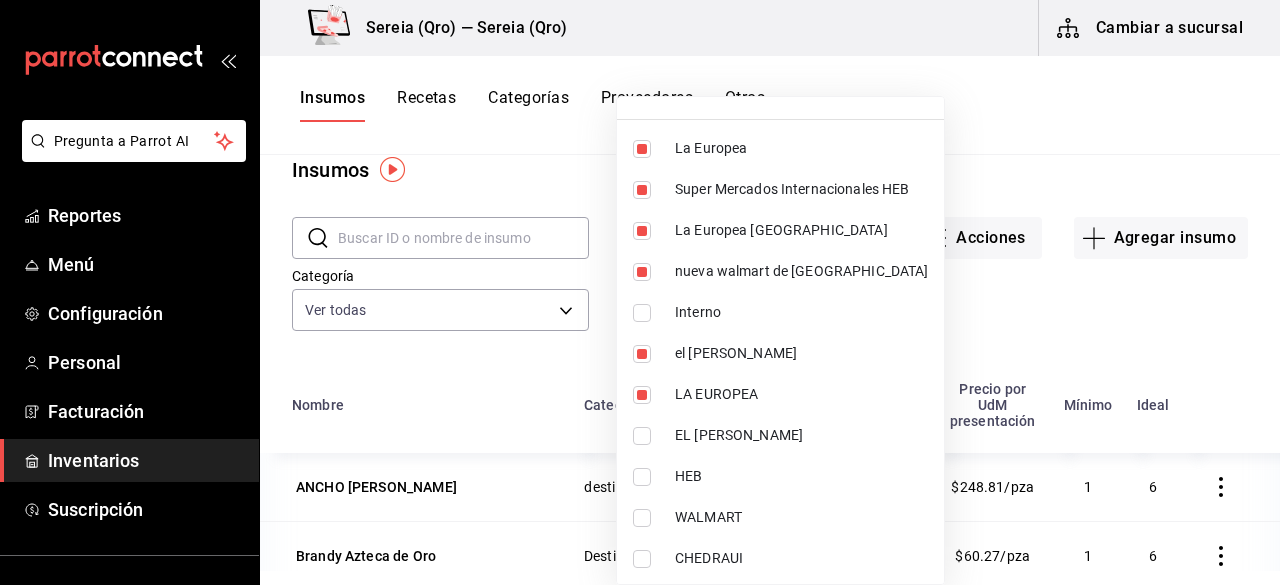 click at bounding box center [642, 436] 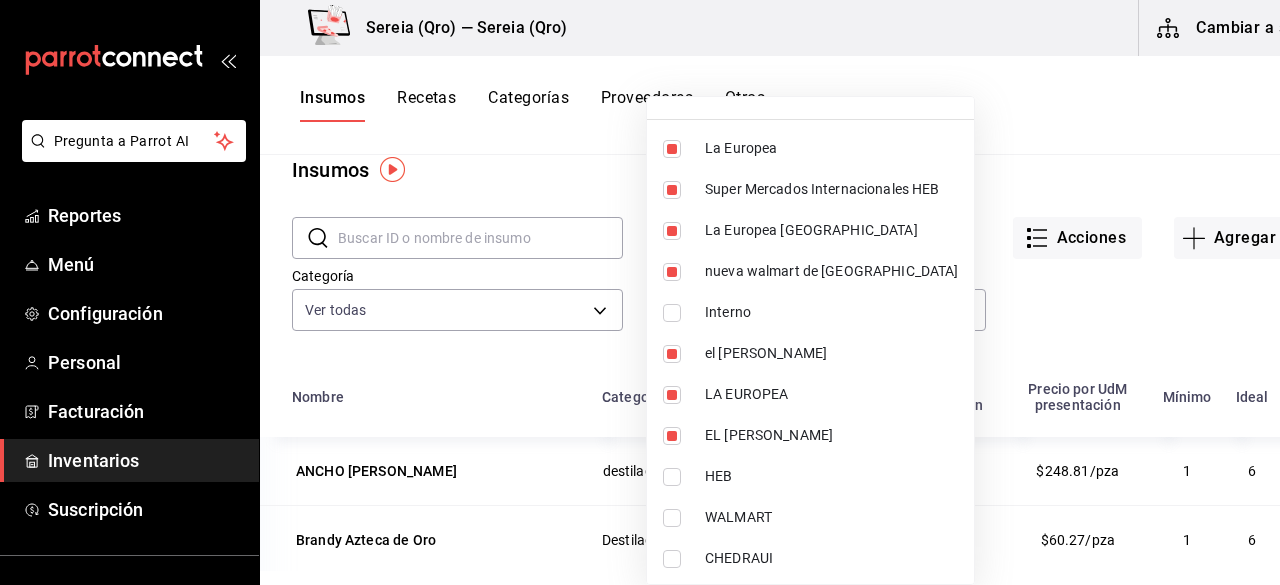click at bounding box center (672, 477) 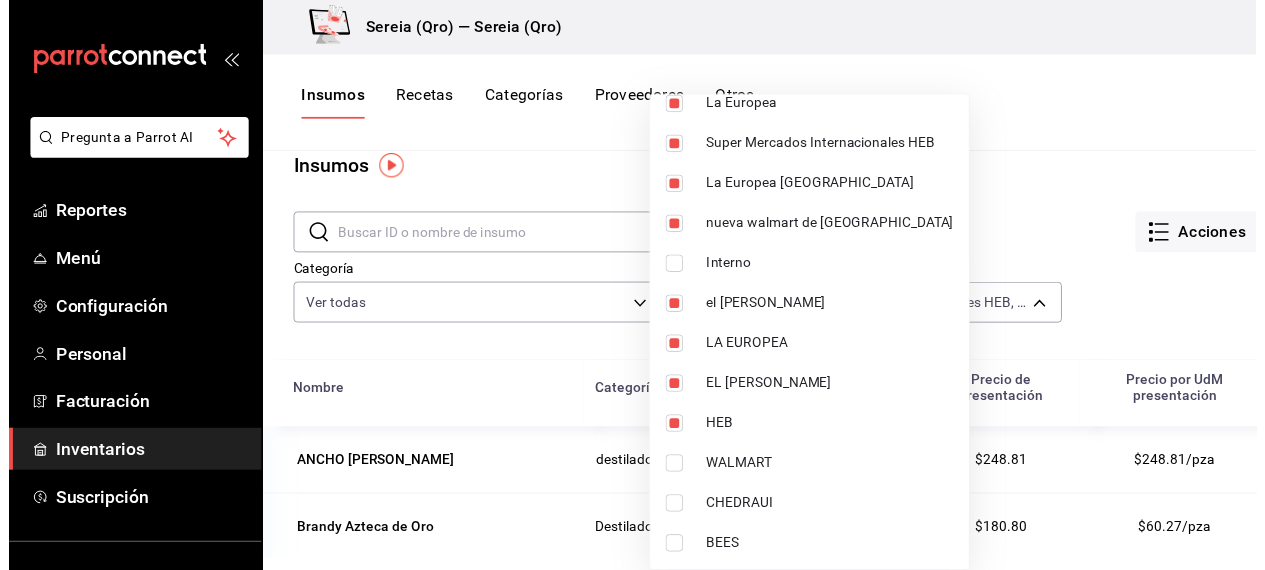scroll, scrollTop: 130, scrollLeft: 0, axis: vertical 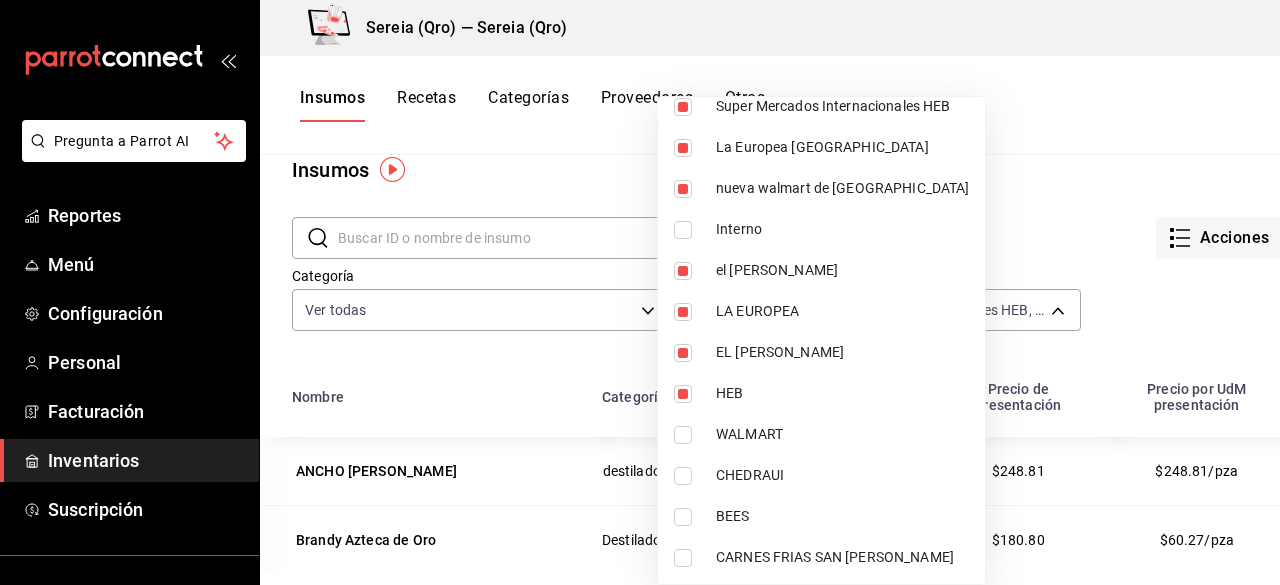 click on "WALMART" at bounding box center [821, 434] 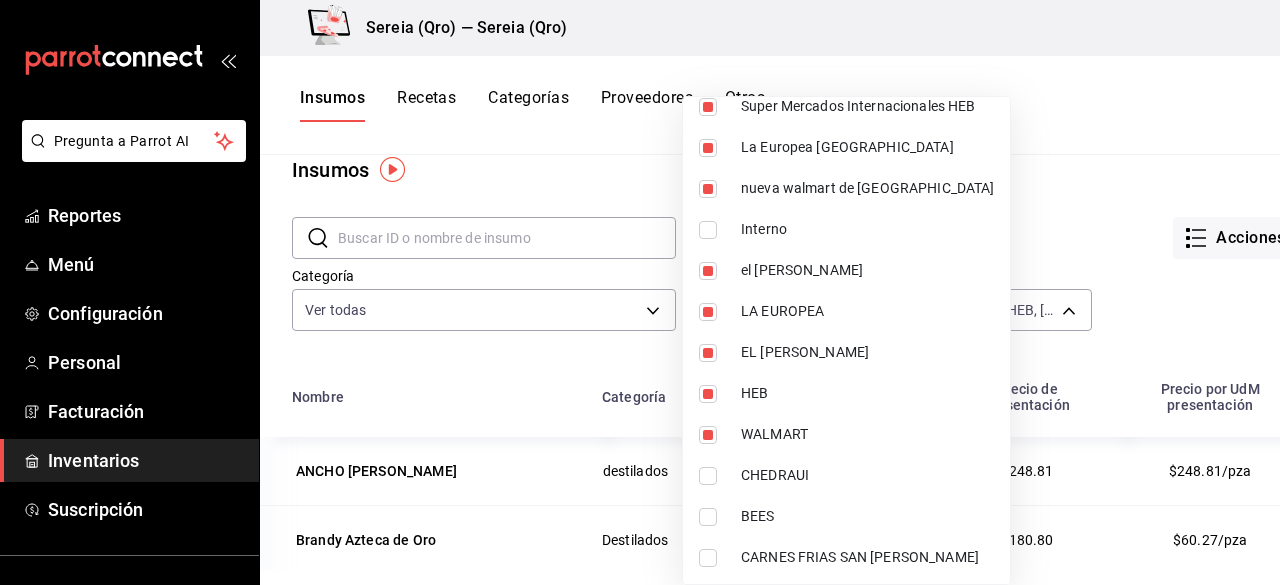 click on "CHEDRAUI" at bounding box center [846, 475] 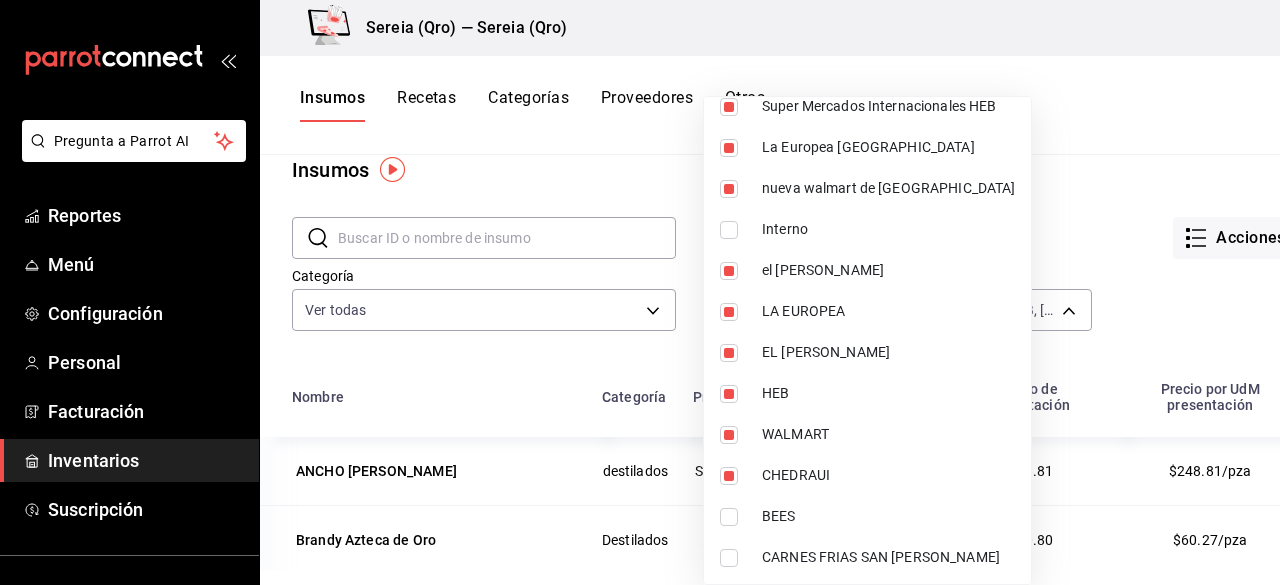 click at bounding box center (640, 292) 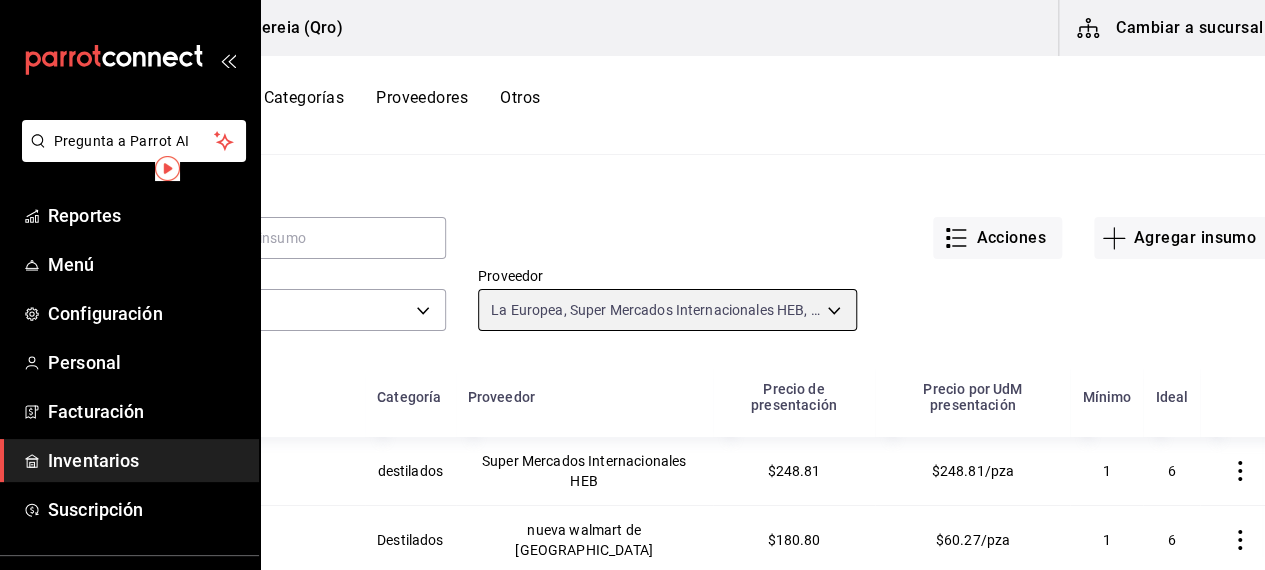 scroll, scrollTop: 1, scrollLeft: 246, axis: both 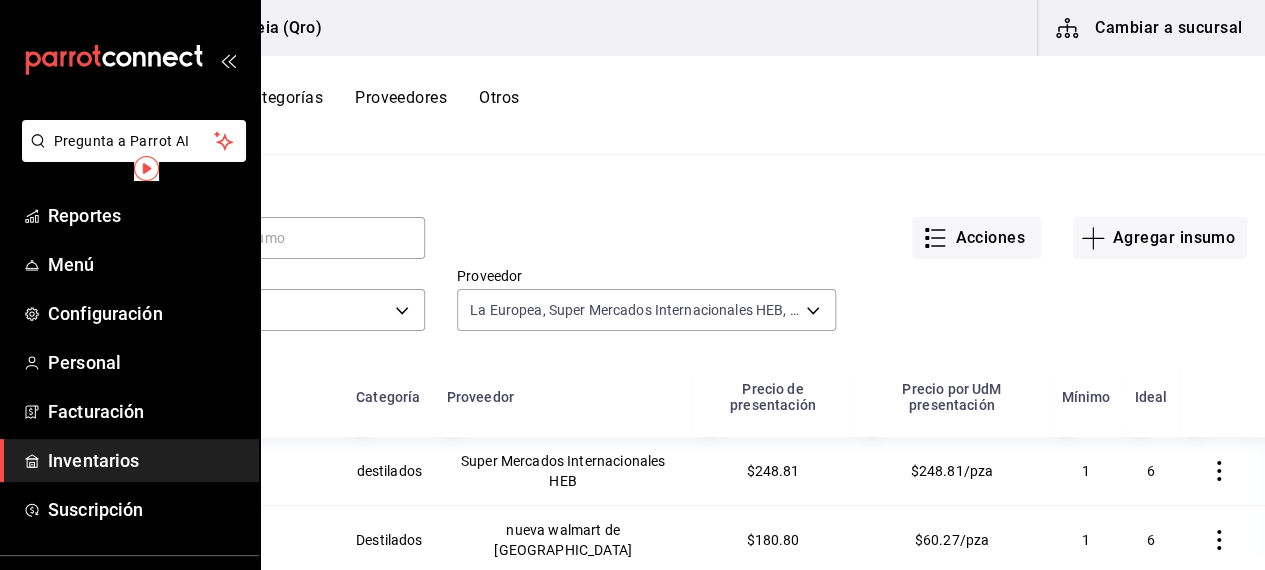 click 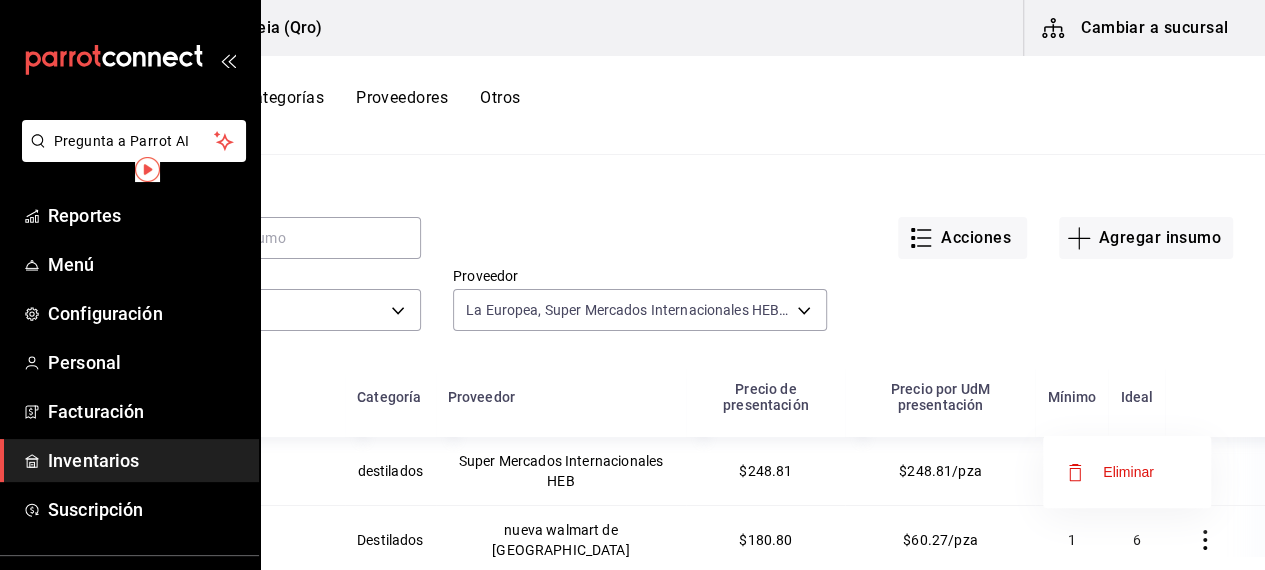 scroll, scrollTop: 0, scrollLeft: 245, axis: horizontal 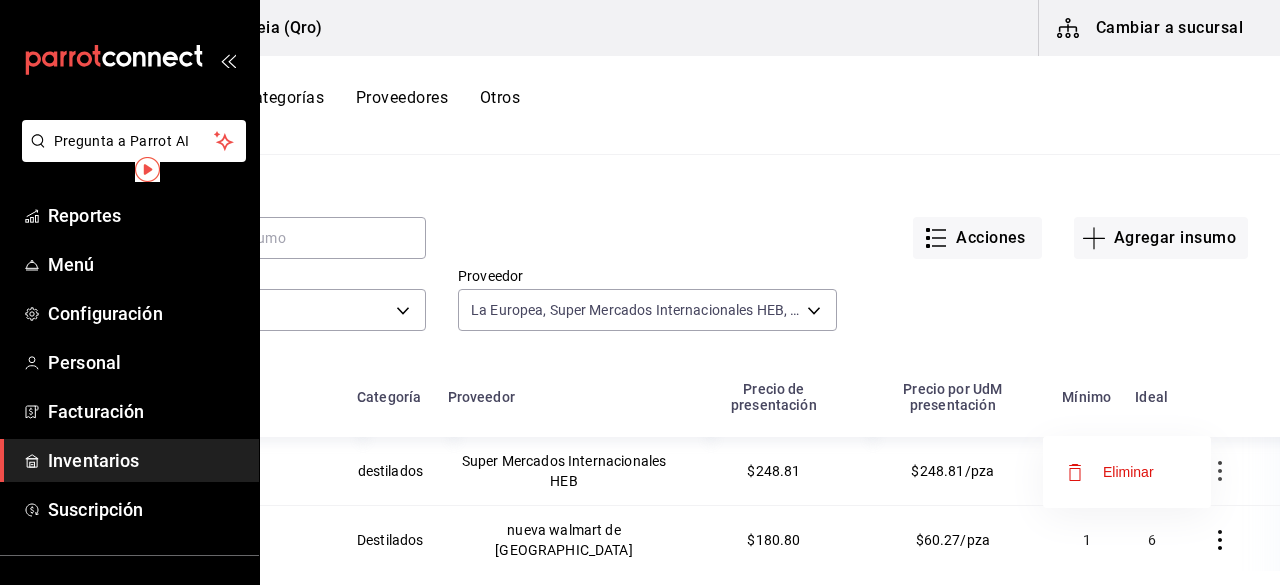 click on "Eliminar" at bounding box center [1128, 472] 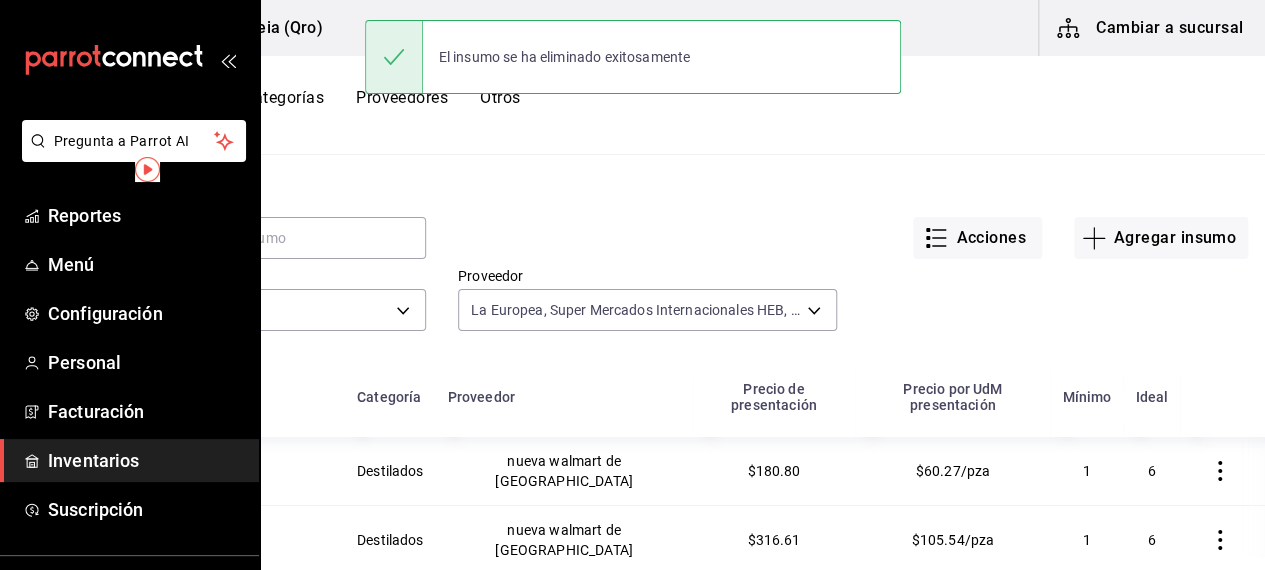 click 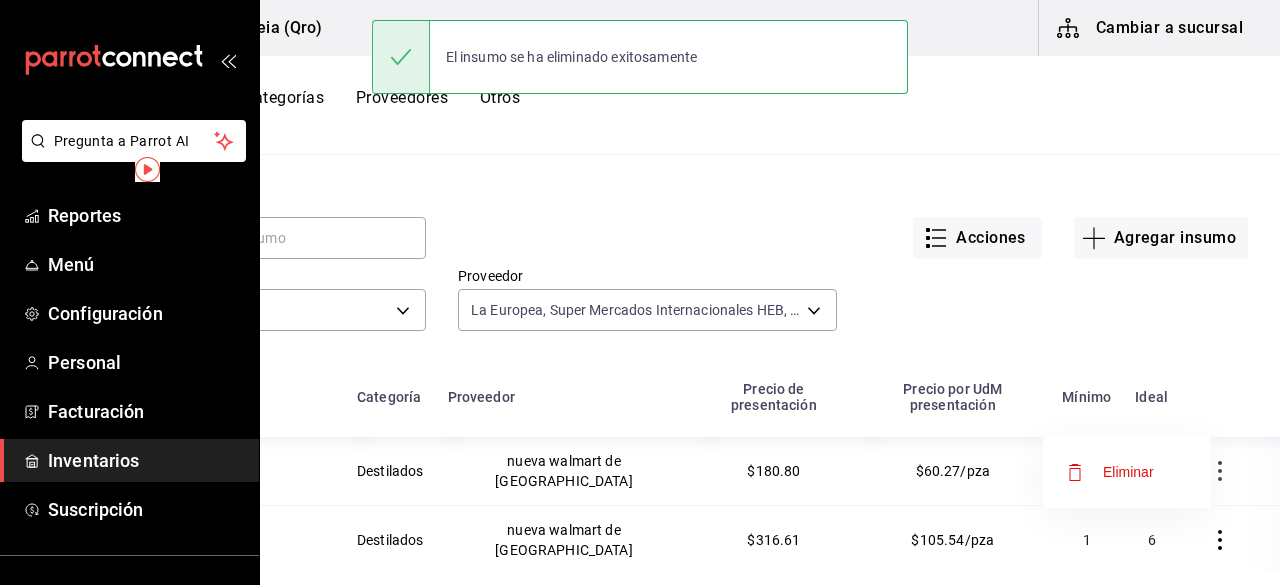 click on "Eliminar" at bounding box center (1128, 472) 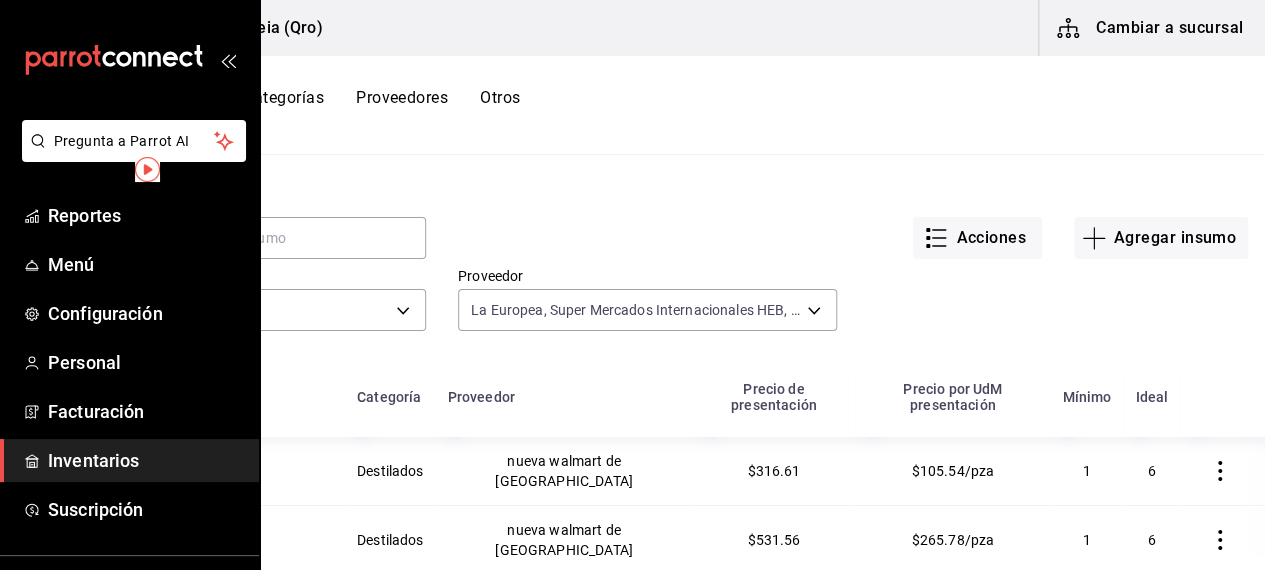 click 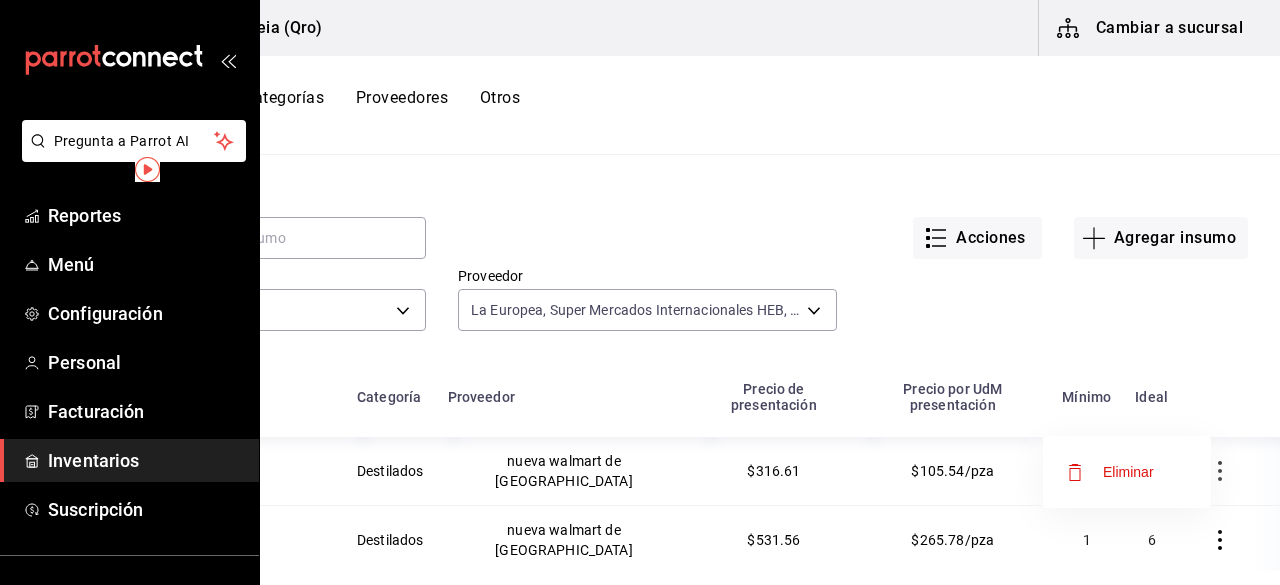 click on "Eliminar" at bounding box center [1128, 472] 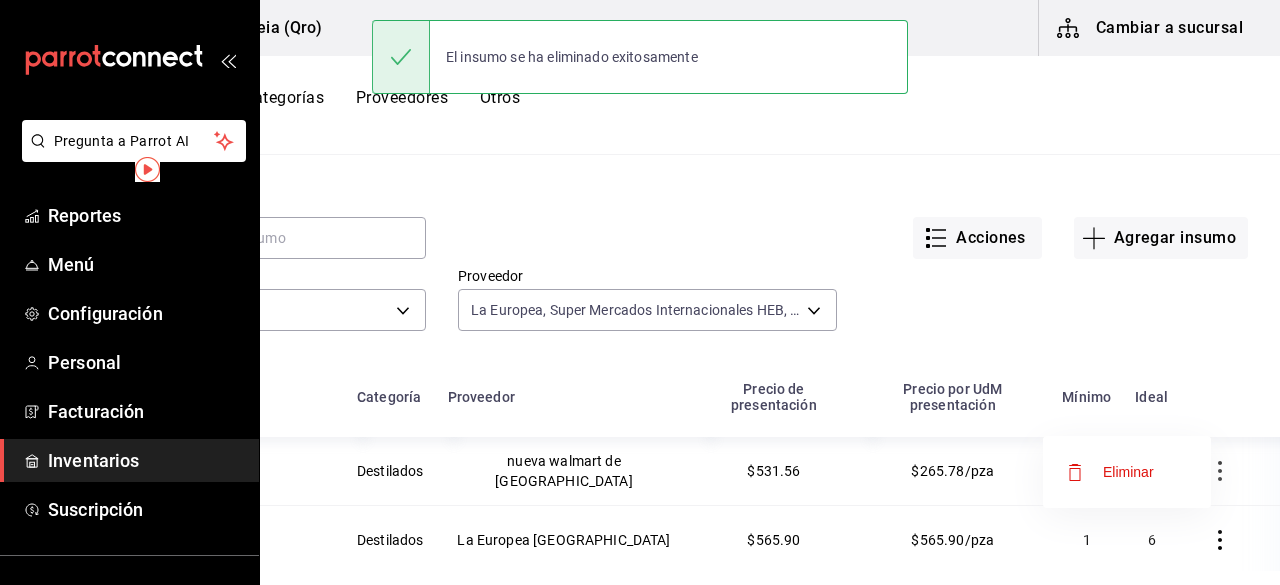 click on "Eliminar" at bounding box center (1128, 472) 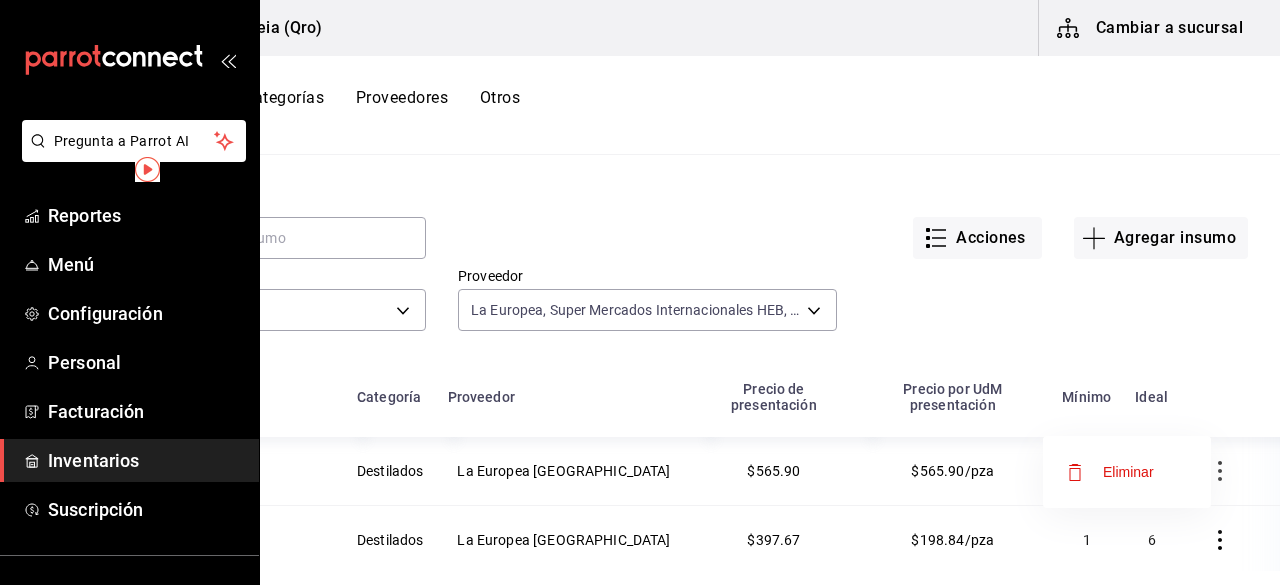 click on "Eliminar" at bounding box center [1110, 472] 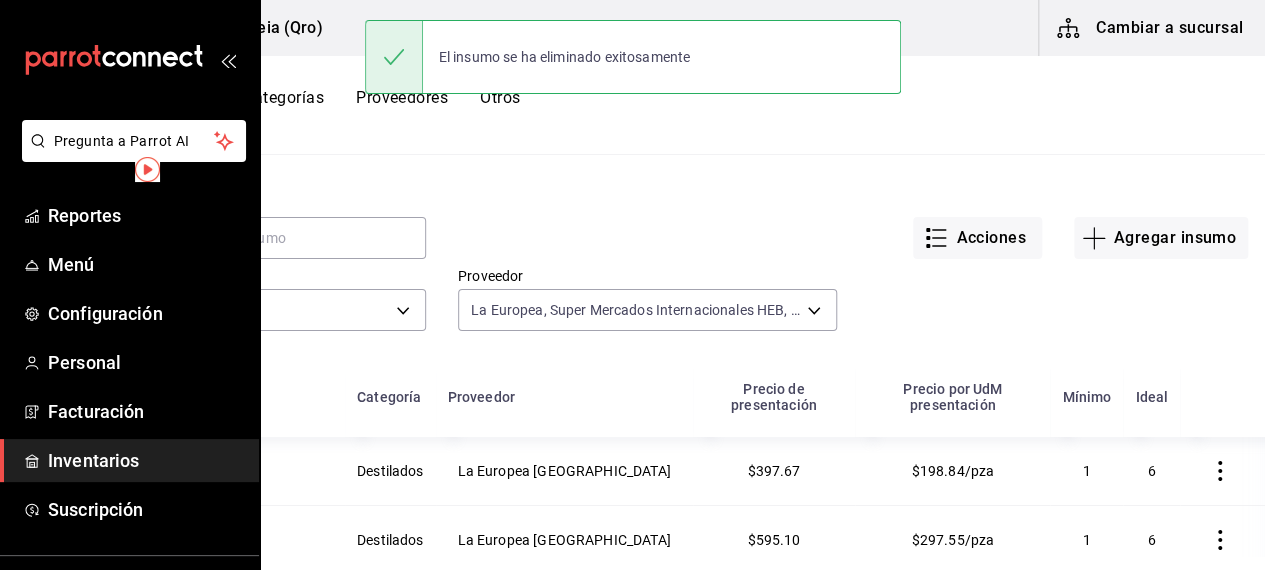 click 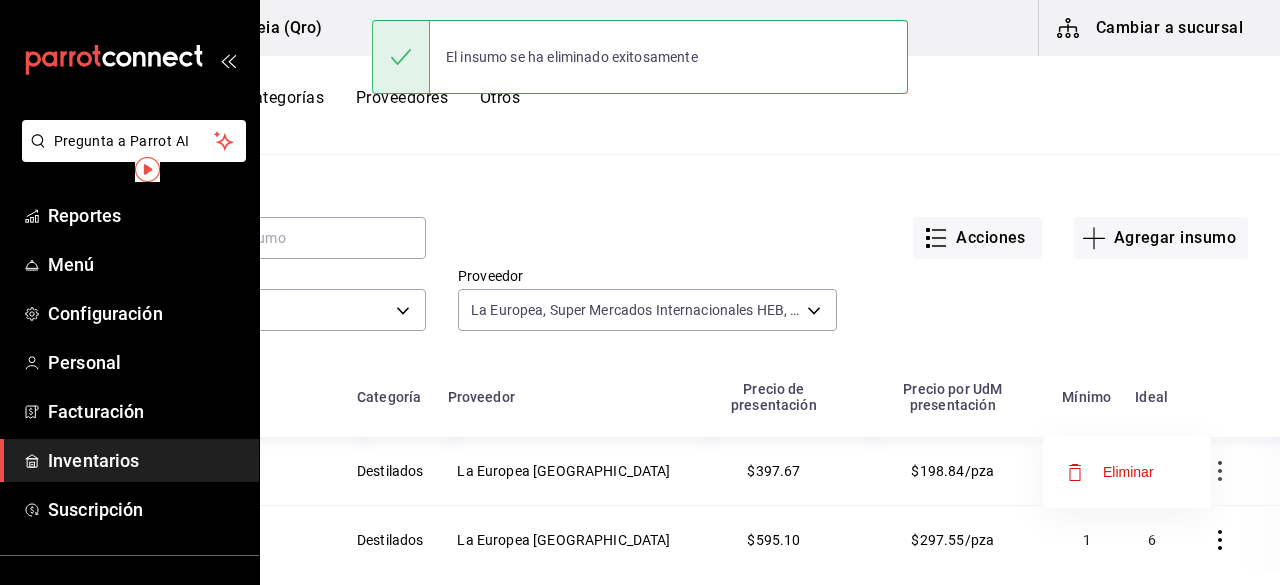 click on "Eliminar" at bounding box center [1128, 472] 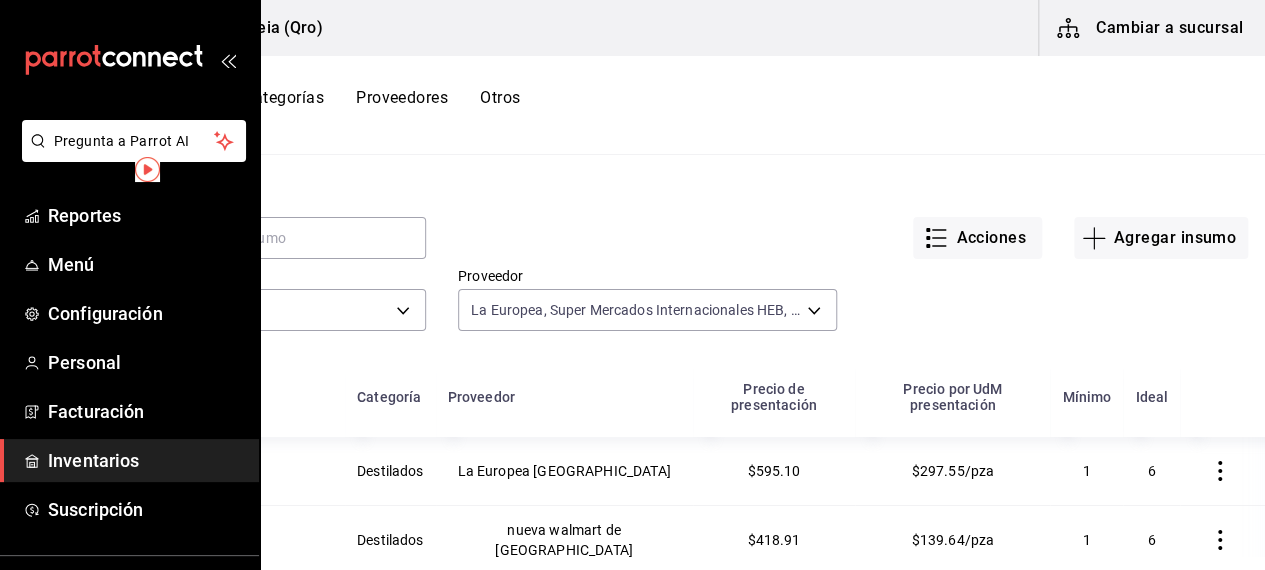 click at bounding box center (1220, 471) 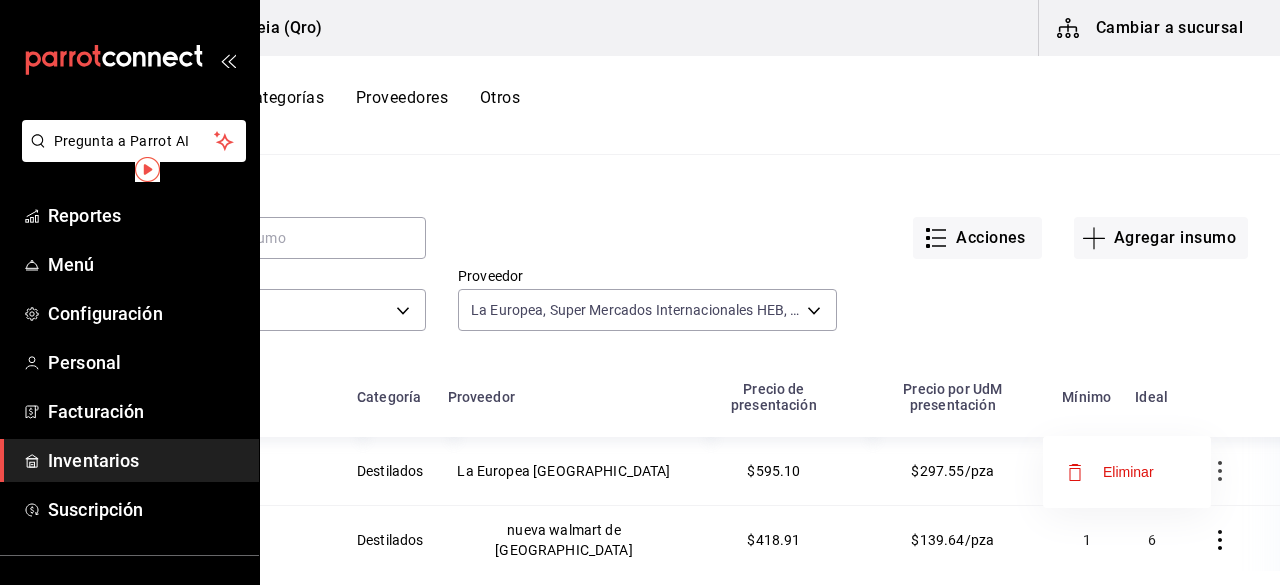 click on "Eliminar" at bounding box center [1110, 472] 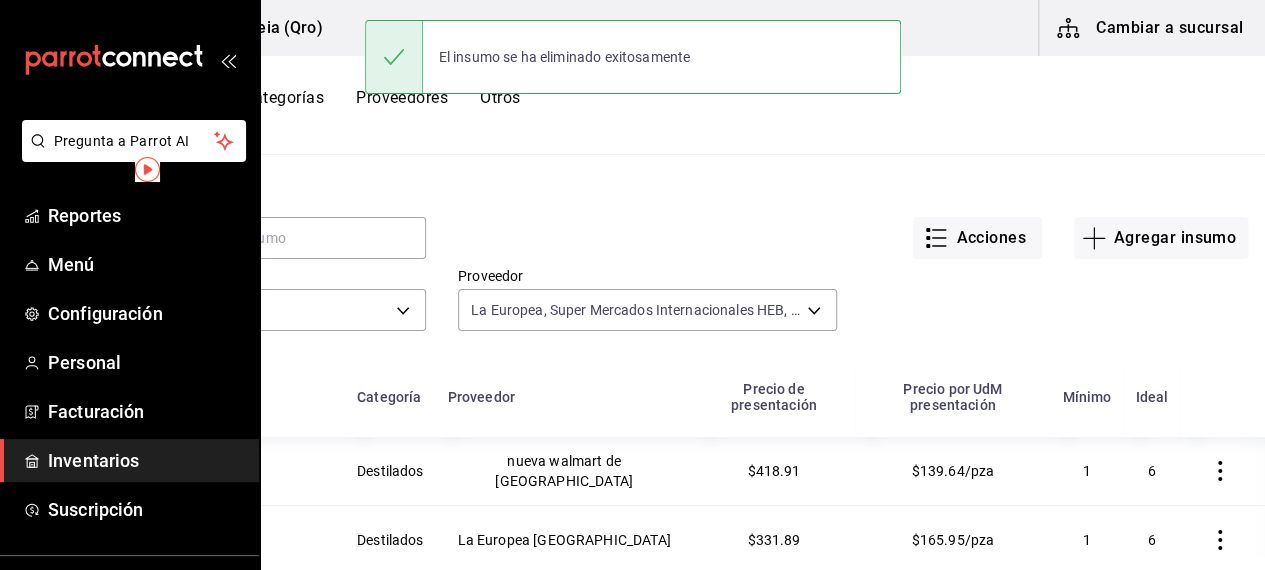 click 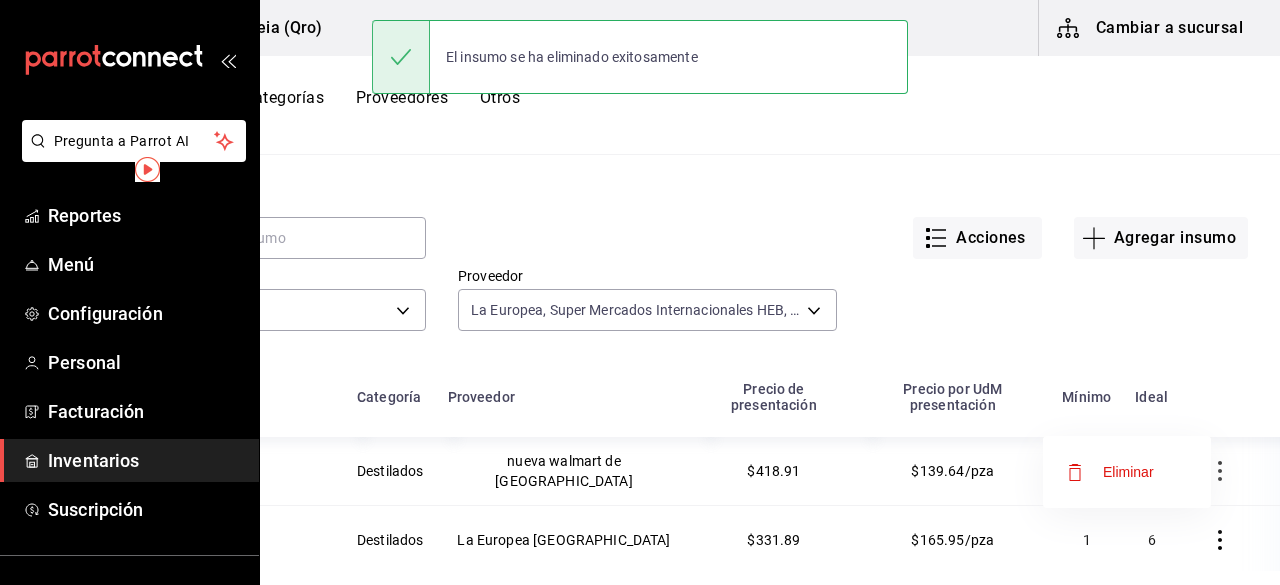 click on "Eliminar" at bounding box center [1110, 472] 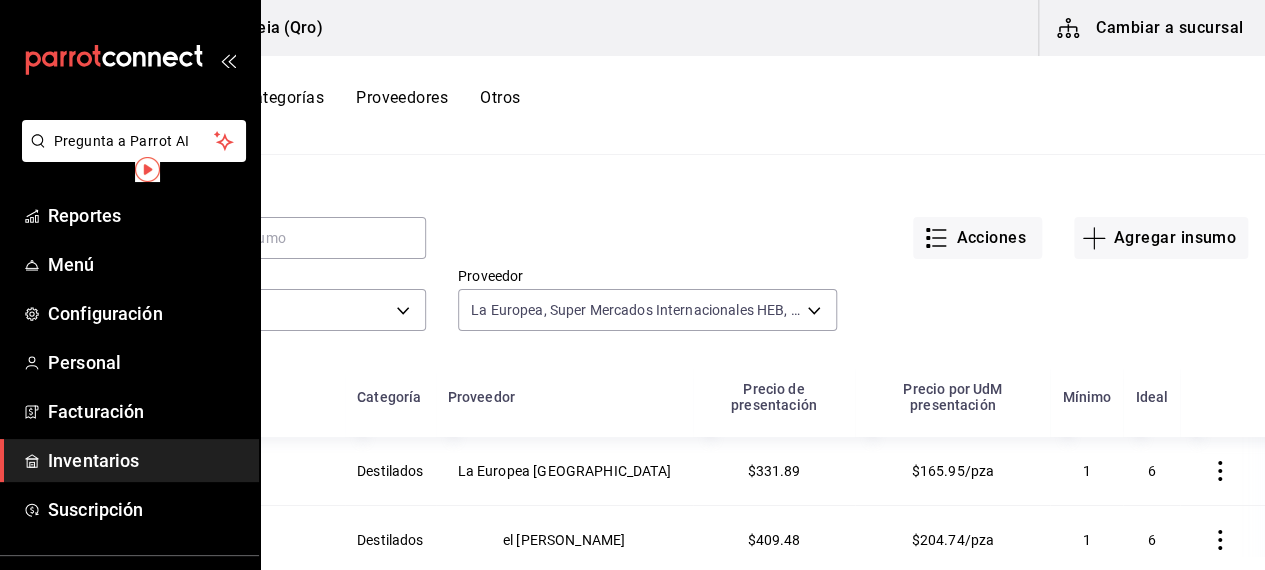 click 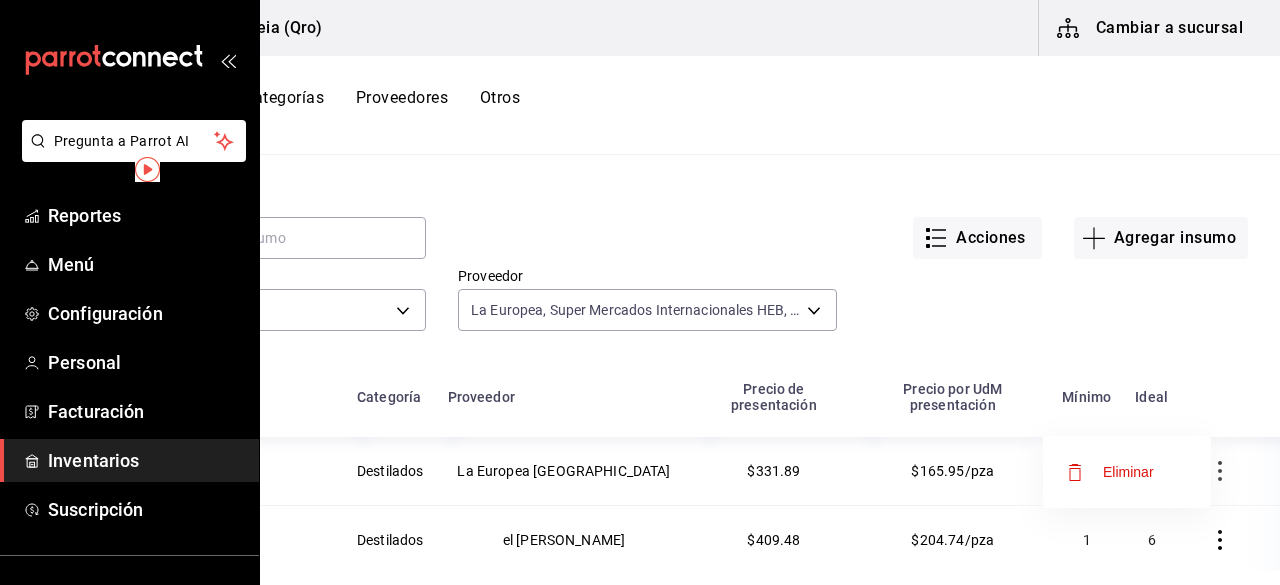 click on "Eliminar" at bounding box center [1128, 472] 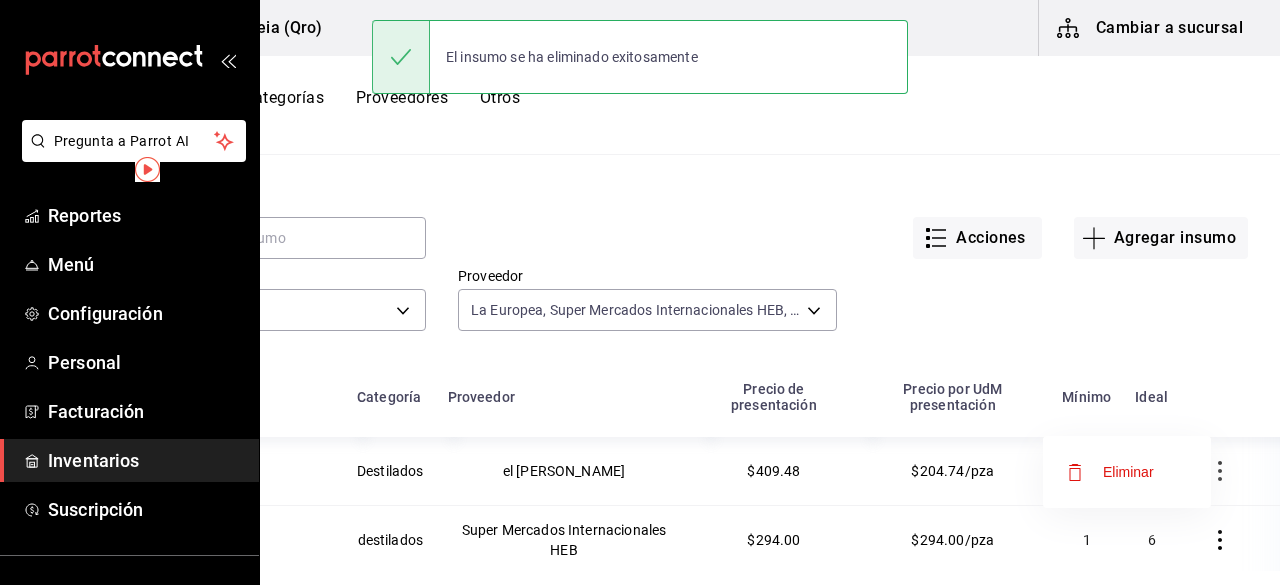 click on "Eliminar" at bounding box center (1128, 472) 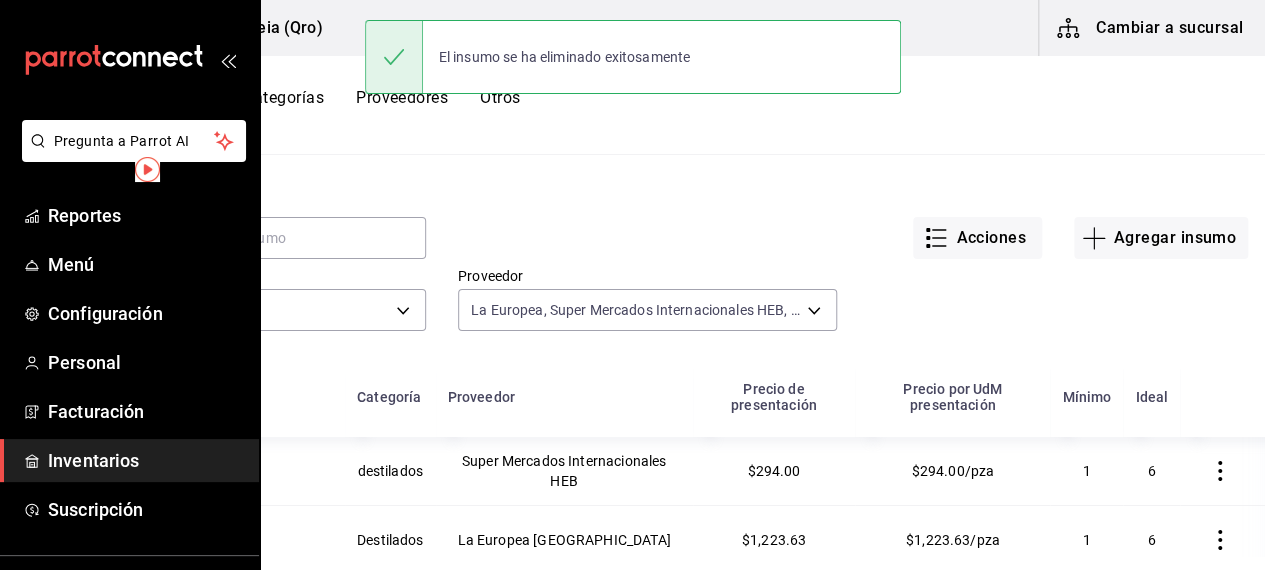 click 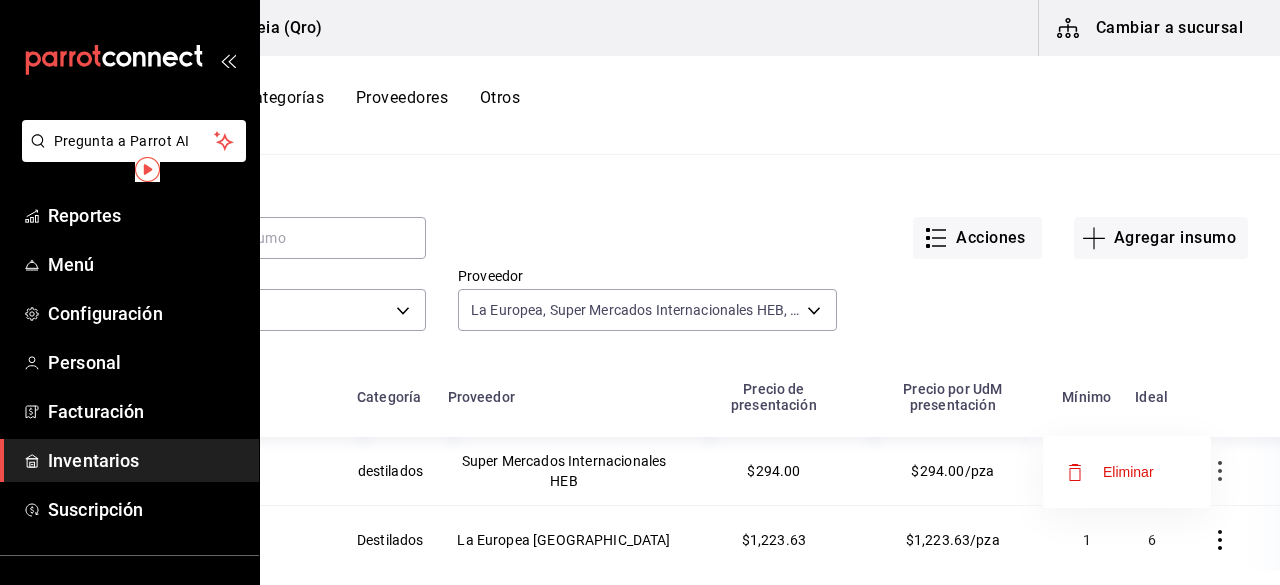 click on "Eliminar" at bounding box center (1128, 472) 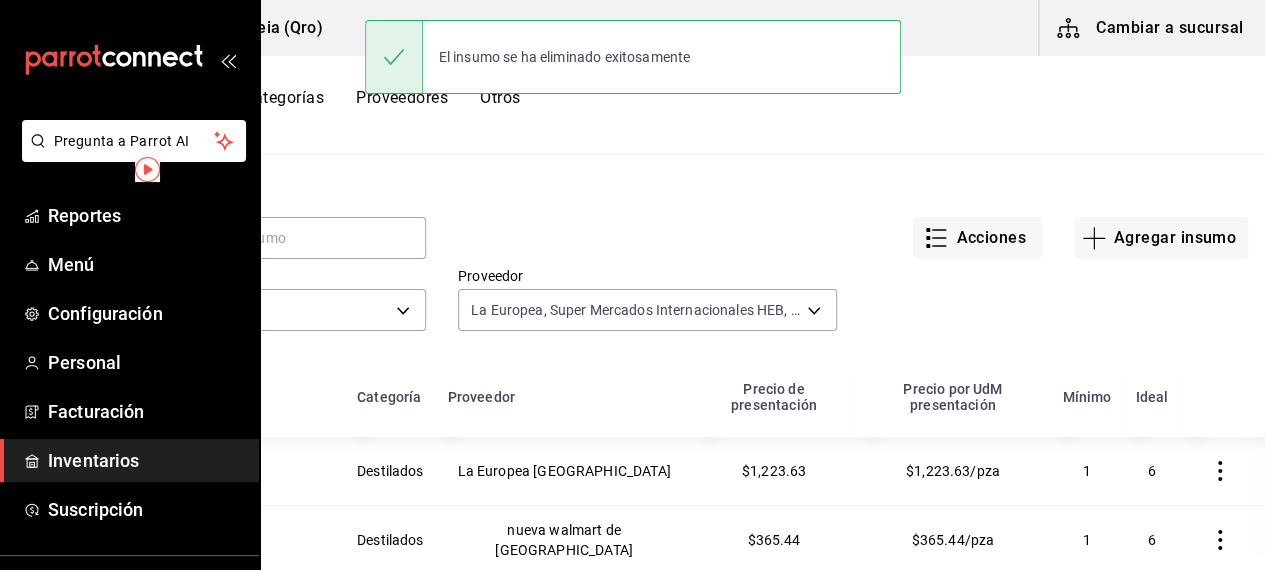 click 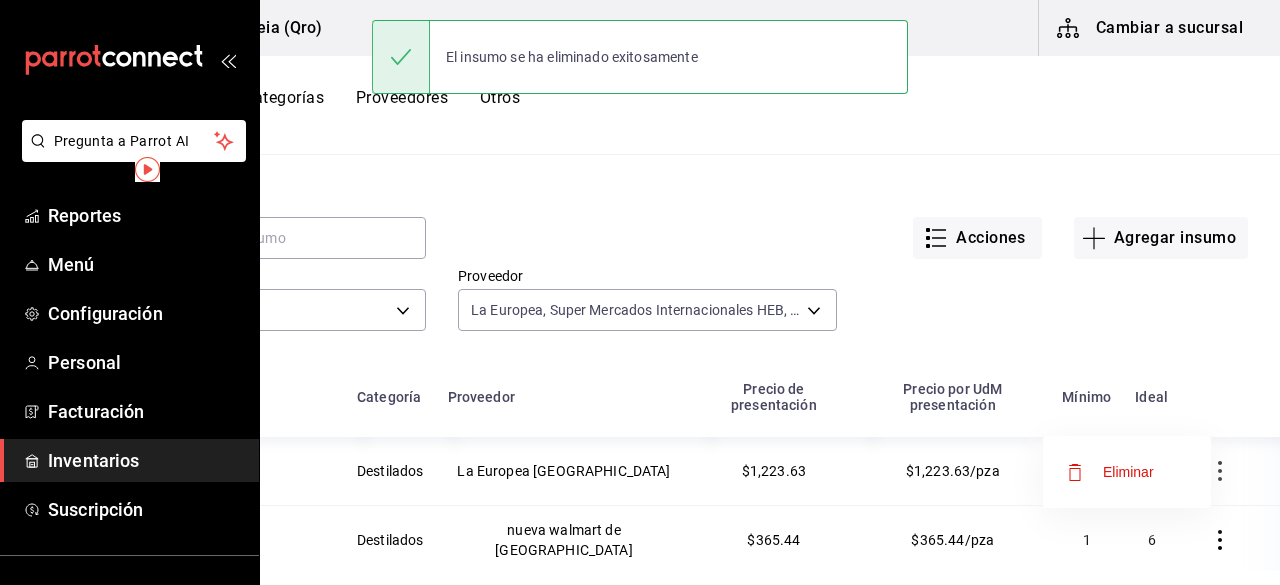 click on "Eliminar" at bounding box center (1128, 472) 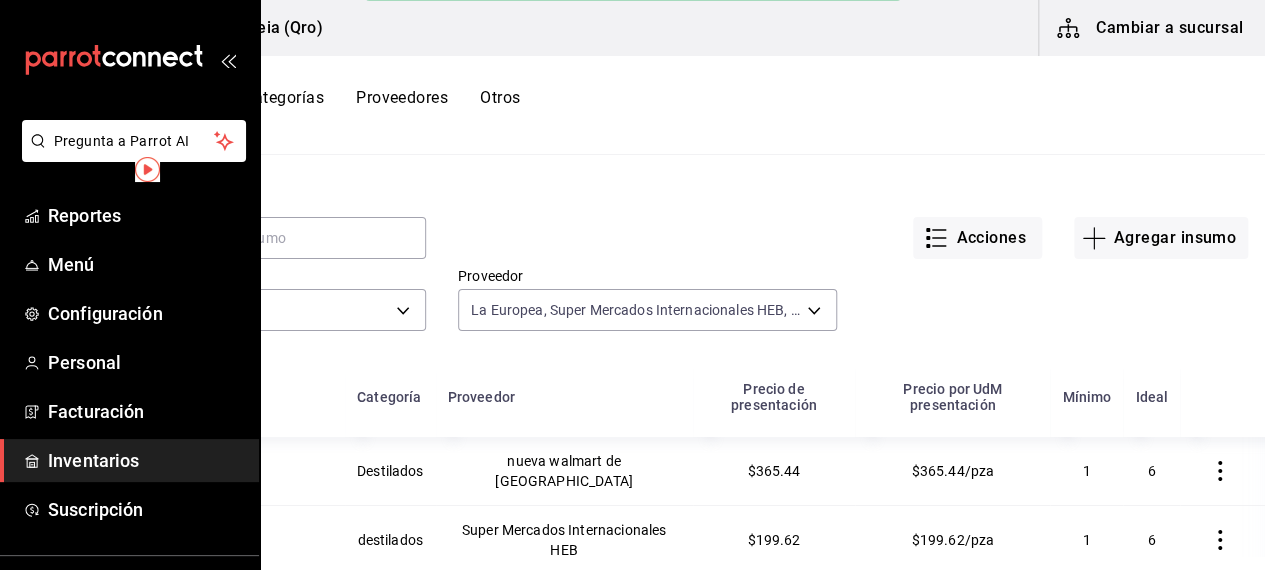 click 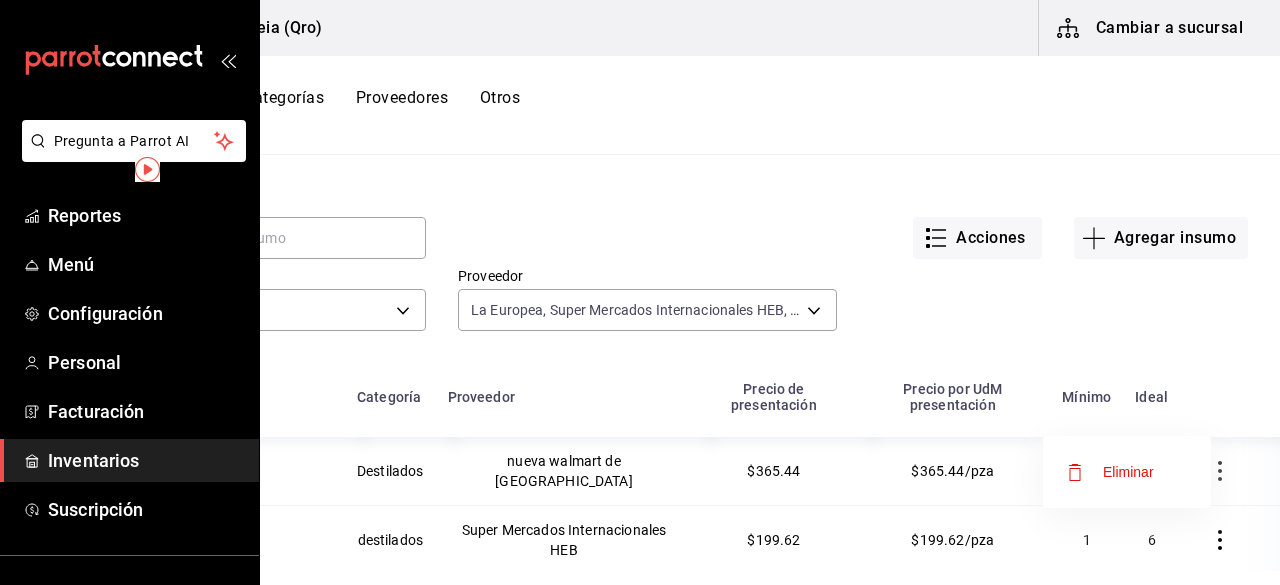 click on "Eliminar" at bounding box center [1128, 472] 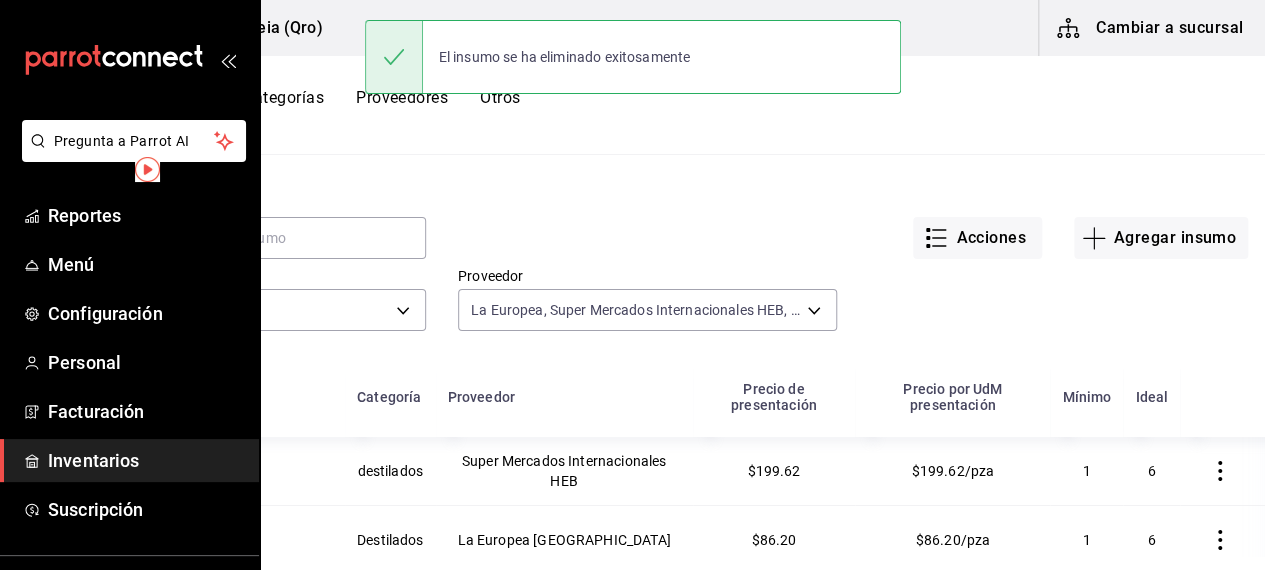 click 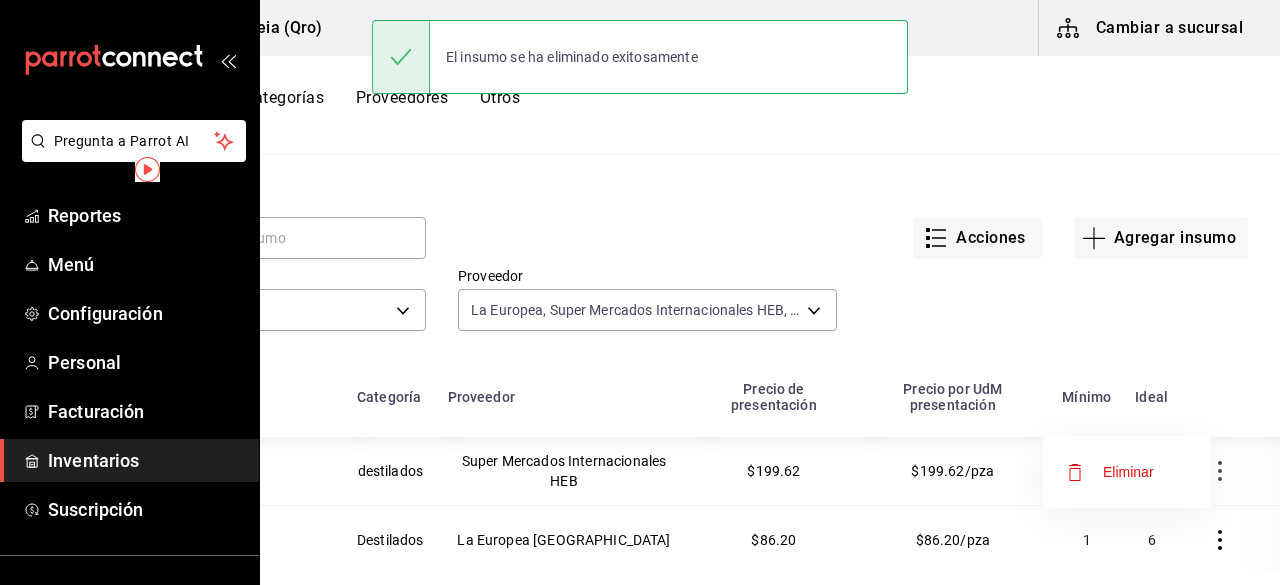 click on "Eliminar" at bounding box center [1128, 472] 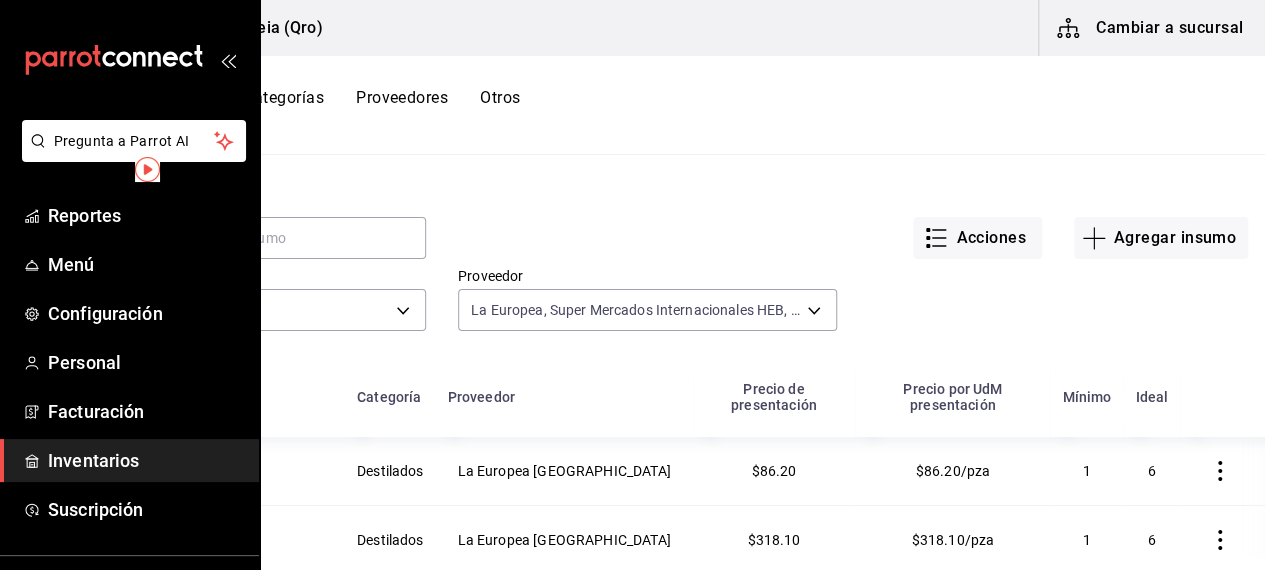 click 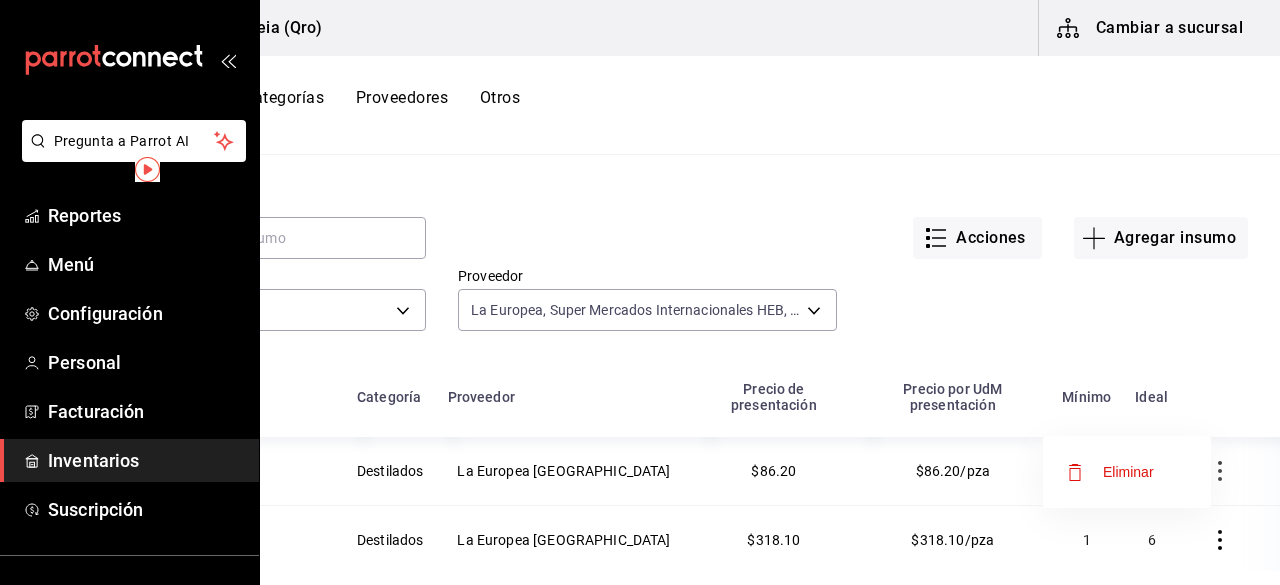 click on "Eliminar" at bounding box center [1128, 472] 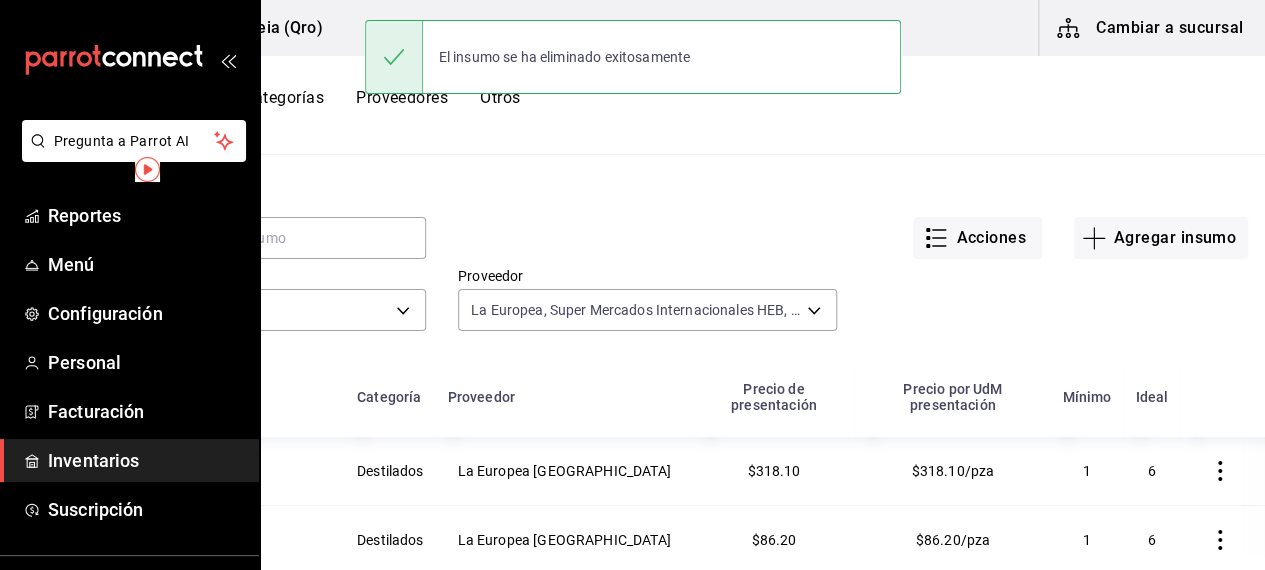 click 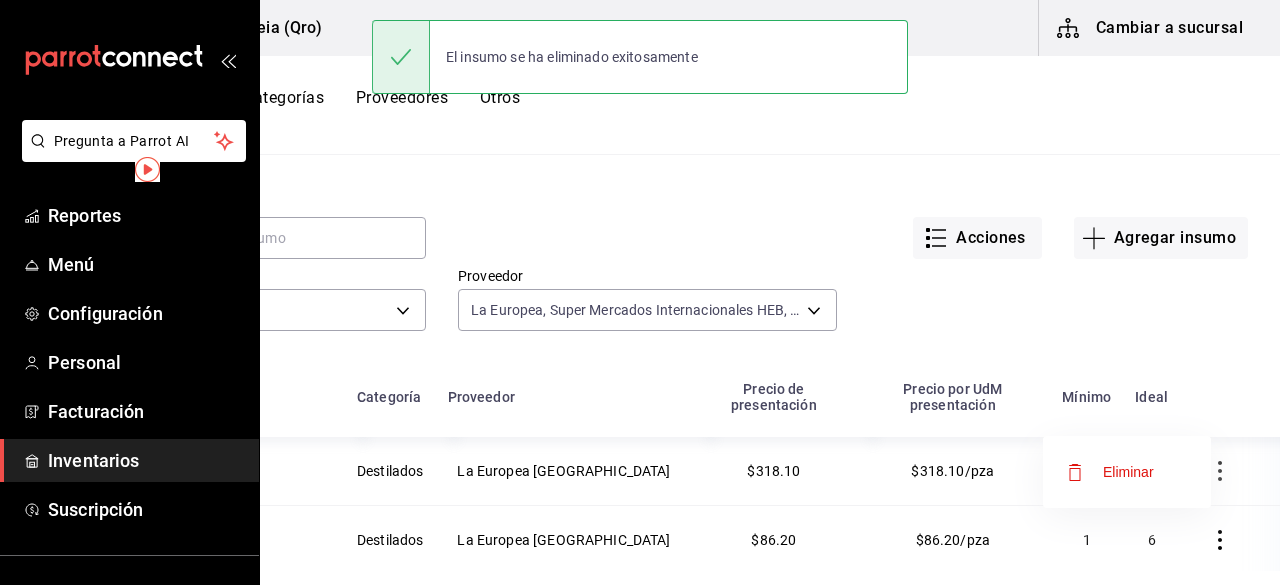 click on "Eliminar" at bounding box center [1128, 472] 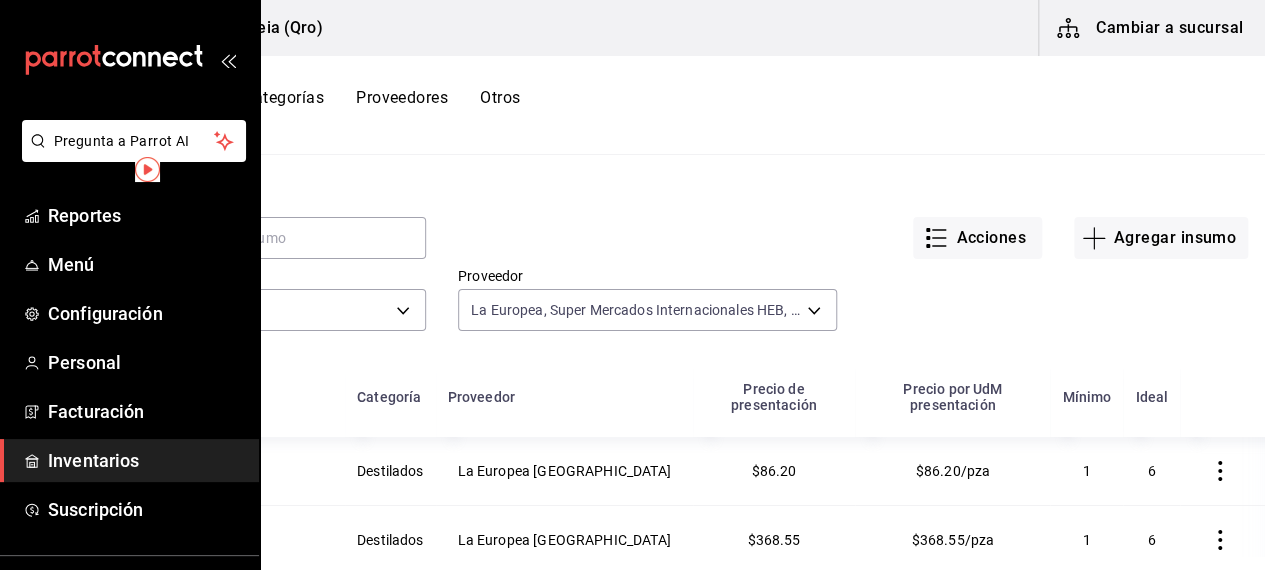 click 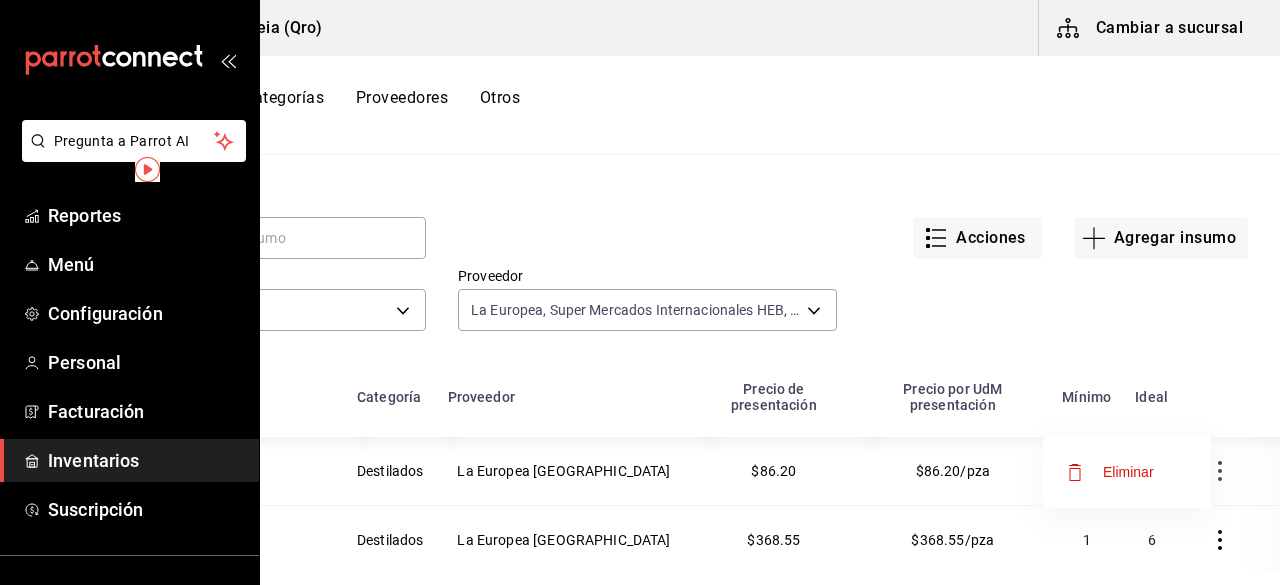 click on "Eliminar" at bounding box center (1128, 472) 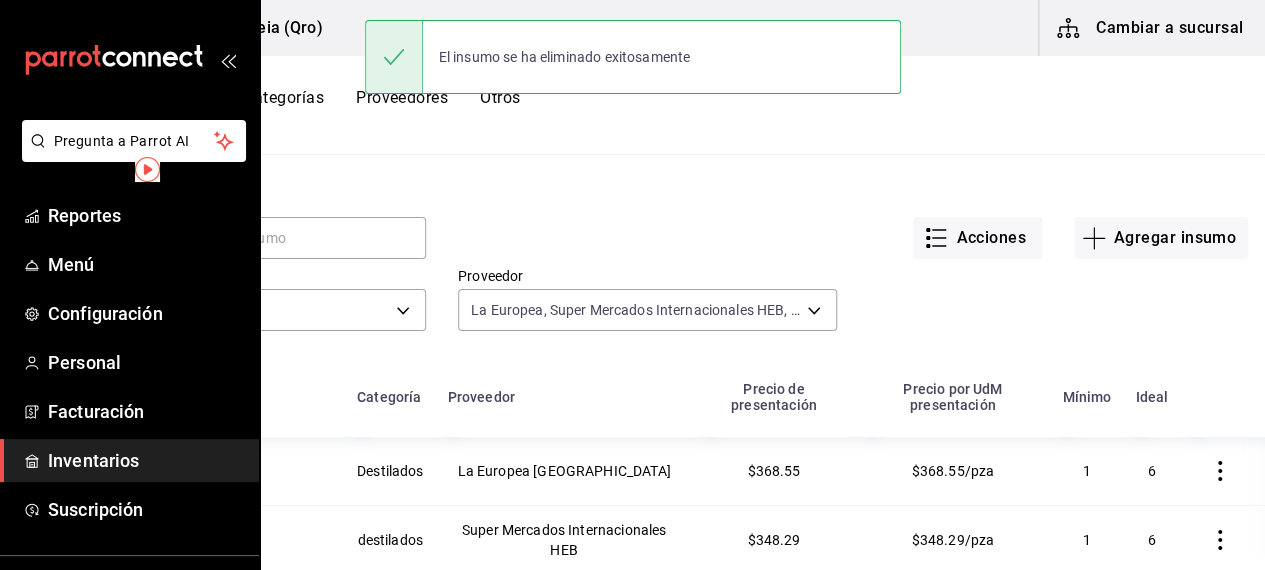 click 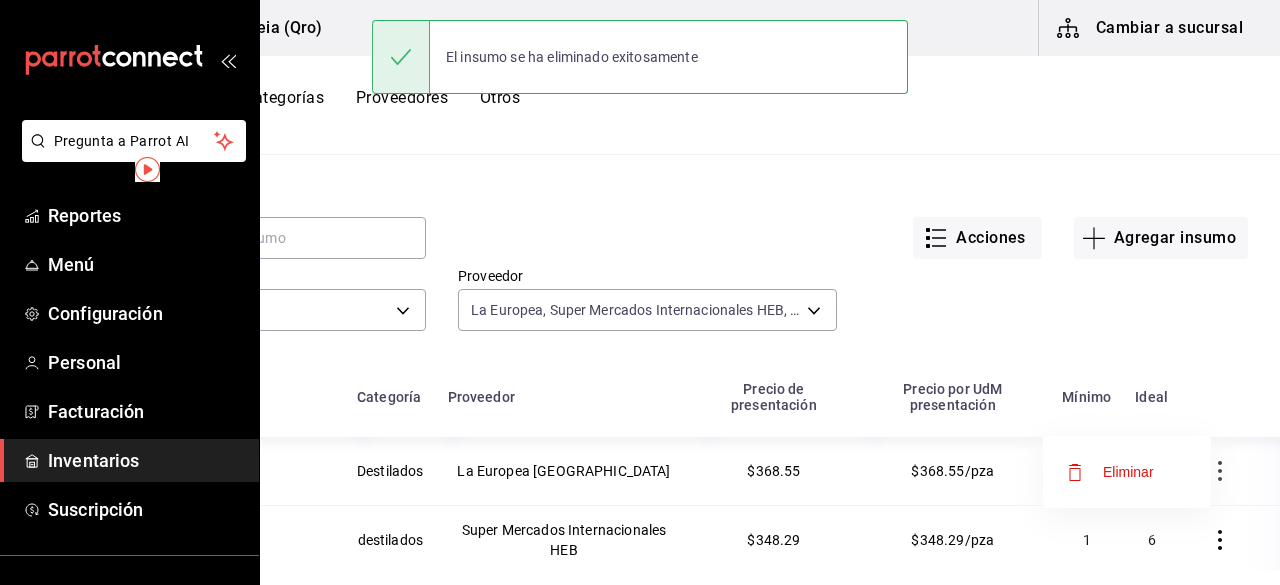 click on "Eliminar" at bounding box center [1128, 472] 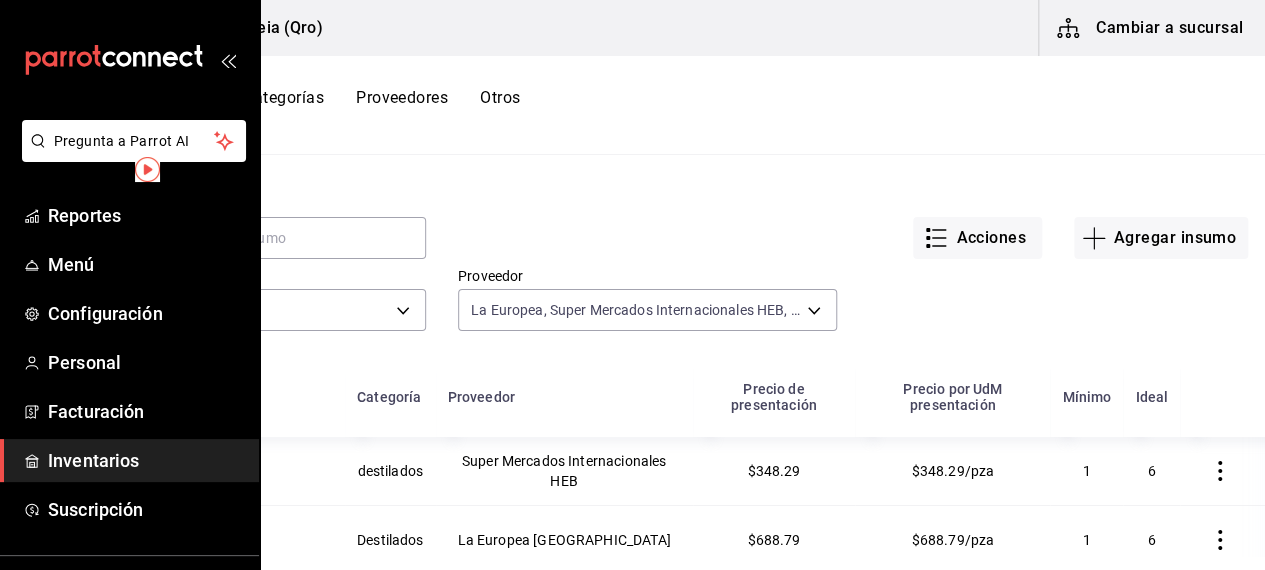 click 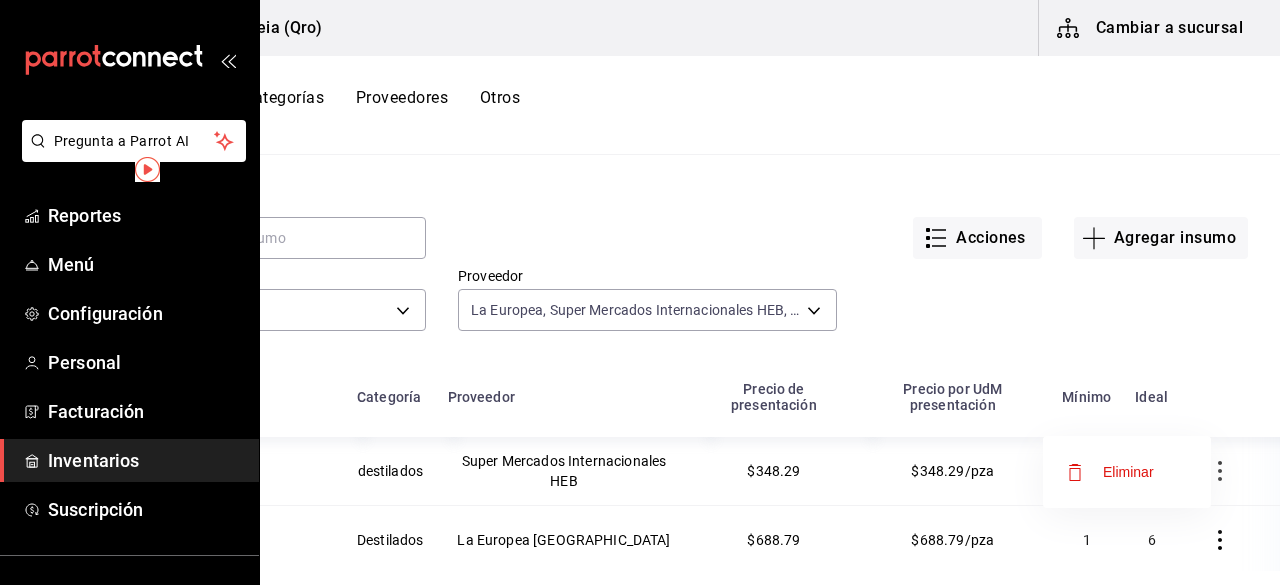 click on "Eliminar" at bounding box center [1128, 472] 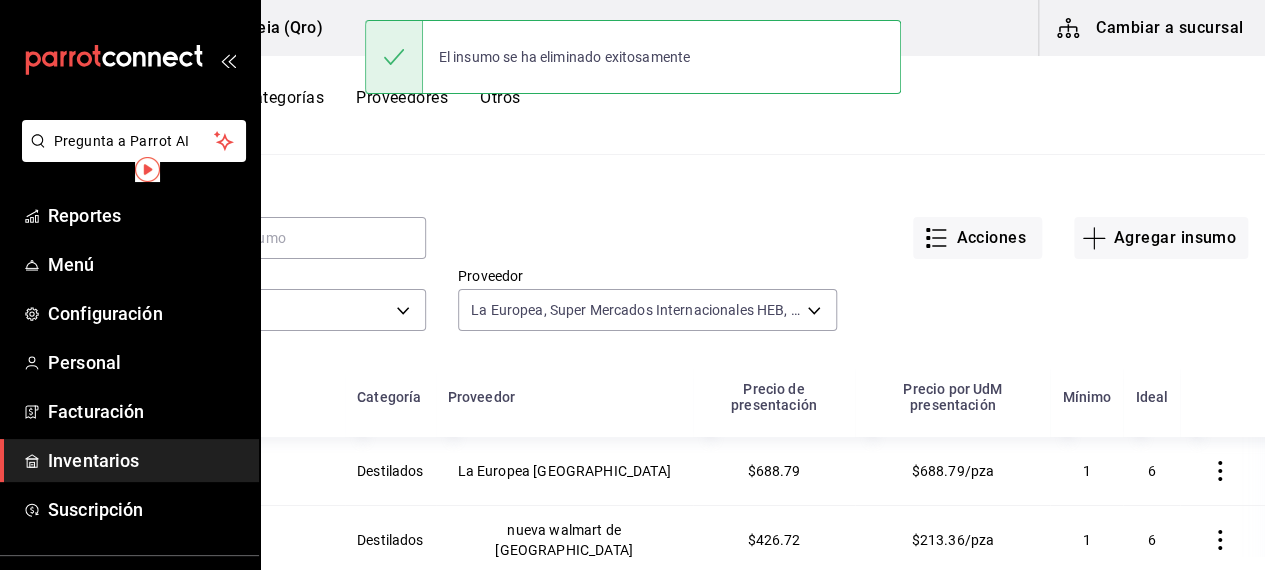 click 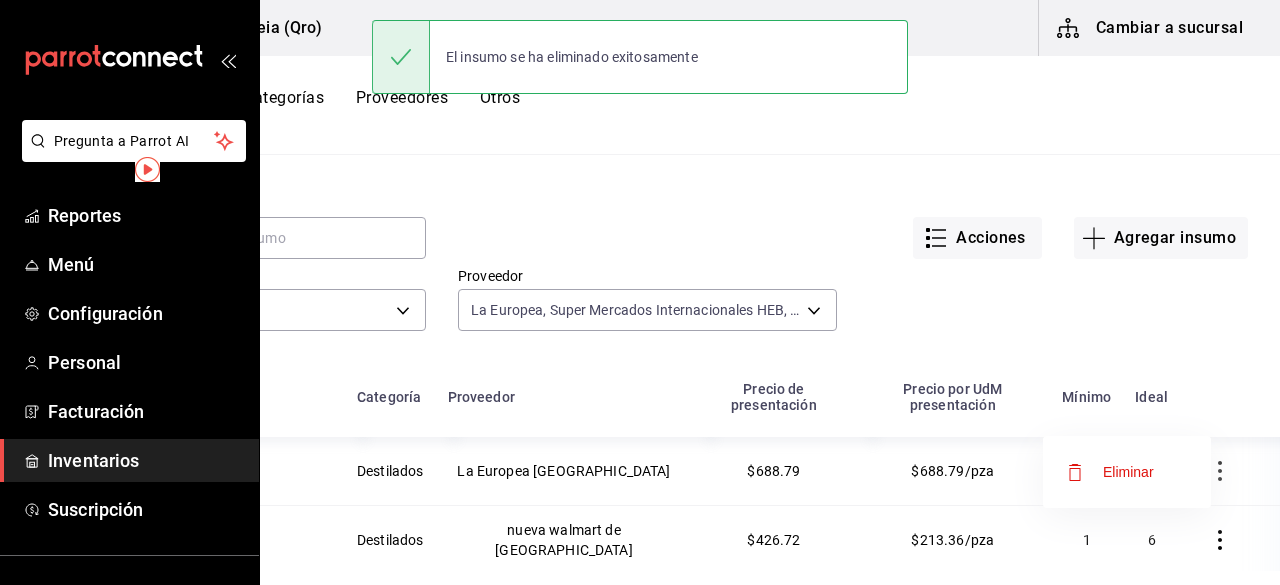 click on "Eliminar" at bounding box center [1128, 472] 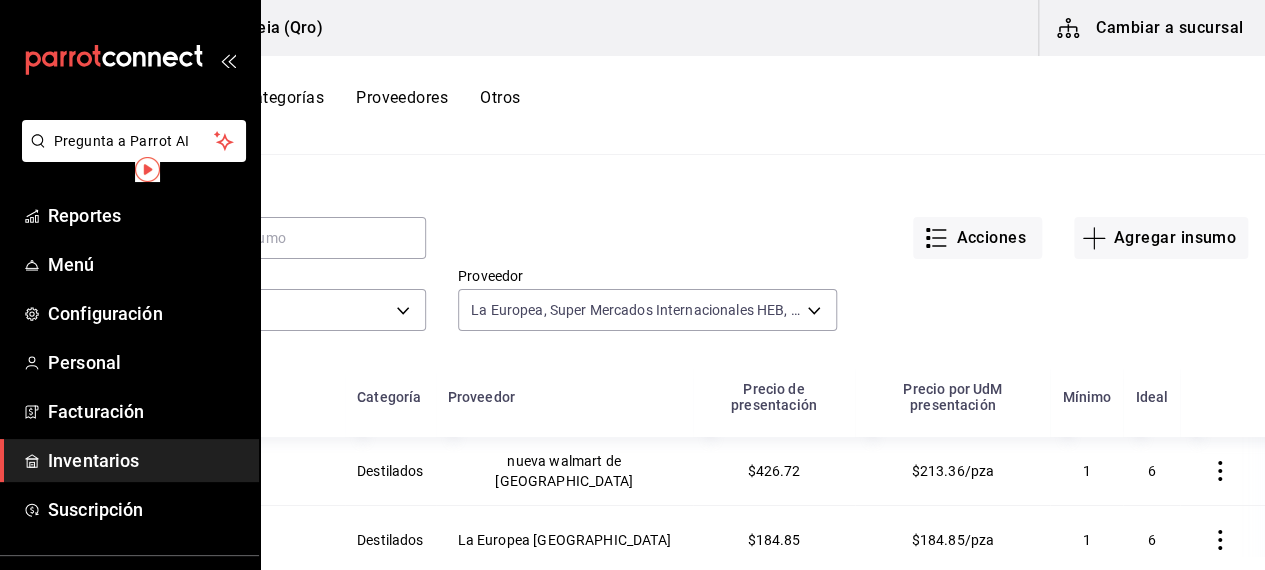click 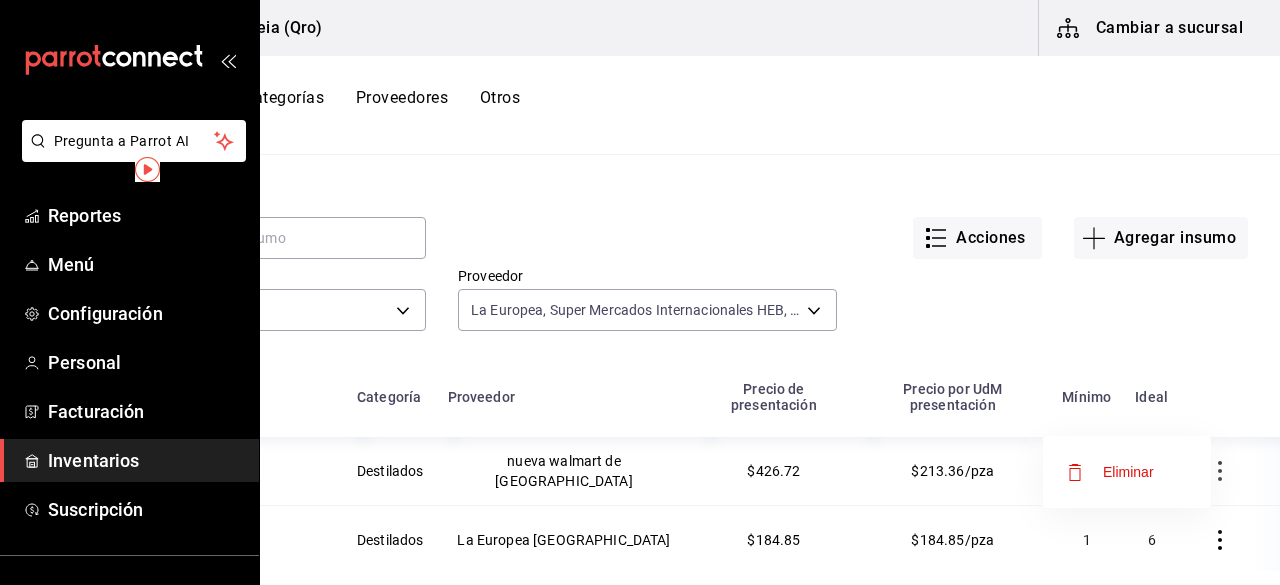 click on "Eliminar" at bounding box center [1128, 472] 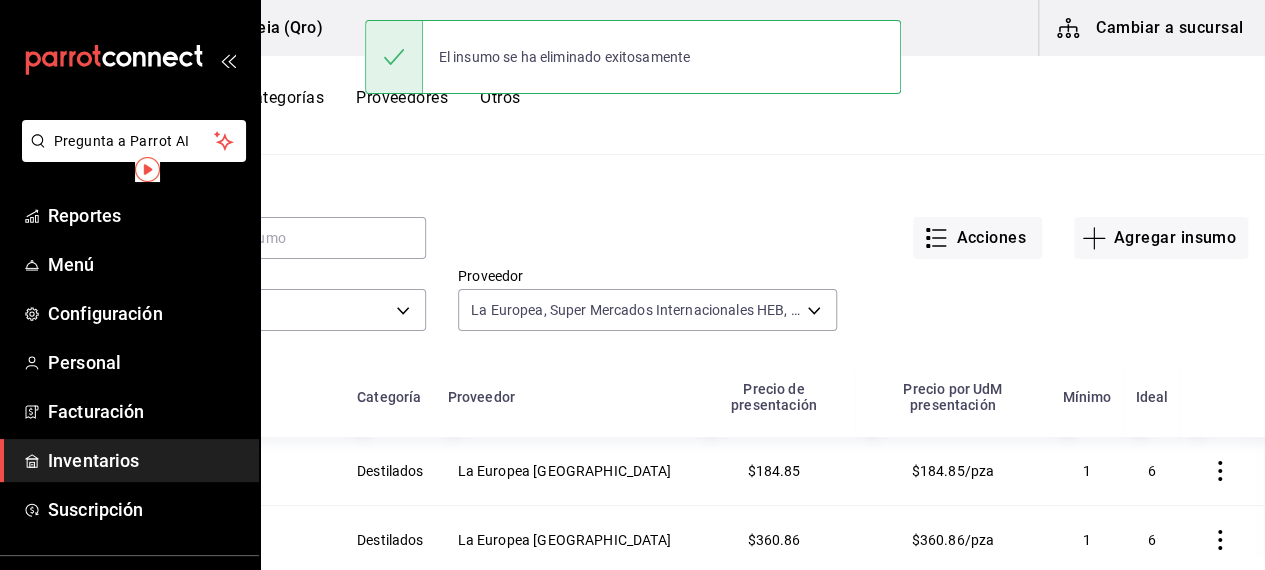 click 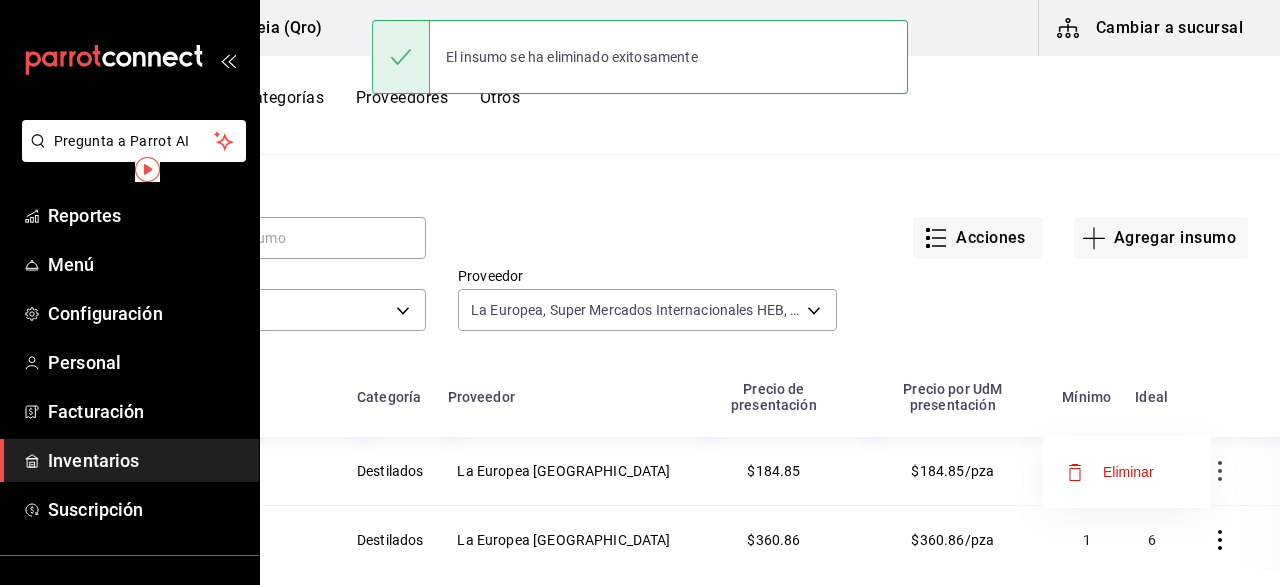 click on "Eliminar" at bounding box center (1128, 472) 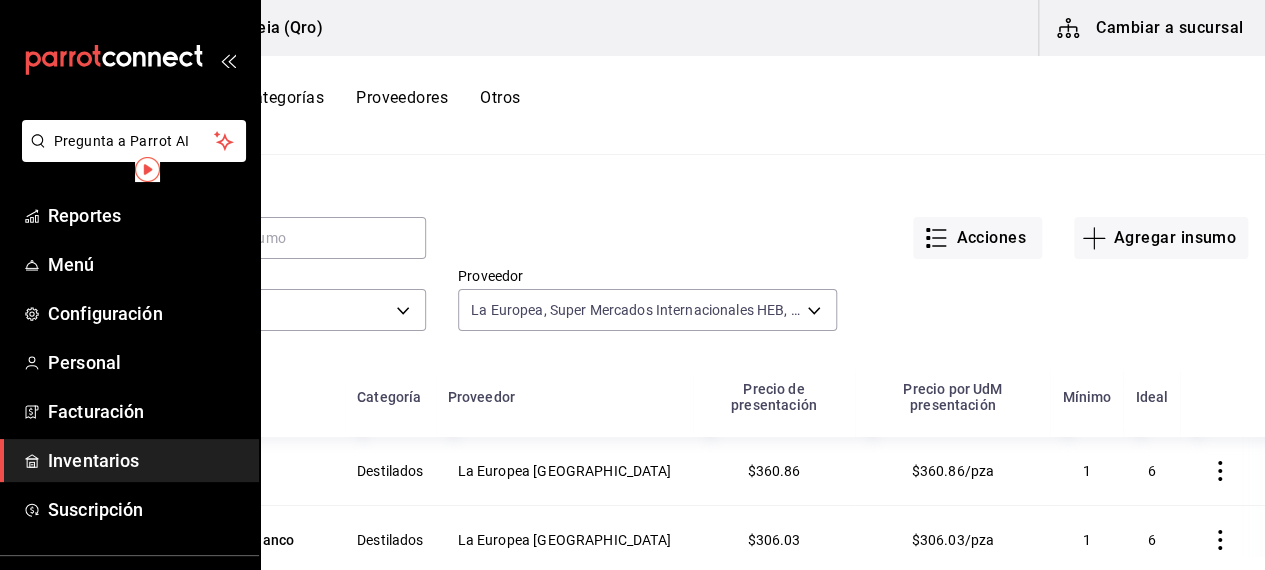 click 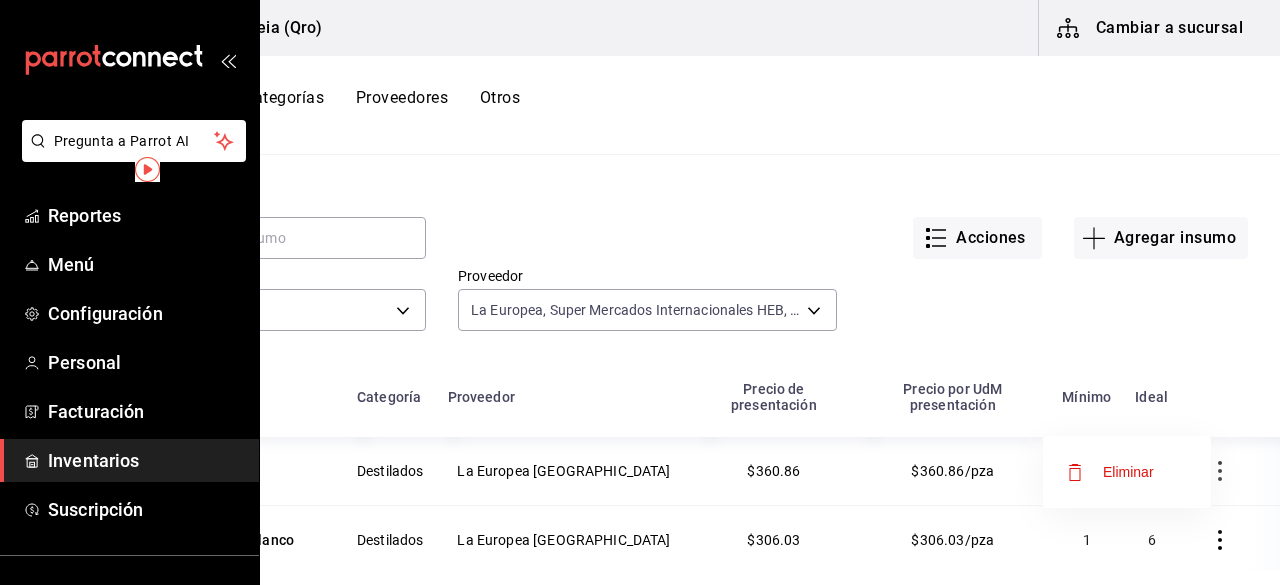 click on "Eliminar" at bounding box center (1128, 472) 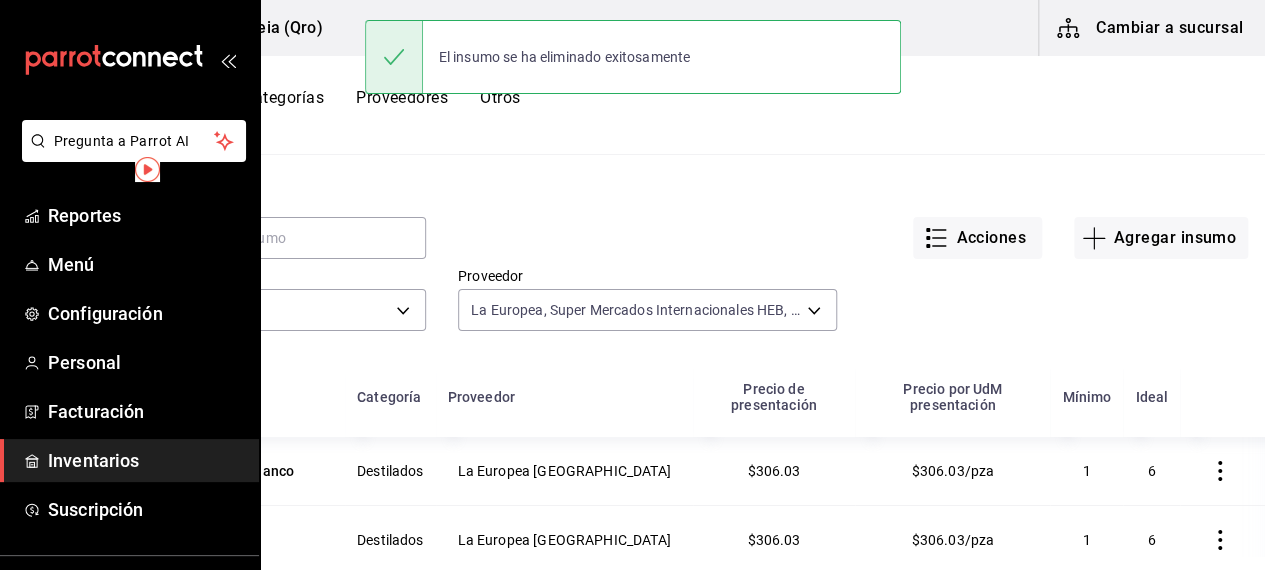 click 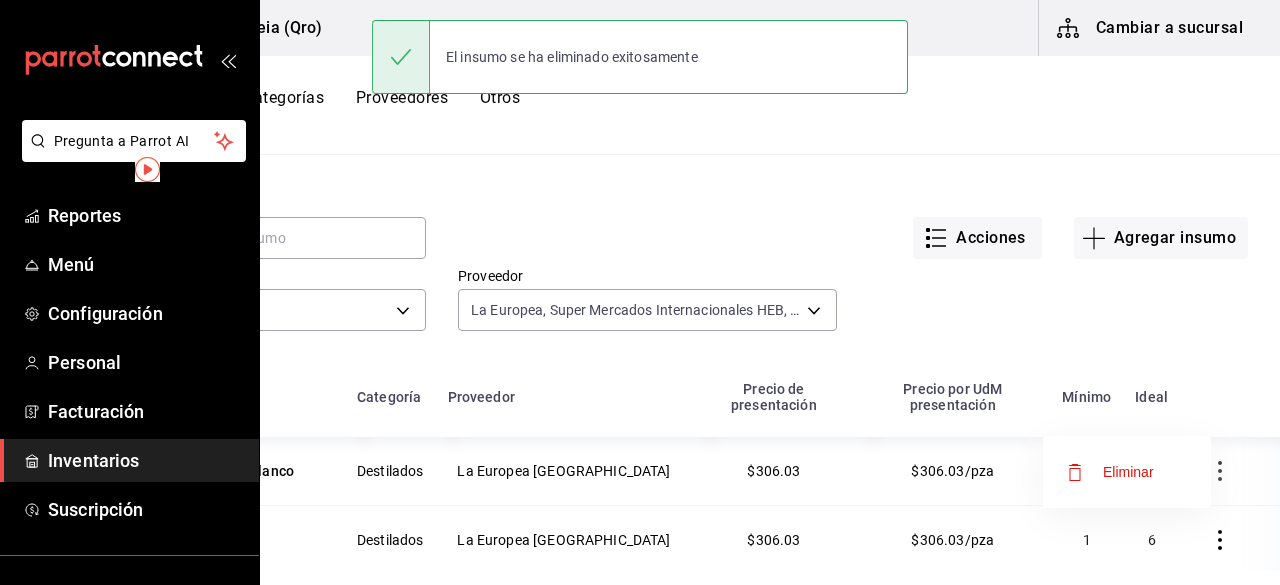 click on "Eliminar" at bounding box center [1128, 472] 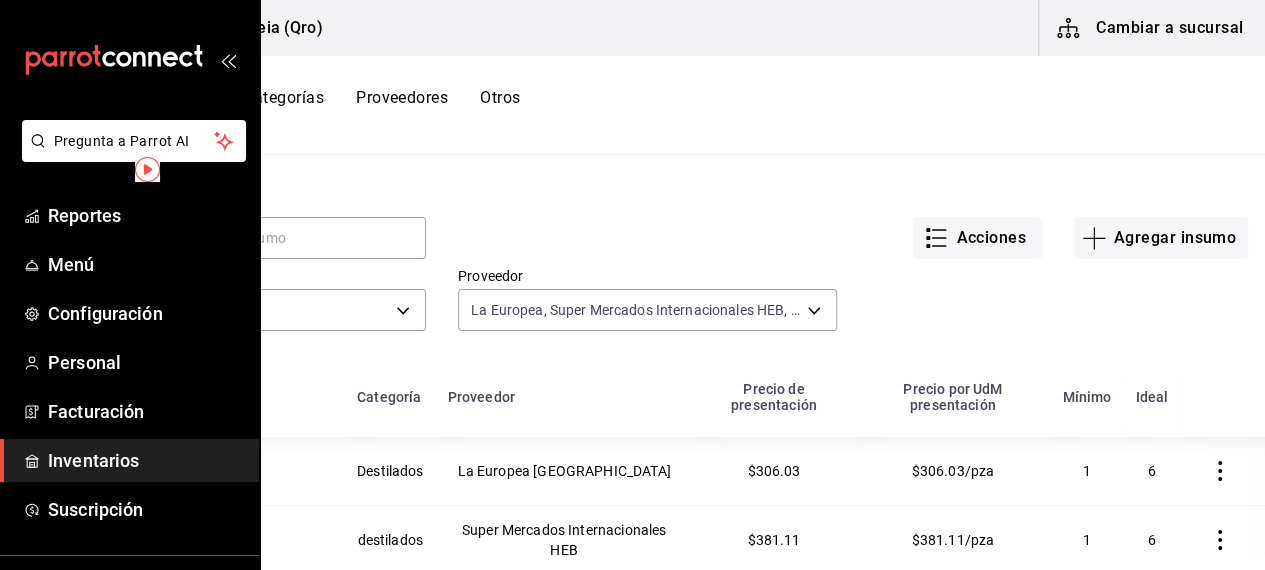 click 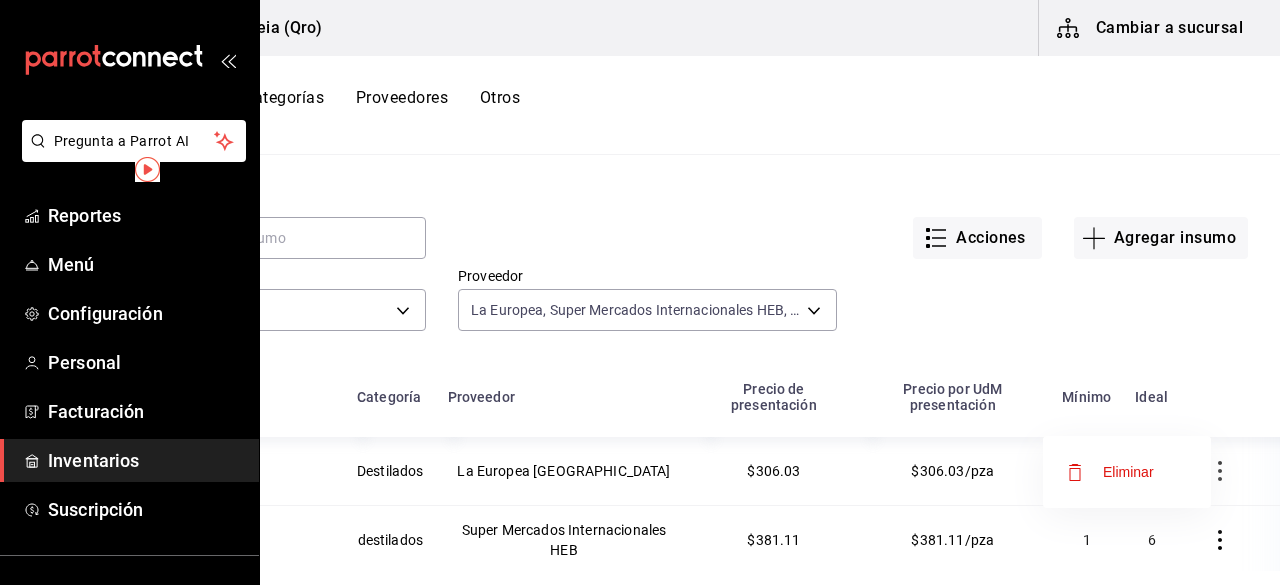 click on "Eliminar" at bounding box center (1128, 472) 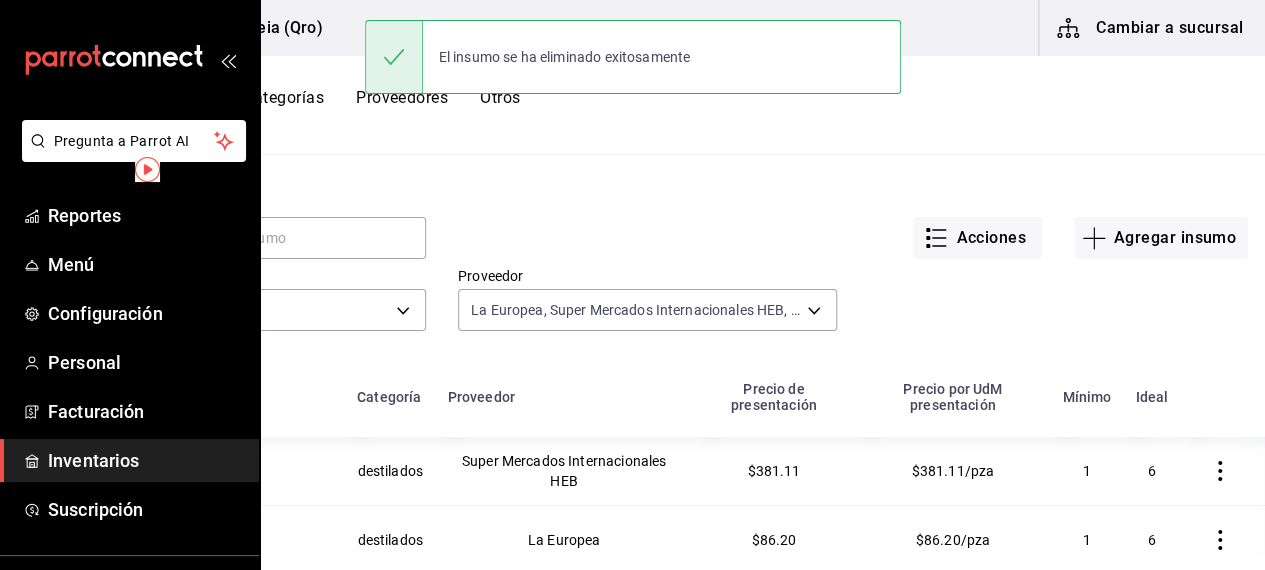 click 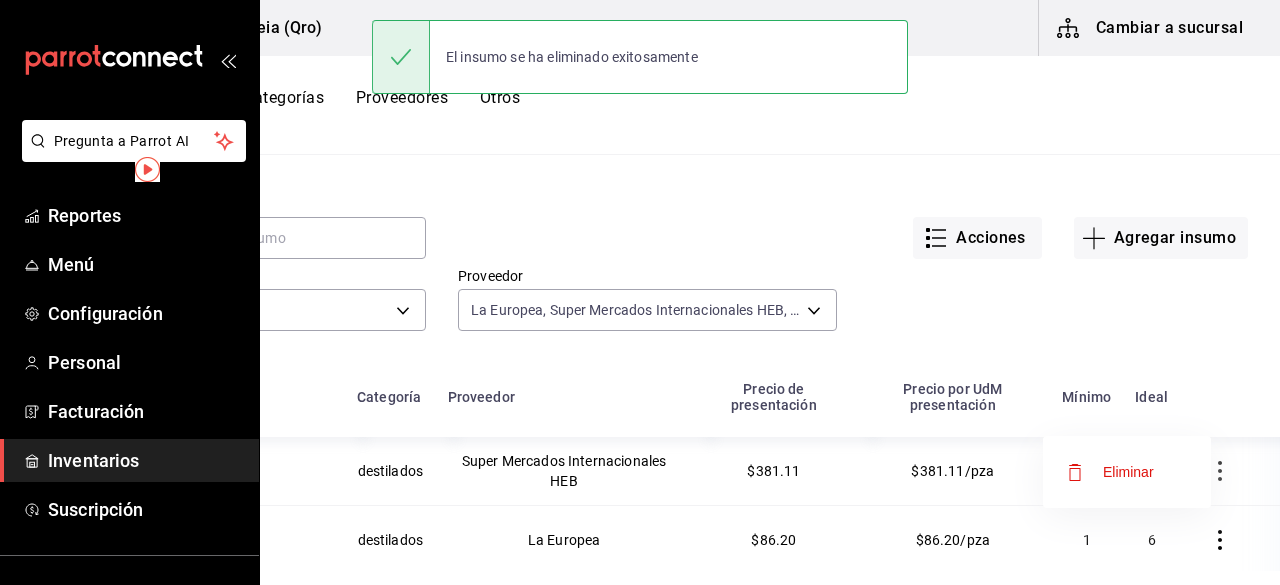 click on "Eliminar" at bounding box center [1128, 472] 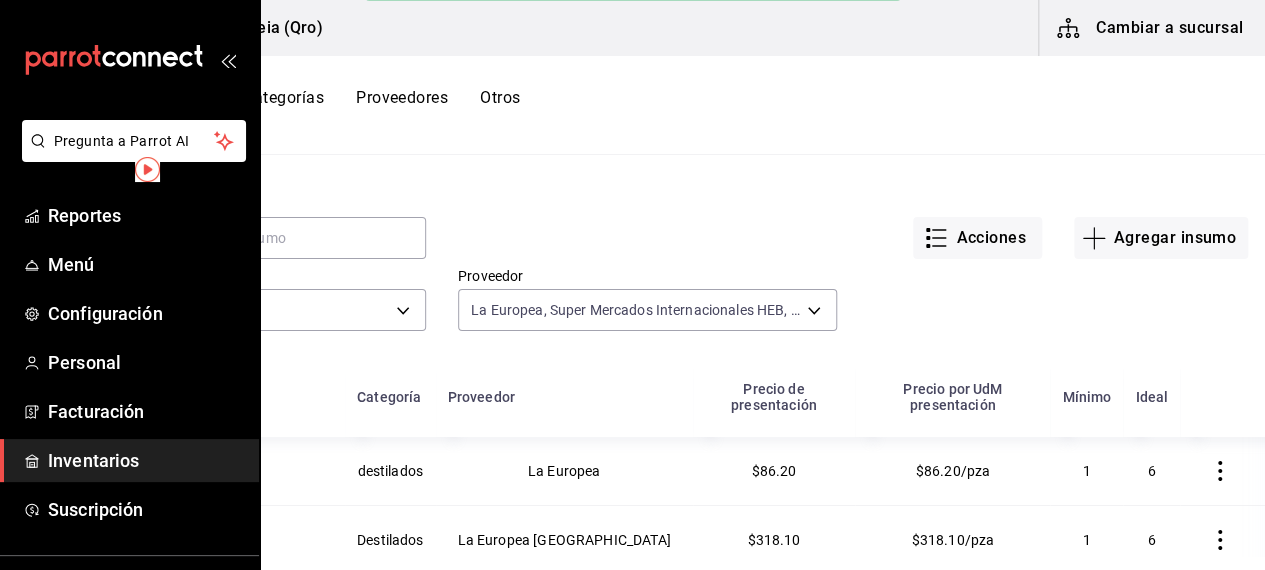 click 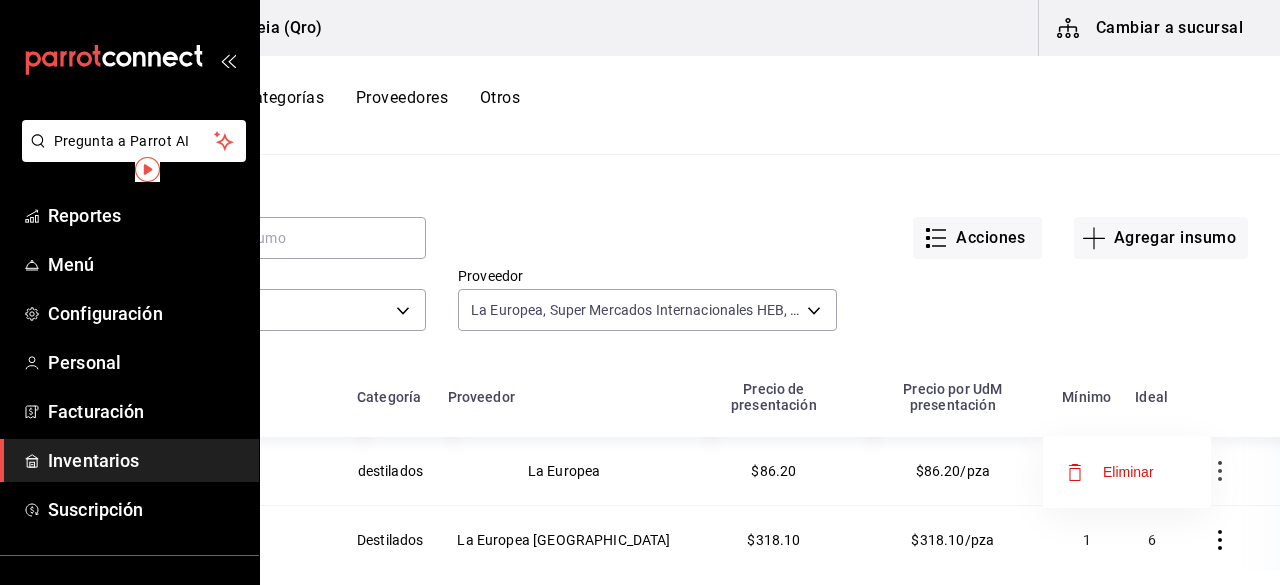 click on "Eliminar" at bounding box center (1128, 472) 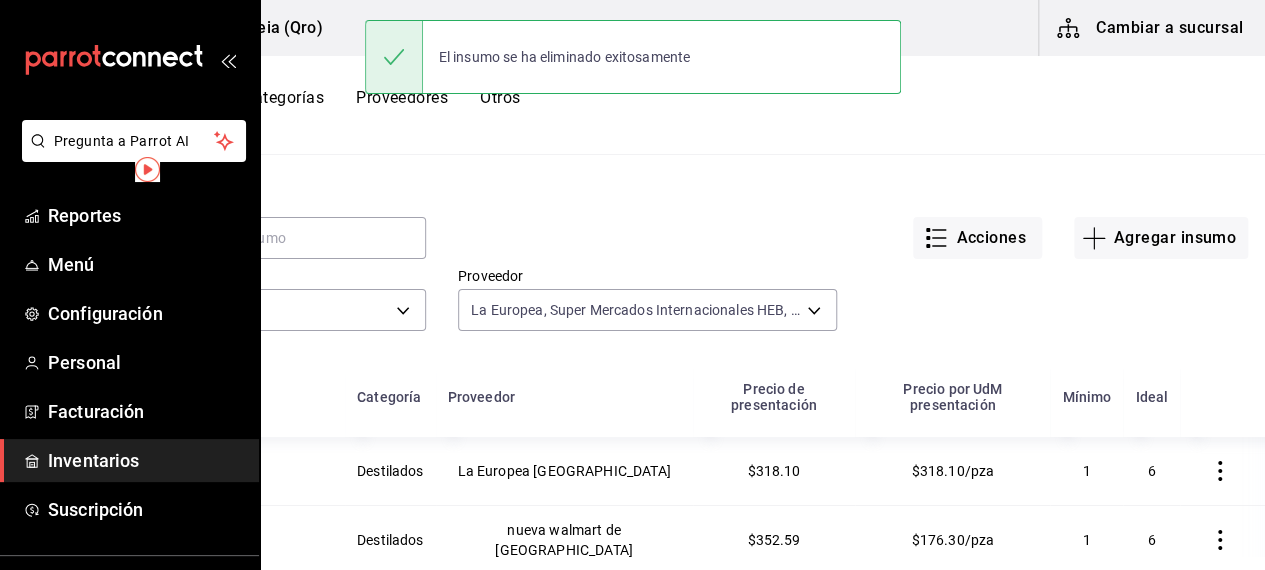 click 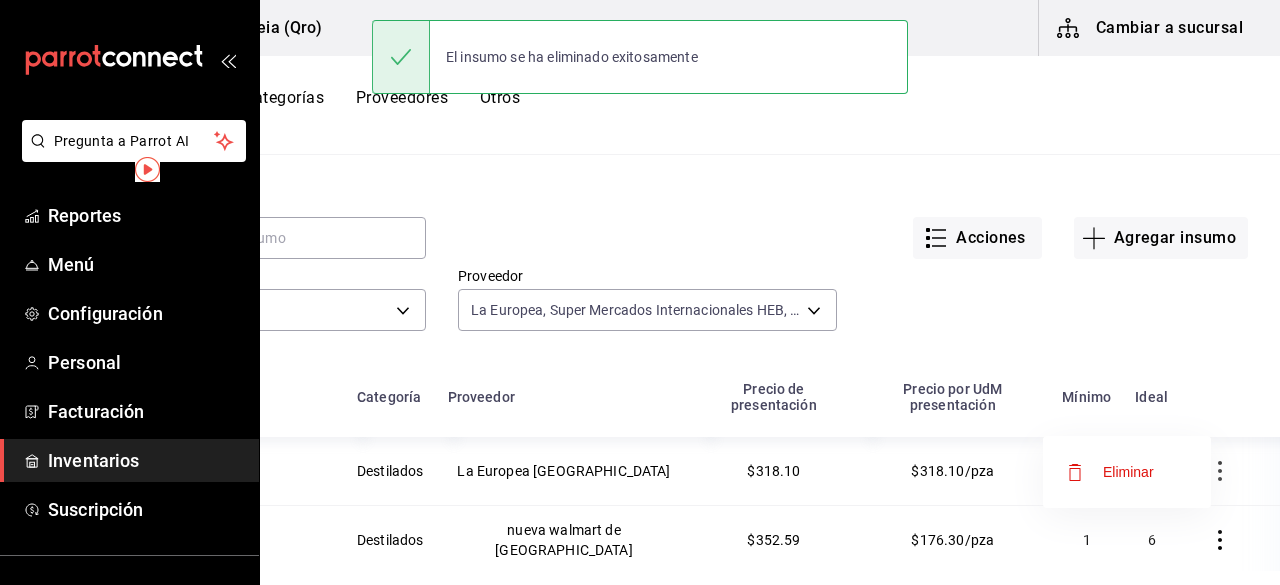 click on "Eliminar" at bounding box center [1128, 472] 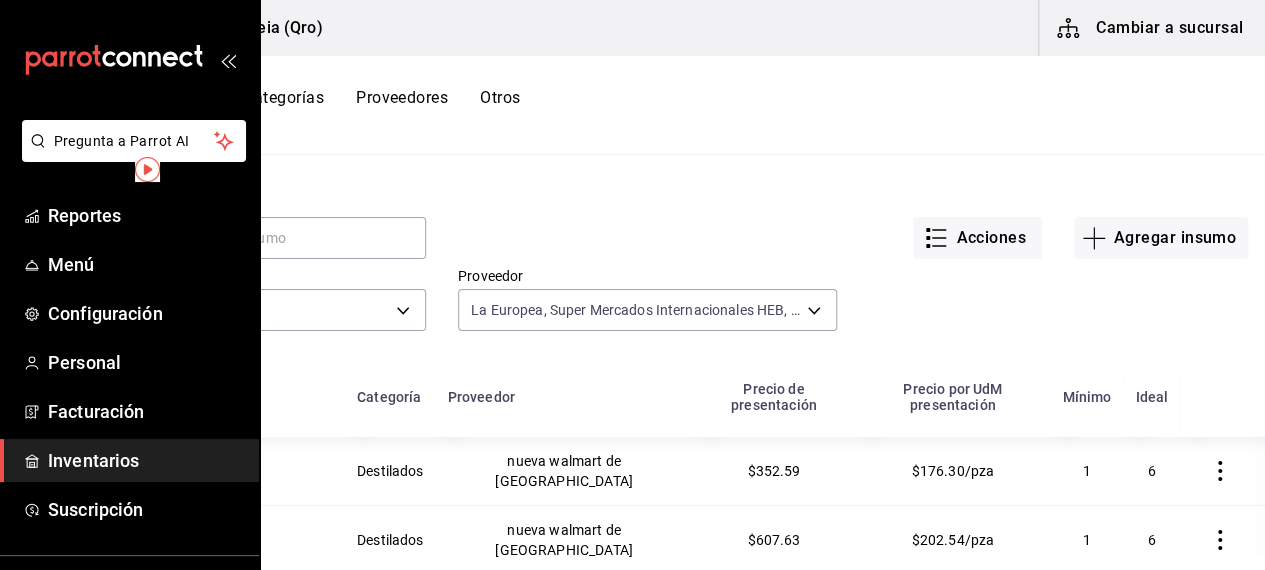 click 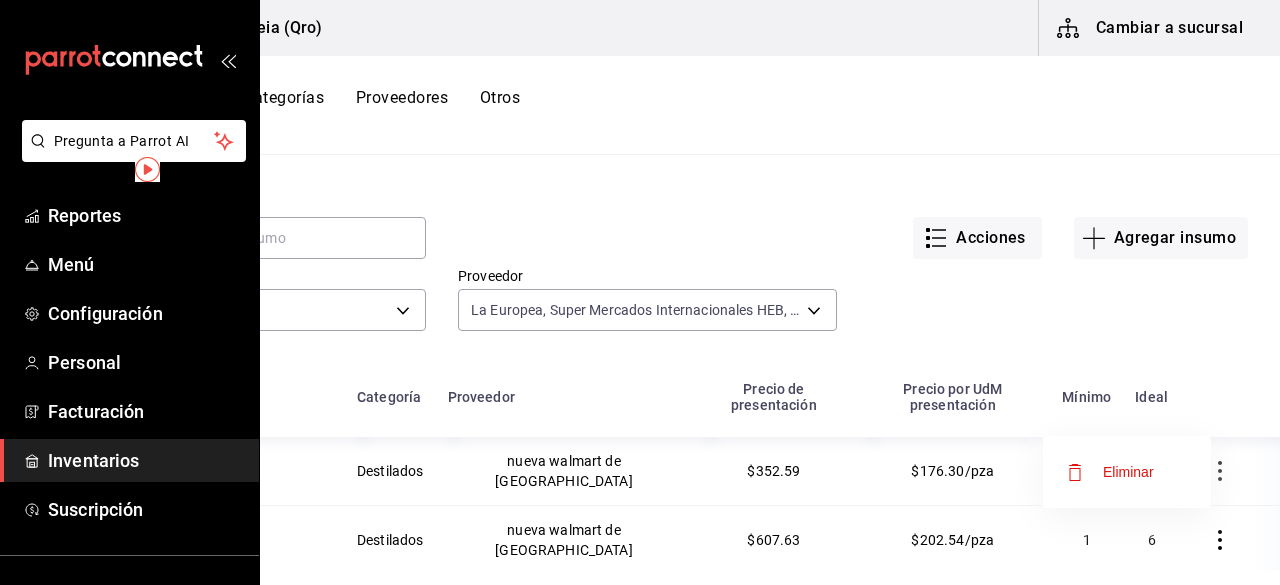 click on "Eliminar" at bounding box center (1128, 472) 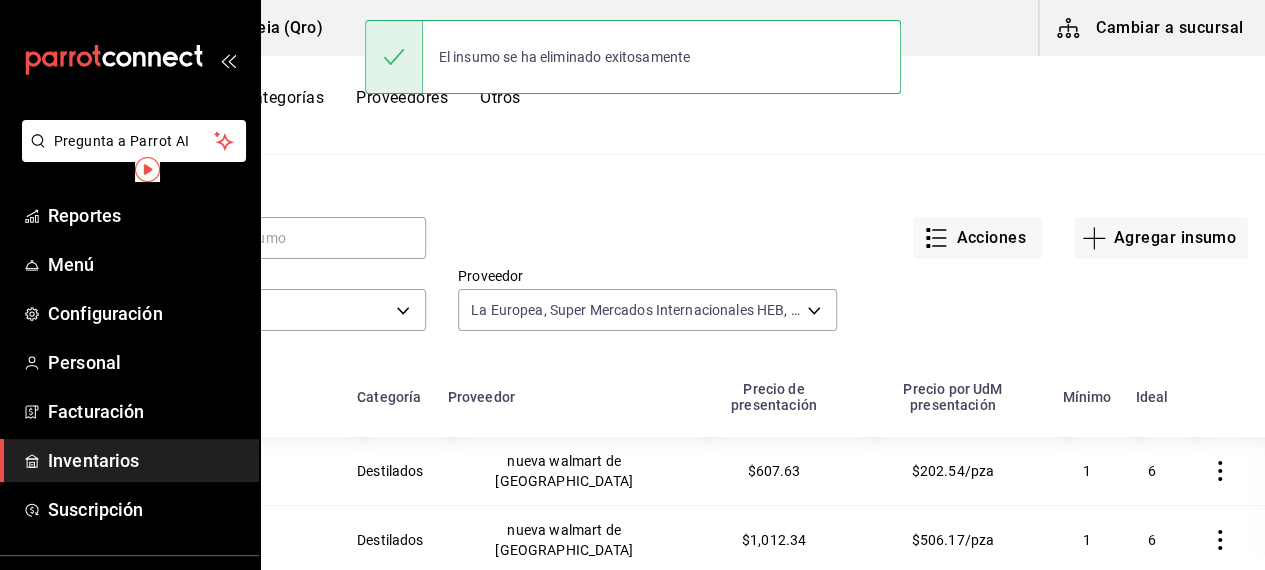 click 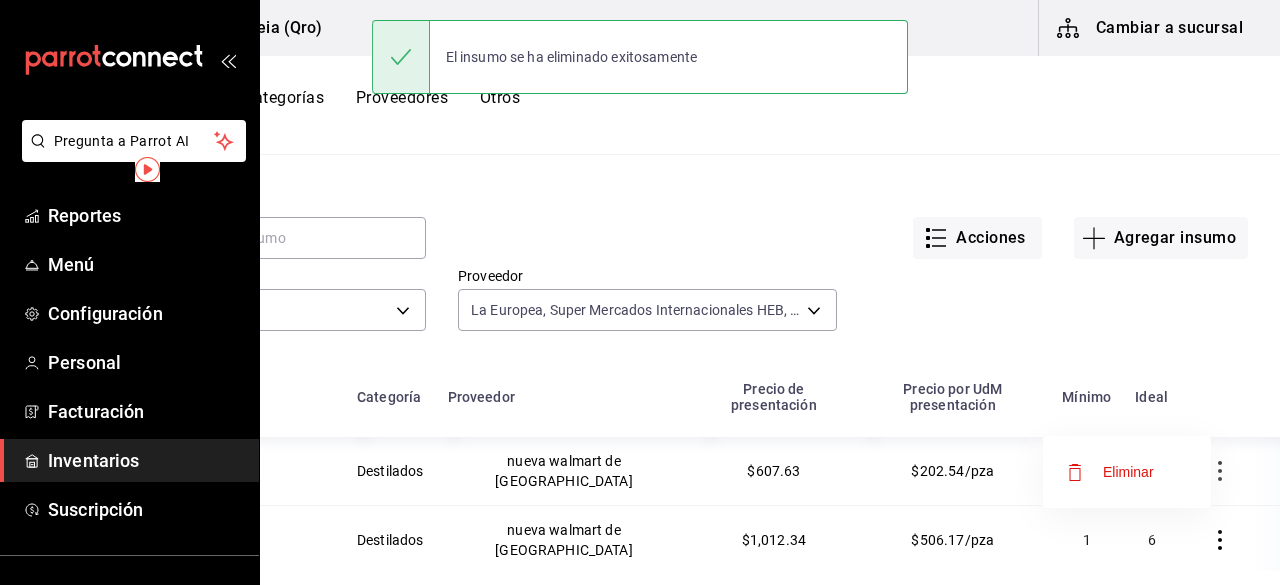 click on "Eliminar" at bounding box center (1128, 472) 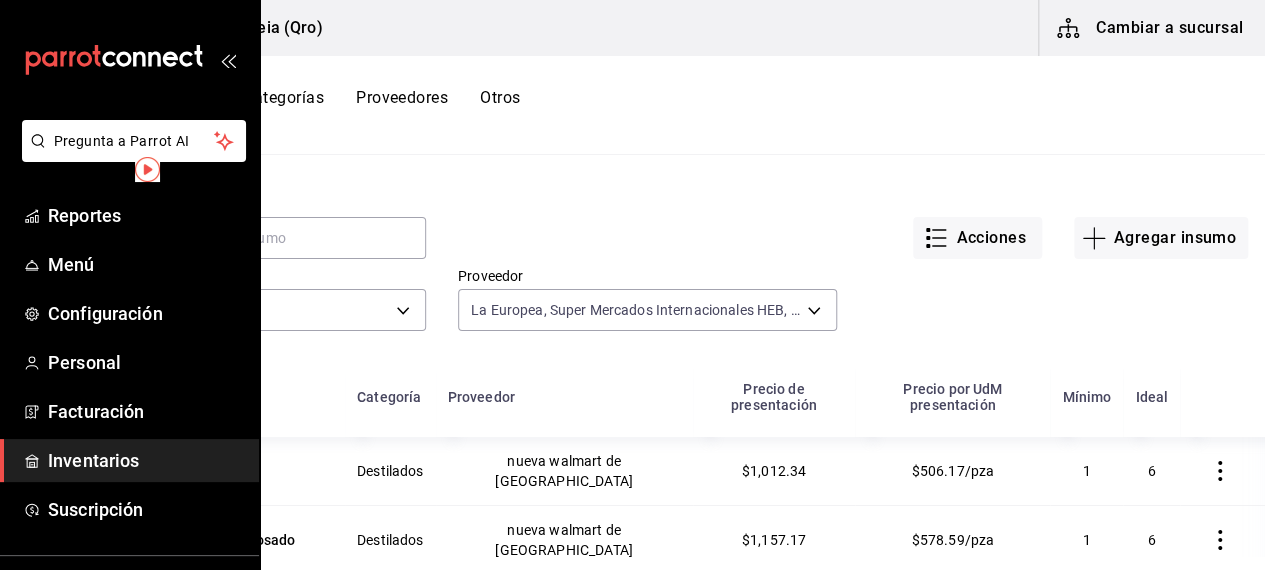 click 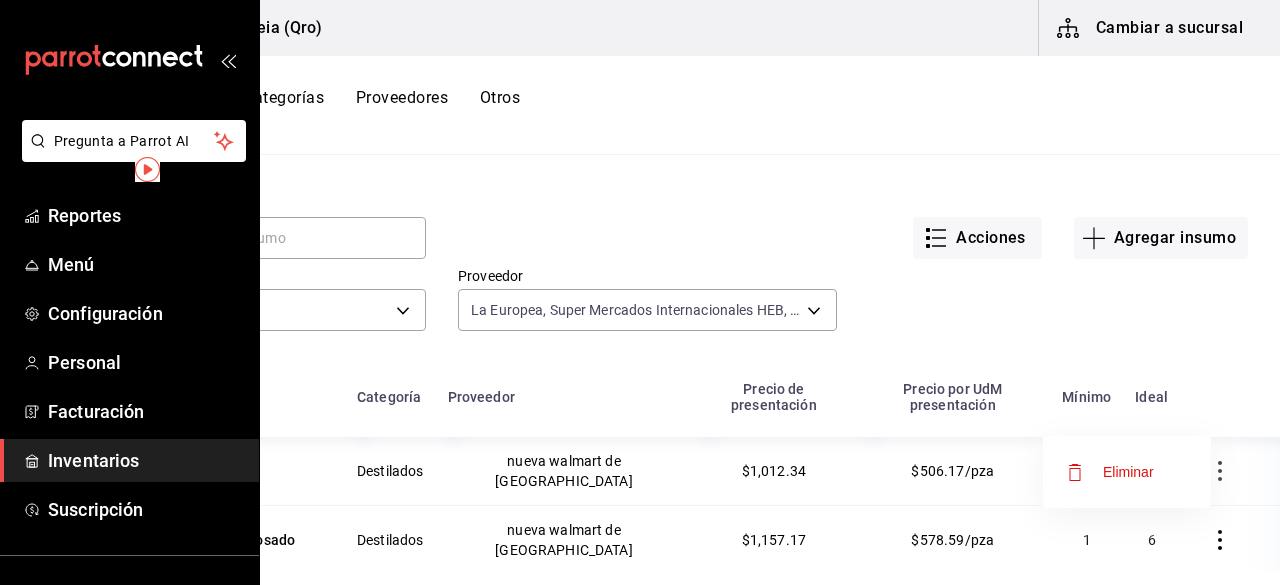 click on "Eliminar" at bounding box center [1128, 472] 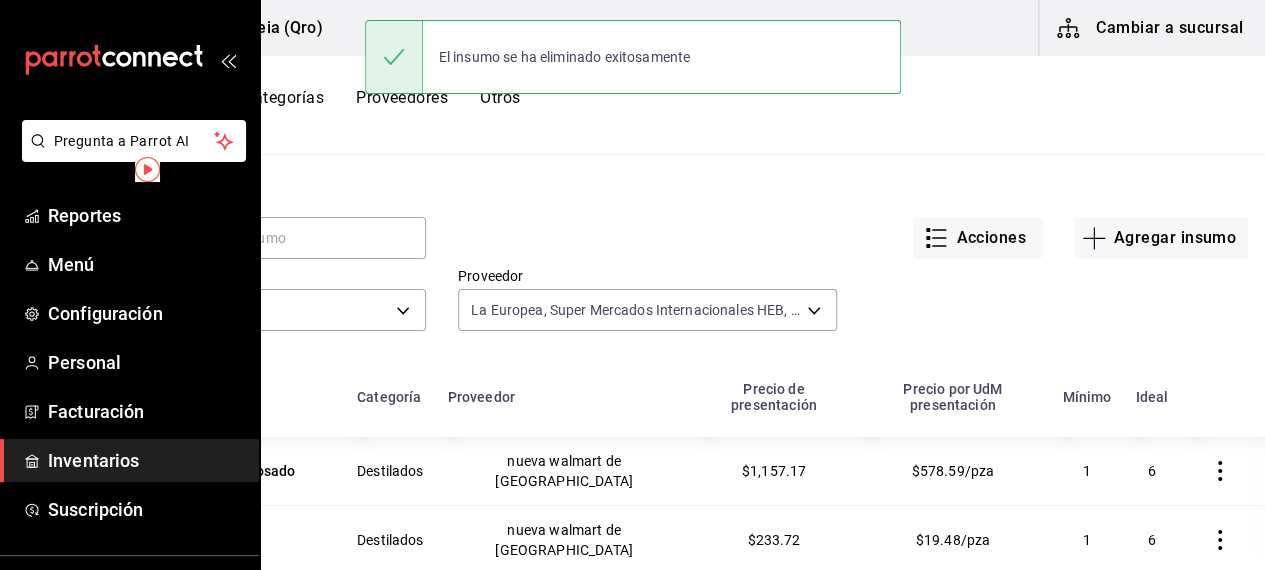 click 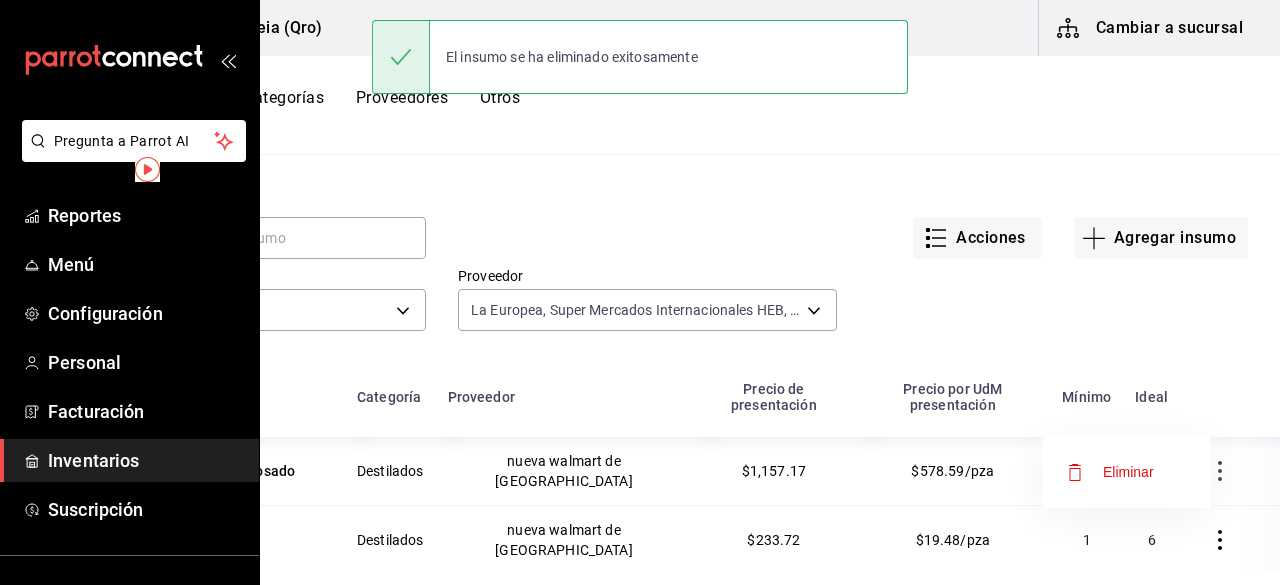 click on "Eliminar" at bounding box center (1128, 472) 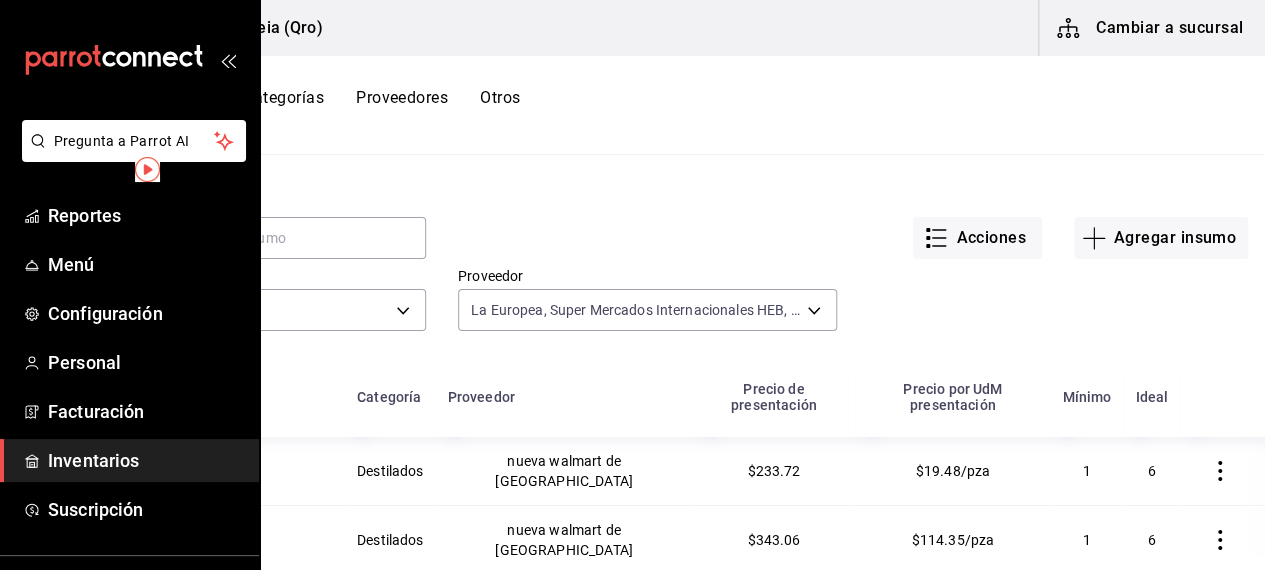 click 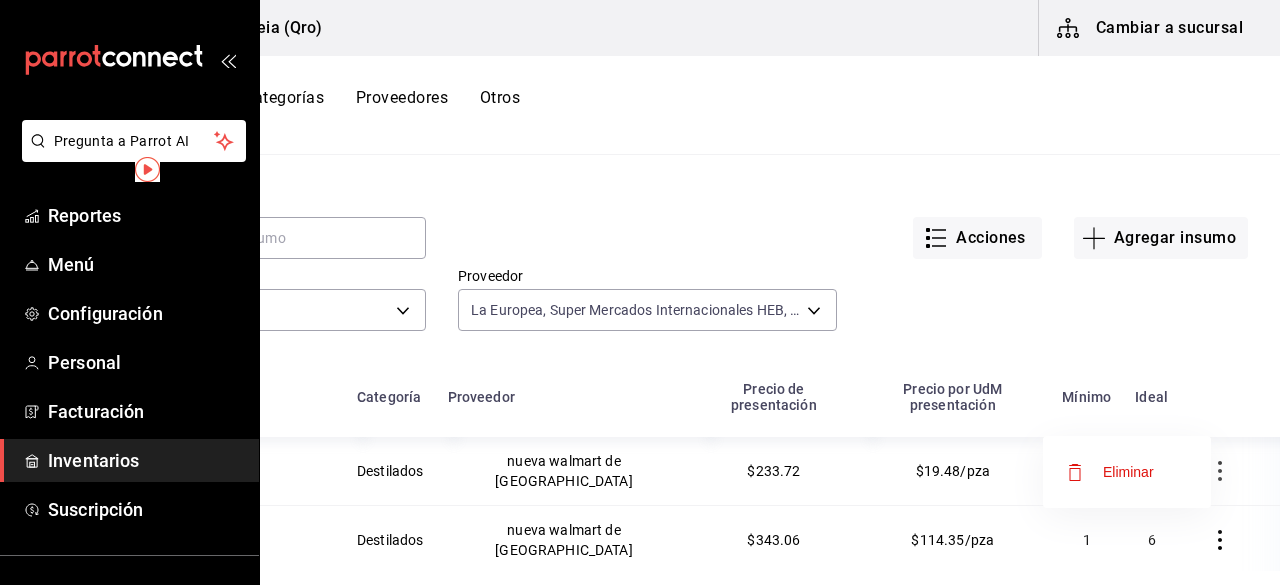 click on "Eliminar" at bounding box center (1128, 472) 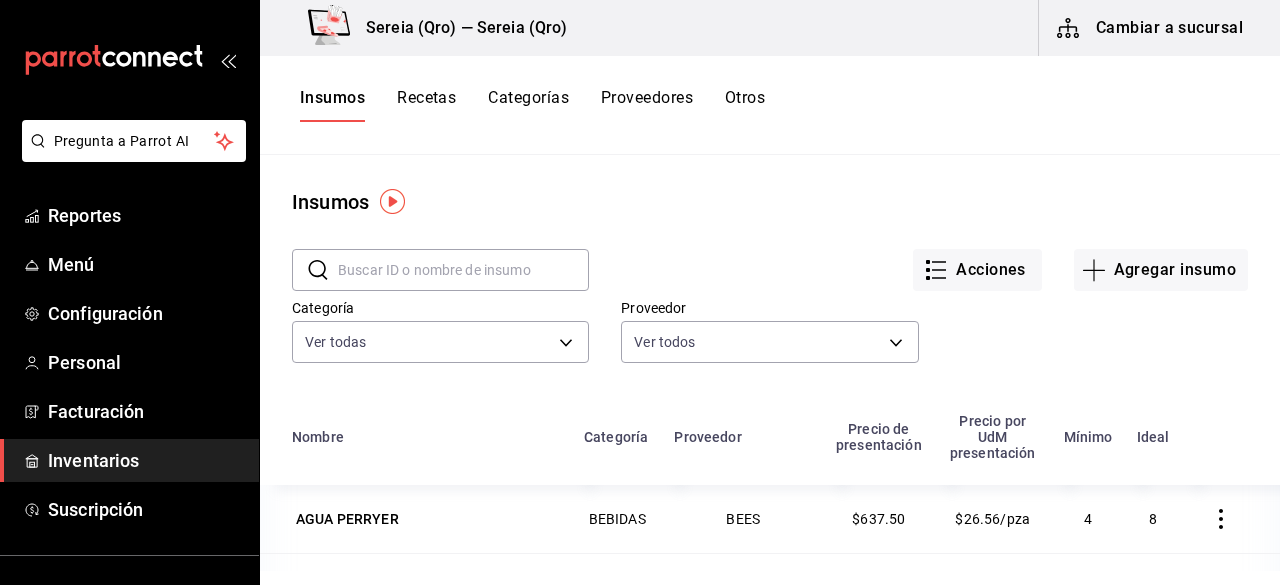 scroll, scrollTop: 0, scrollLeft: 0, axis: both 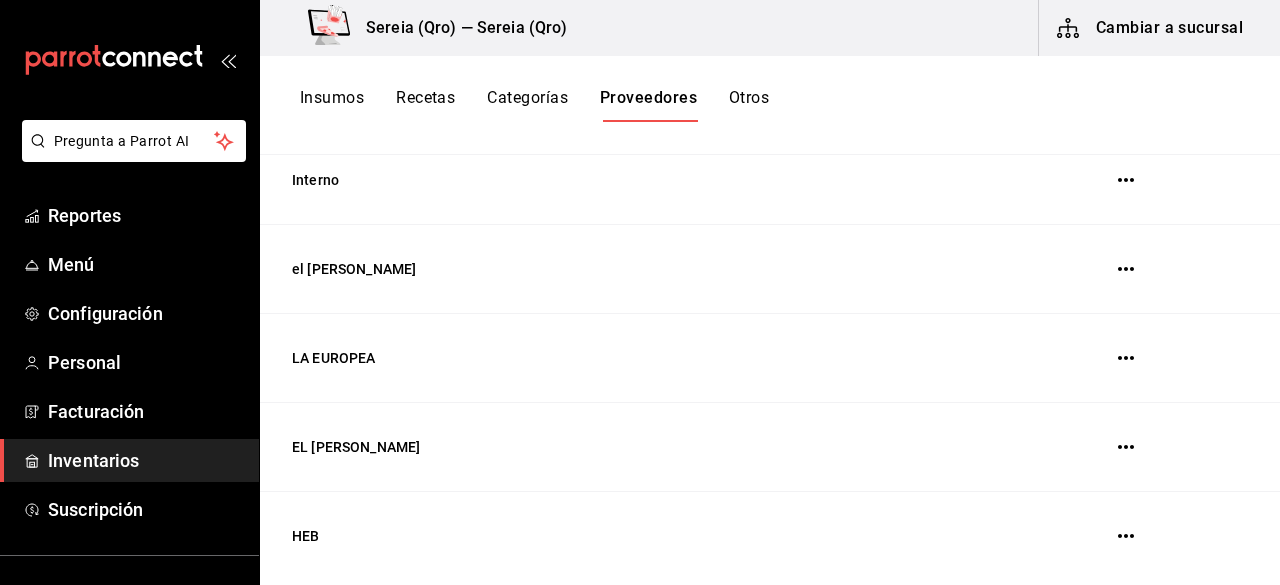 click at bounding box center (1126, 269) 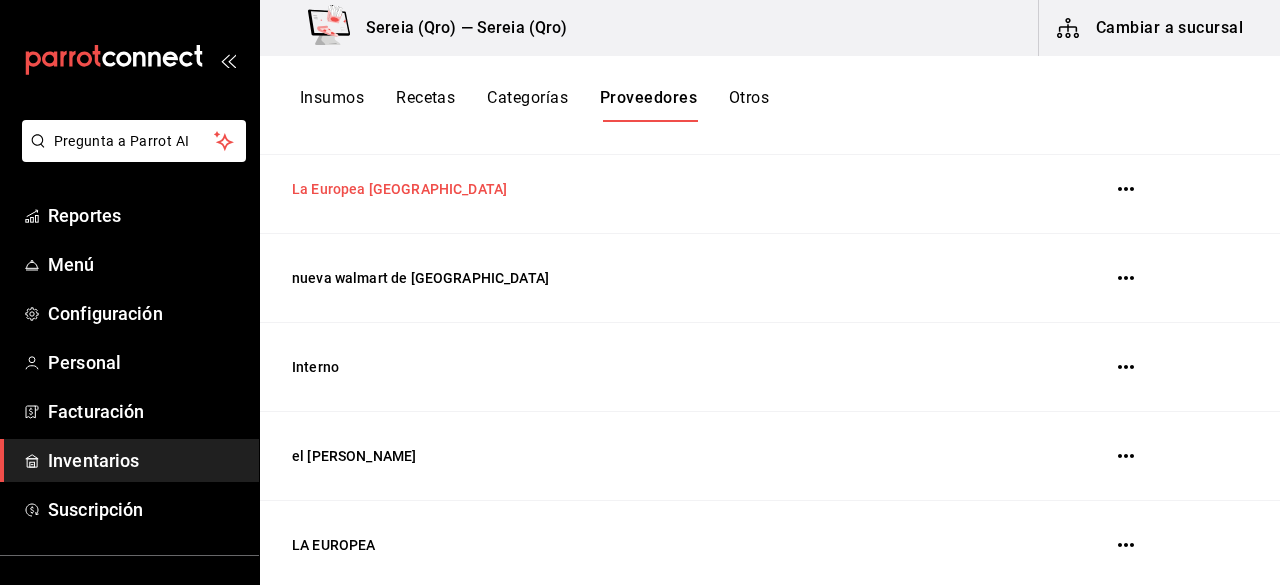 scroll, scrollTop: 200, scrollLeft: 0, axis: vertical 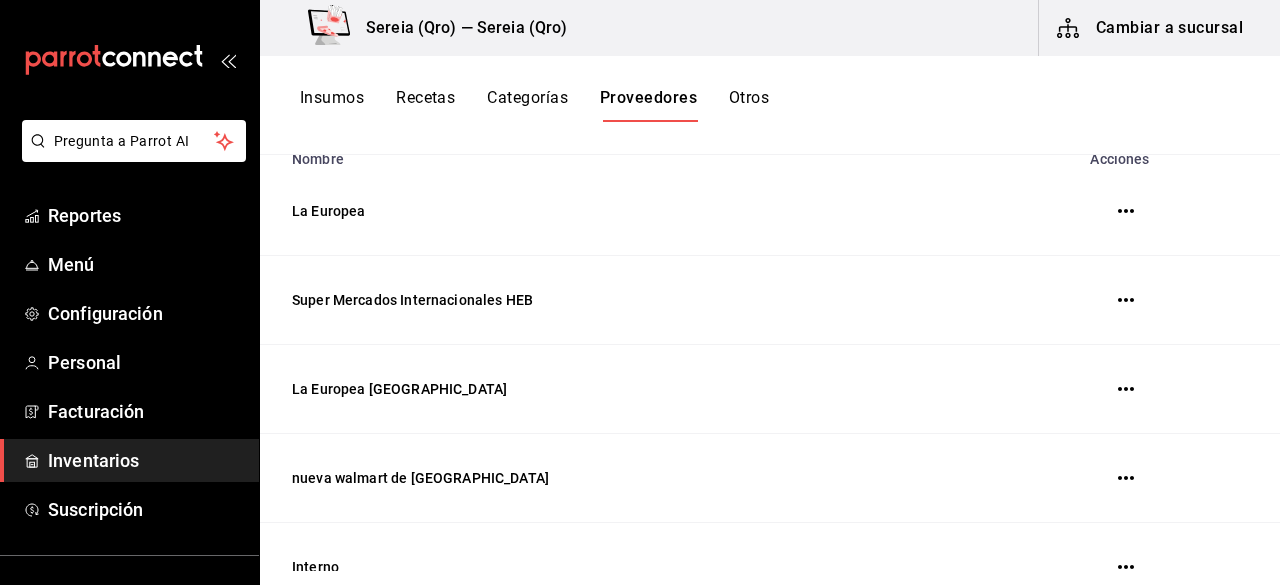 click 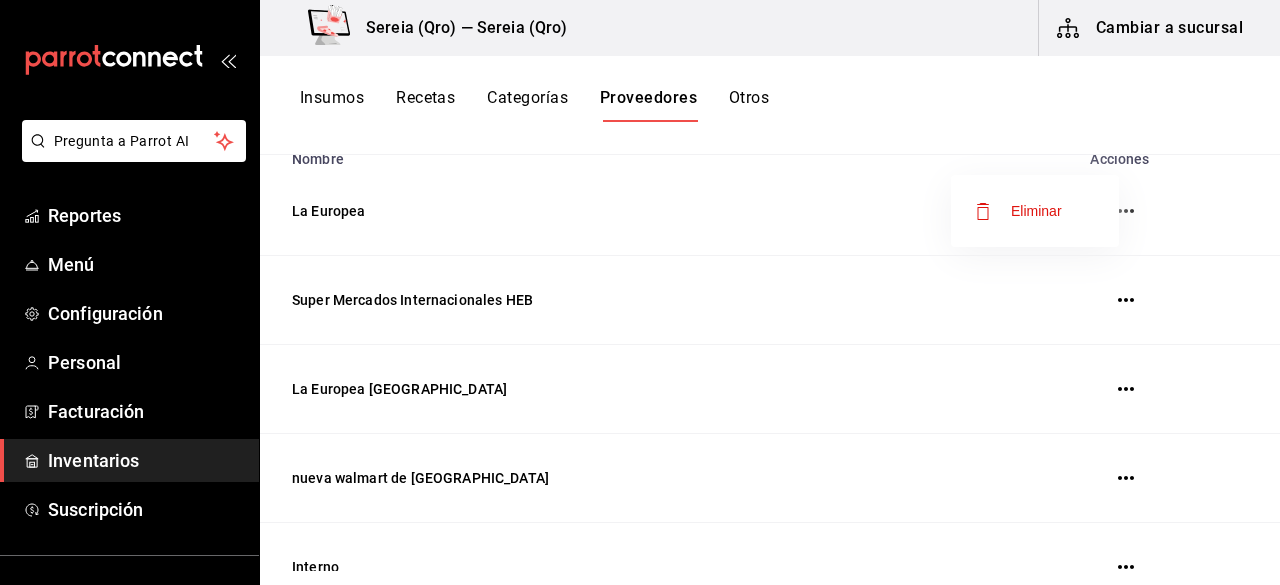 click on "Eliminar" at bounding box center [1036, 211] 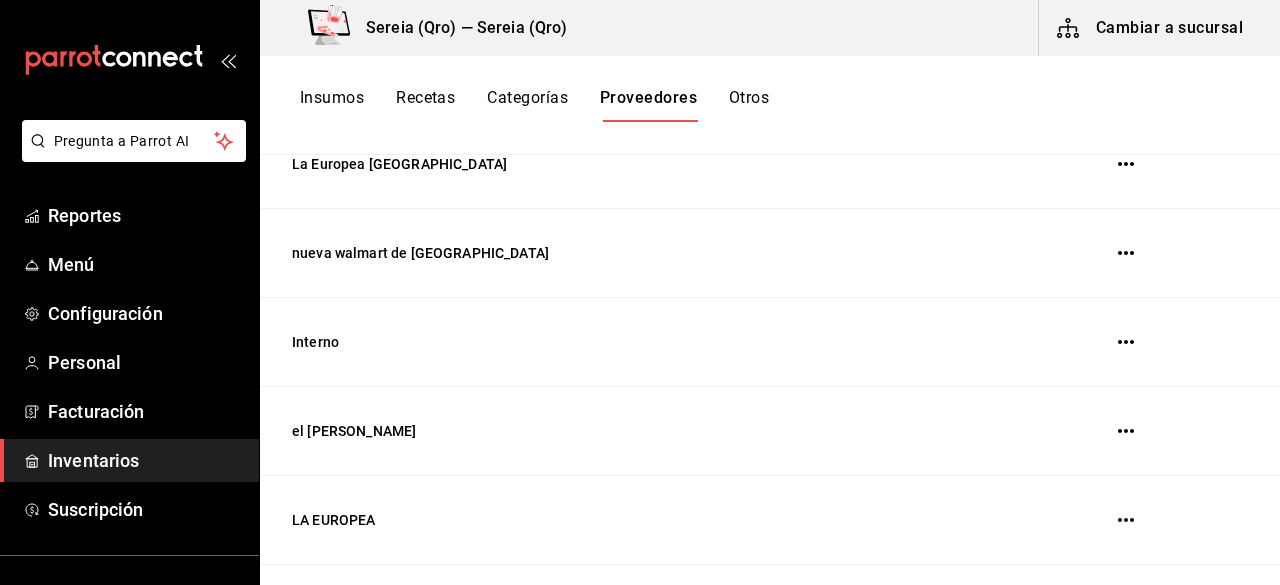 scroll, scrollTop: 452, scrollLeft: 0, axis: vertical 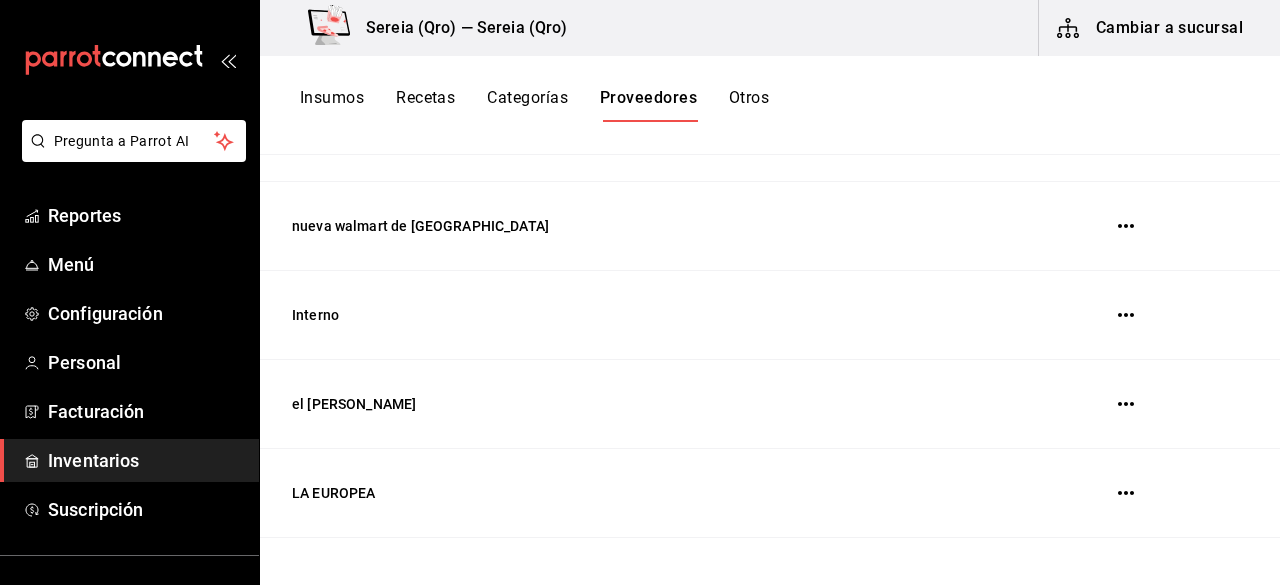 click 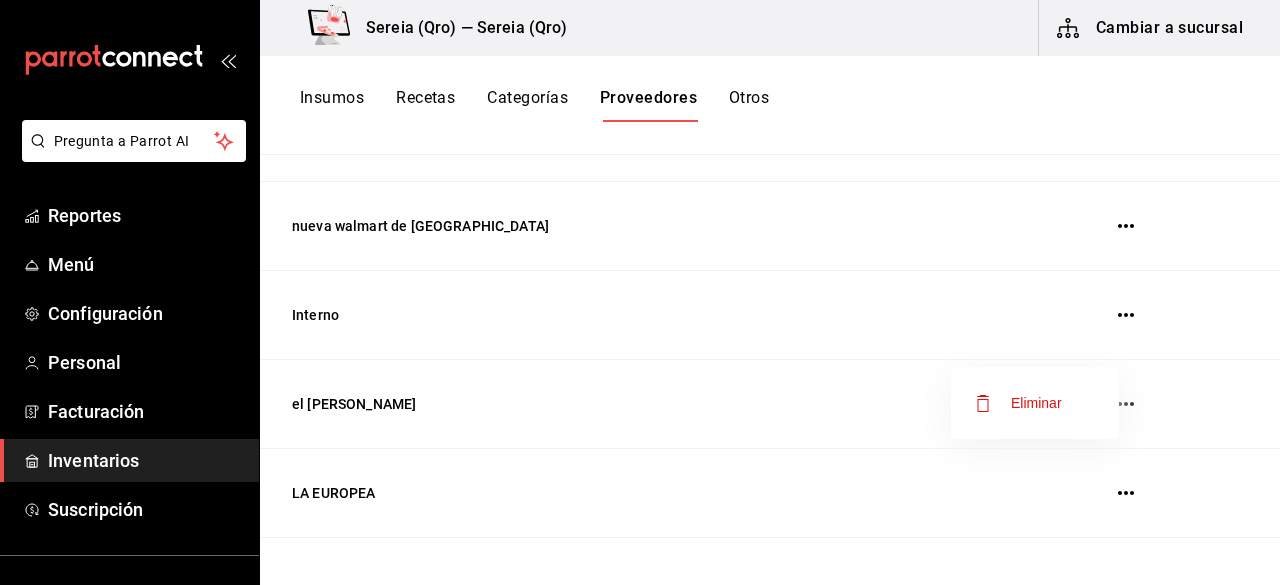 click on "Eliminar" at bounding box center (1035, 403) 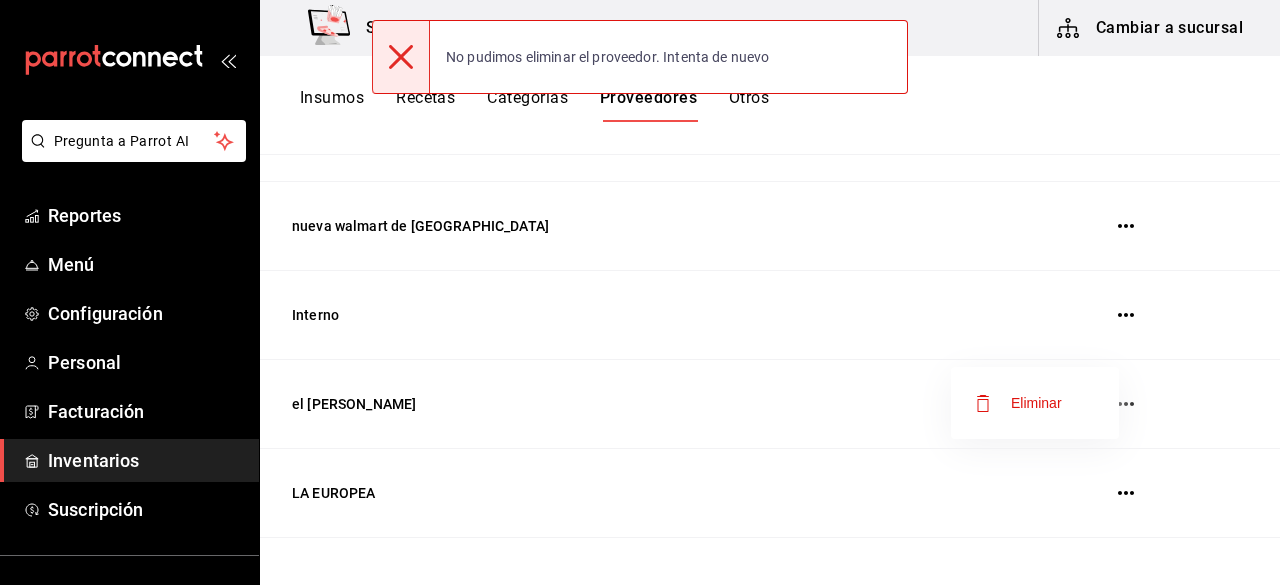 click at bounding box center (640, 292) 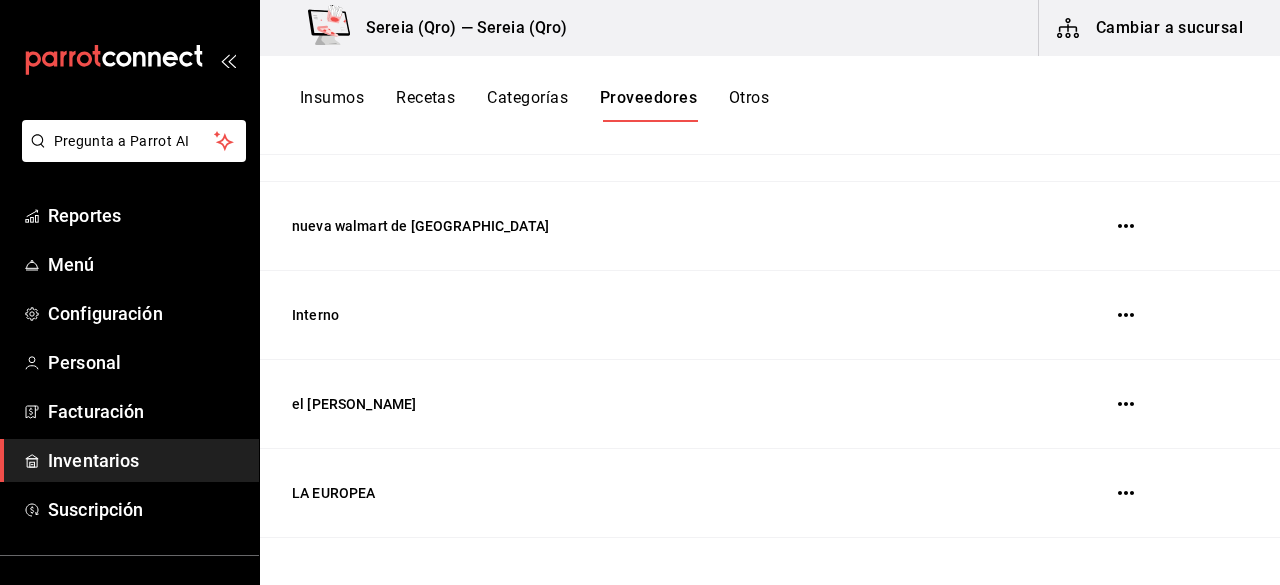 click on "Cambiar a sucursal" at bounding box center [1151, 28] 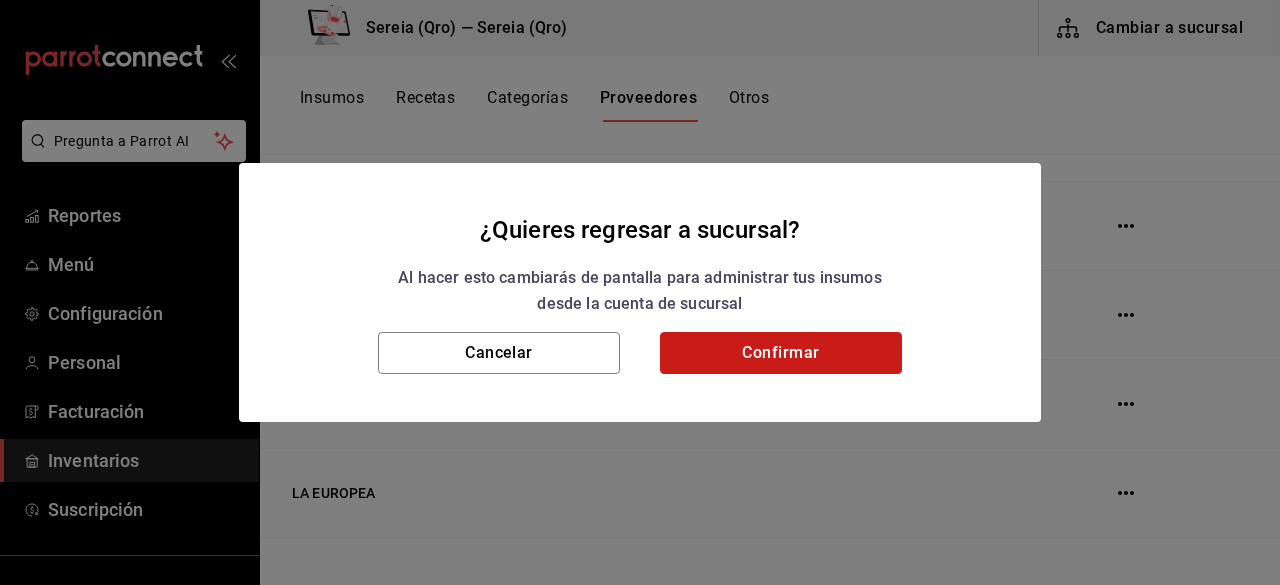 click on "Confirmar" at bounding box center [781, 353] 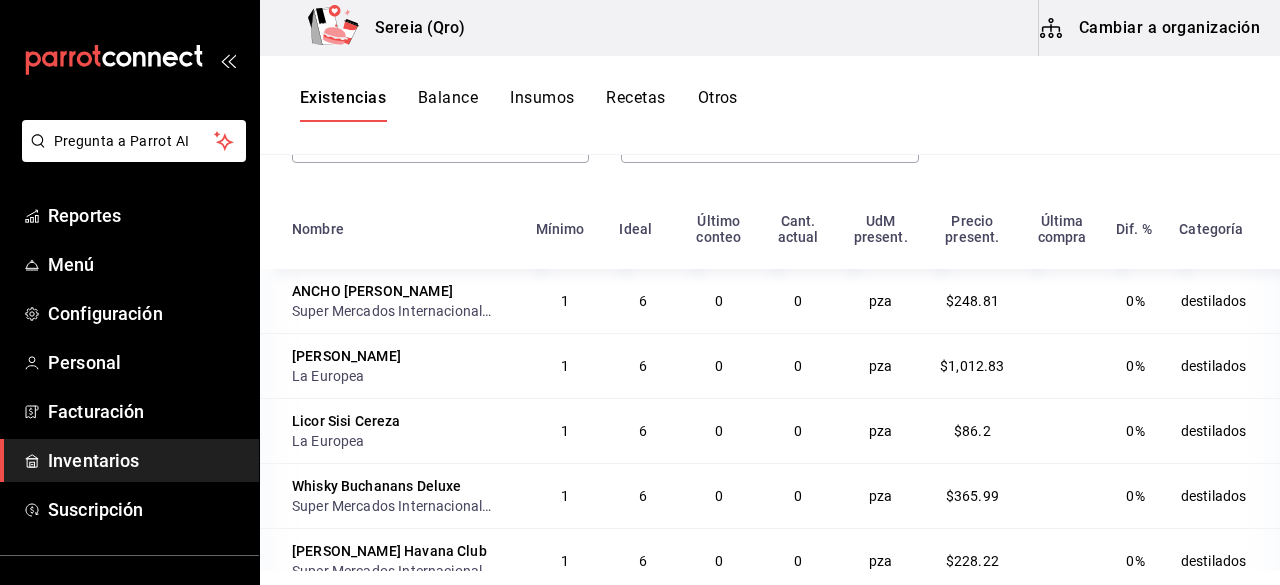 scroll, scrollTop: 0, scrollLeft: 0, axis: both 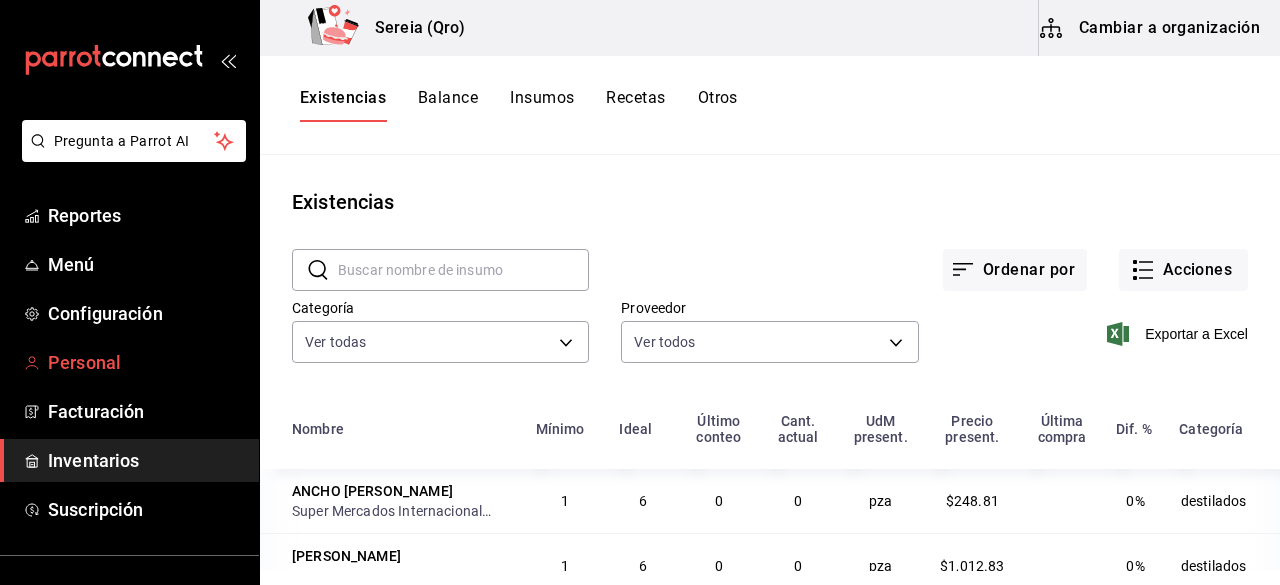 click on "Personal" at bounding box center [145, 362] 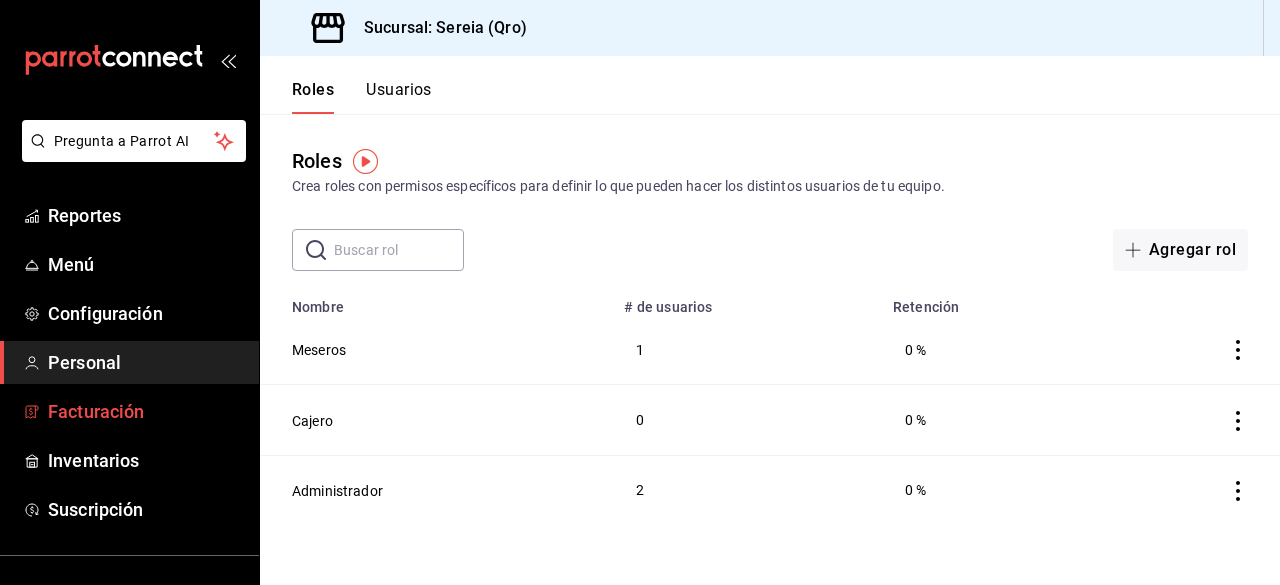 click on "Facturación" at bounding box center (145, 411) 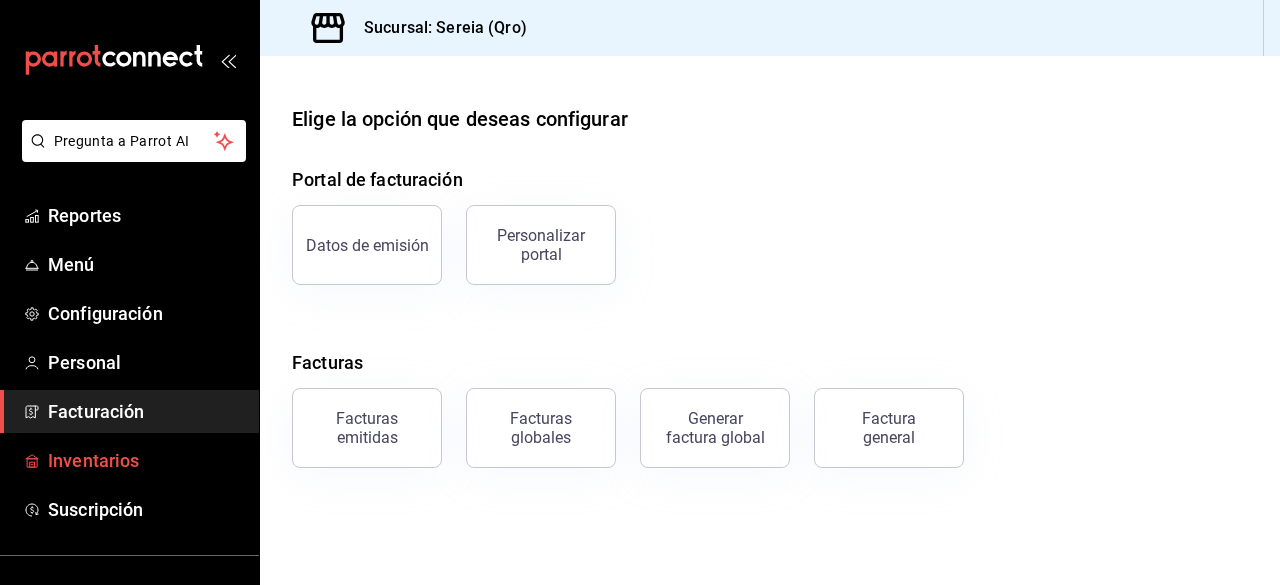 click on "Inventarios" at bounding box center [145, 460] 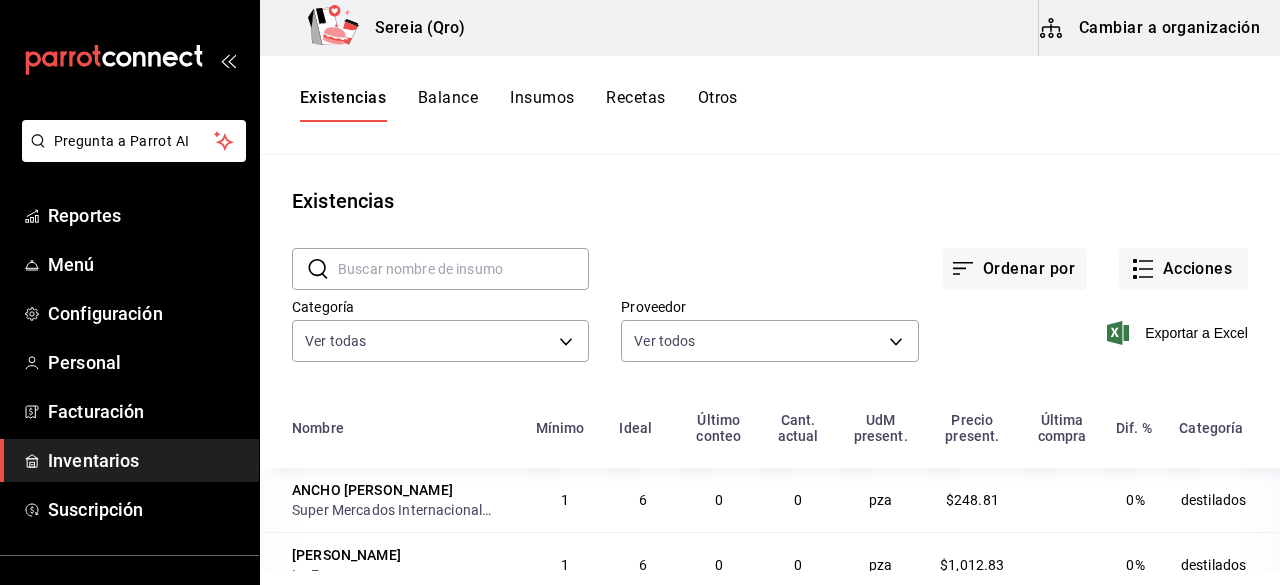 scroll, scrollTop: 0, scrollLeft: 0, axis: both 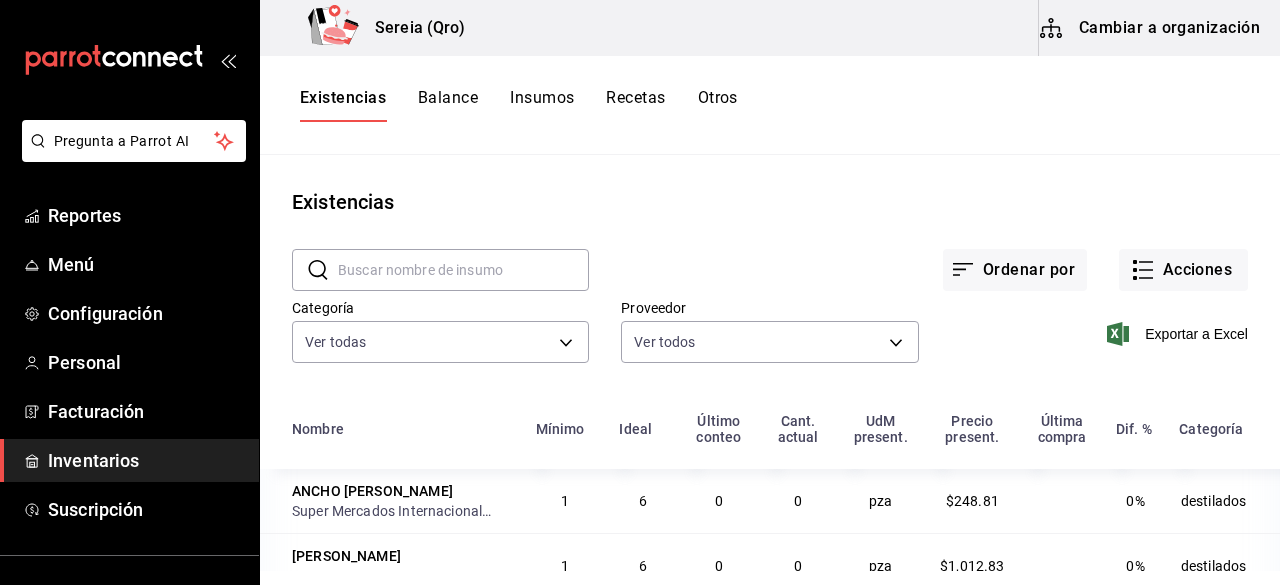 click on "Cambiar a organización" at bounding box center [1151, 28] 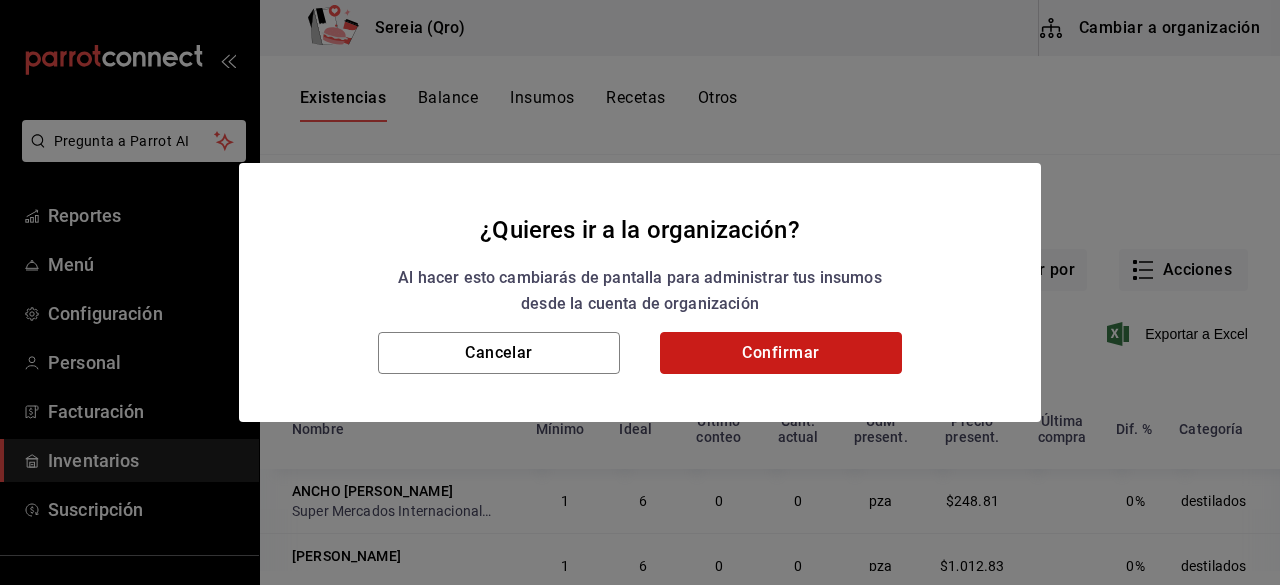 drag, startPoint x: 807, startPoint y: 362, endPoint x: 768, endPoint y: 365, distance: 39.115215 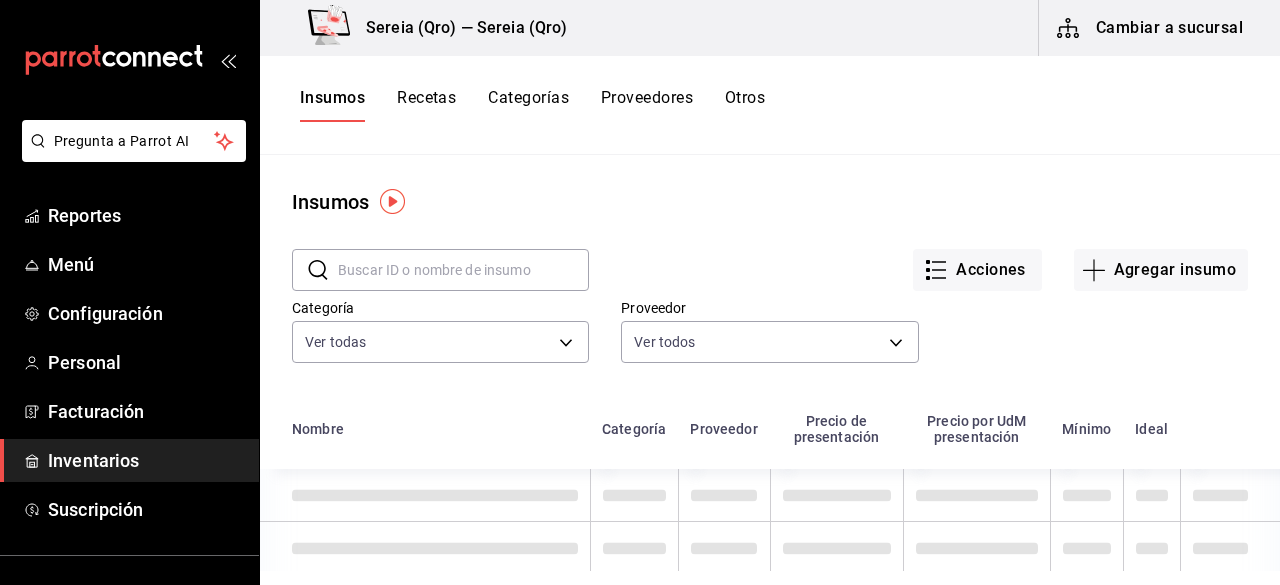 drag, startPoint x: 680, startPoint y: 91, endPoint x: 674, endPoint y: 131, distance: 40.4475 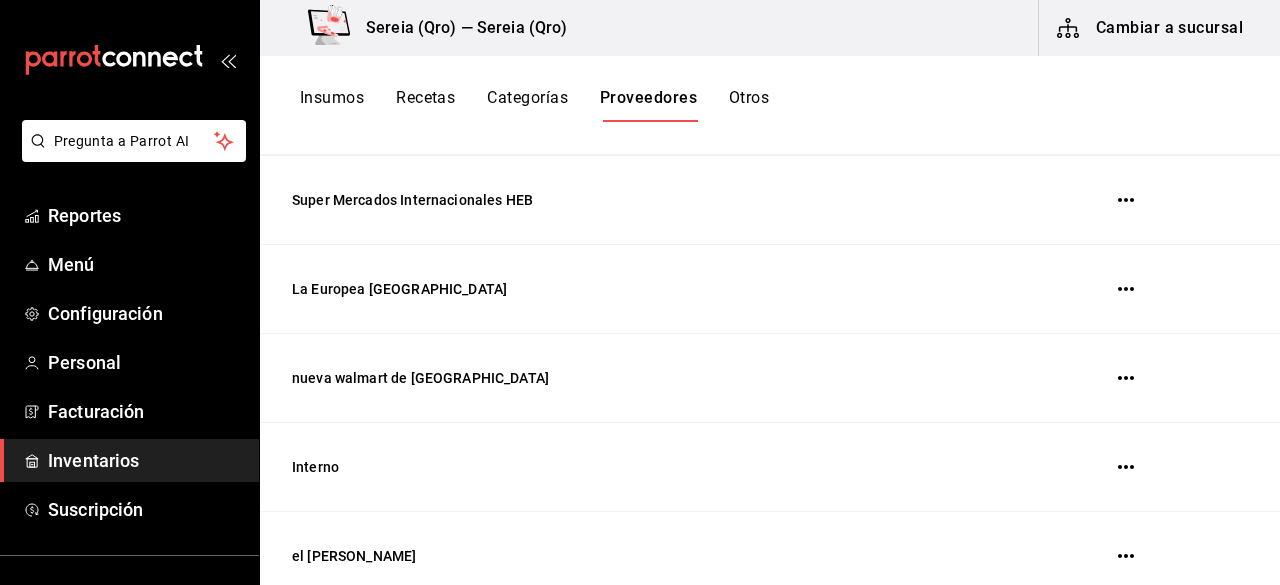 scroll, scrollTop: 0, scrollLeft: 0, axis: both 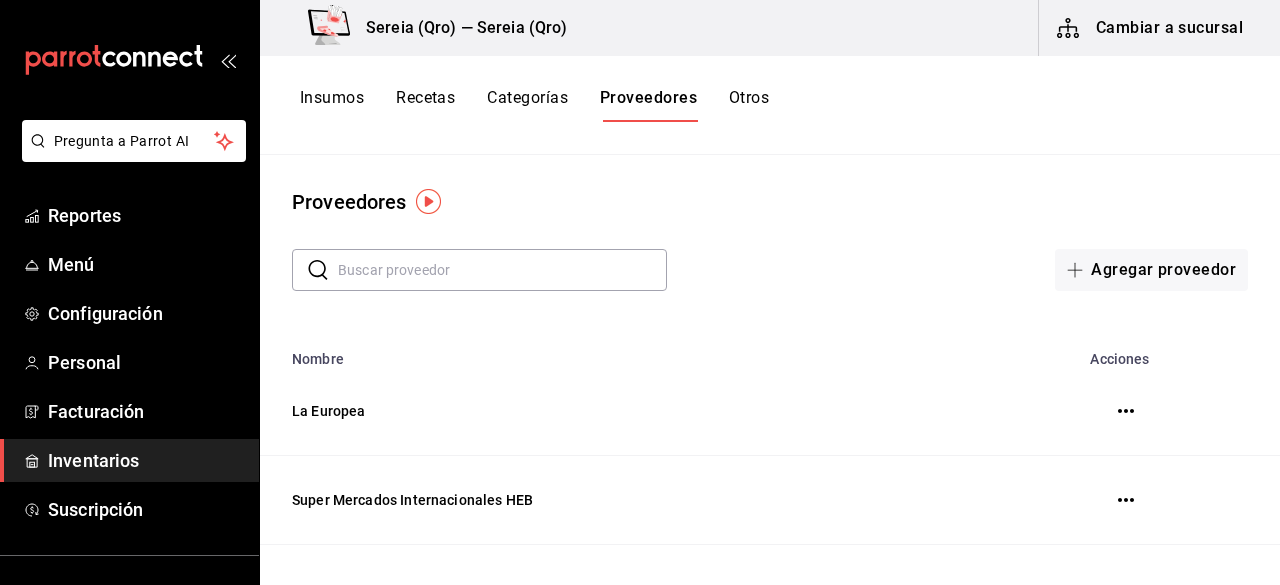 drag, startPoint x: 1116, startPoint y: 415, endPoint x: 1084, endPoint y: 418, distance: 32.140316 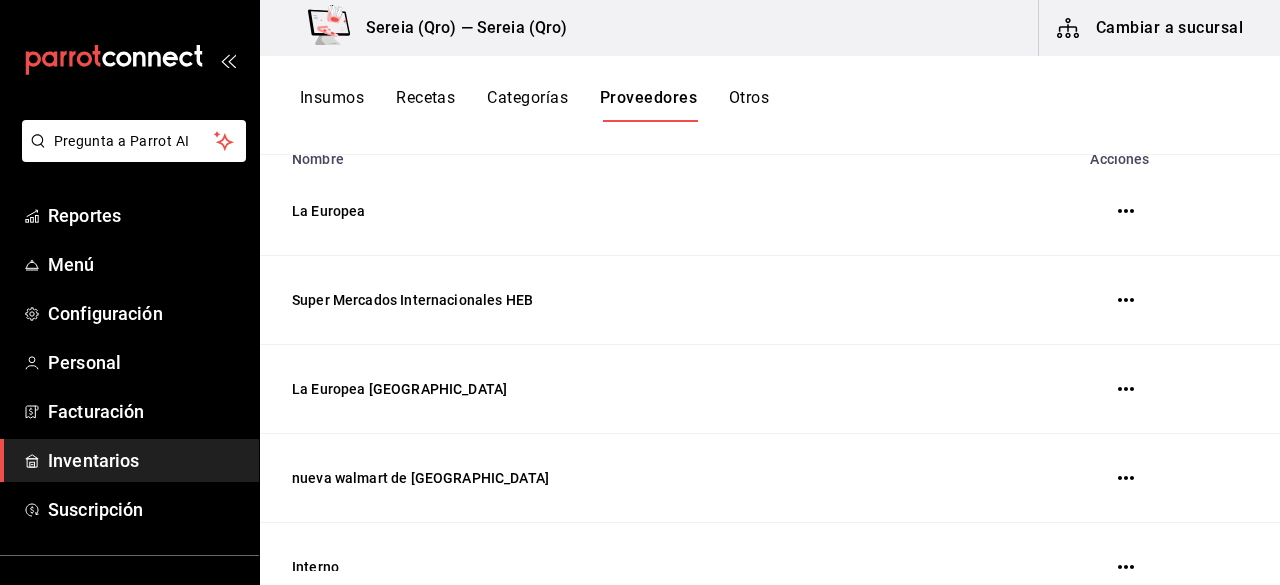 scroll, scrollTop: 100, scrollLeft: 0, axis: vertical 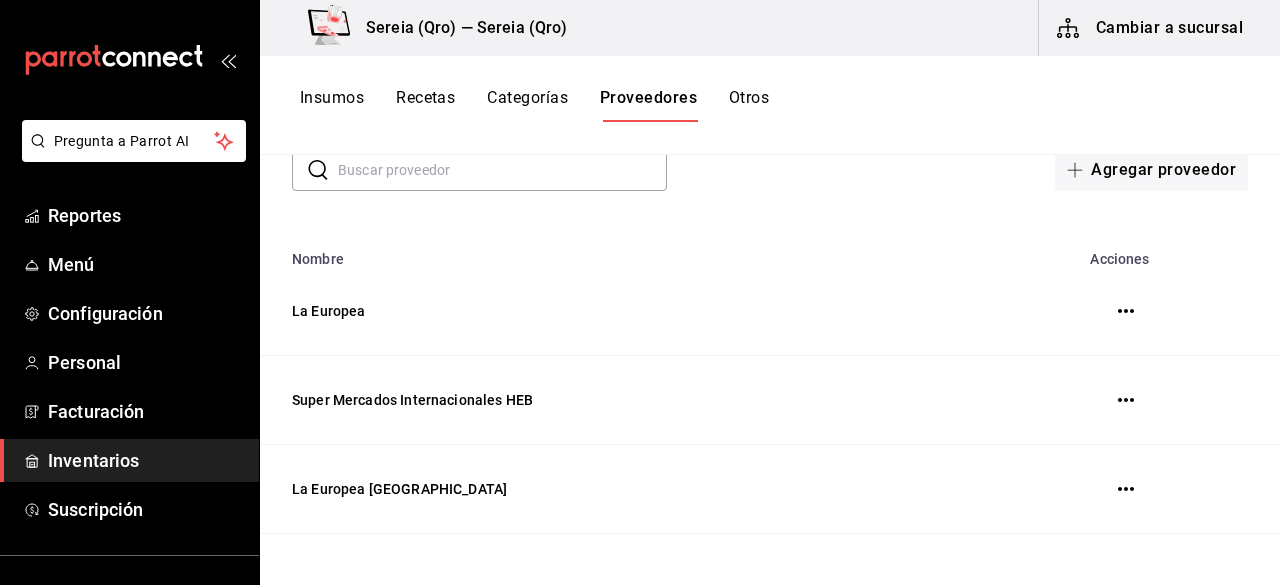 click at bounding box center [1126, 311] 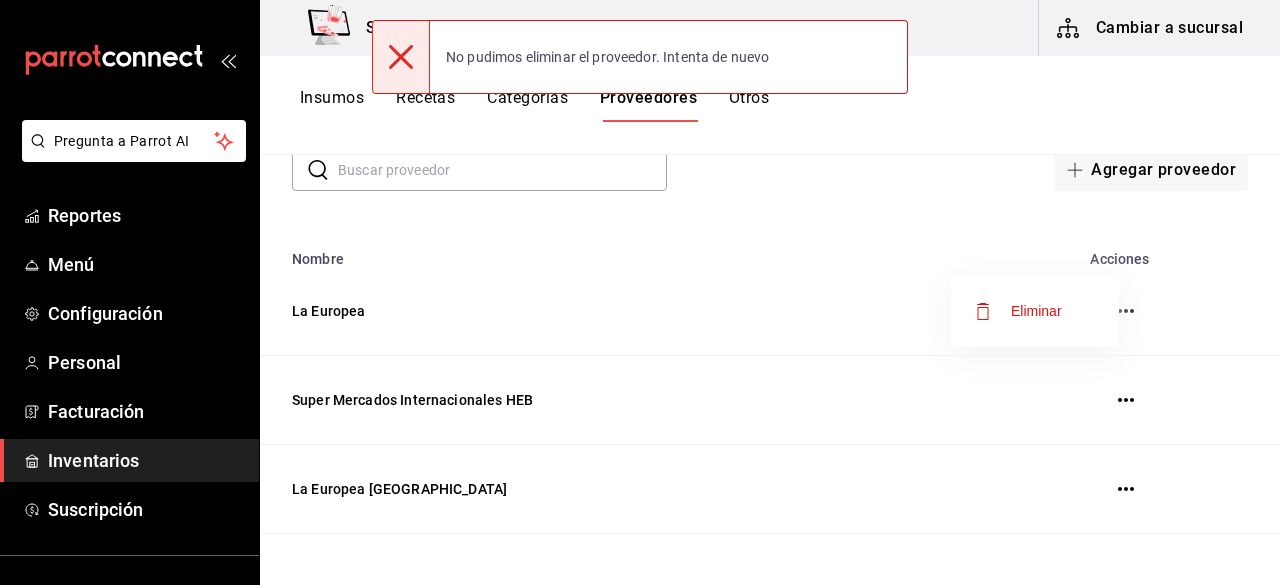 click on "Eliminar" at bounding box center [1036, 311] 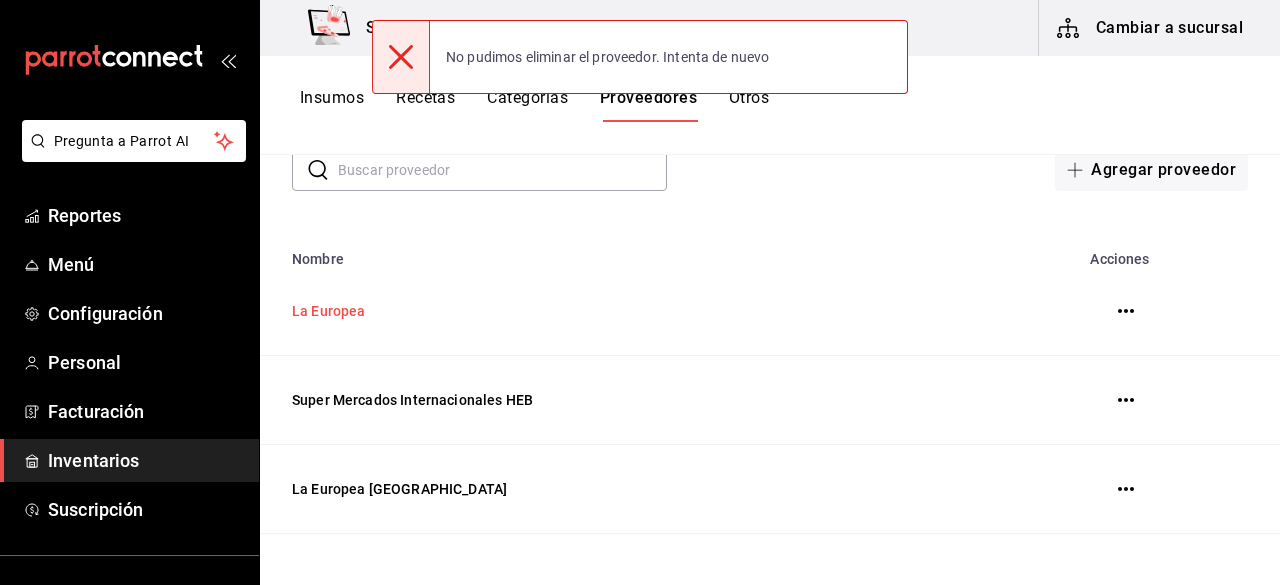 click on "La Europea" at bounding box center (620, 311) 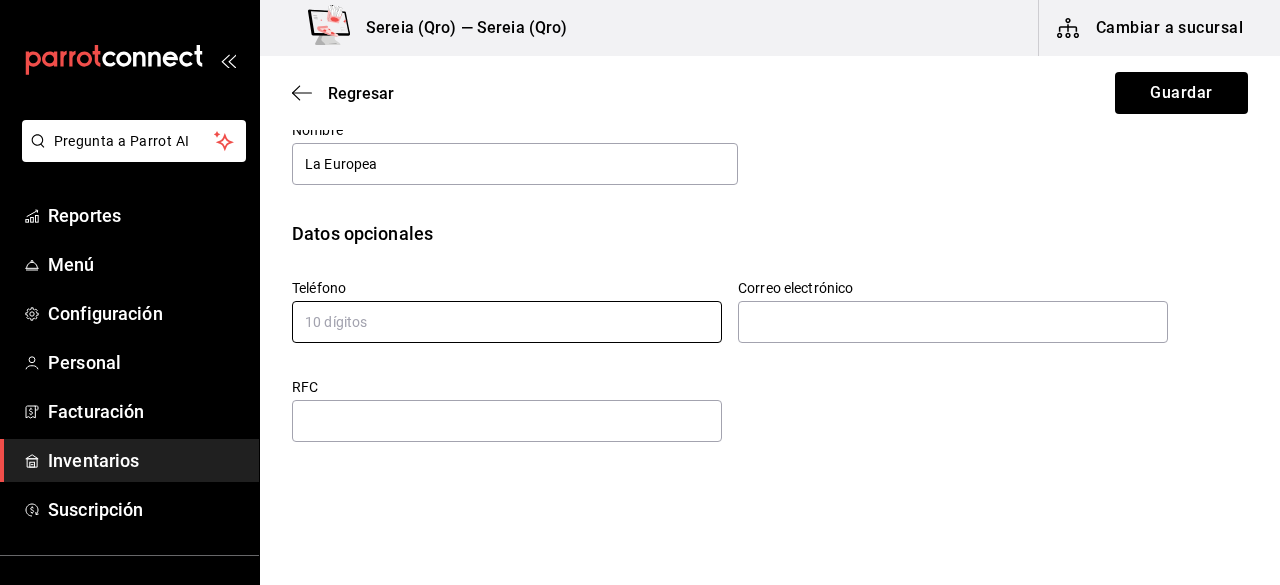 scroll, scrollTop: 9, scrollLeft: 0, axis: vertical 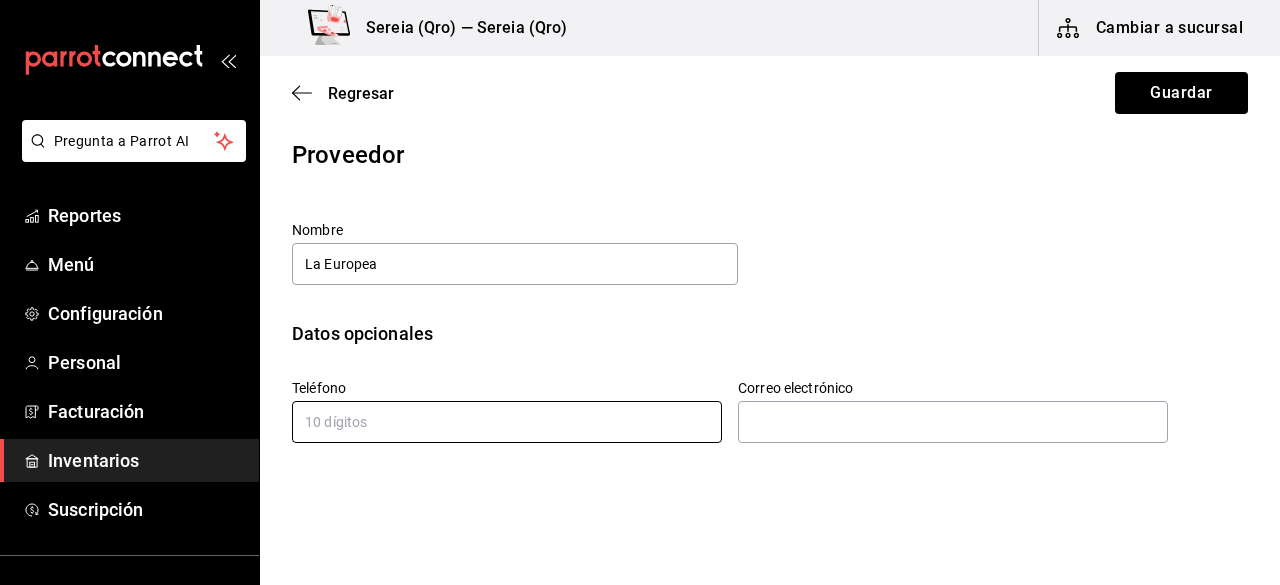 click at bounding box center [507, 422] 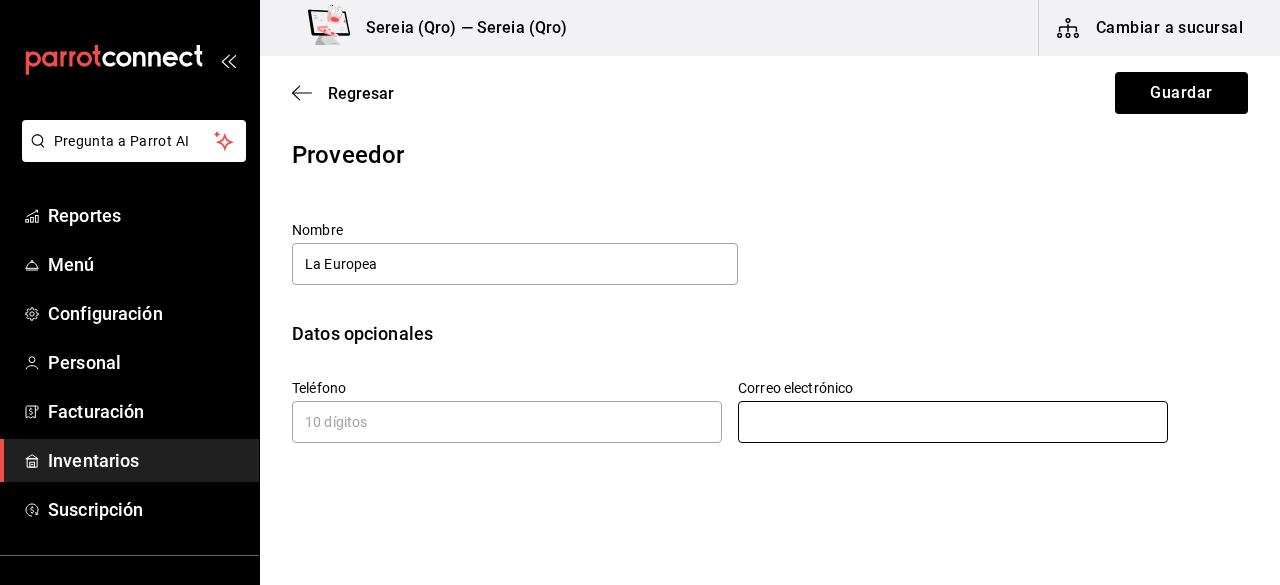 click at bounding box center (953, 422) 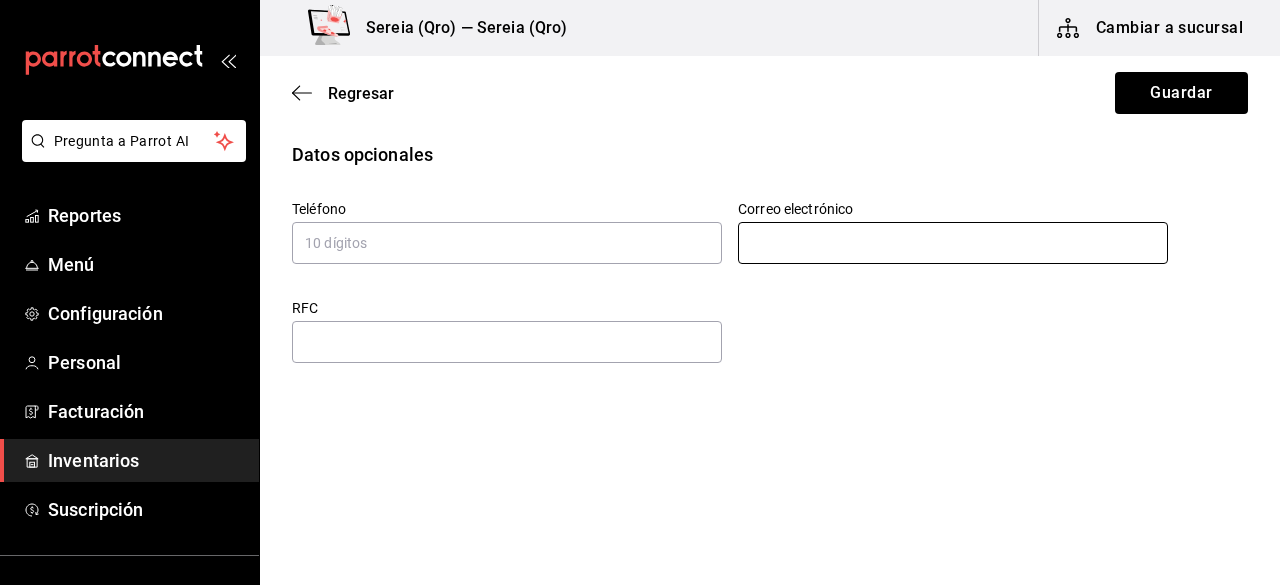 scroll, scrollTop: 209, scrollLeft: 0, axis: vertical 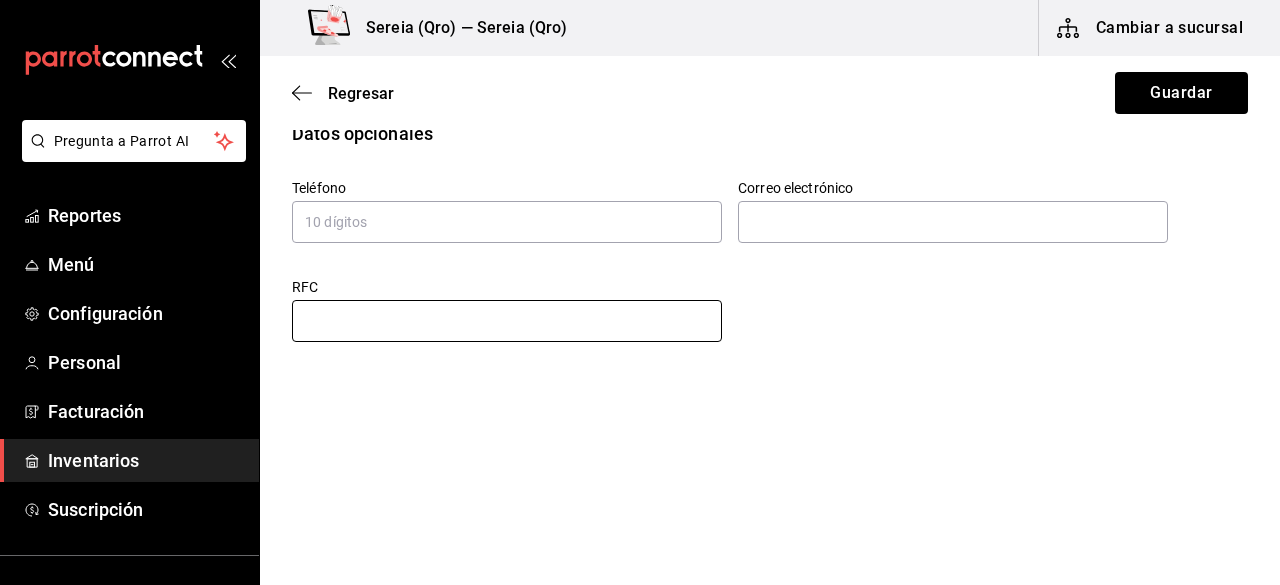 click at bounding box center [507, 321] 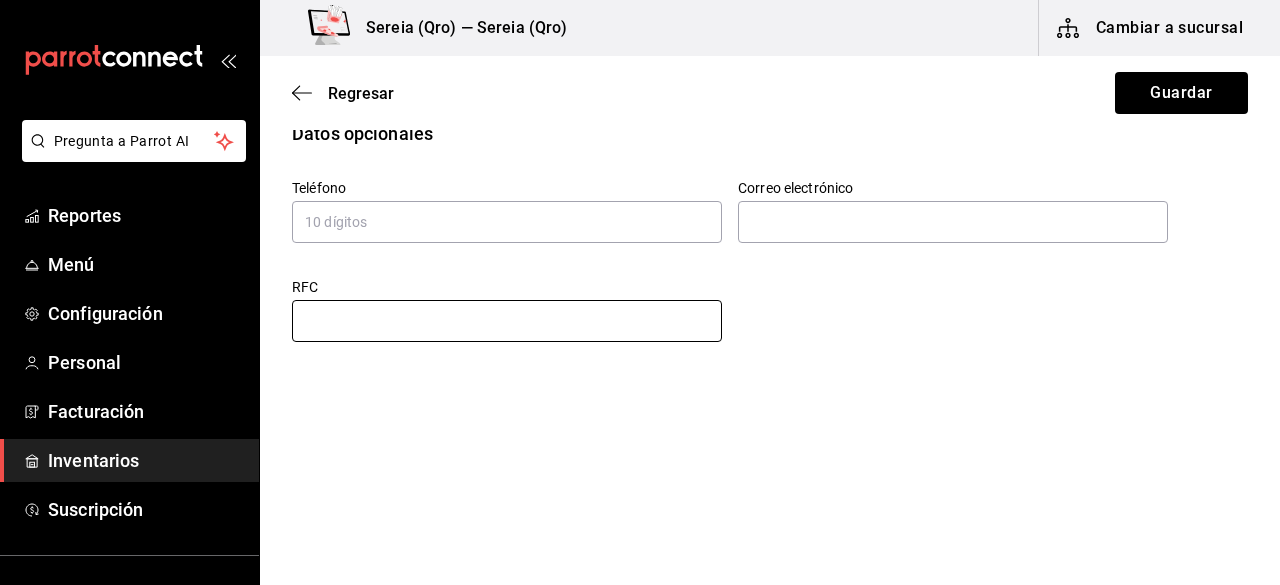 scroll, scrollTop: 9, scrollLeft: 0, axis: vertical 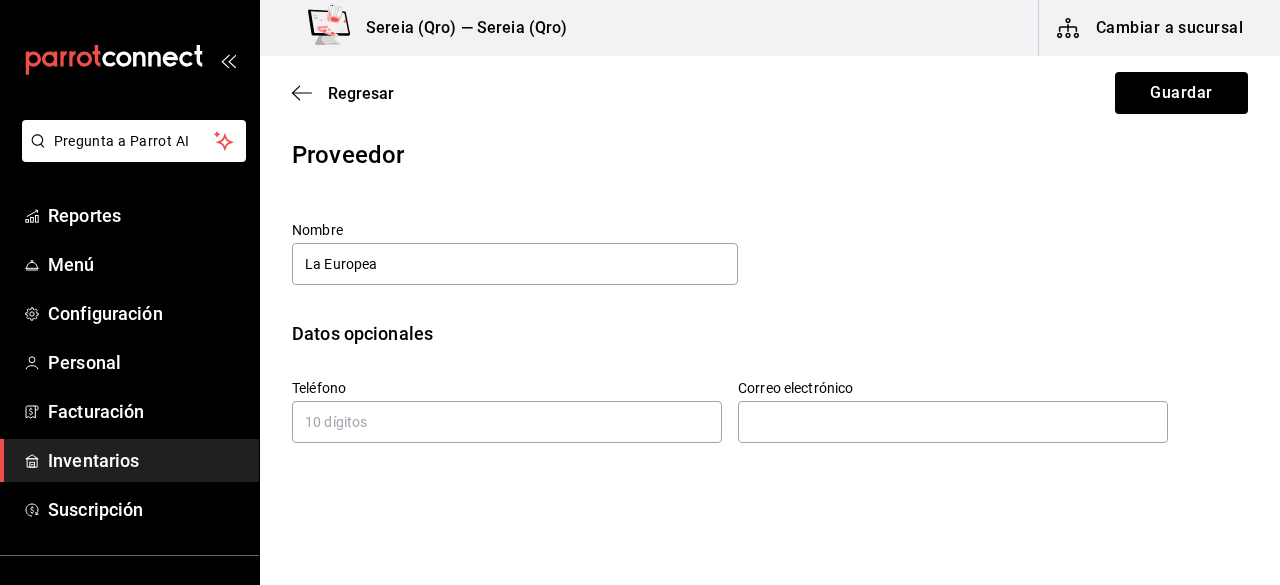 click on "Nombre La Europea" at bounding box center (770, 254) 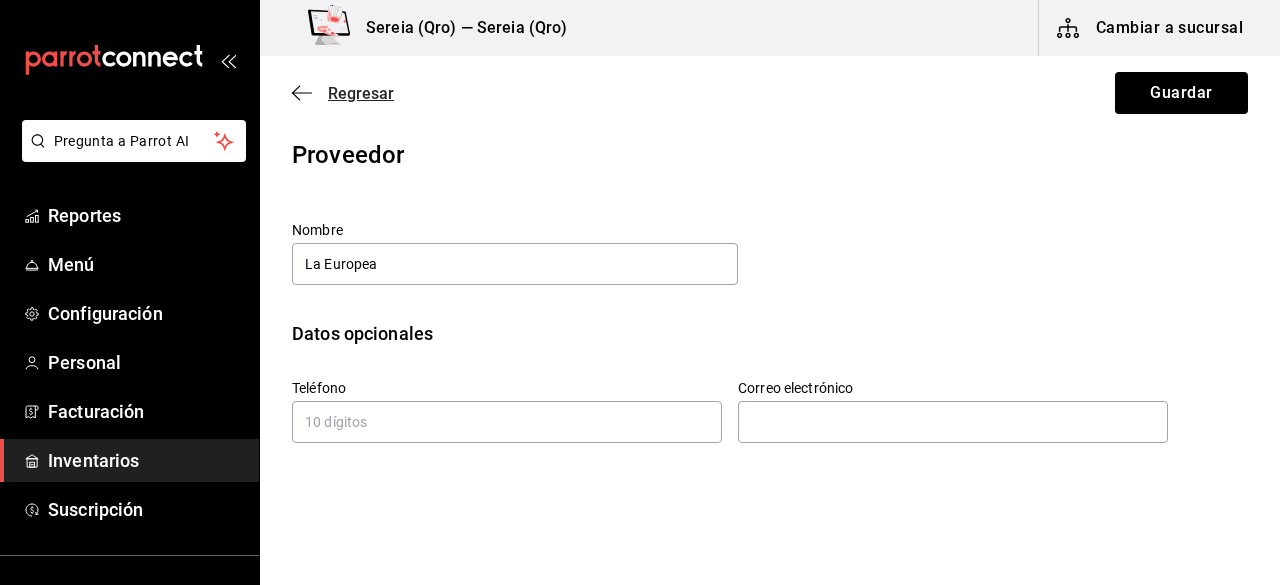 click 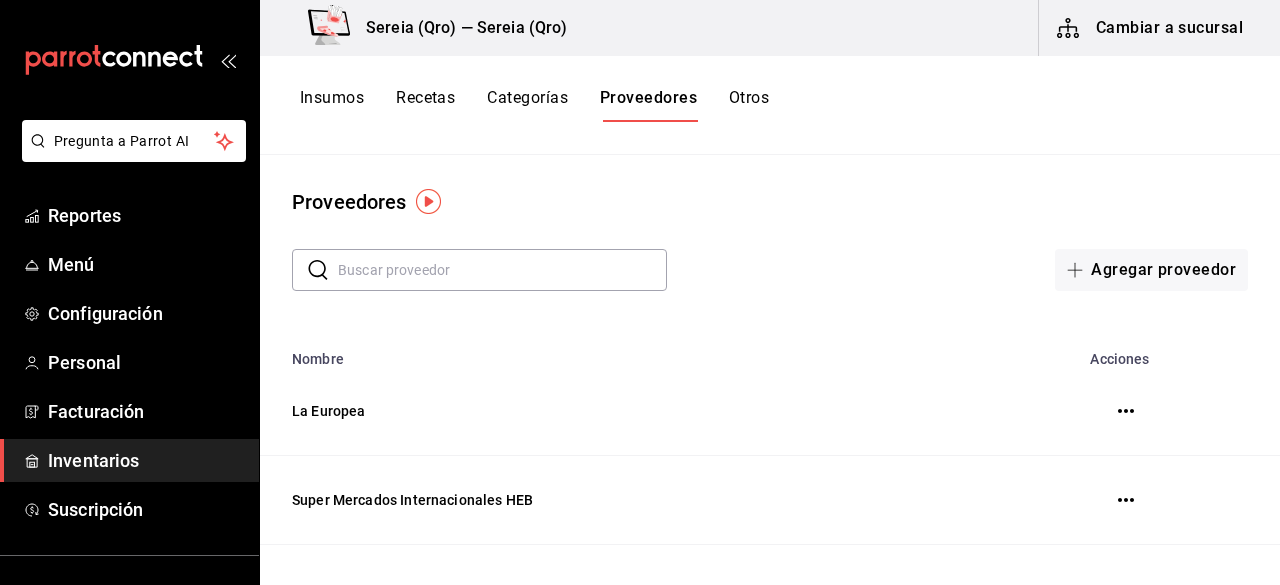click 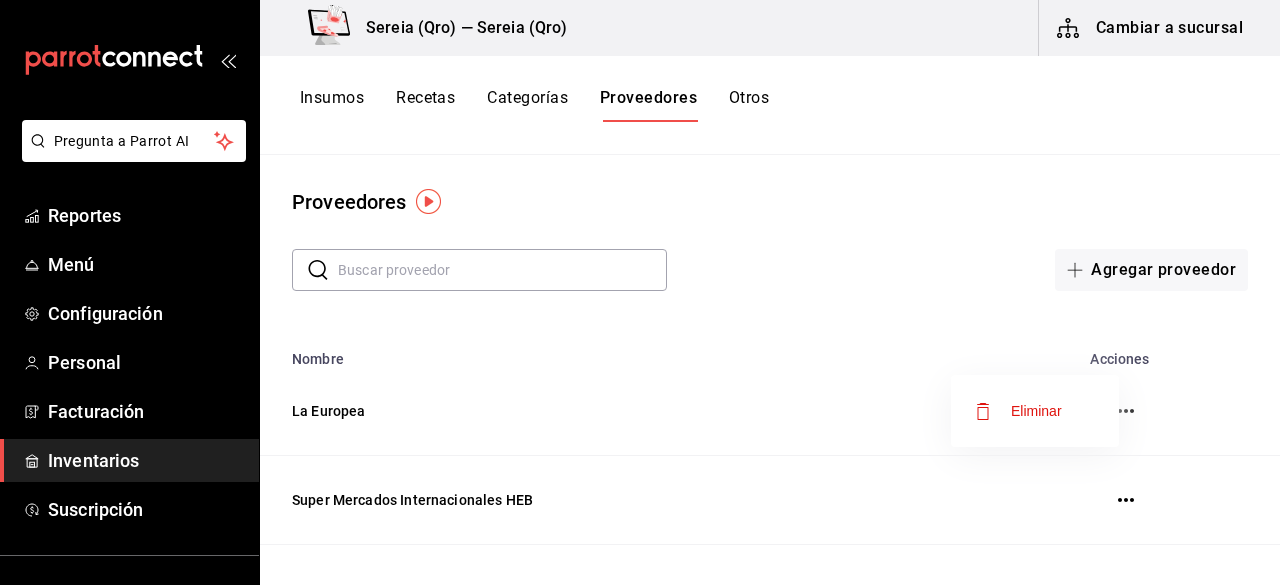 click on "Eliminar" at bounding box center [1036, 411] 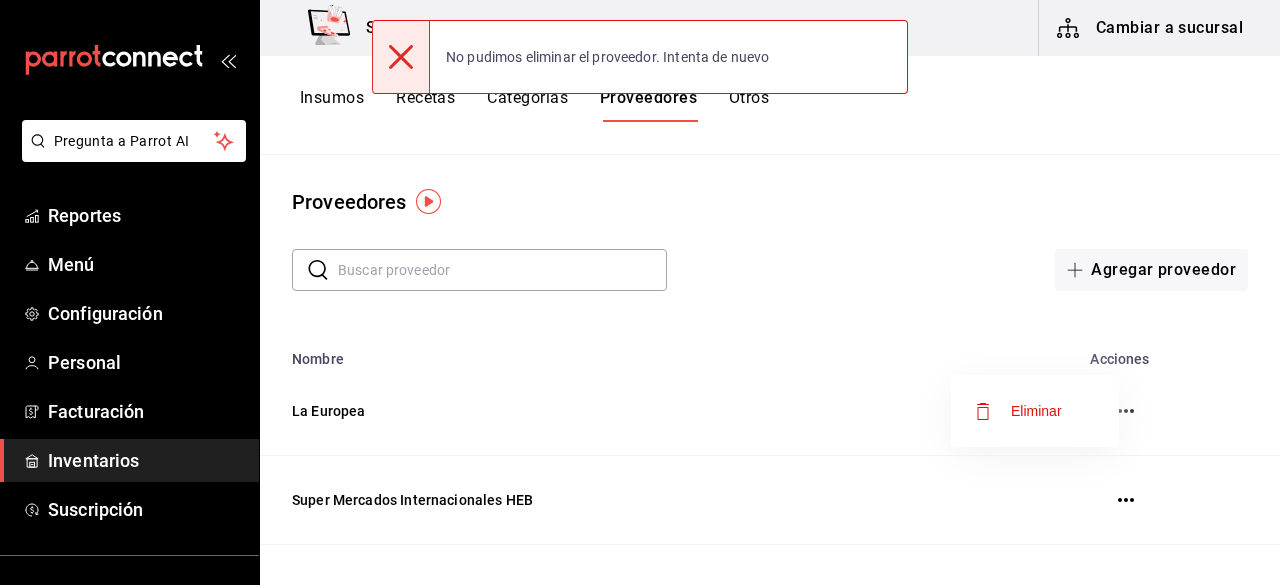 click at bounding box center (640, 292) 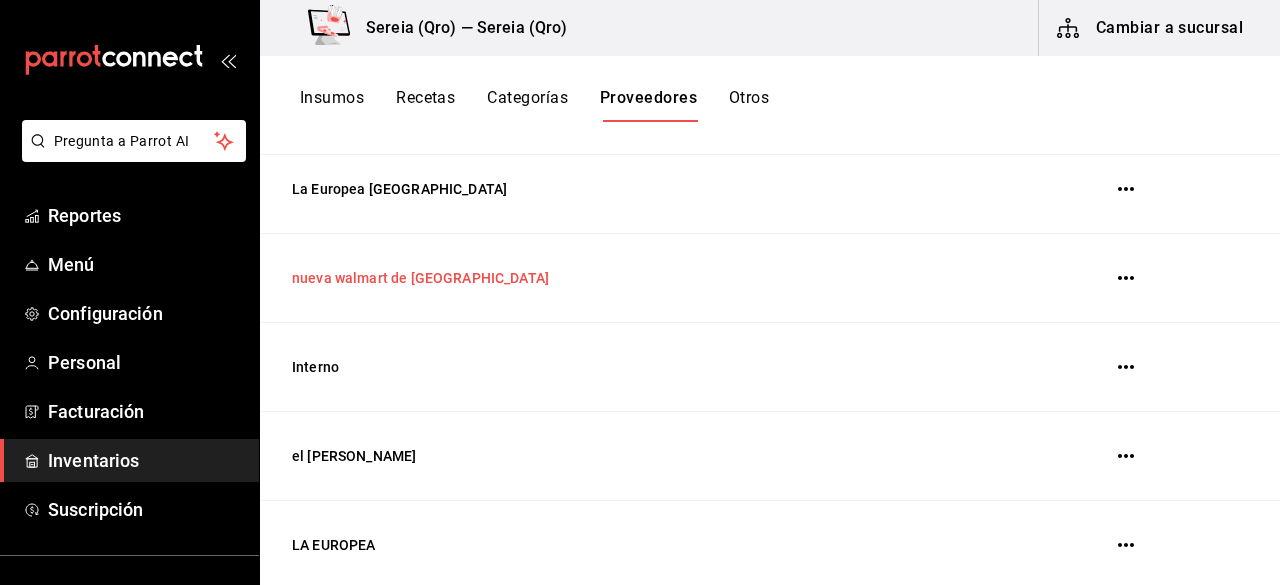 scroll, scrollTop: 600, scrollLeft: 0, axis: vertical 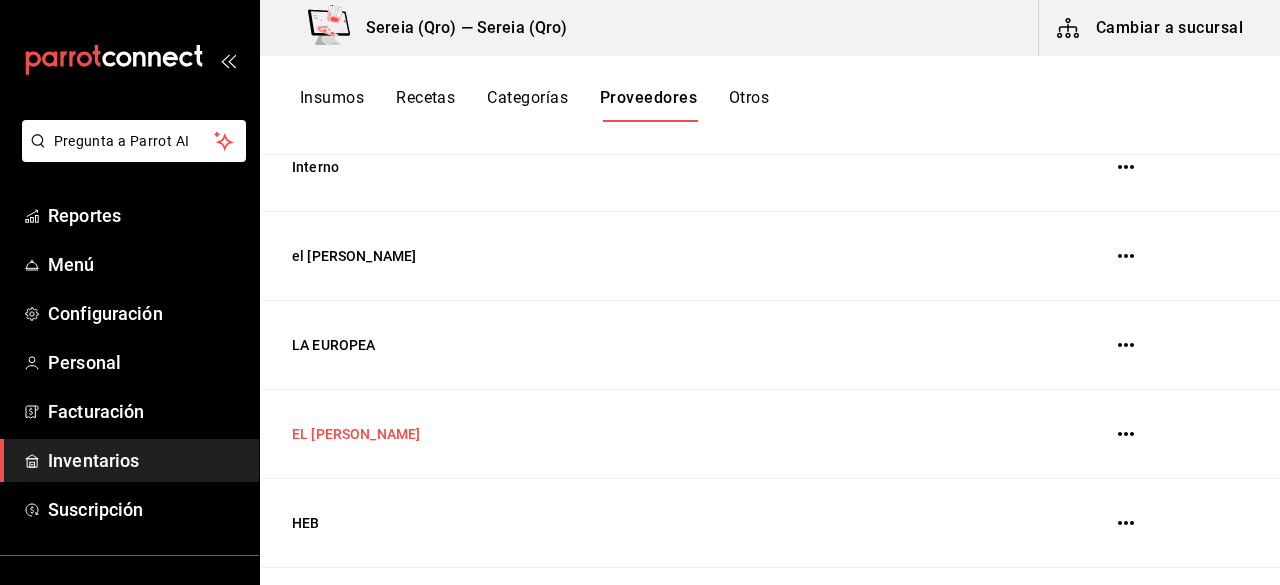 click on "EL [PERSON_NAME]" at bounding box center [620, 434] 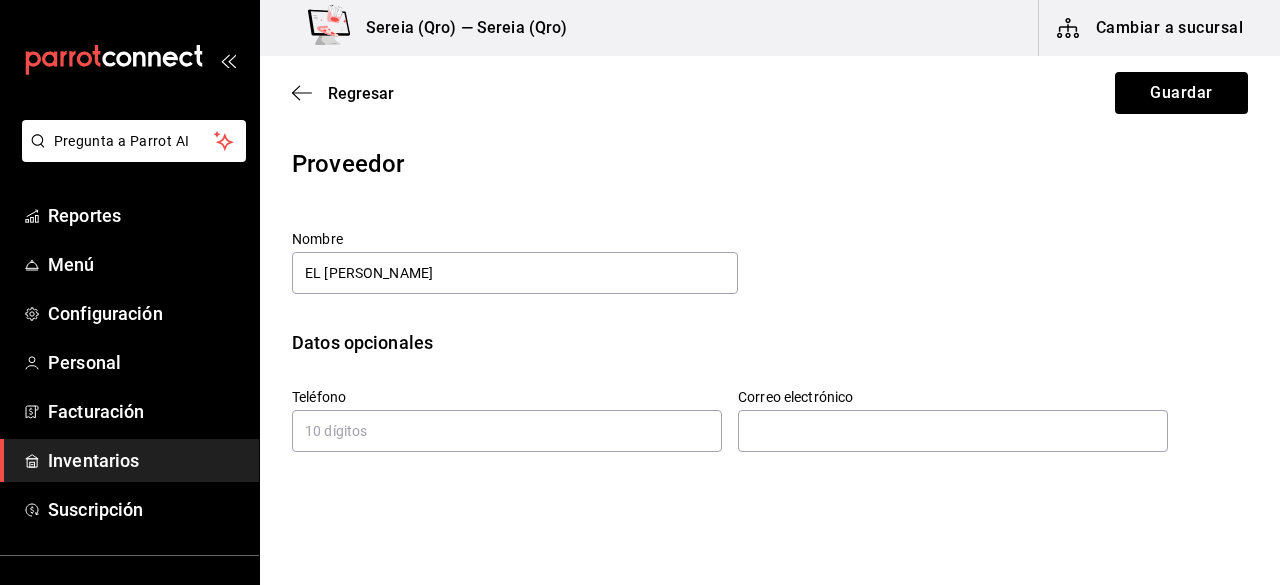 scroll, scrollTop: 0, scrollLeft: 0, axis: both 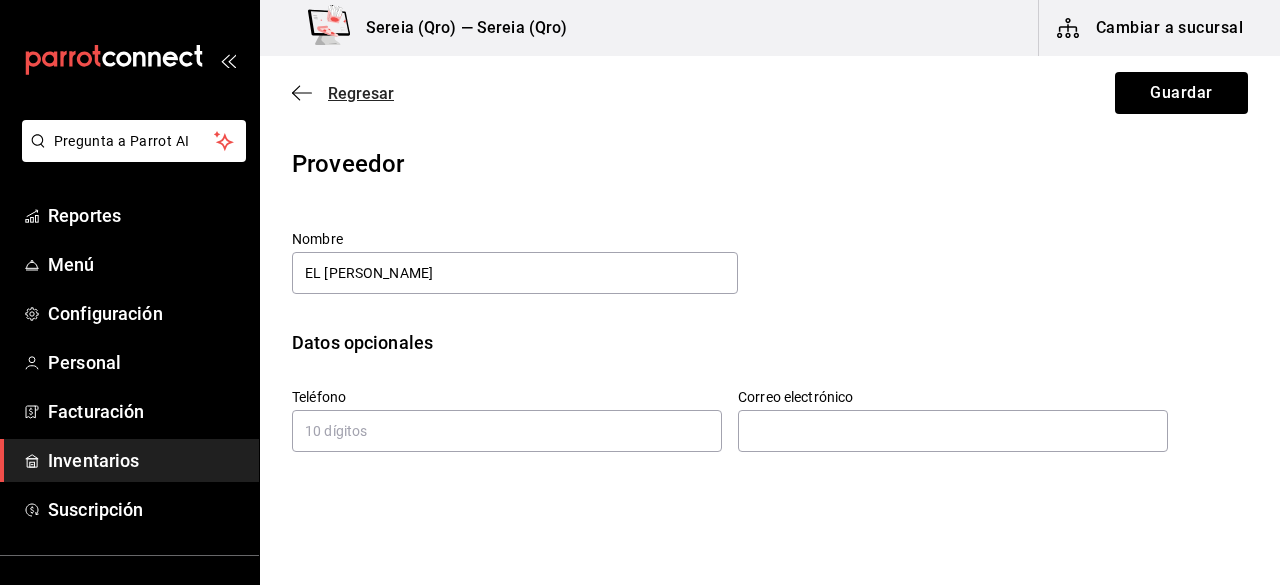 click on "Regresar" at bounding box center (361, 93) 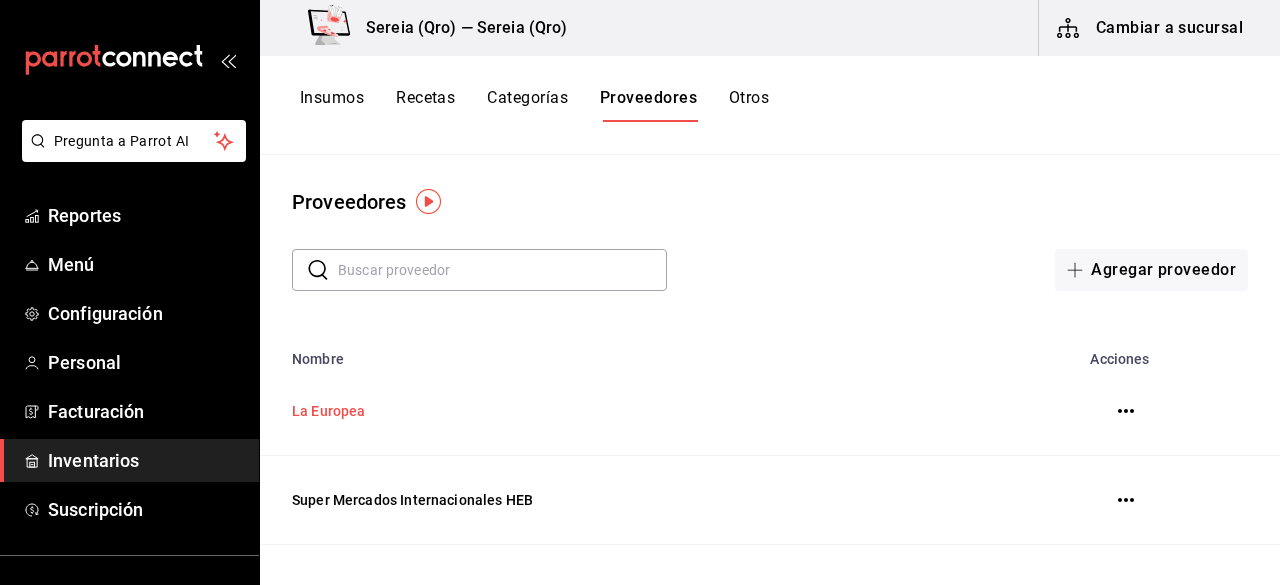 click on "La Europea" at bounding box center (620, 411) 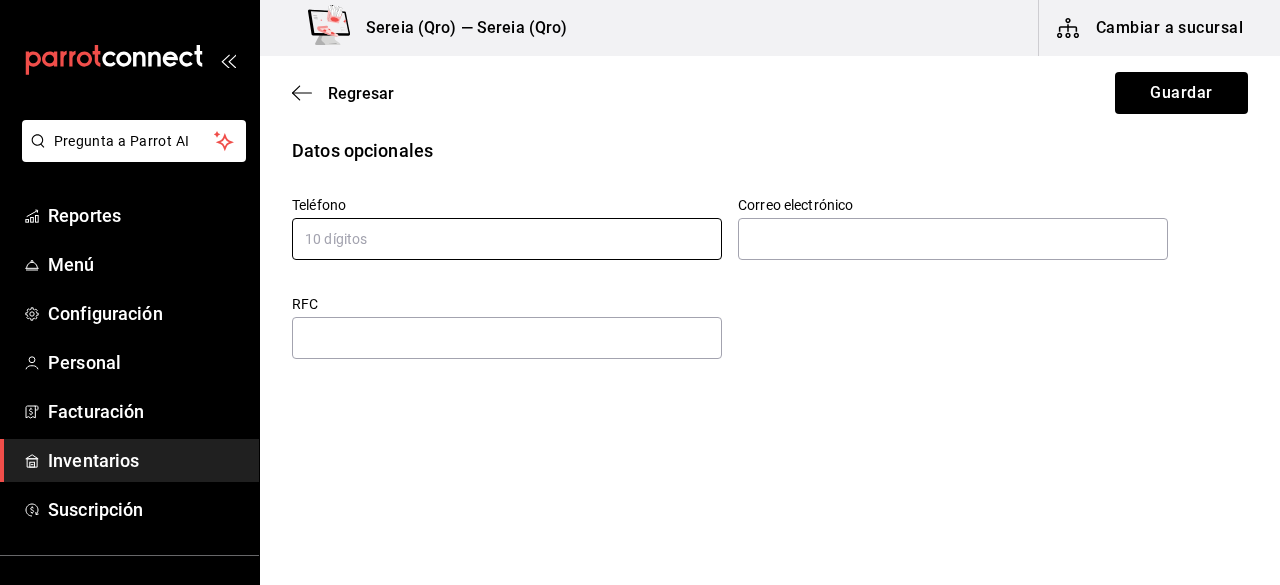 scroll, scrollTop: 209, scrollLeft: 0, axis: vertical 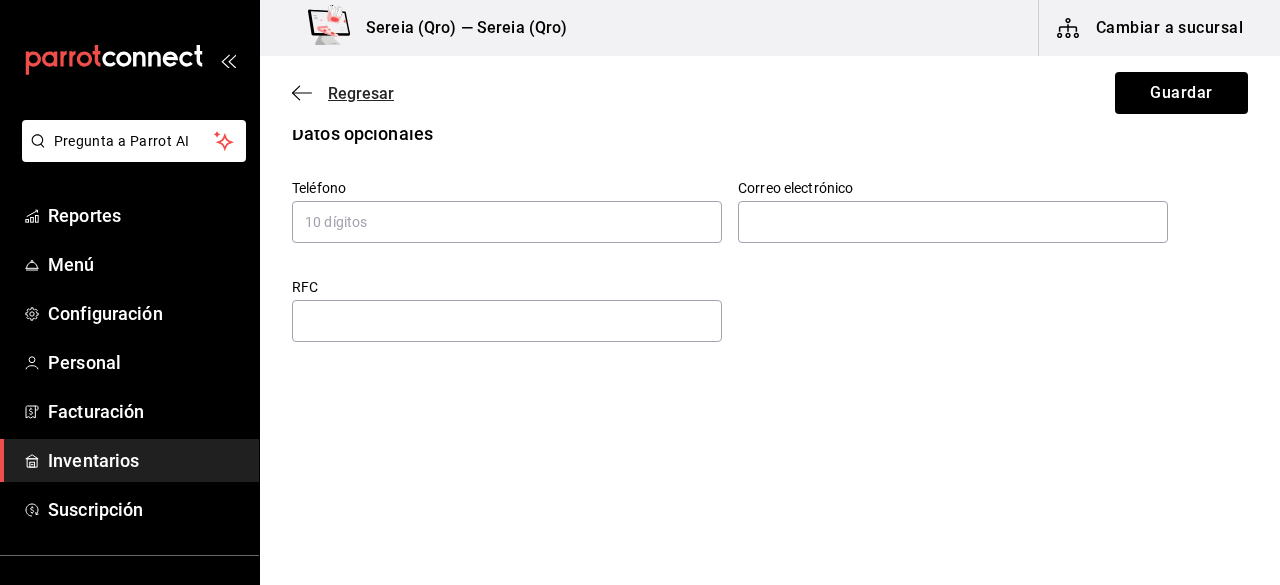 click on "Regresar" at bounding box center (361, 93) 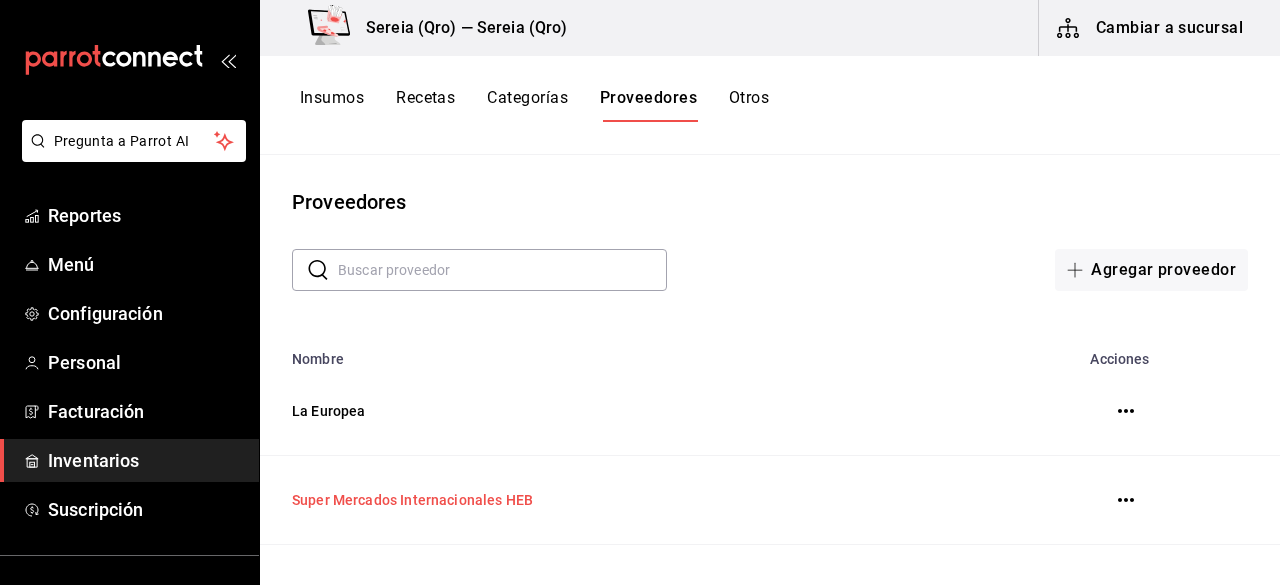 scroll, scrollTop: 100, scrollLeft: 0, axis: vertical 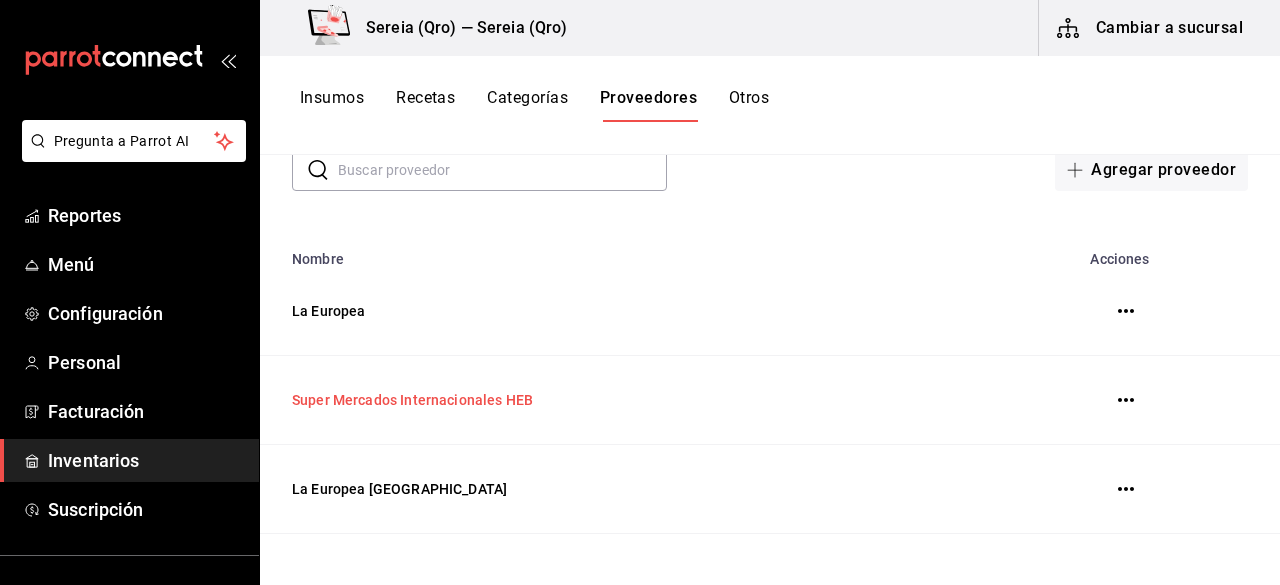click on "Super Mercados Internacionales HEB" at bounding box center [620, 400] 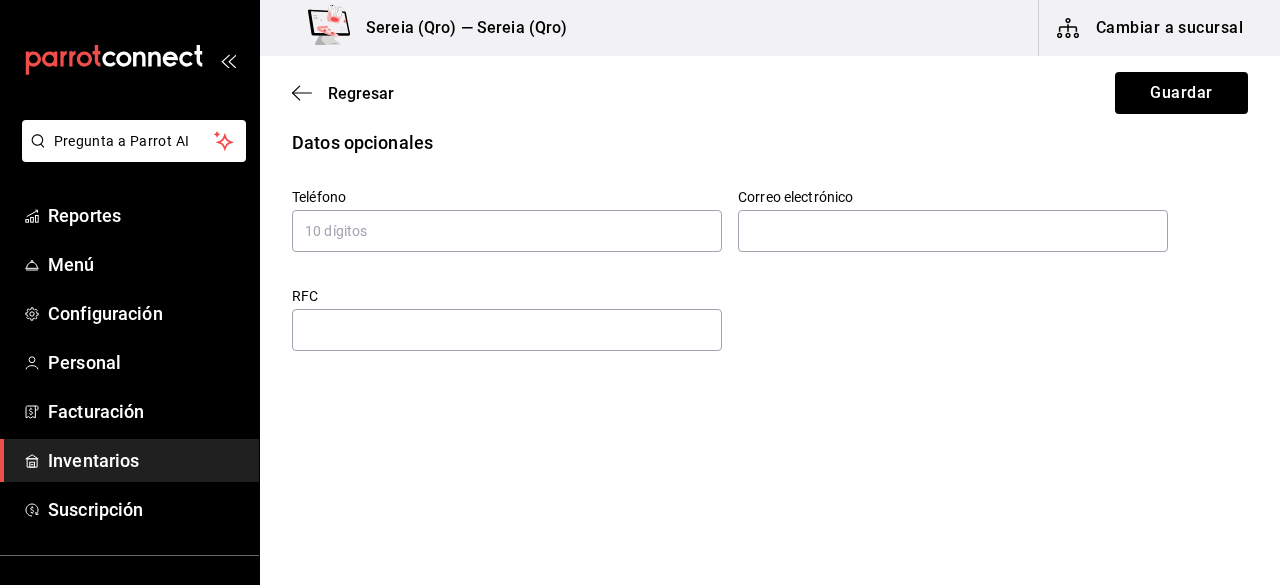 scroll, scrollTop: 0, scrollLeft: 0, axis: both 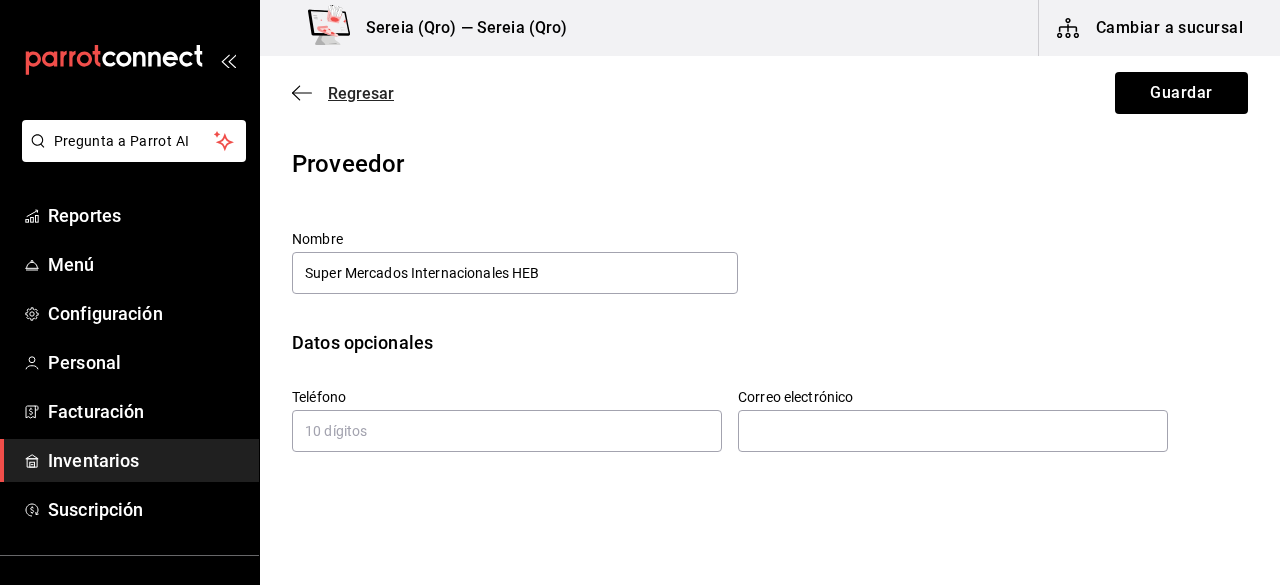 click on "Regresar" at bounding box center [361, 93] 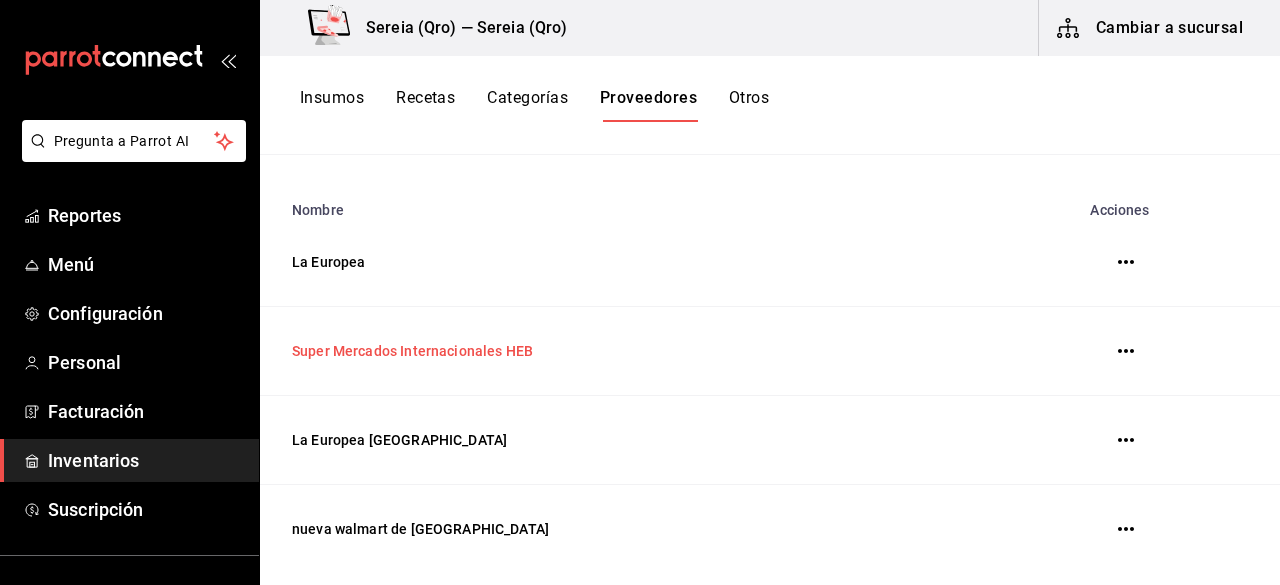 scroll, scrollTop: 200, scrollLeft: 0, axis: vertical 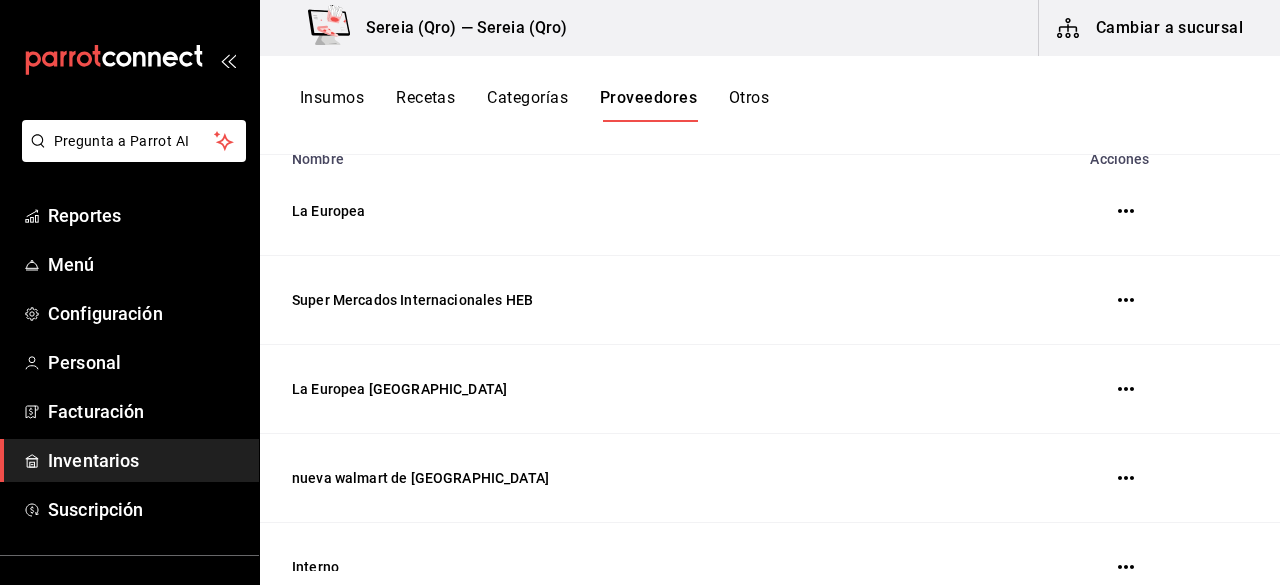 click 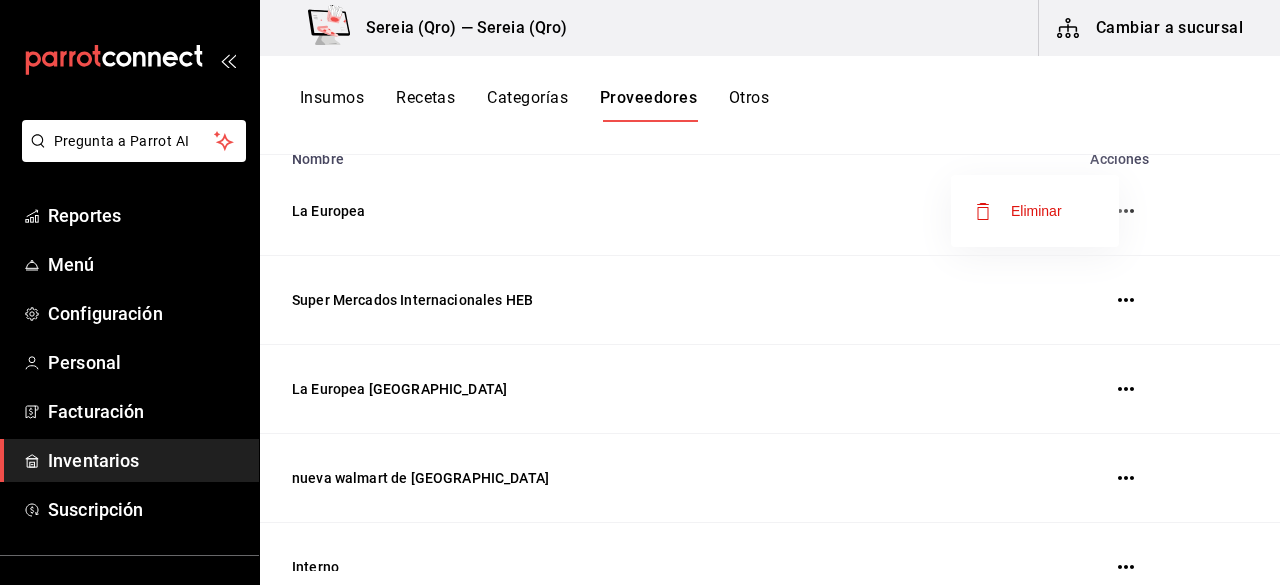 click on "Eliminar" at bounding box center [1036, 211] 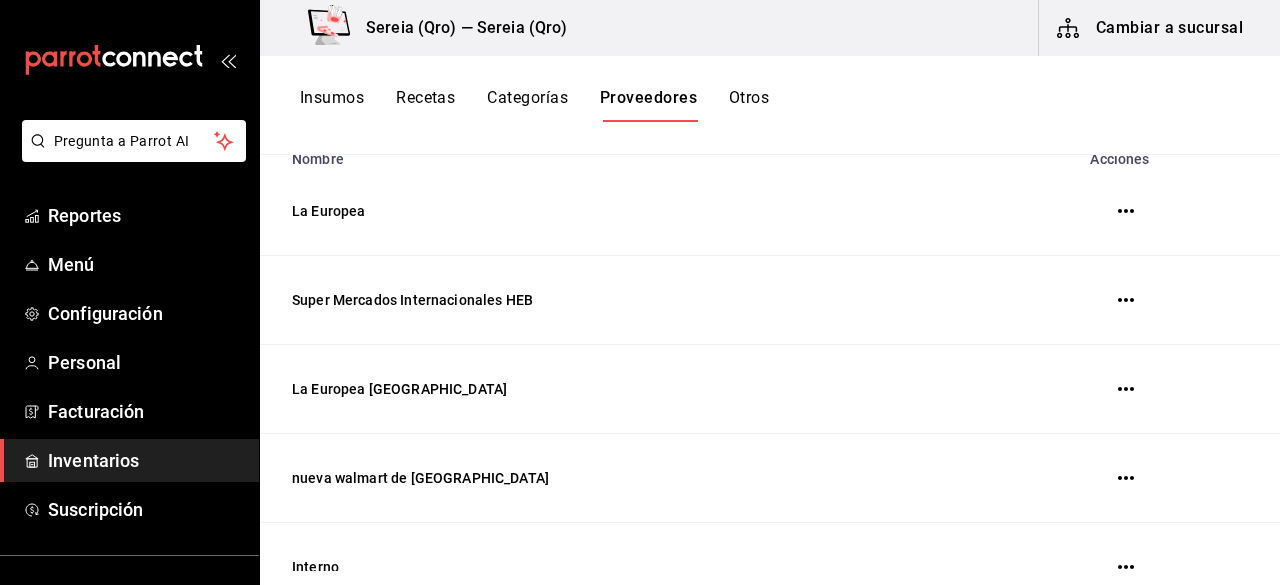 click 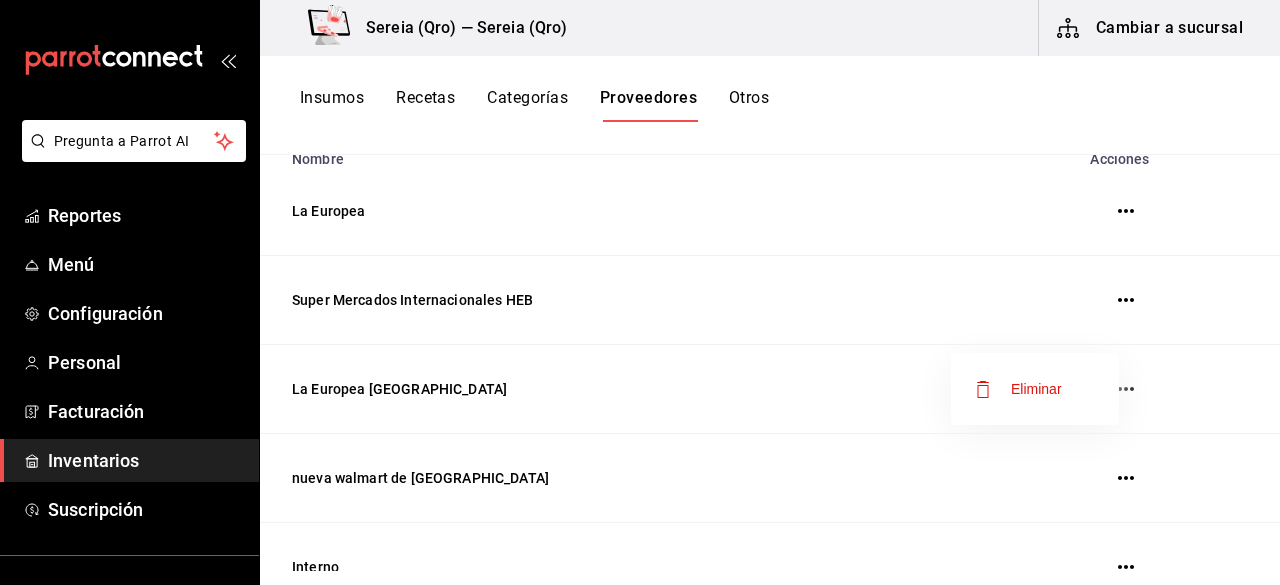 click on "Eliminar" at bounding box center [1036, 389] 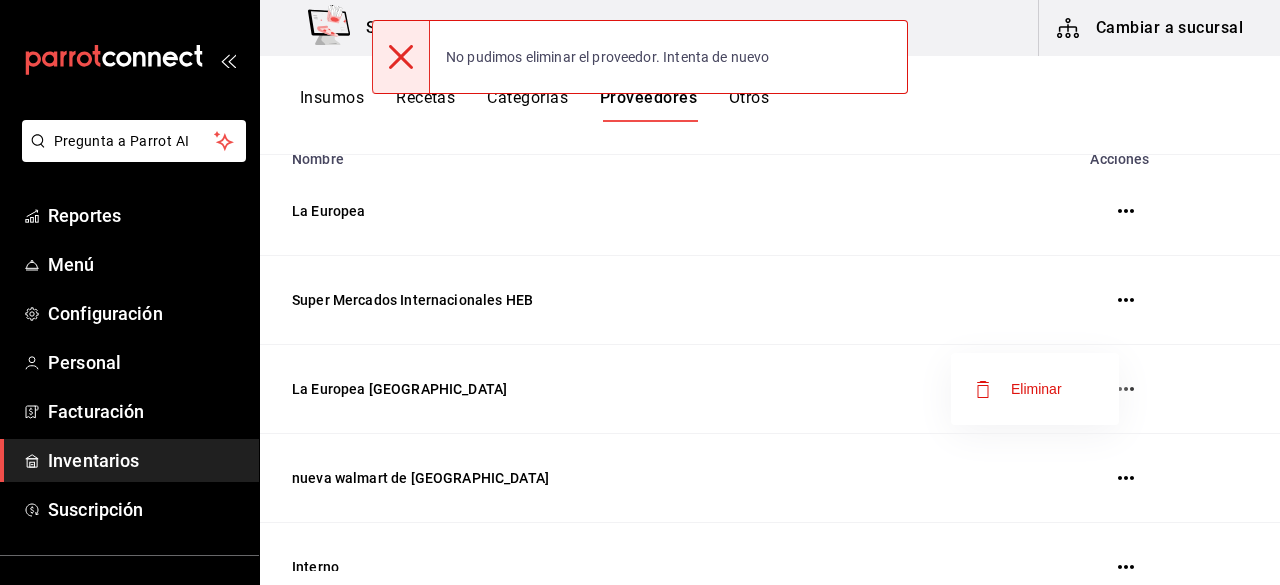 click at bounding box center (640, 292) 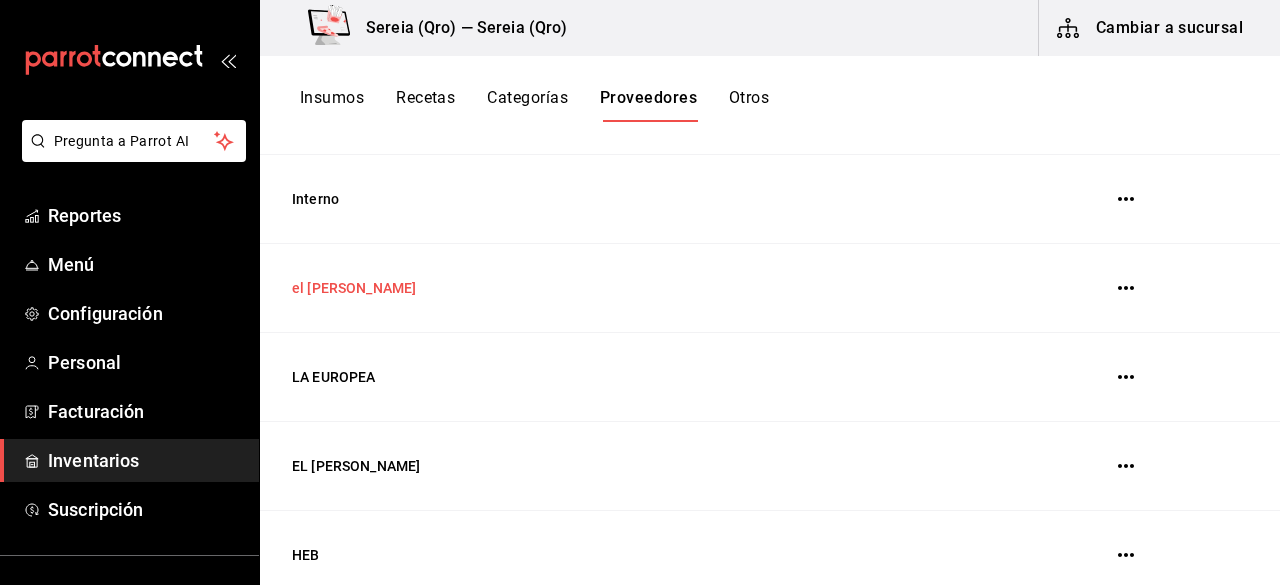 scroll, scrollTop: 600, scrollLeft: 0, axis: vertical 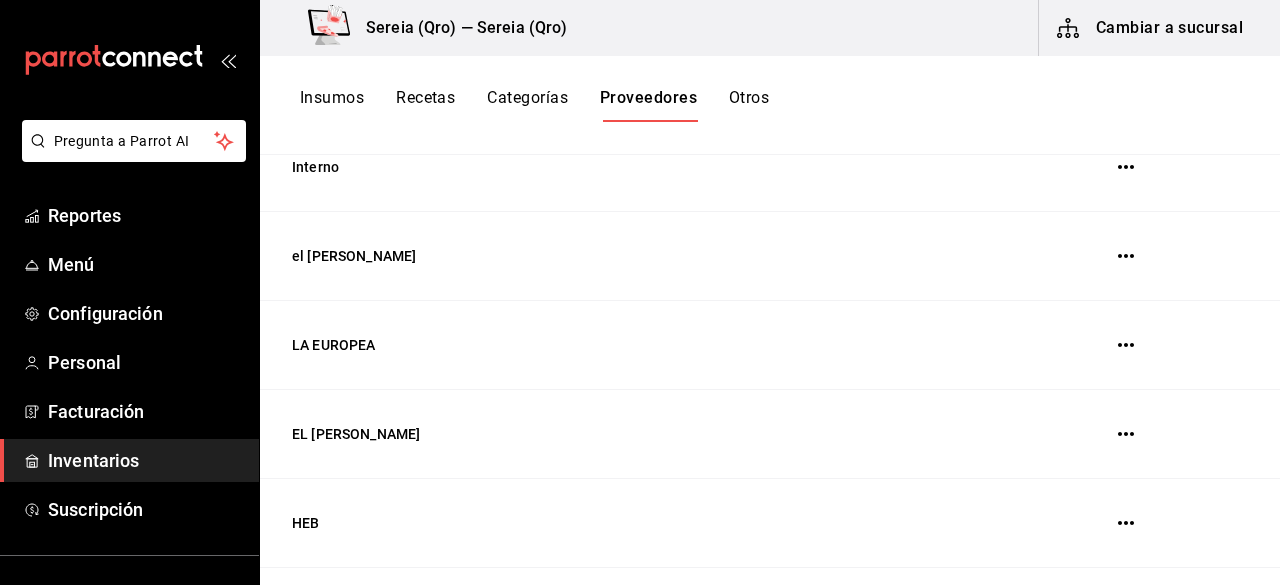 click 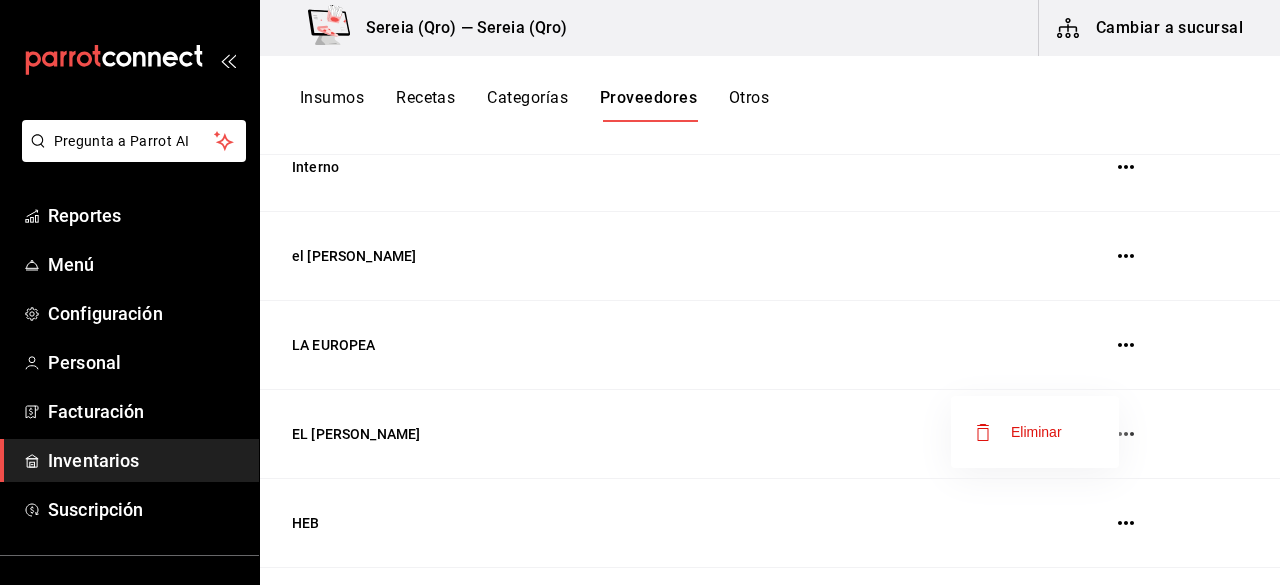 click on "Eliminar" at bounding box center [1036, 432] 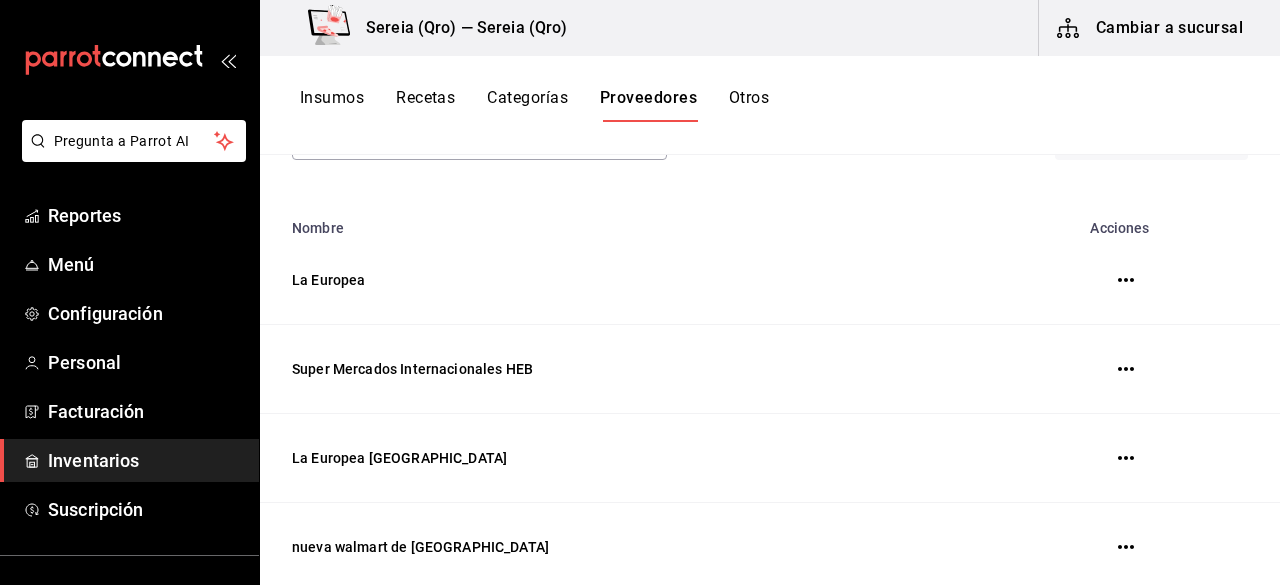 scroll, scrollTop: 100, scrollLeft: 0, axis: vertical 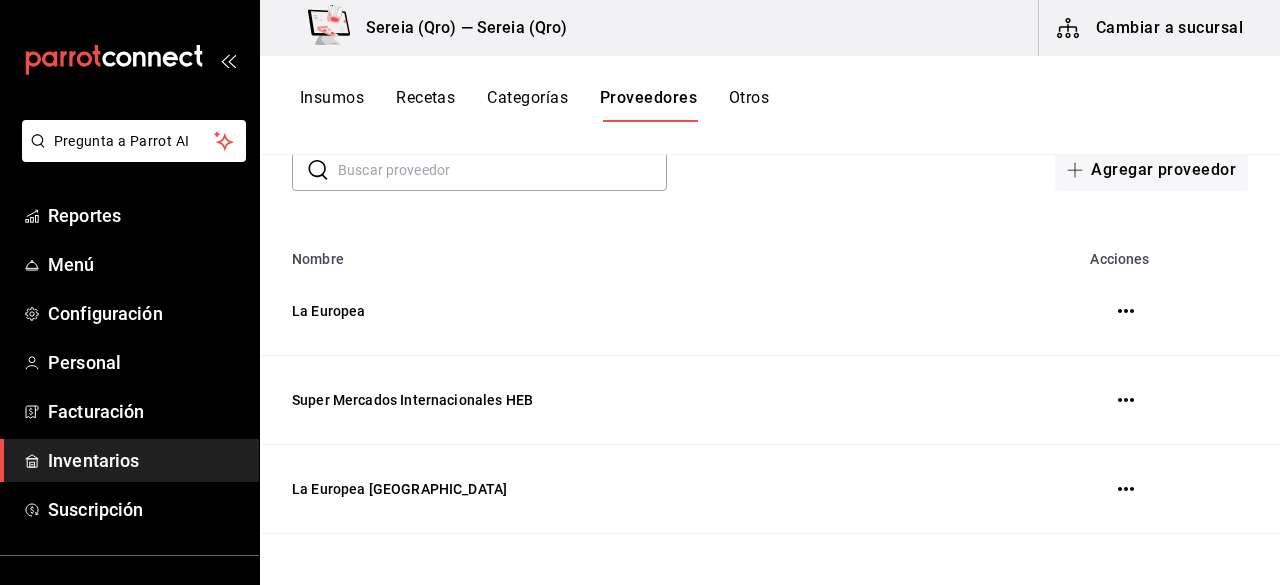 click 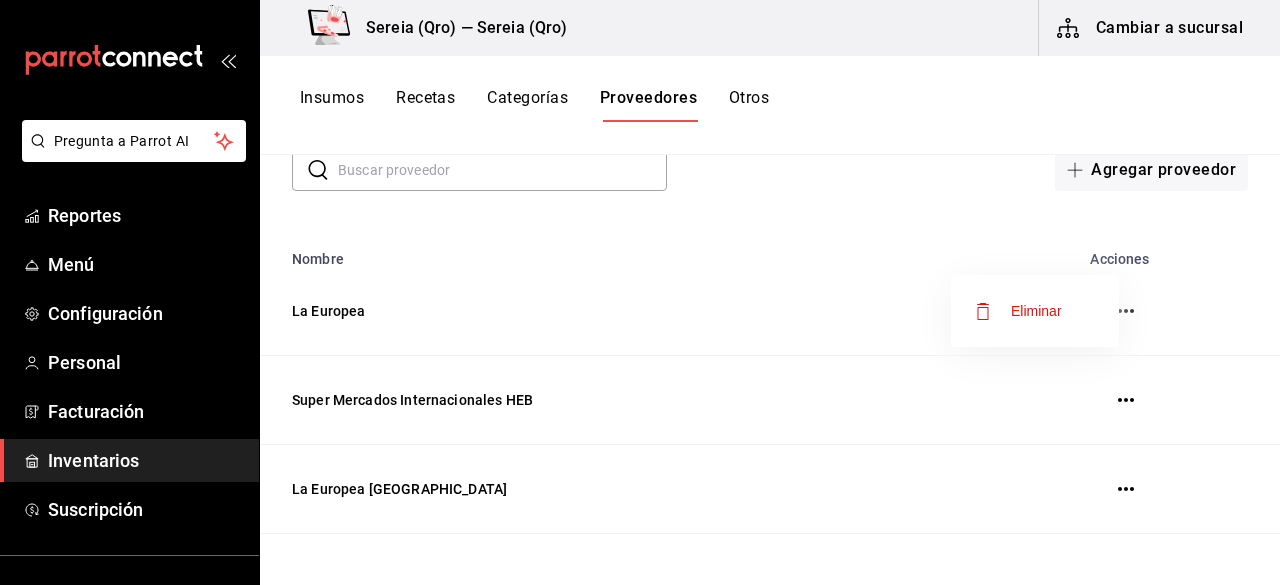 click on "Eliminar" at bounding box center (1036, 311) 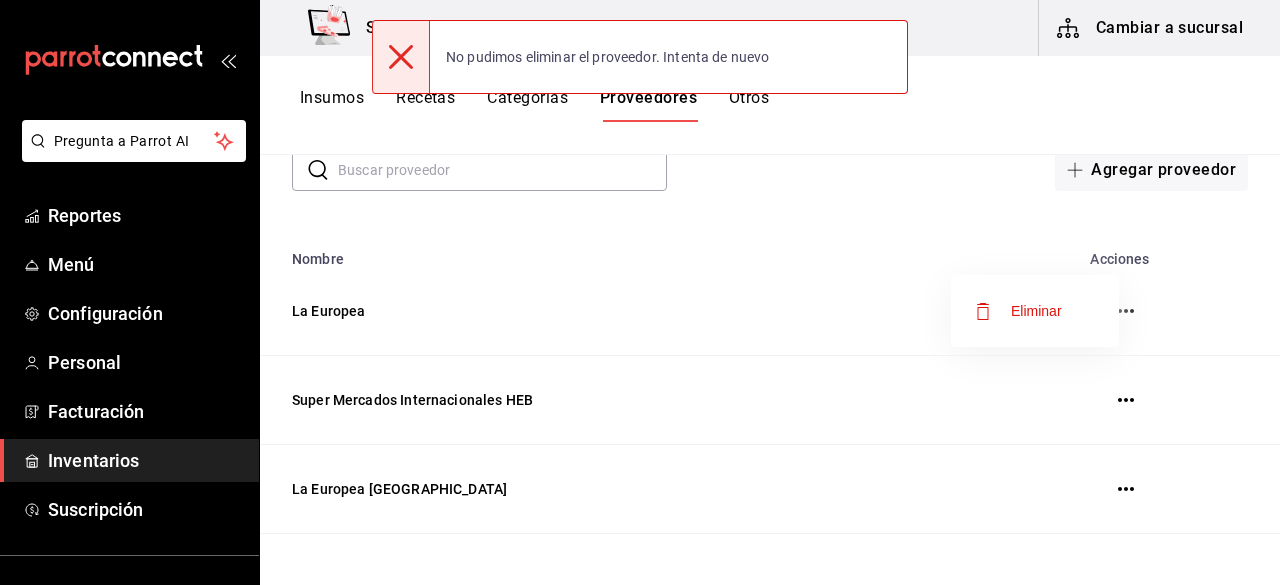 click at bounding box center (640, 292) 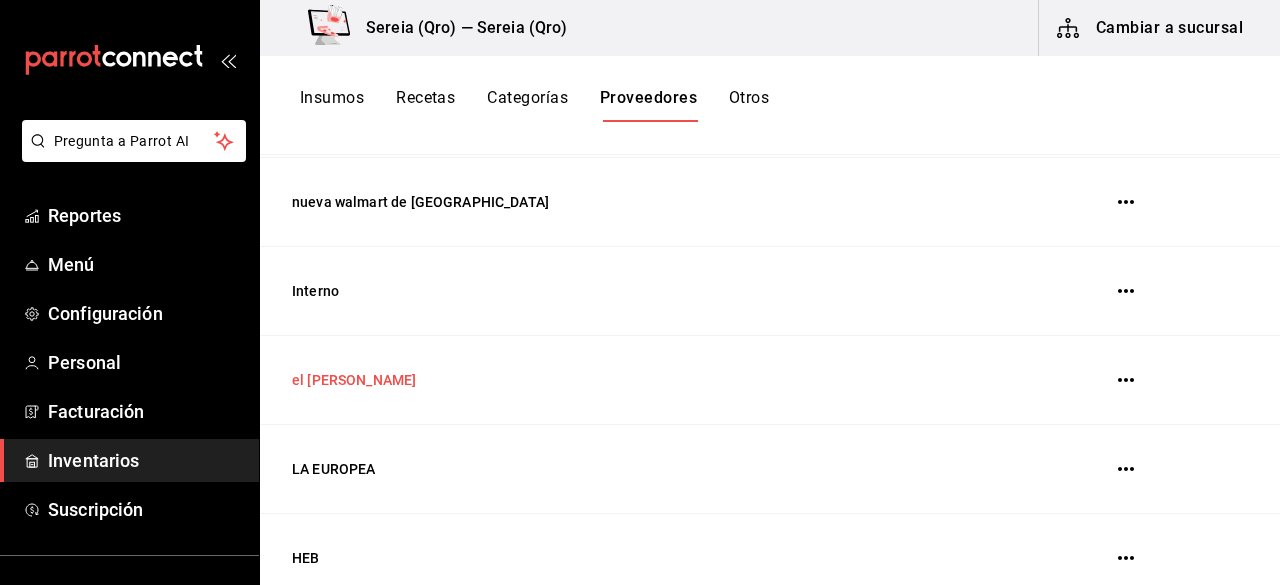 scroll, scrollTop: 500, scrollLeft: 0, axis: vertical 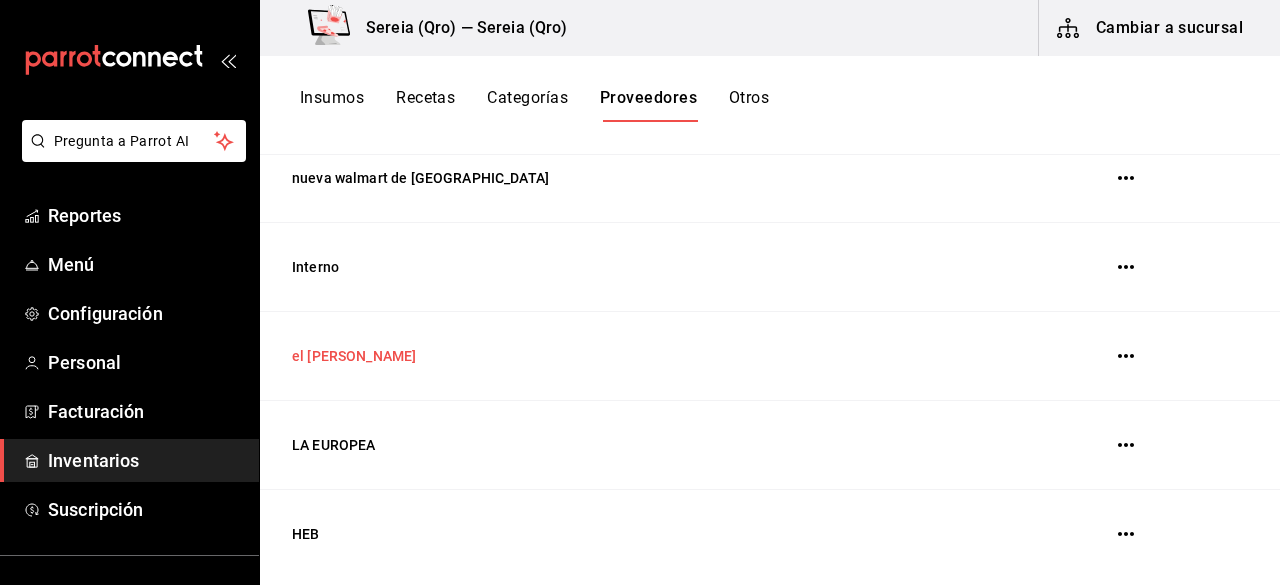 click on "el [PERSON_NAME]" at bounding box center [620, 356] 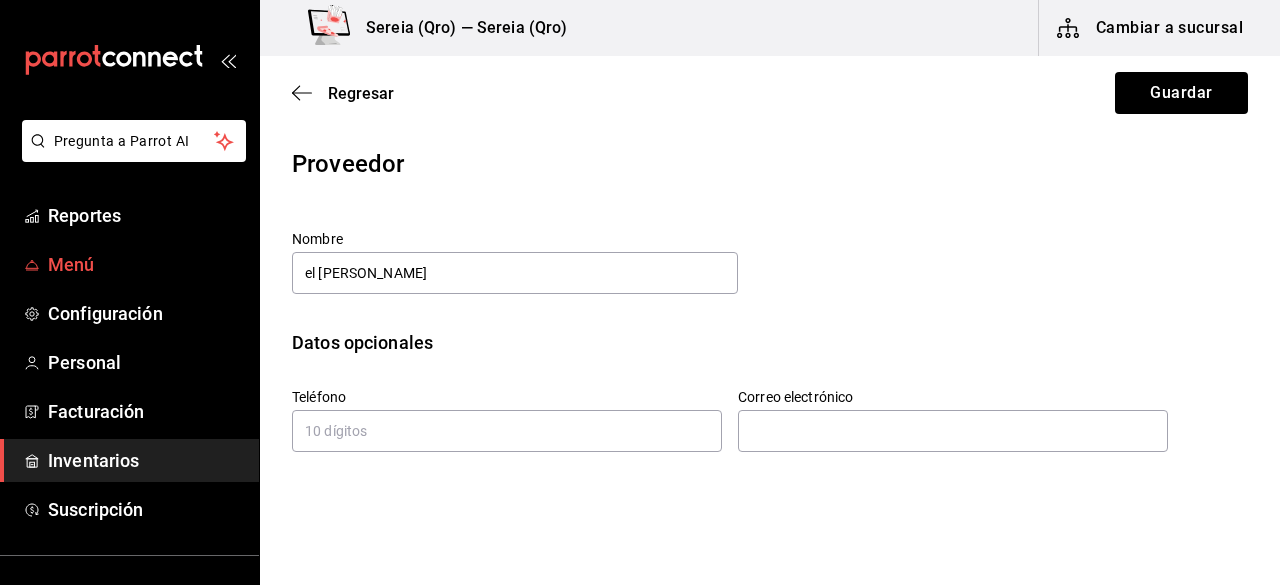 drag, startPoint x: 458, startPoint y: 275, endPoint x: 195, endPoint y: 273, distance: 263.0076 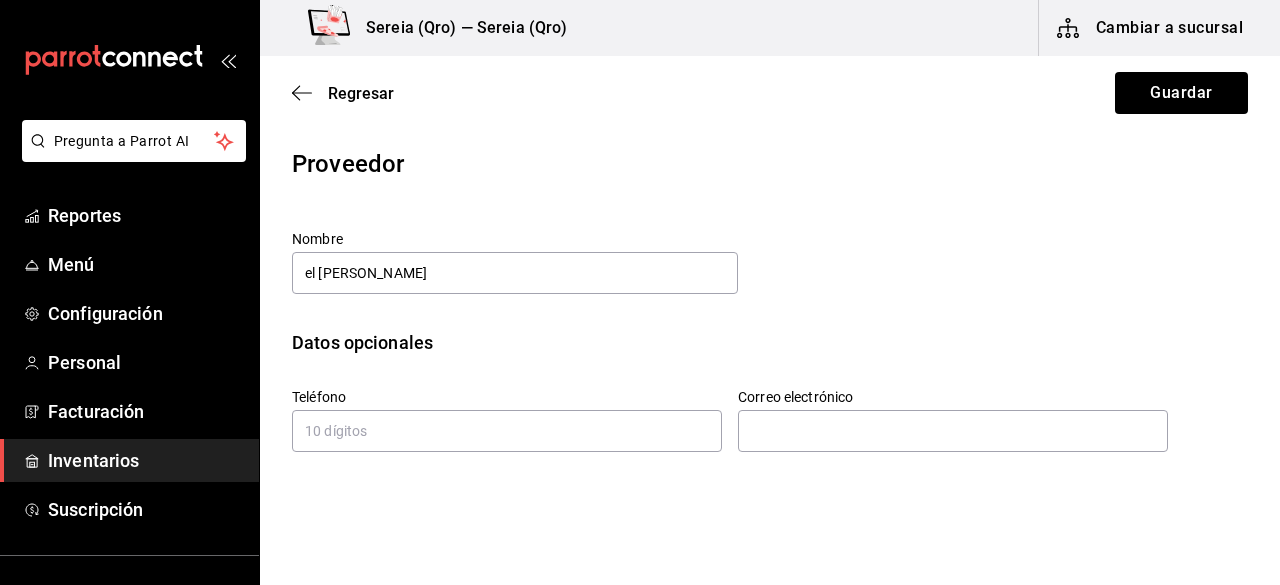 type on "EL [PERSON_NAME]" 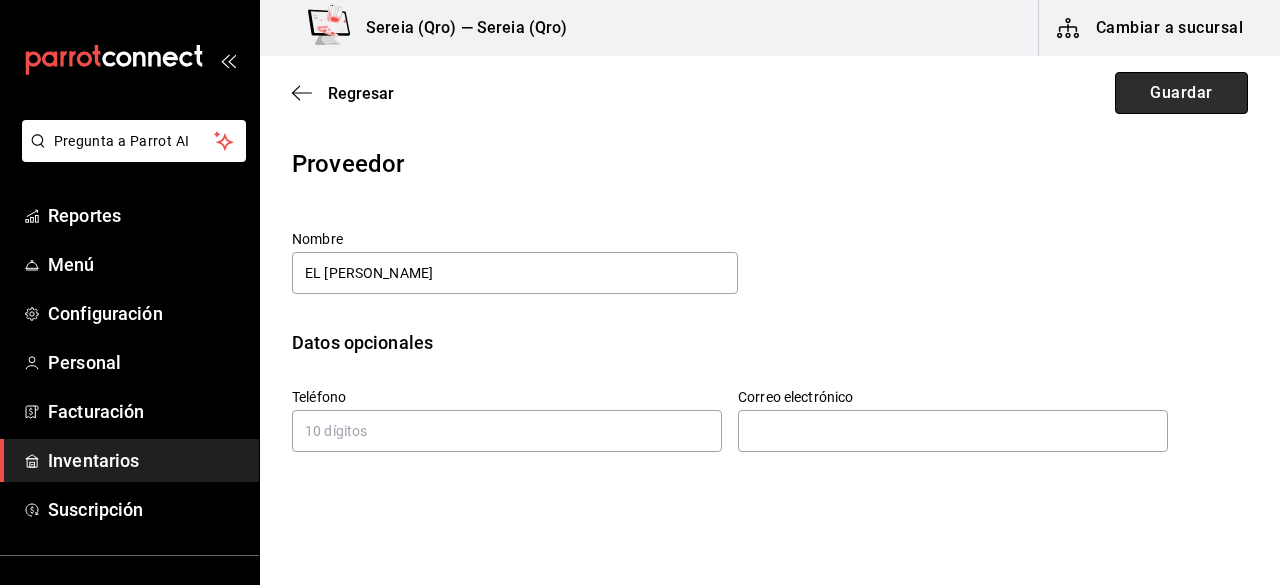 click on "Guardar" at bounding box center [1181, 93] 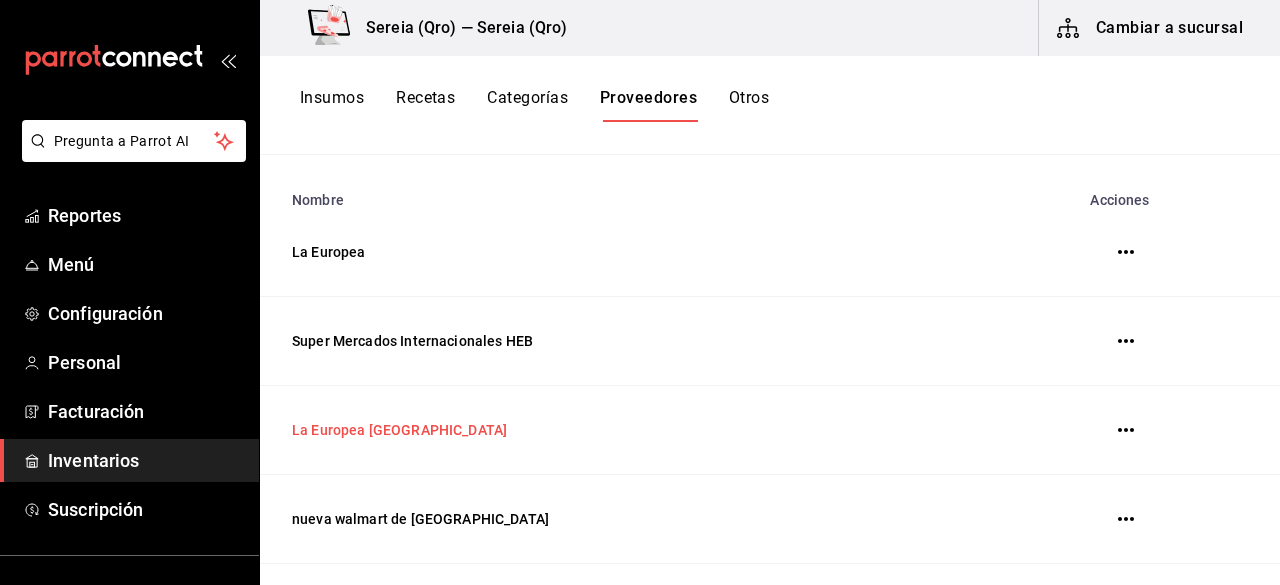 scroll, scrollTop: 559, scrollLeft: 0, axis: vertical 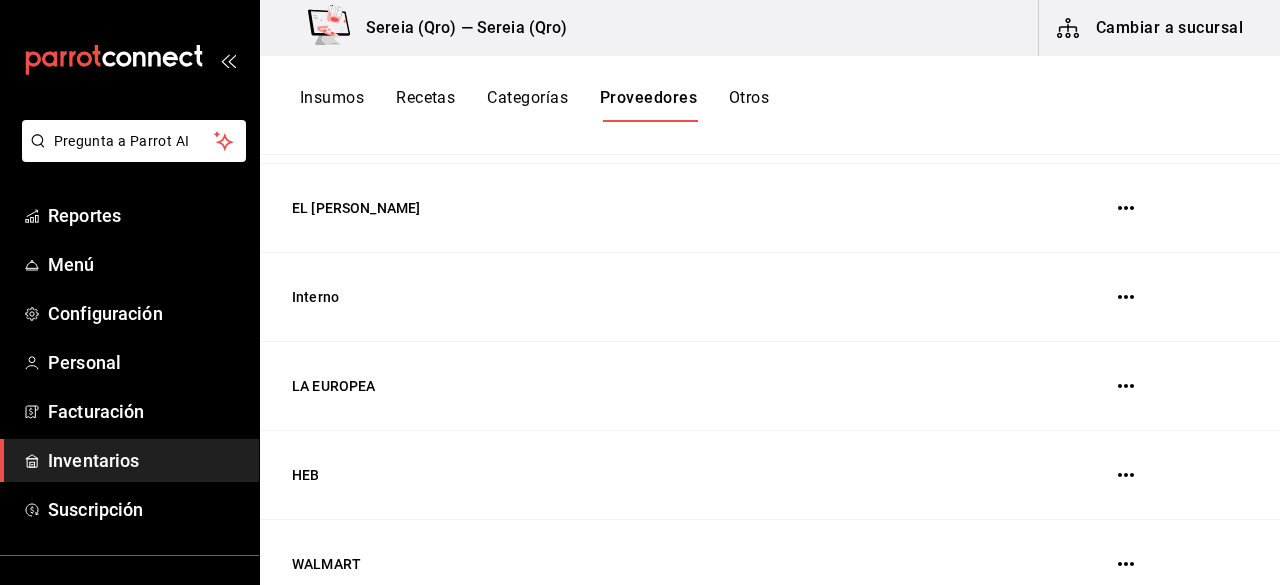 click at bounding box center [1126, 475] 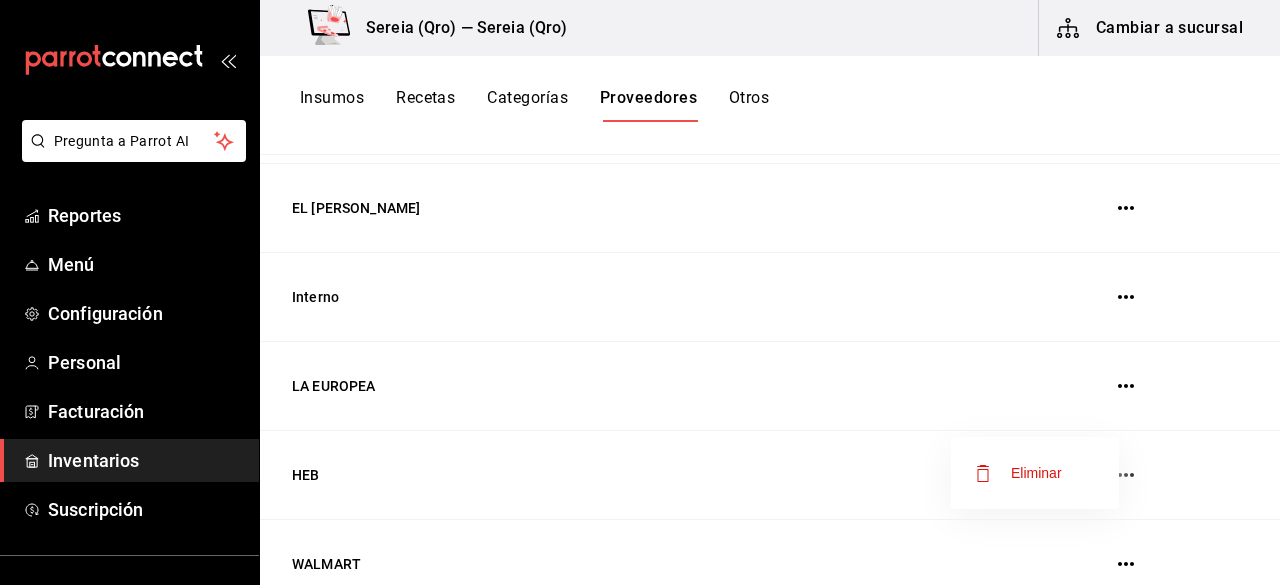 click on "Eliminar" at bounding box center [1036, 473] 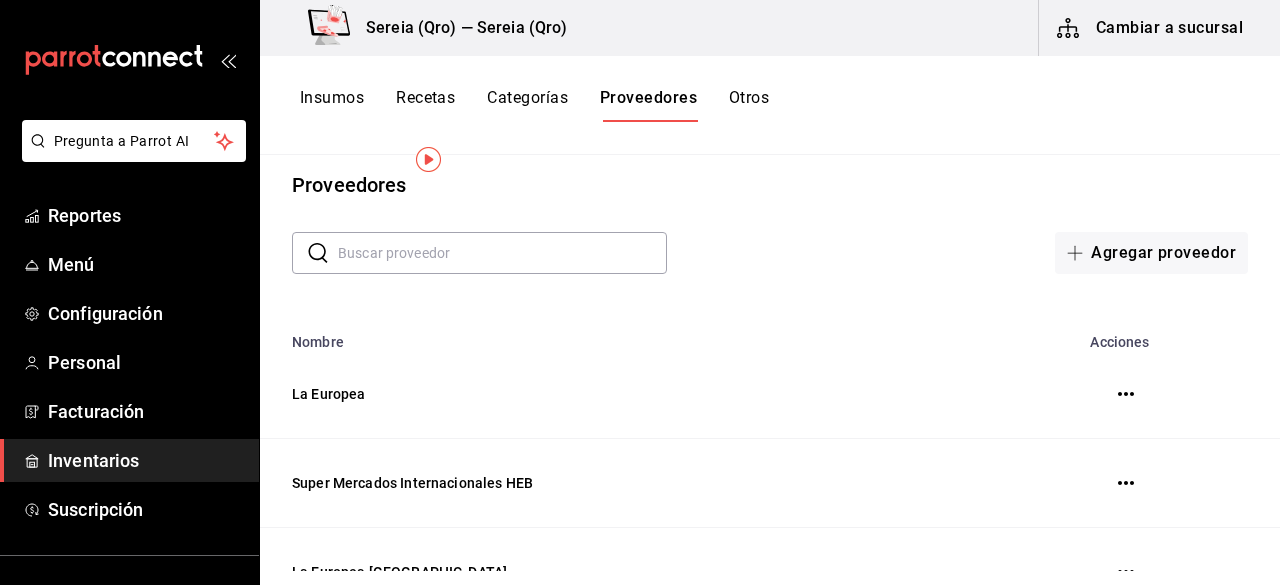 scroll, scrollTop: 0, scrollLeft: 0, axis: both 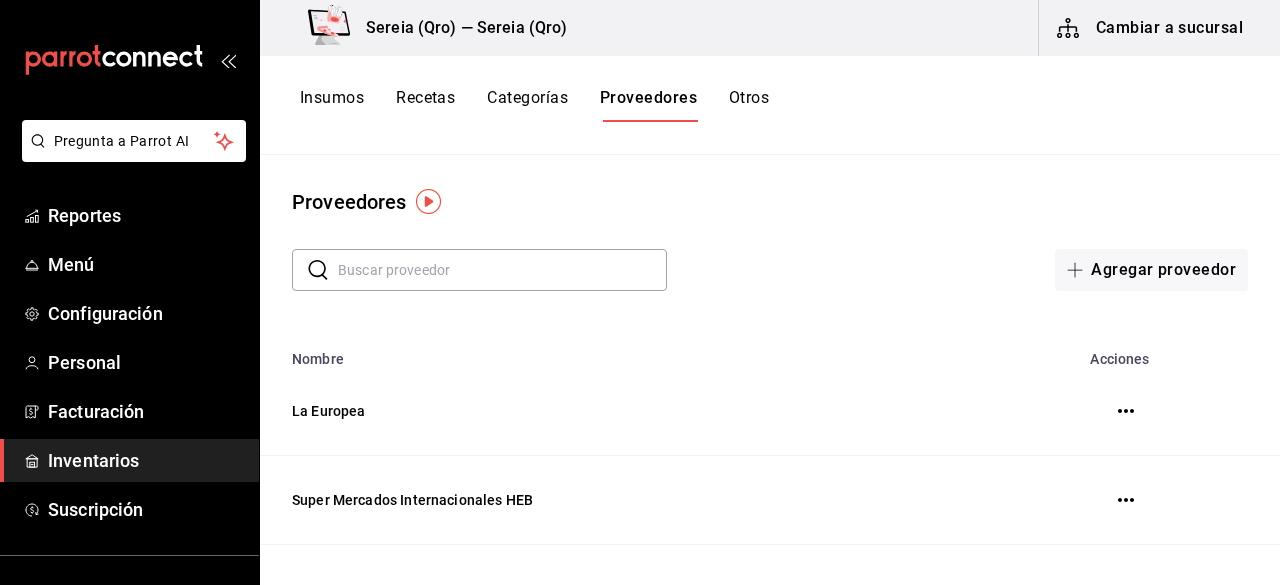 click 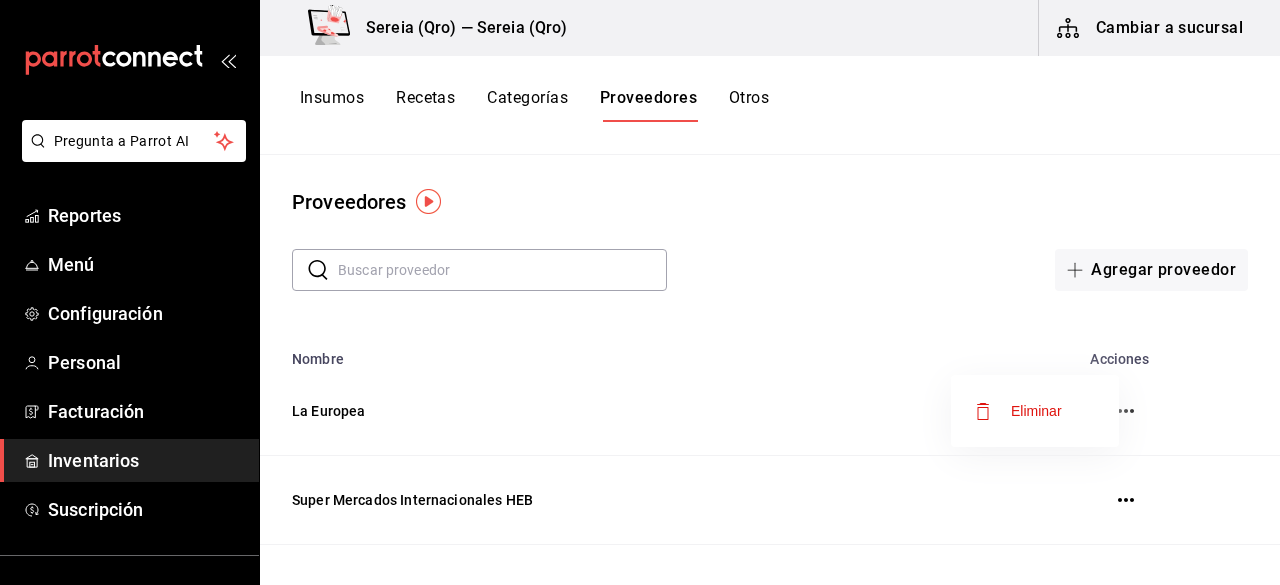 click on "Eliminar" at bounding box center [1036, 411] 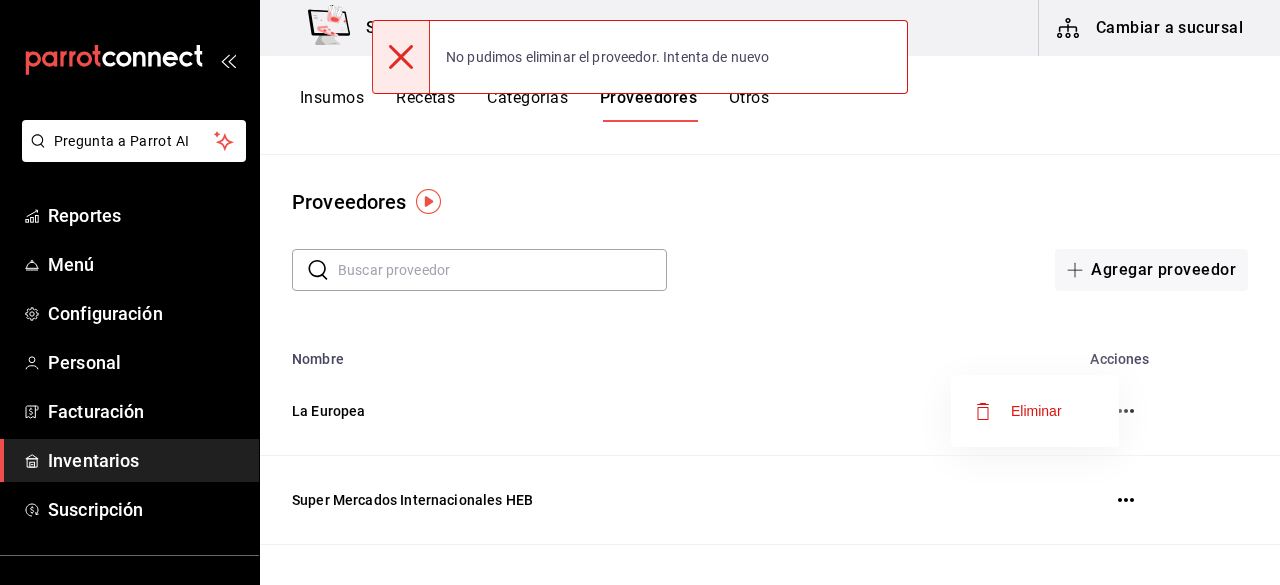 click at bounding box center (640, 292) 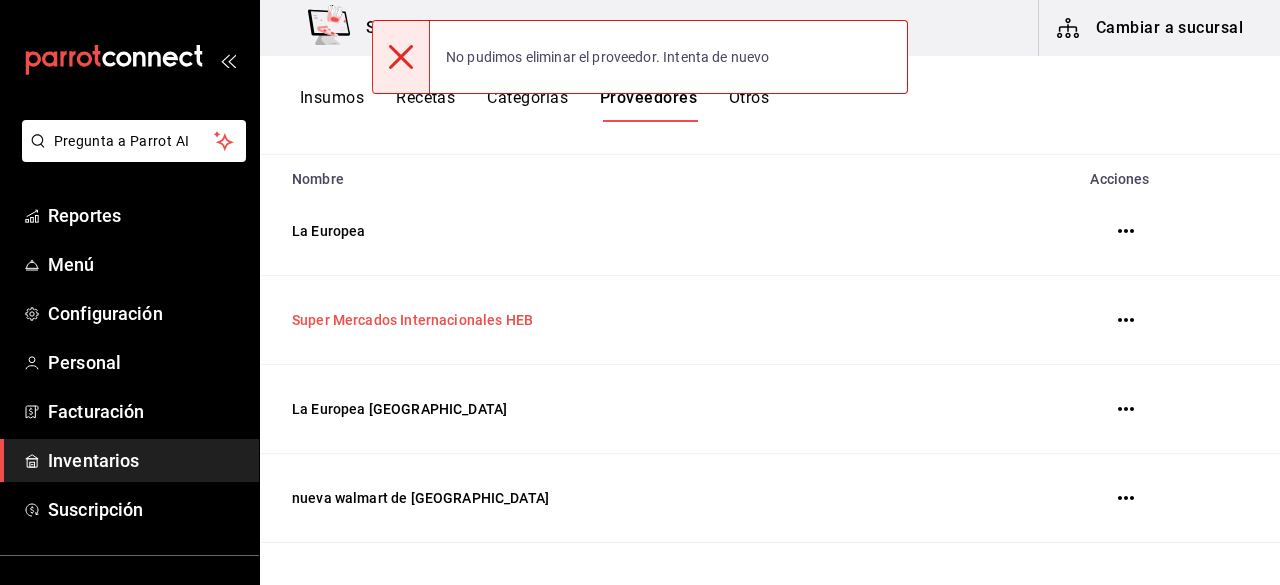 scroll, scrollTop: 200, scrollLeft: 0, axis: vertical 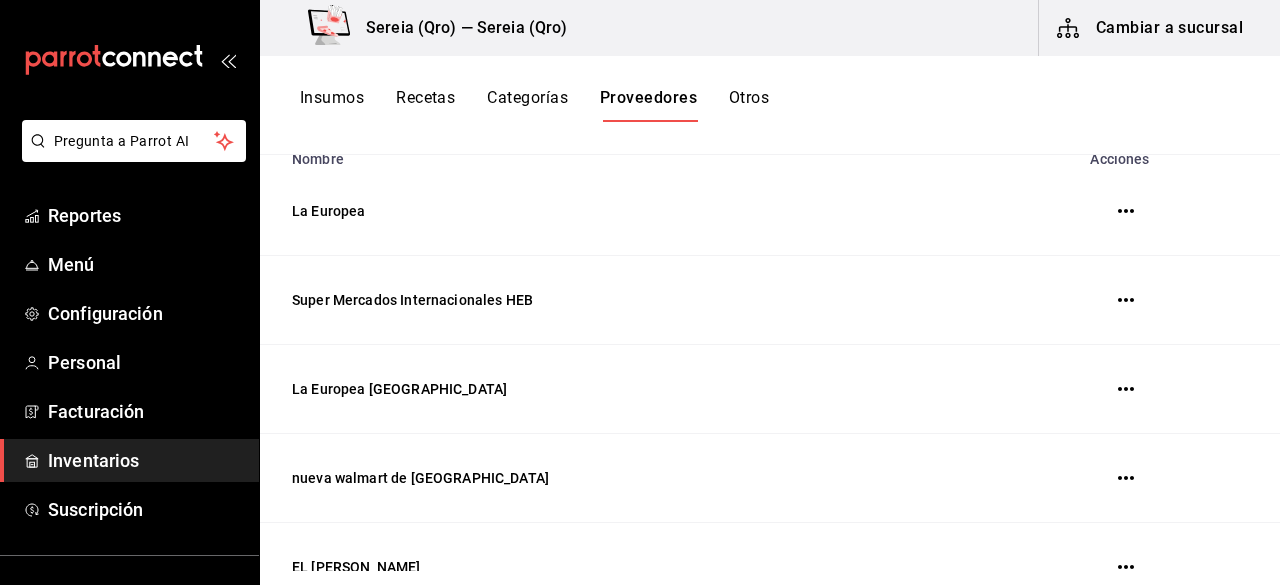click 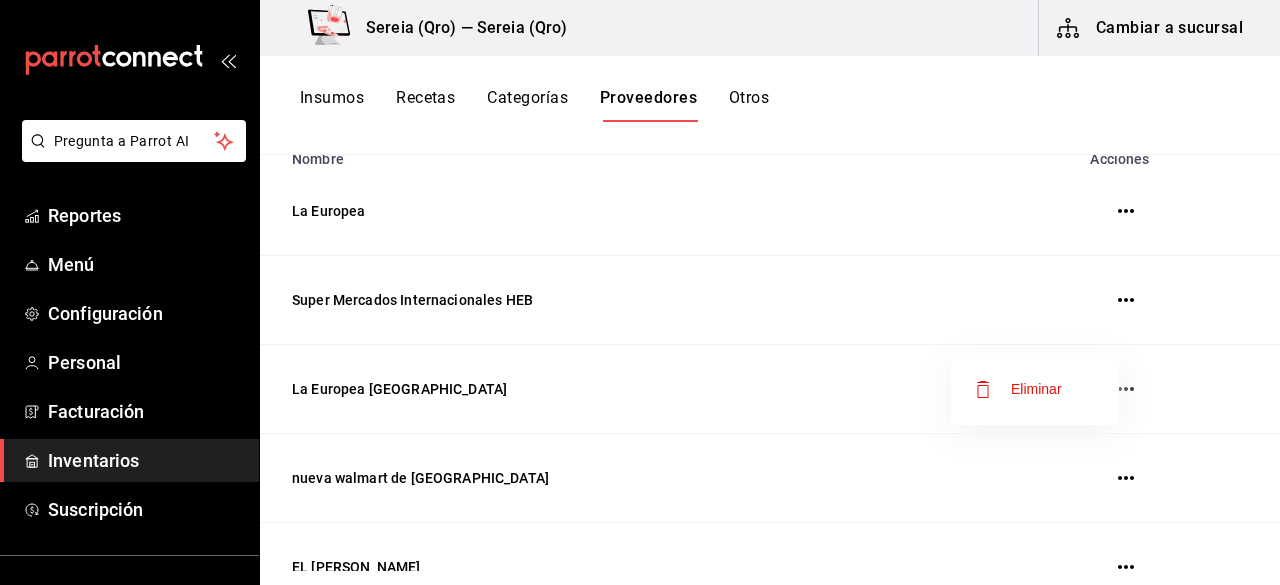click on "Eliminar" at bounding box center [1036, 389] 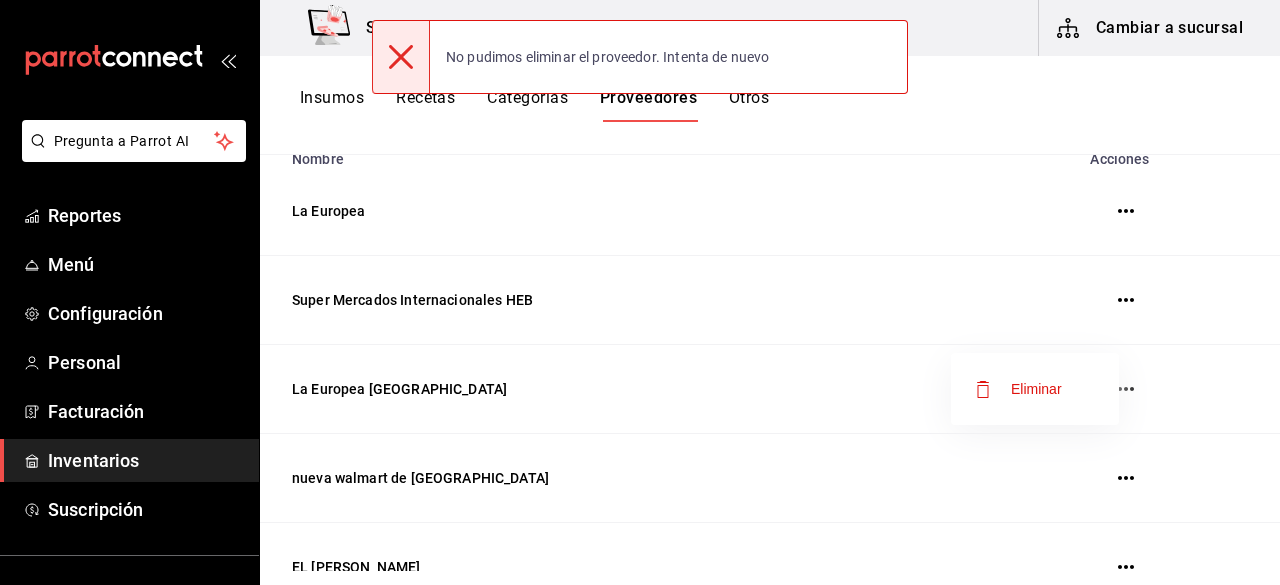 click at bounding box center (640, 292) 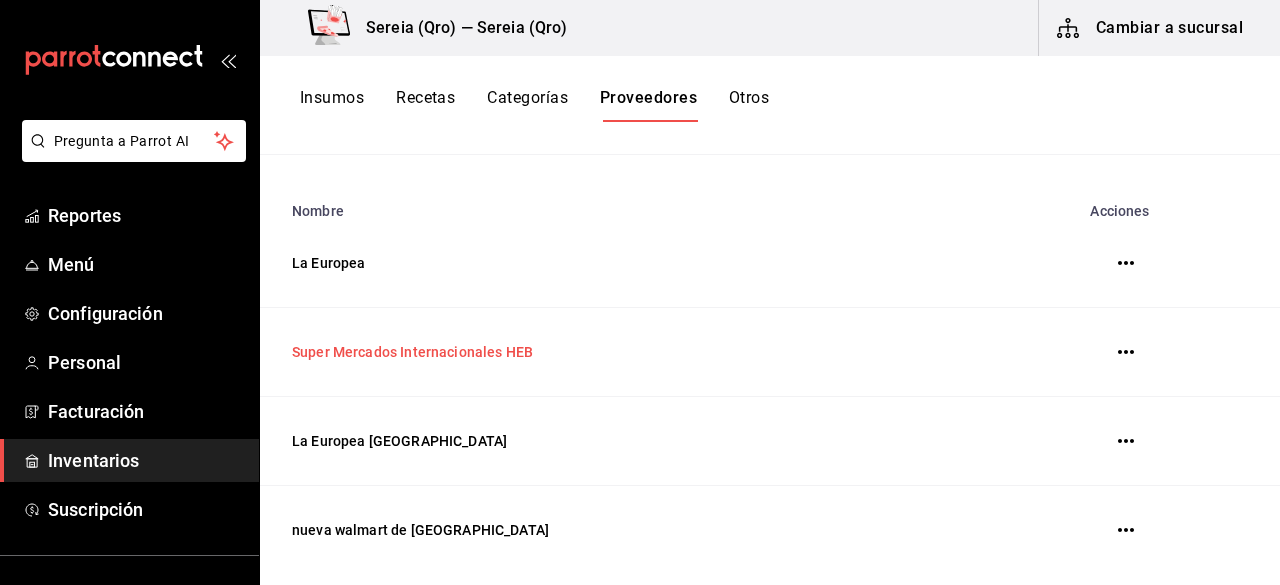 scroll, scrollTop: 70, scrollLeft: 0, axis: vertical 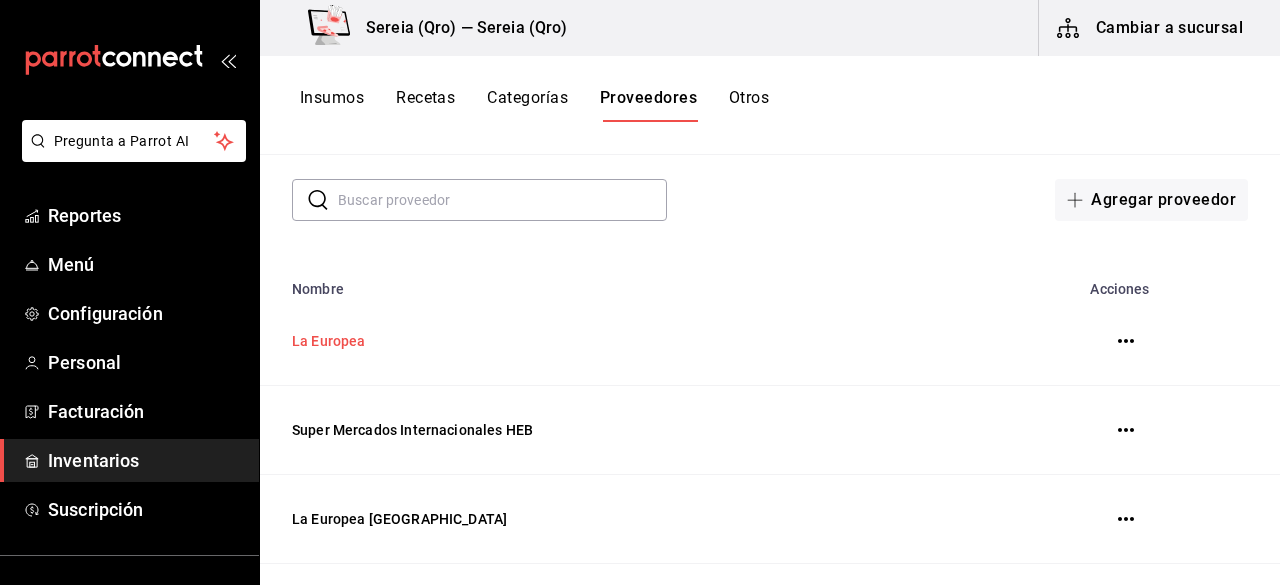 click on "La Europea" at bounding box center (620, 341) 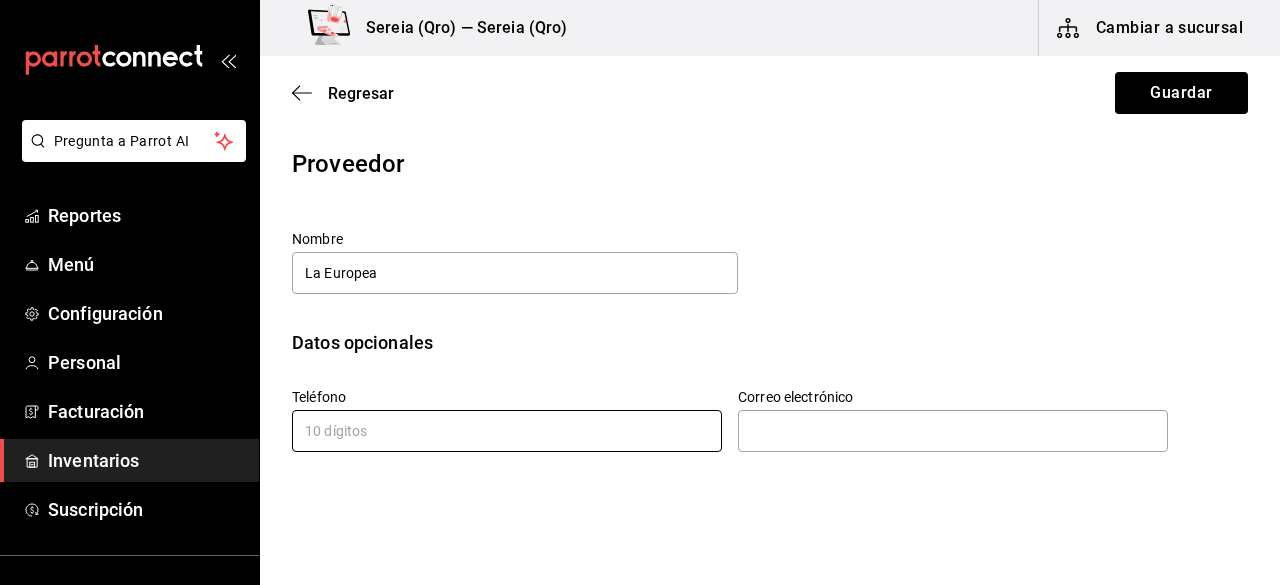 click at bounding box center [507, 431] 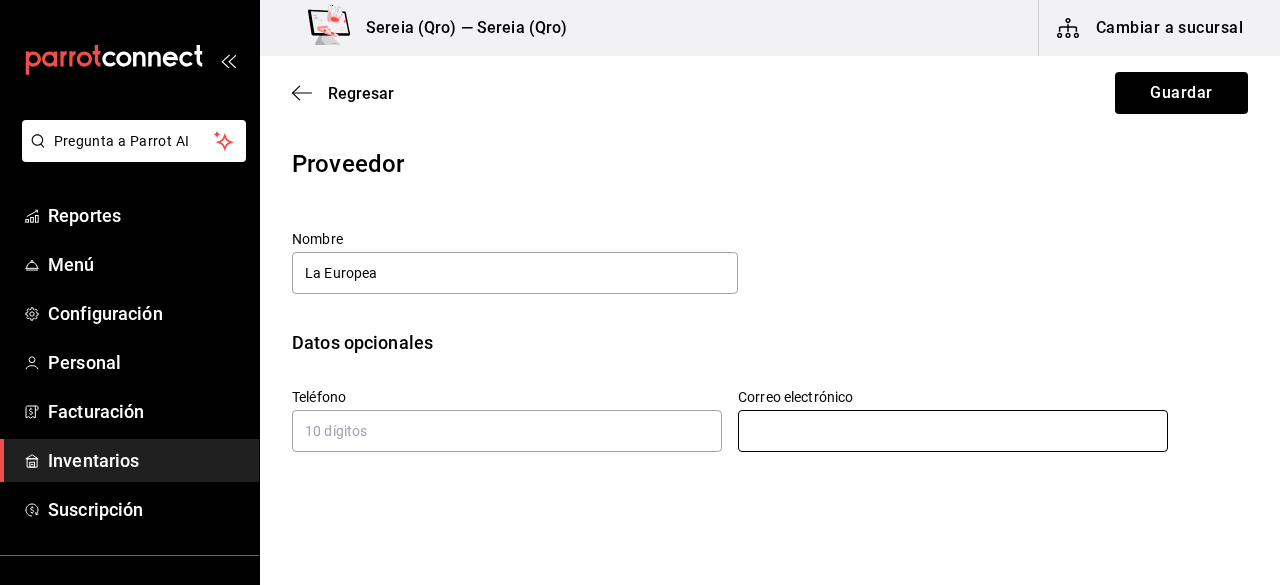 drag, startPoint x: 775, startPoint y: 447, endPoint x: 802, endPoint y: 437, distance: 28.79236 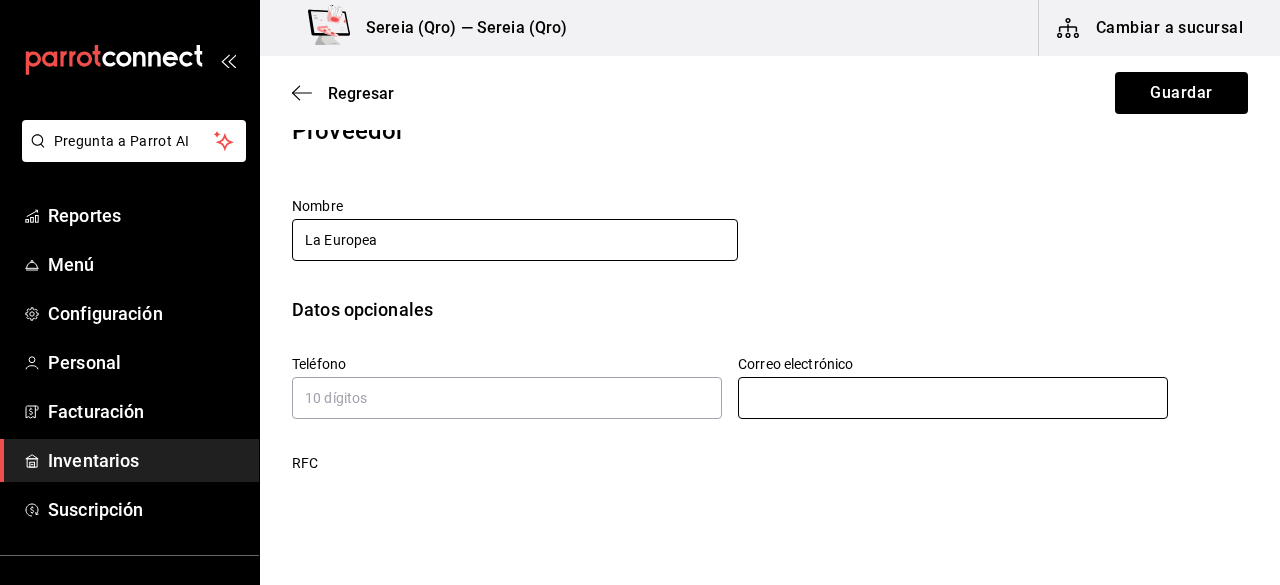 scroll, scrollTop: 0, scrollLeft: 0, axis: both 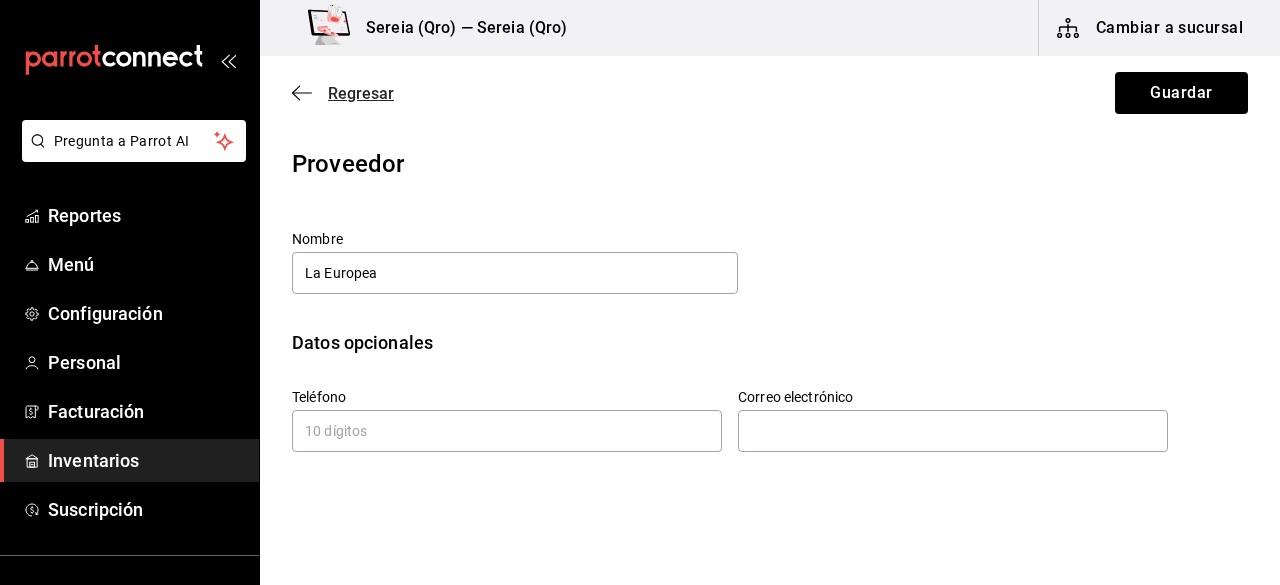 click on "Regresar" at bounding box center (361, 93) 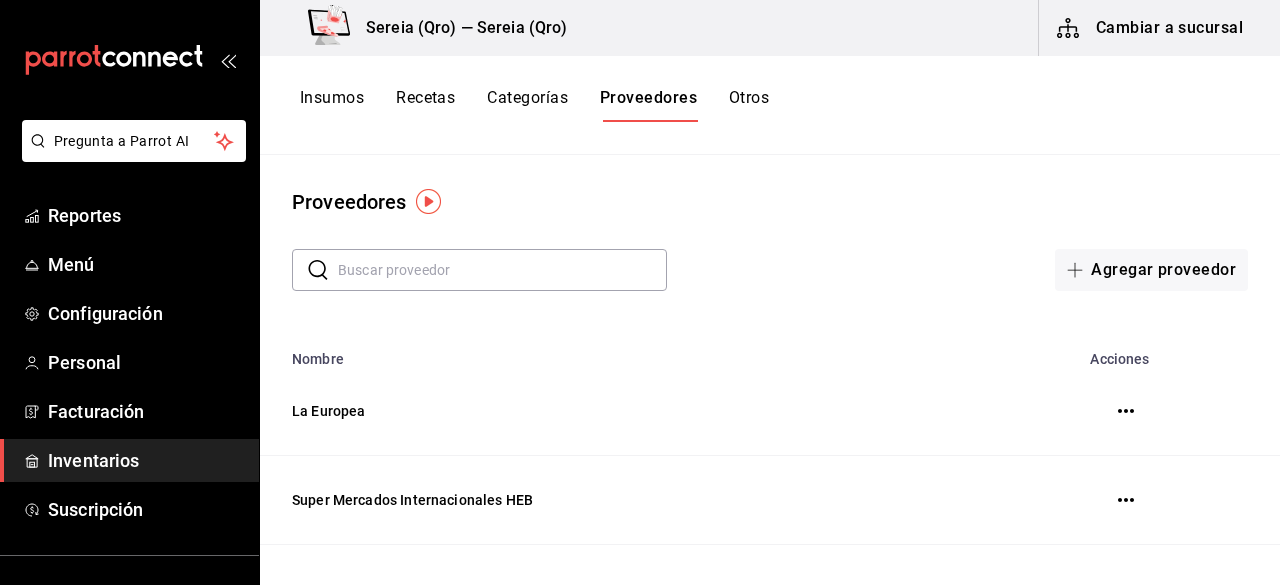 click on "Insumos" at bounding box center (332, 105) 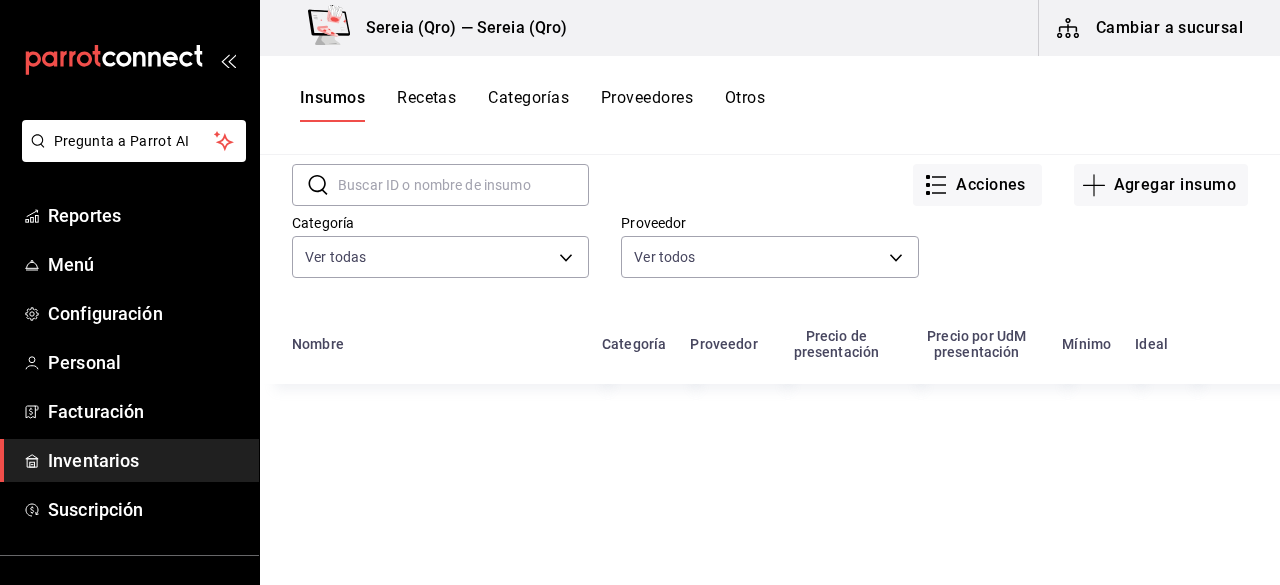 scroll, scrollTop: 200, scrollLeft: 0, axis: vertical 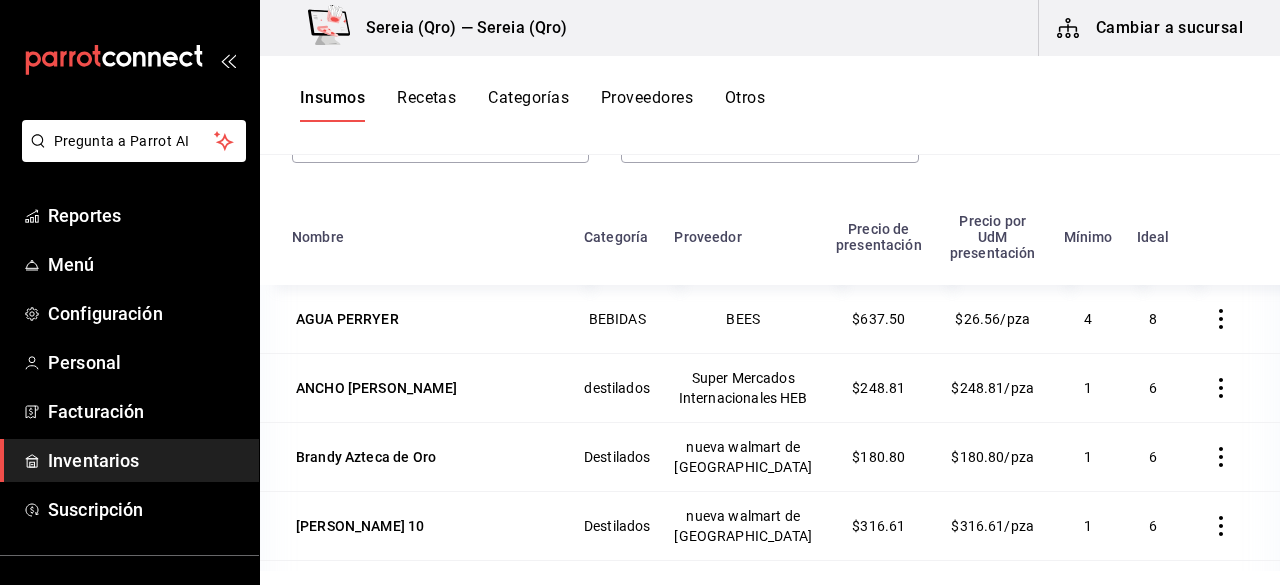 click on "Recetas" at bounding box center [426, 105] 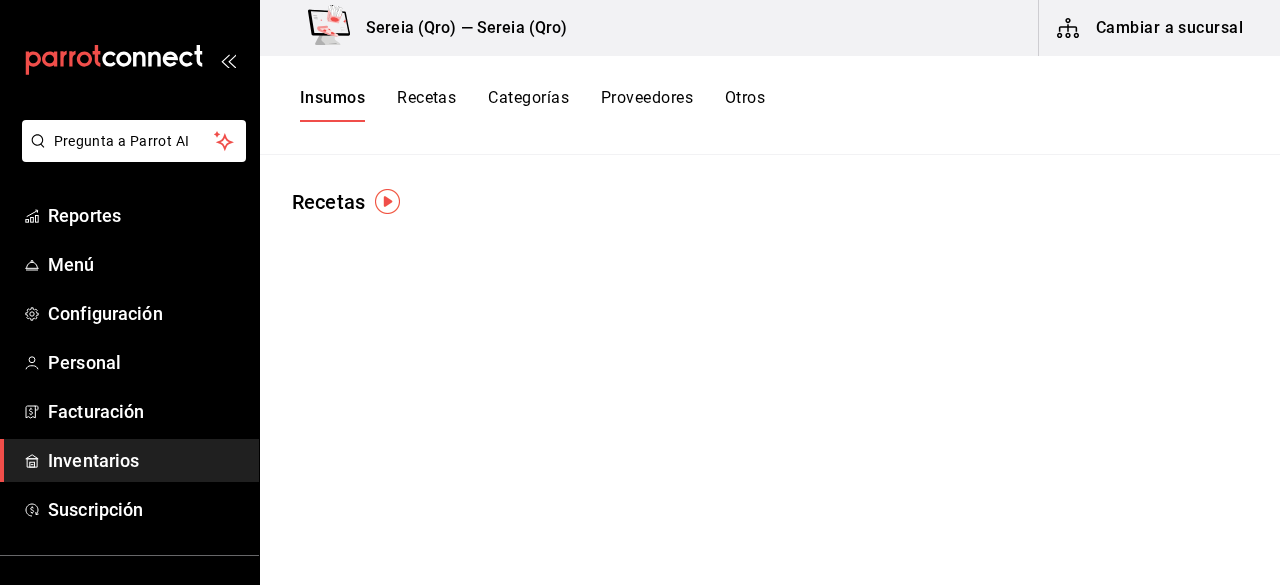 scroll, scrollTop: 0, scrollLeft: 0, axis: both 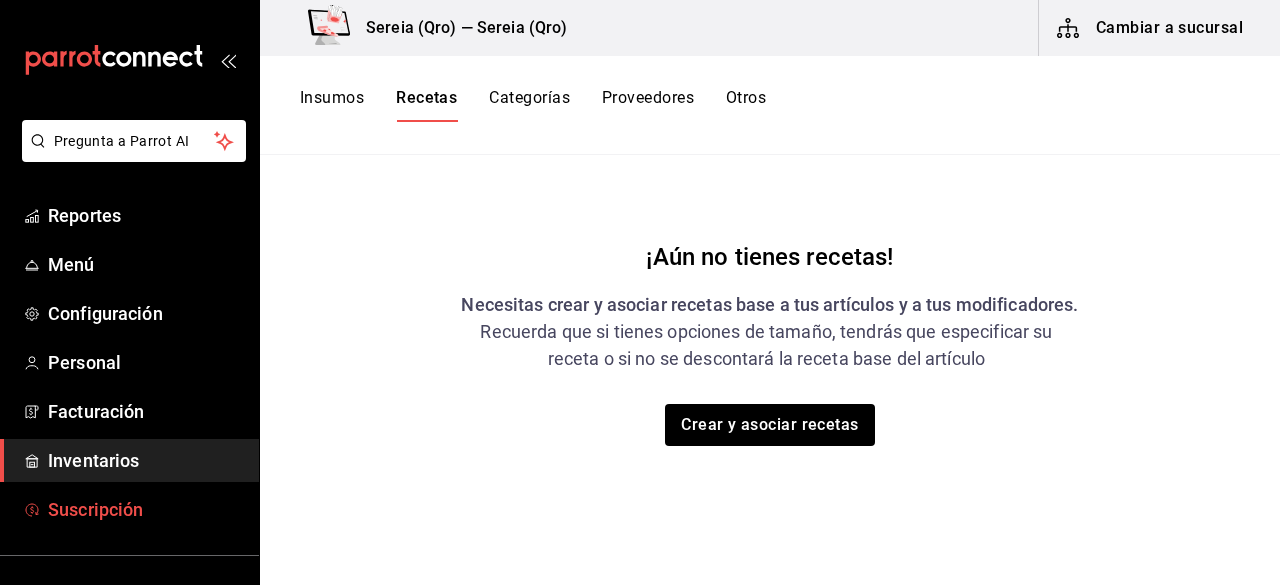 click on "Suscripción" at bounding box center [145, 509] 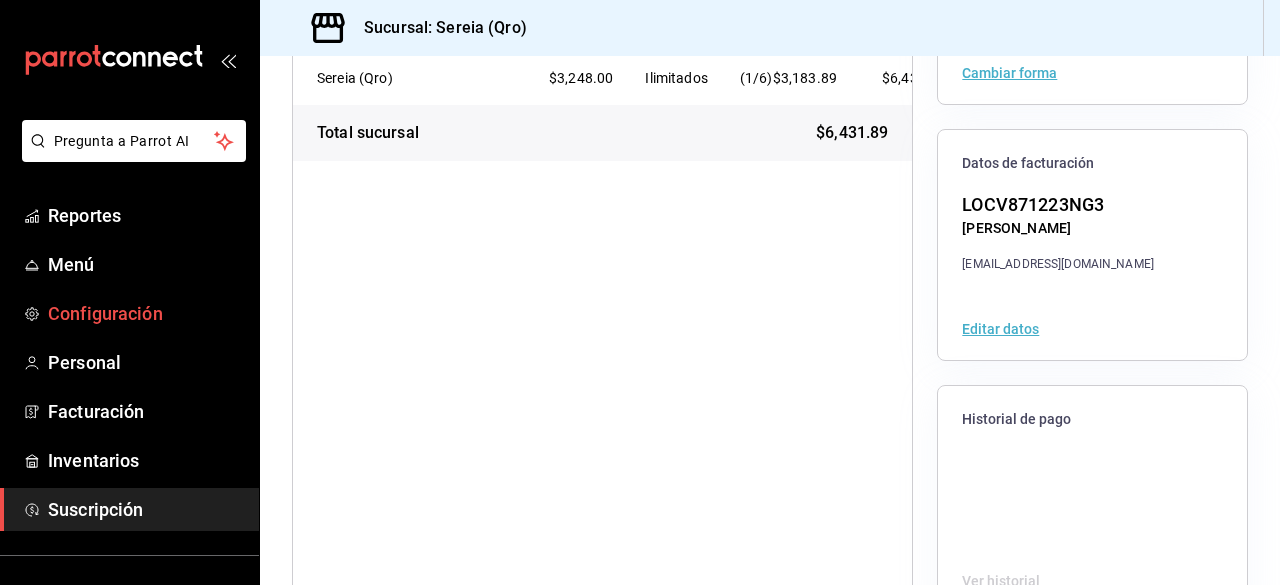 scroll, scrollTop: 300, scrollLeft: 0, axis: vertical 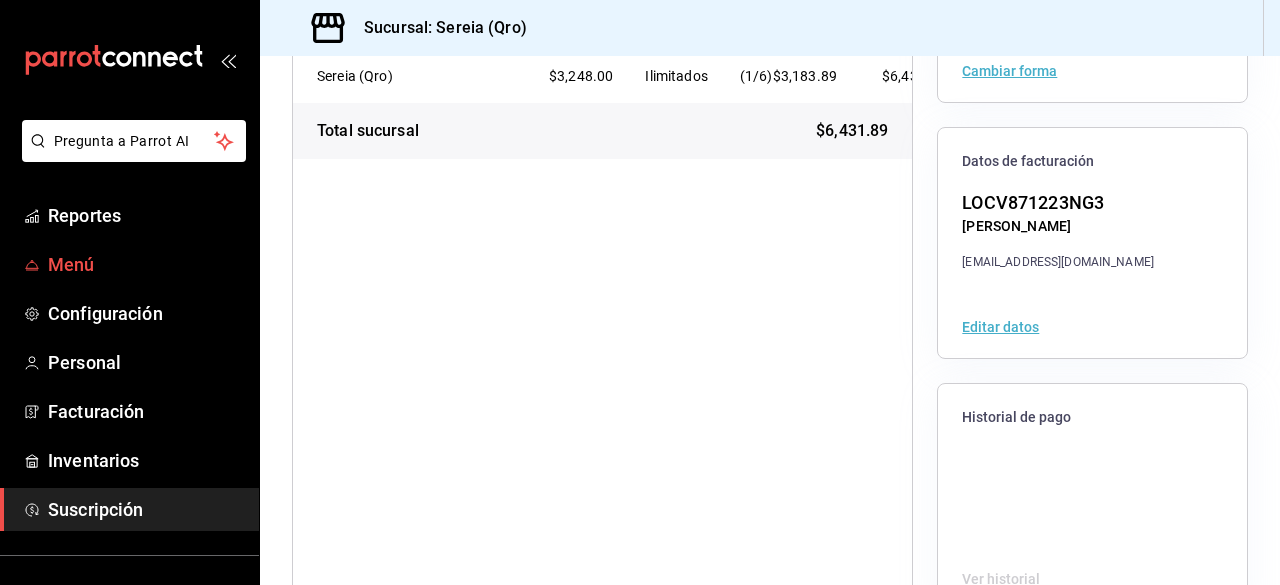 click on "Menú" at bounding box center [145, 264] 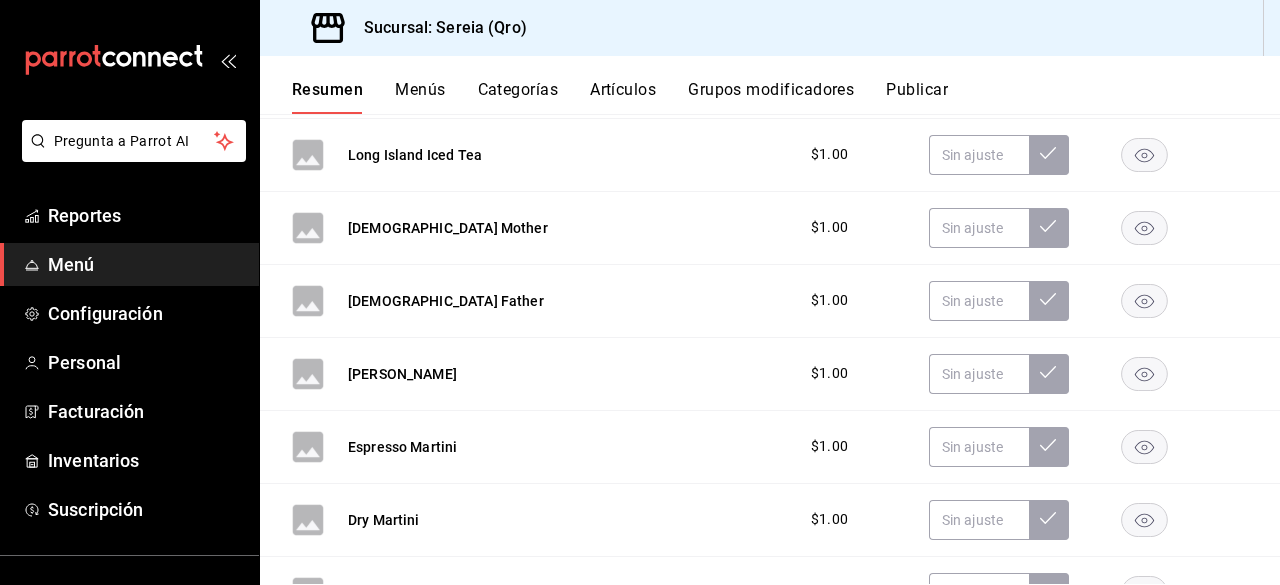 scroll, scrollTop: 4100, scrollLeft: 0, axis: vertical 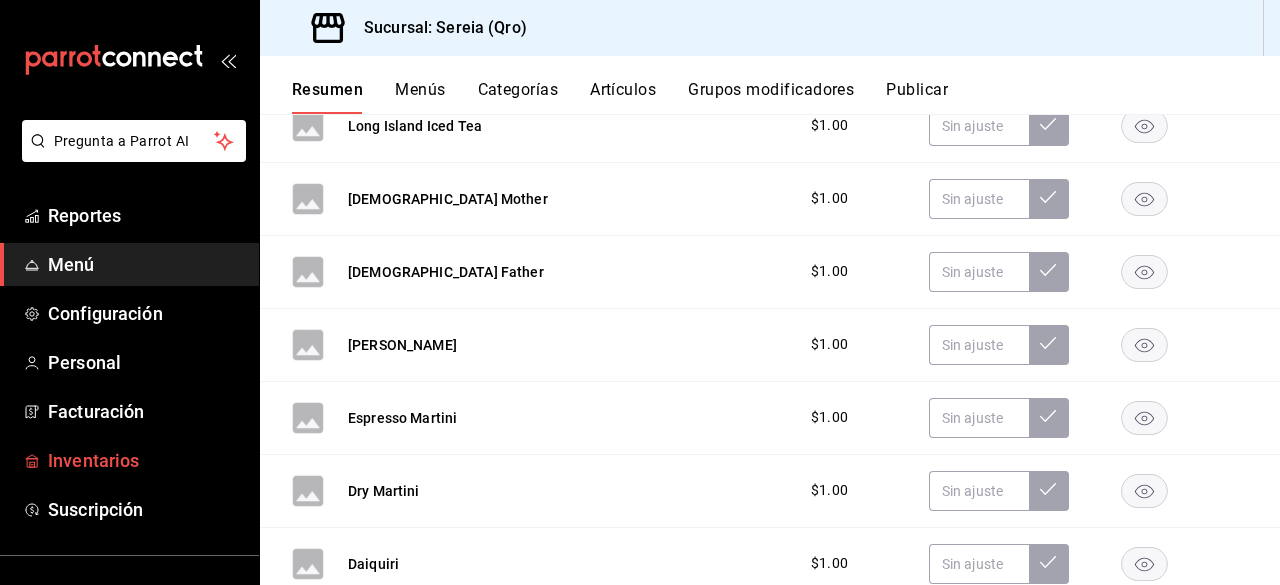 click on "Inventarios" at bounding box center [145, 460] 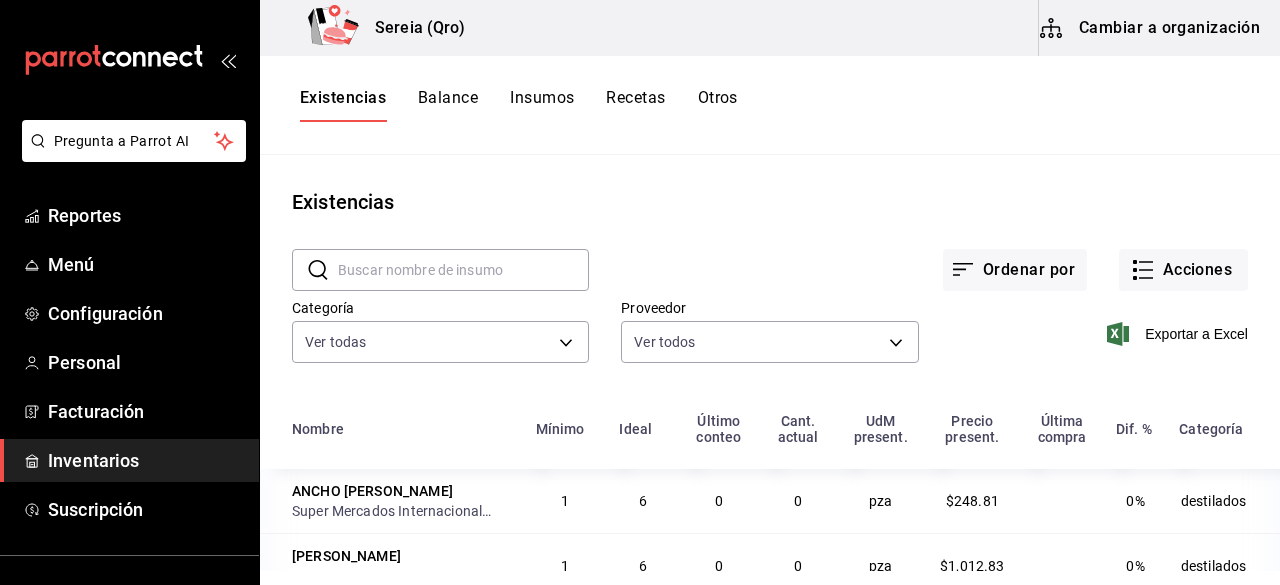 click on "Insumos" at bounding box center [542, 105] 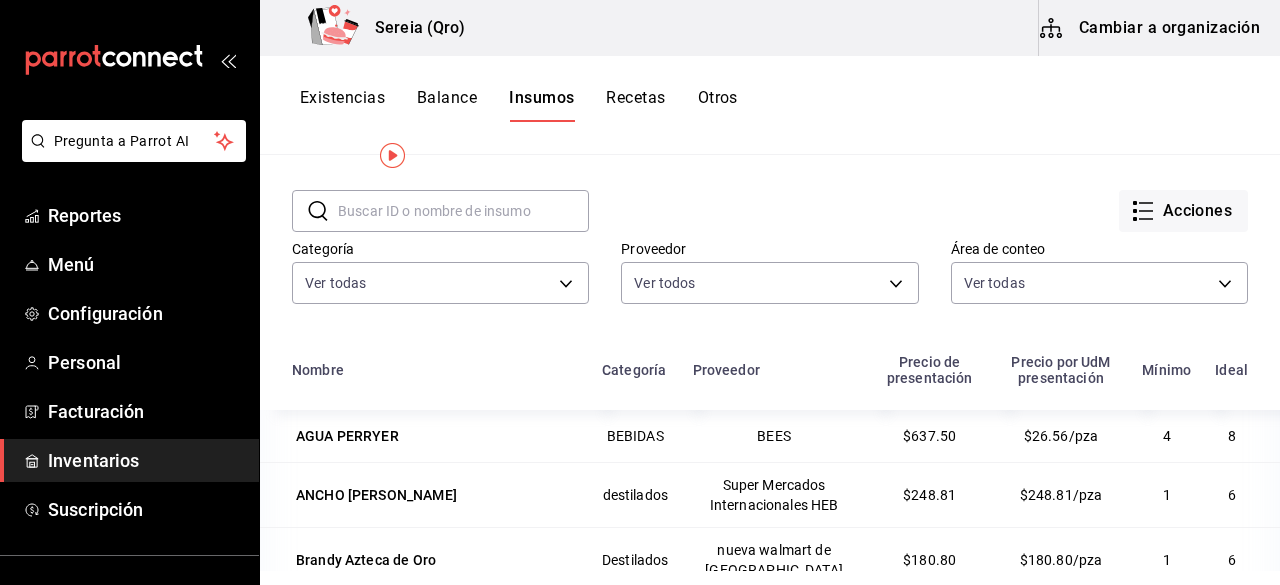 scroll, scrollTop: 46, scrollLeft: 0, axis: vertical 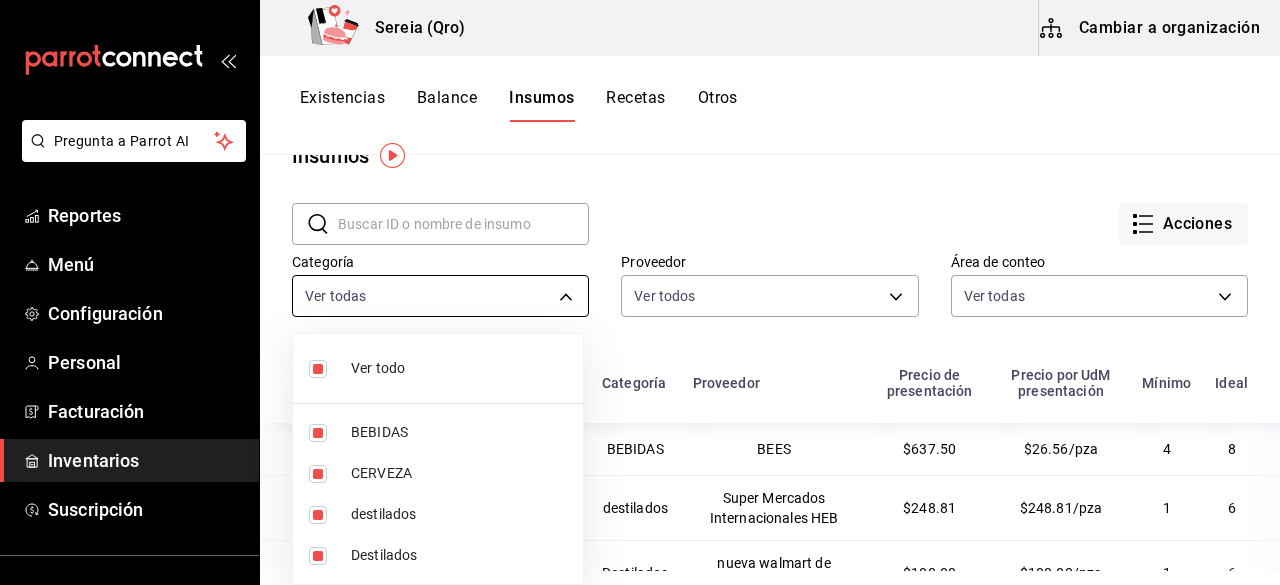 click on "Pregunta a Parrot AI Reportes   Menú   Configuración   Personal   Facturación   Inventarios   Suscripción   Ayuda Recomienda Parrot   [PERSON_NAME] nueva función   Sereia (Qro) Cambiar a organización Existencias Balance Insumos Recetas Otros Insumos ​ ​ Acciones Categoría Ver todas 547d36bf-9a74-4abe-a496-d6fbad3655df,4e34a40c-a5c7-4f21-a588-cdcab73a6b08,73a9985d-1fa5-41b6-bba8-ce189c5b09b6,391c4cc3-1762-4f3c-b0cd-2a7f308430cb Proveedor Ver todos c5eb7771-cfc0-458c-8109-03230aa96d61,5b8adff6-d7e1-478f-8ddc-e1a8116430de,00b9093f-8013-4294-8149-6968470faffc,2c4ba6d0-dc78-425c-a413-eee4281f6e73,8286c01b-2e40-4c55-9a5e-c08abe363624,6c8df7db-c510-4382-8493-9b4d7e2b9d38,01816edc-26aa-410a-ab9f-e8d401ec5c5a,4a6734f6-43e2-45d1-a901-75703141fc50,50849511-797f-49ed-b44c-6f375b414c9e,2c15a6d4-4d15-4340-a7b1-a4822a0bcad1,1c960016-e686-4abd-9451-875d6dfbe43c Área de conteo Ver todas c0d64c95-5639-4051-8a0b-45f62c7a72b2,be9f6bb4-e400-47da-9664-d953adfa682d Nombre Categoría Proveedor Mínimo Ideal 4" at bounding box center (640, 285) 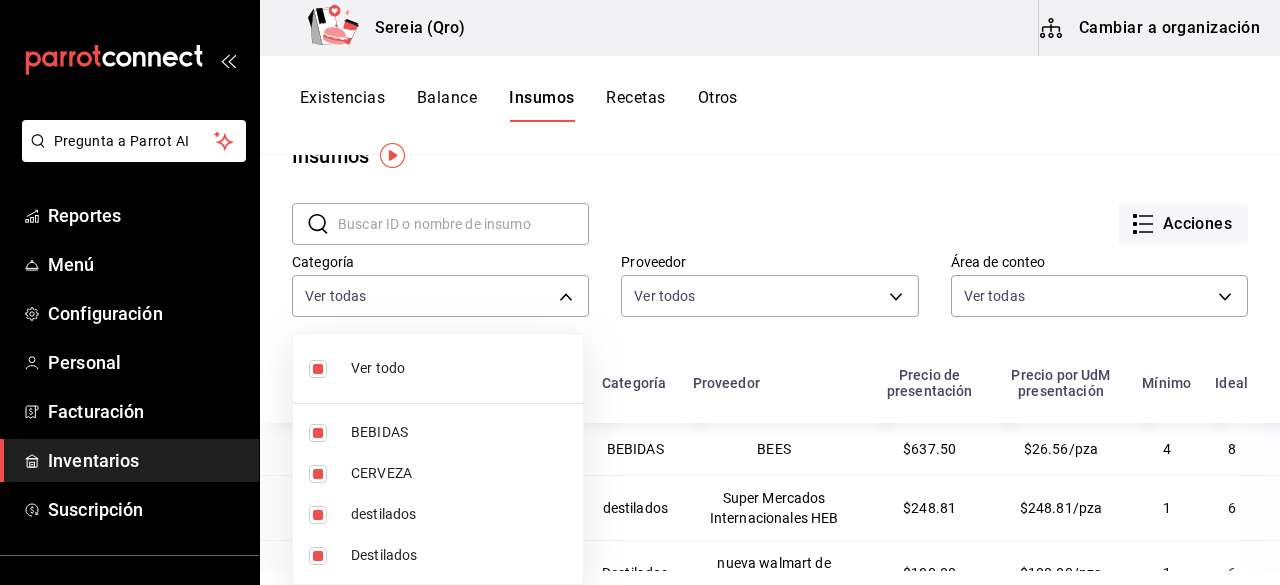 click on "destilados" at bounding box center (459, 514) 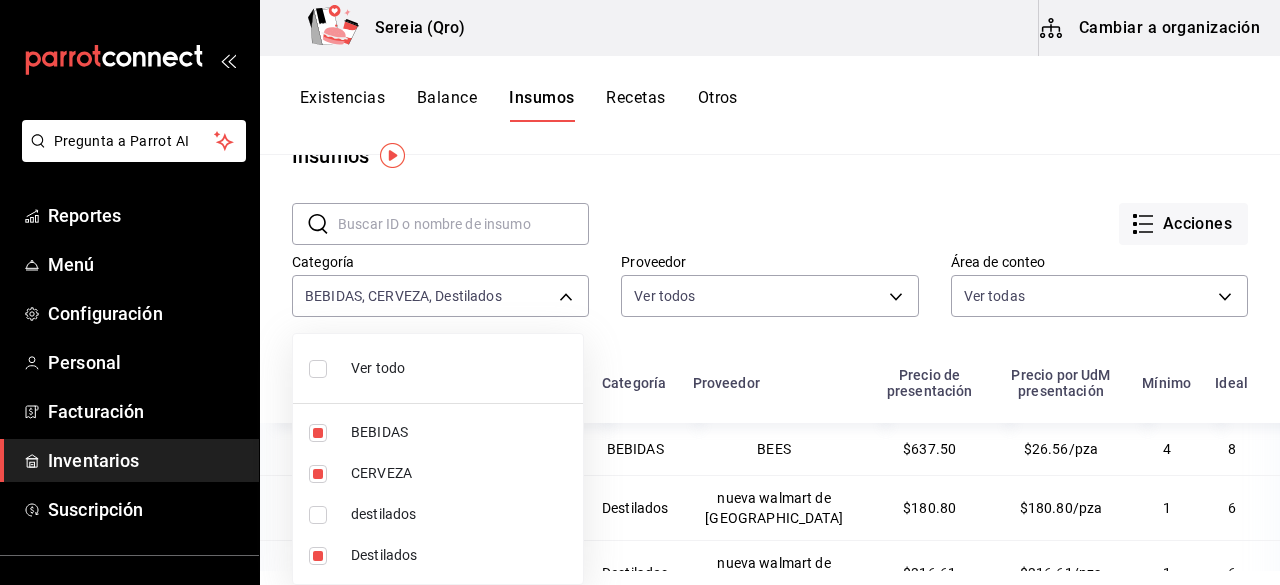 click at bounding box center [322, 433] 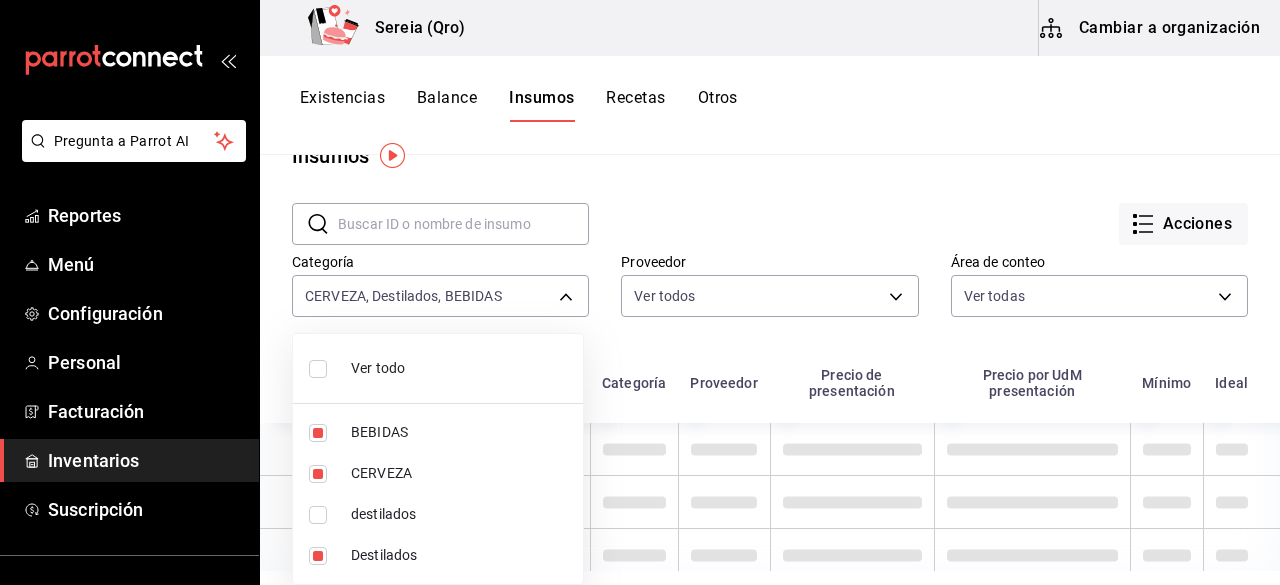 click at bounding box center (318, 474) 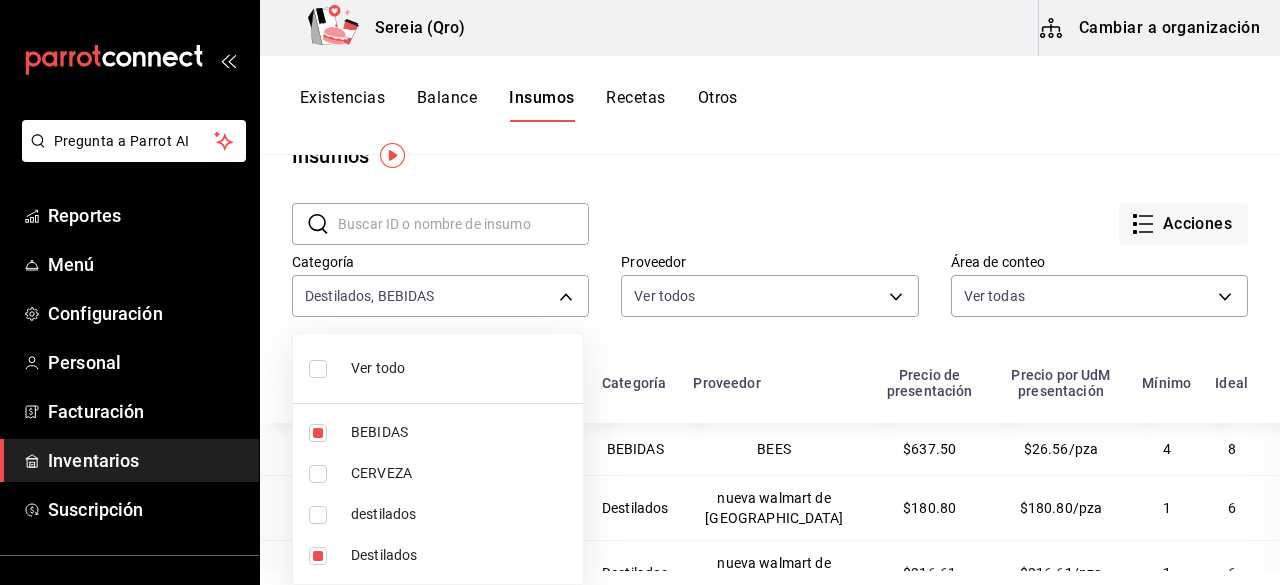 type on "391c4cc3-1762-4f3c-b0cd-2a7f308430cb,547d36bf-9a74-4abe-a496-d6fbad3655df" 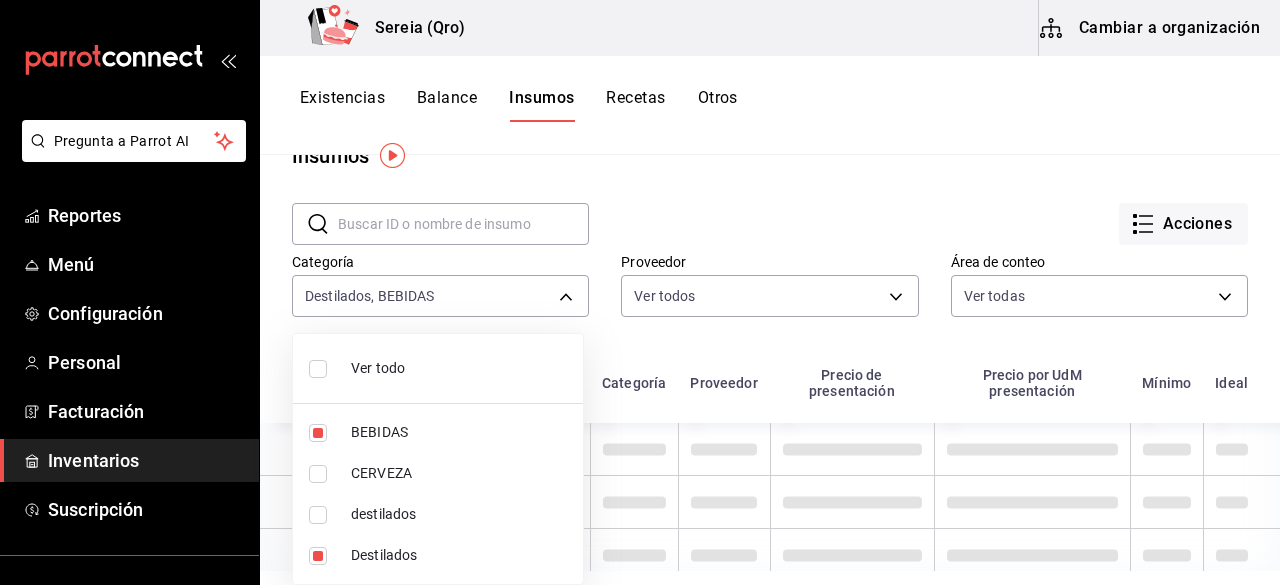 click at bounding box center [318, 433] 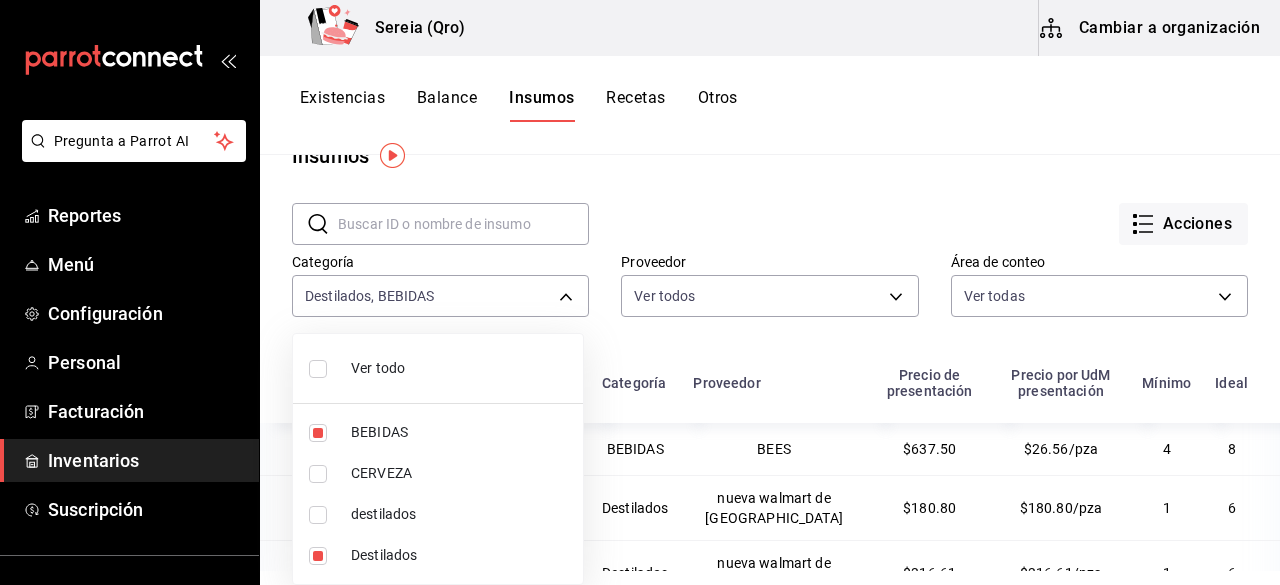 click at bounding box center (318, 433) 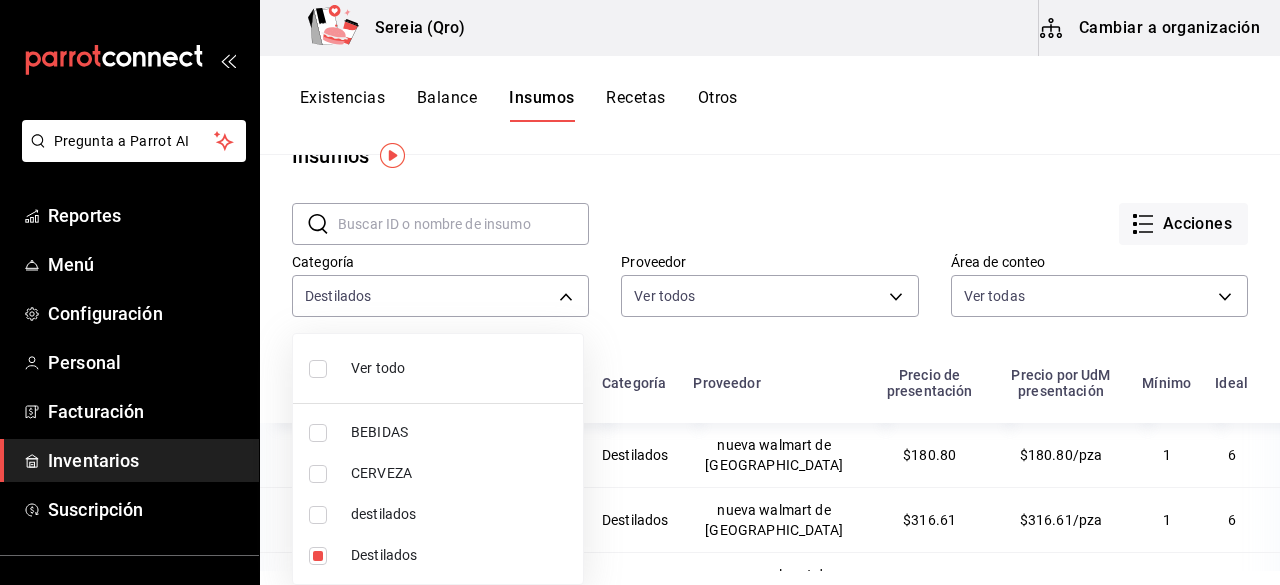 click at bounding box center [318, 556] 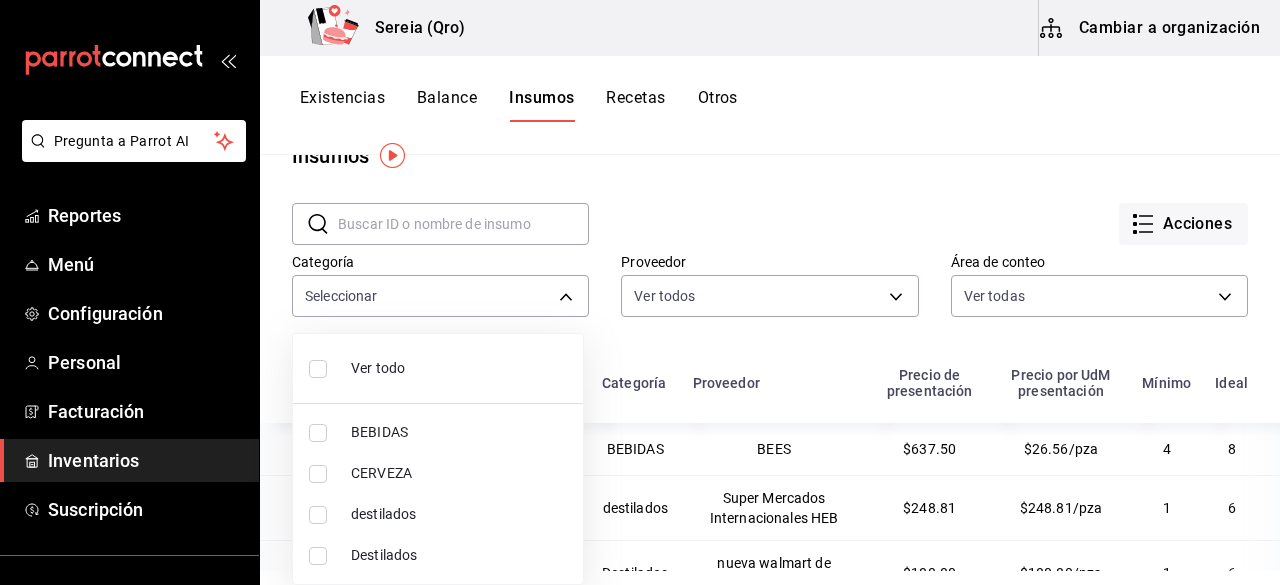 click at bounding box center (318, 515) 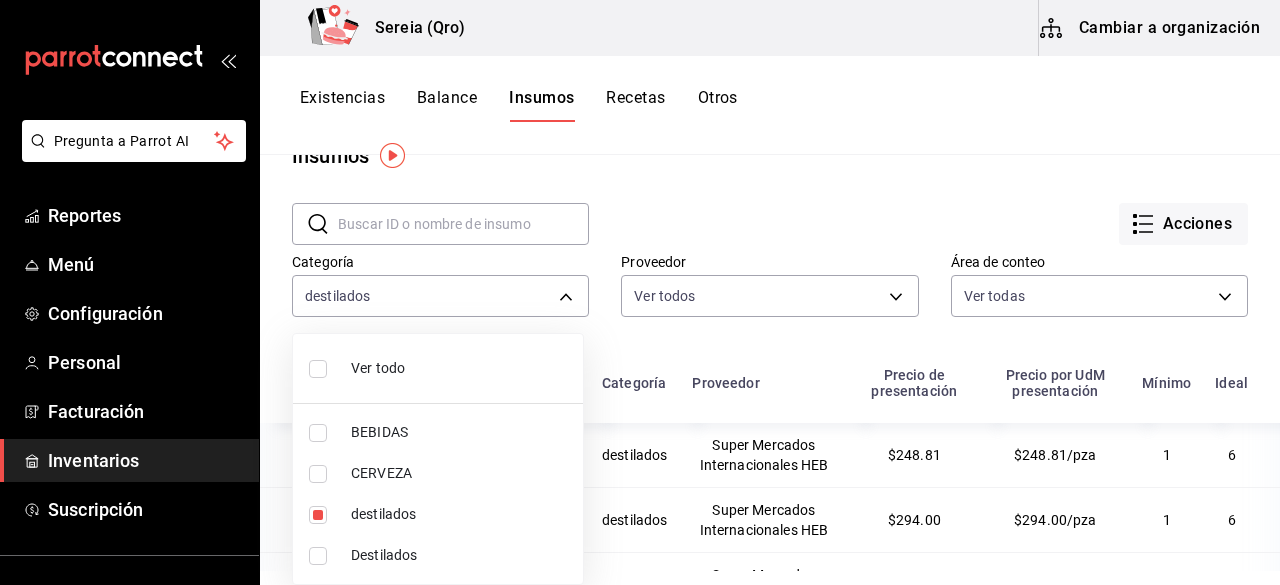 click at bounding box center [318, 556] 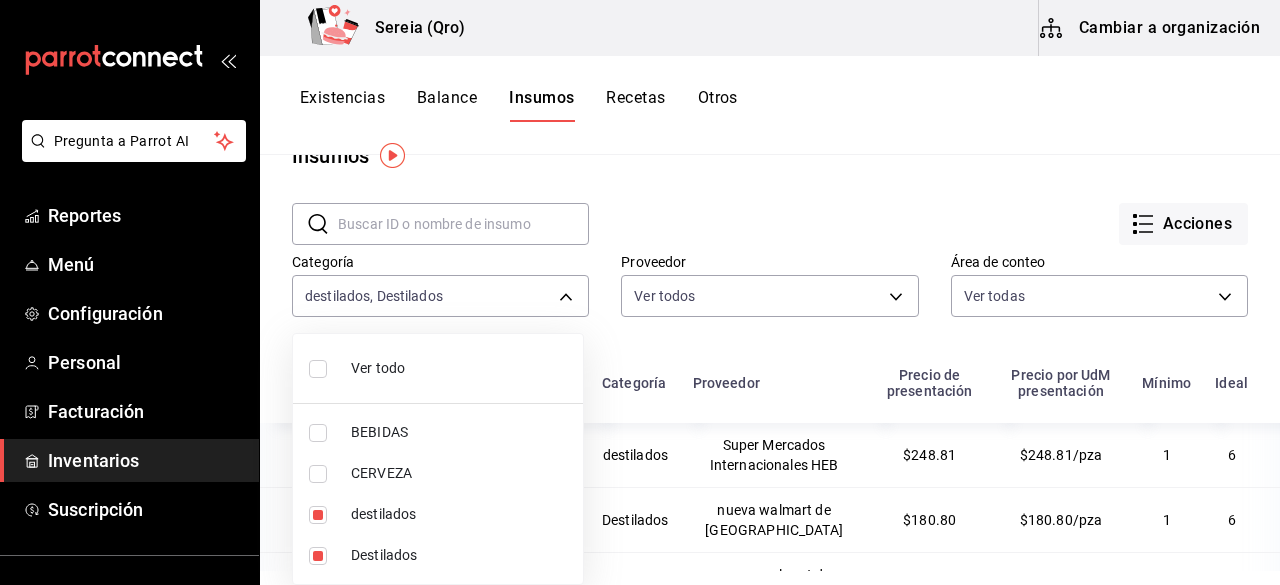 click at bounding box center (640, 292) 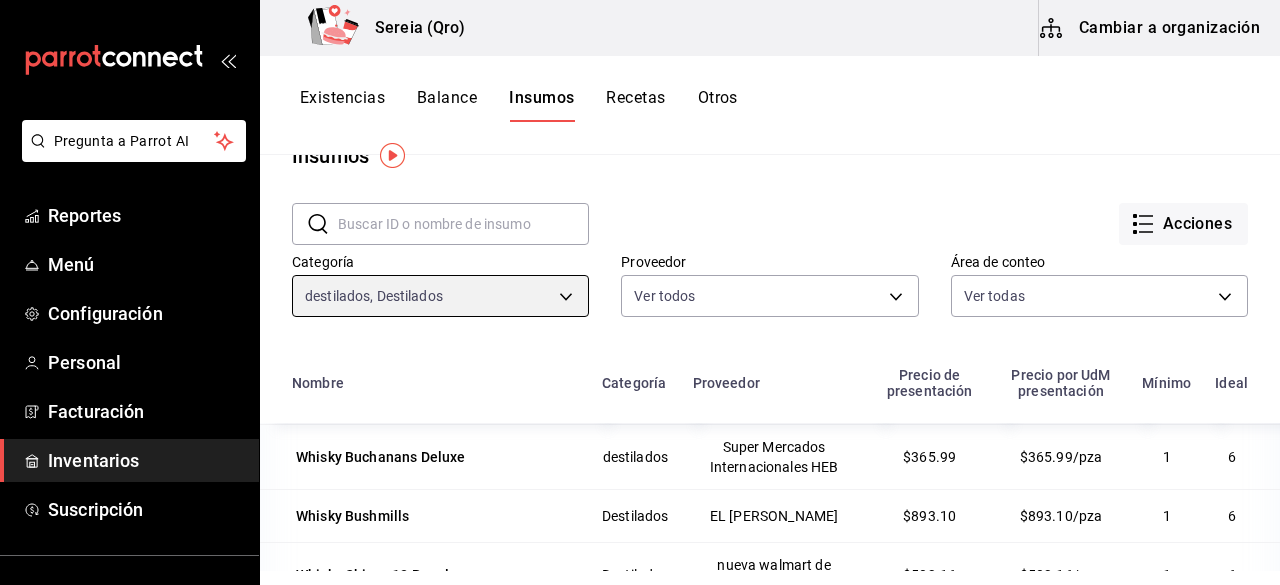 scroll, scrollTop: 3391, scrollLeft: 0, axis: vertical 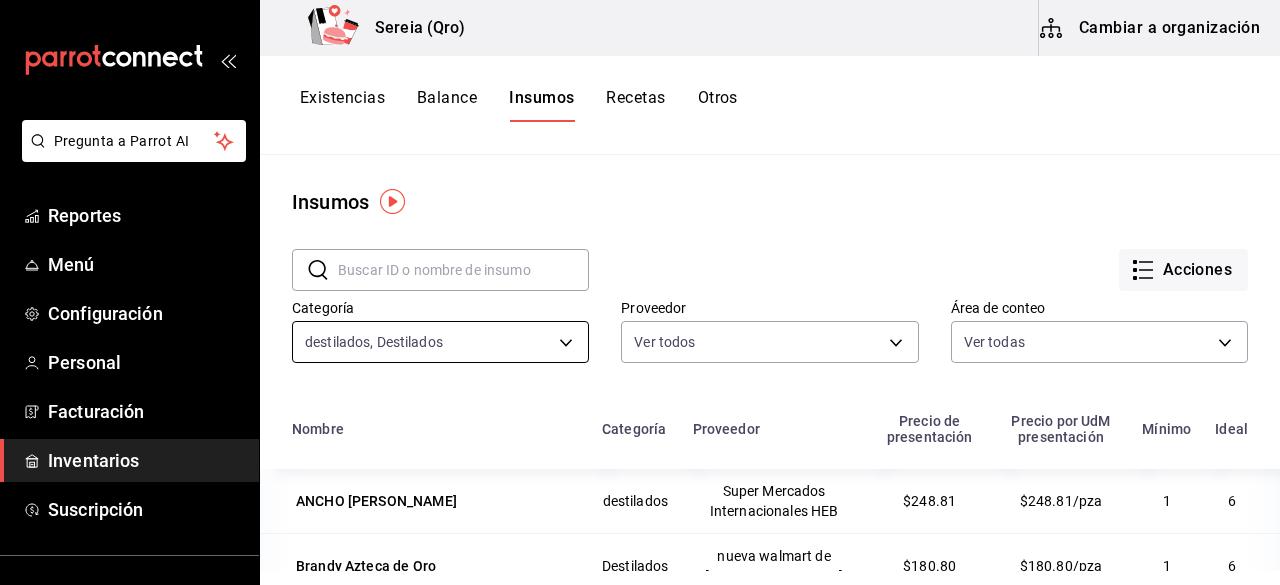 click on "Pregunta a Parrot AI Reportes   Menú   Configuración   Personal   Facturación   Inventarios   Suscripción   Ayuda Recomienda Parrot   [PERSON_NAME] nueva función   Sereia (Qro) Cambiar a organización Existencias Balance Insumos Recetas Otros Insumos ​ ​ Acciones Categoría destilados, Destilados 73a9985d-1fa5-41b6-bba8-ce189c5b09b6,391c4cc3-1762-4f3c-b0cd-2a7f308430cb Proveedor Ver todos c5eb7771-cfc0-458c-8109-03230aa96d61,5b8adff6-d7e1-478f-8ddc-e1a8116430de,00b9093f-8013-4294-8149-6968470faffc,2c4ba6d0-dc78-425c-a413-eee4281f6e73,8286c01b-2e40-4c55-9a5e-c08abe363624,6c8df7db-c510-4382-8493-9b4d7e2b9d38,01816edc-26aa-410a-ab9f-e8d401ec5c5a,4a6734f6-43e2-45d1-a901-75703141fc50,50849511-797f-49ed-b44c-6f375b414c9e,2c15a6d4-4d15-4340-a7b1-a4822a0bcad1,1c960016-e686-4abd-9451-875d6dfbe43c Área de conteo Ver todas c0d64c95-5639-4051-8a0b-45f62c7a72b2,be9f6bb4-e400-47da-9664-d953adfa682d Nombre Categoría Proveedor Precio de presentación Precio por UdM presentación Mínimo Ideal $248.81 1" at bounding box center [640, 285] 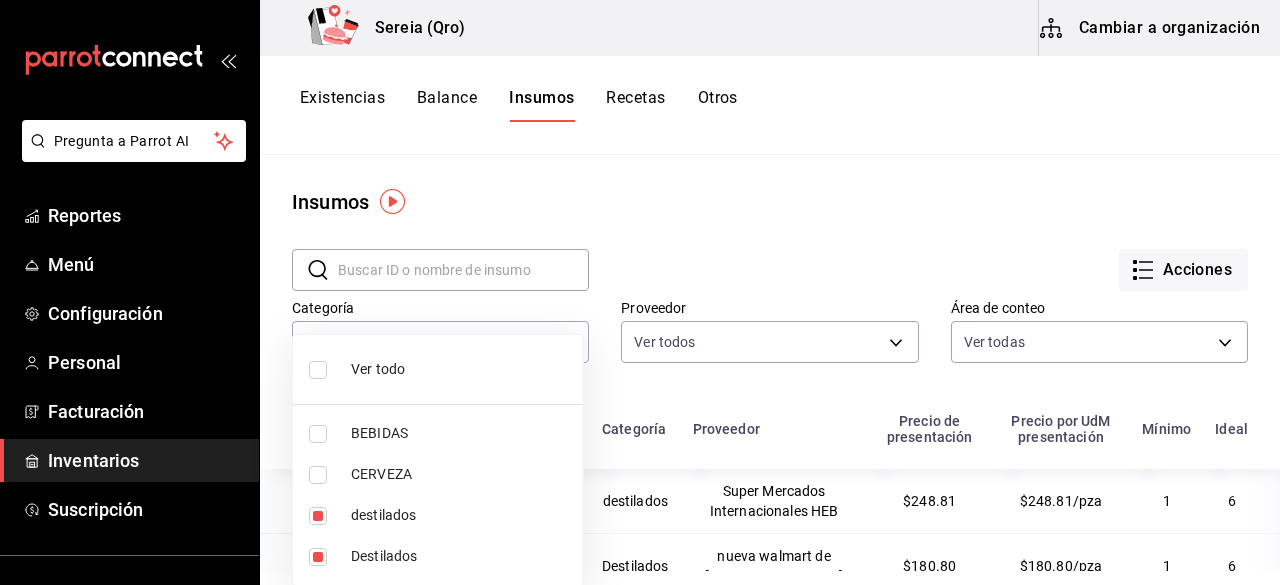 click at bounding box center [640, 292] 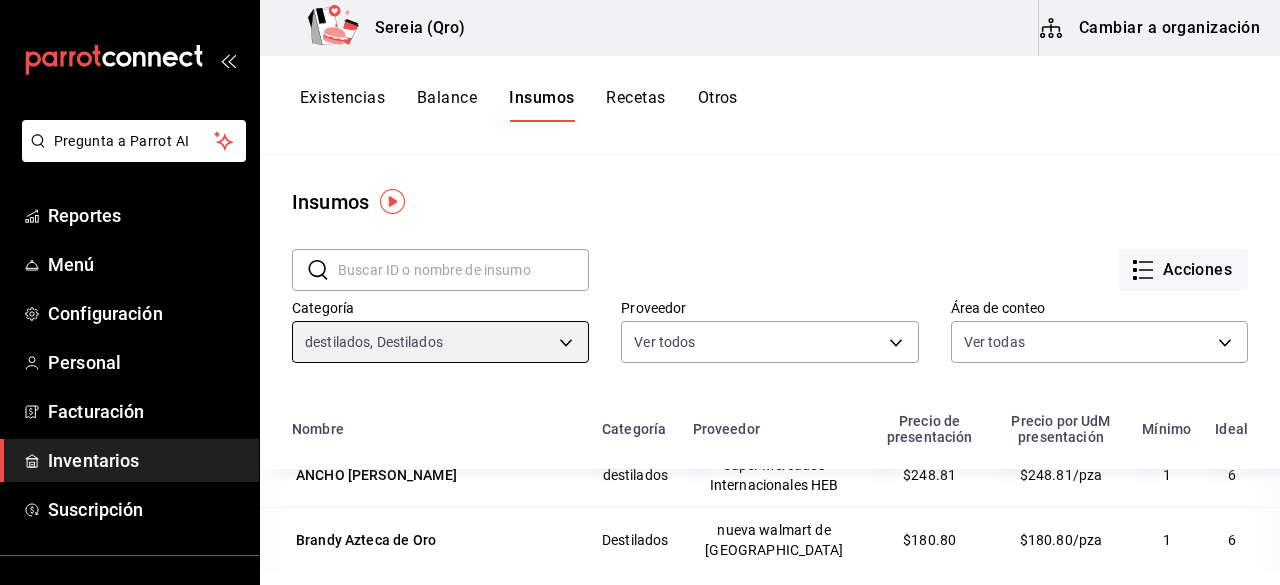 scroll, scrollTop: 0, scrollLeft: 0, axis: both 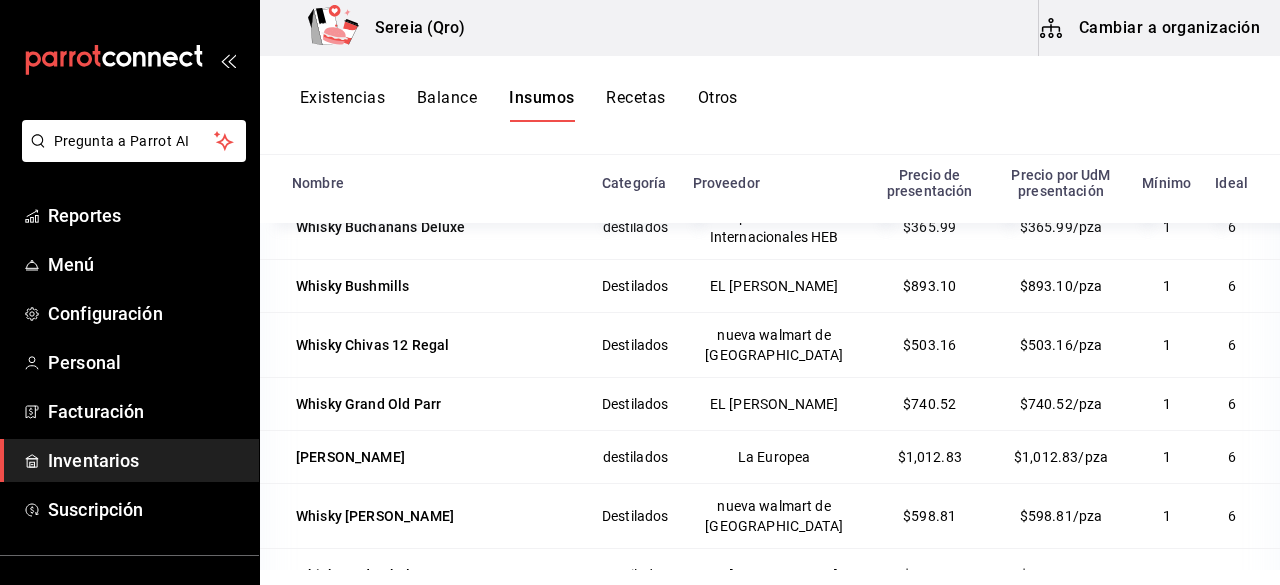 click on "Inventarios" at bounding box center (129, 460) 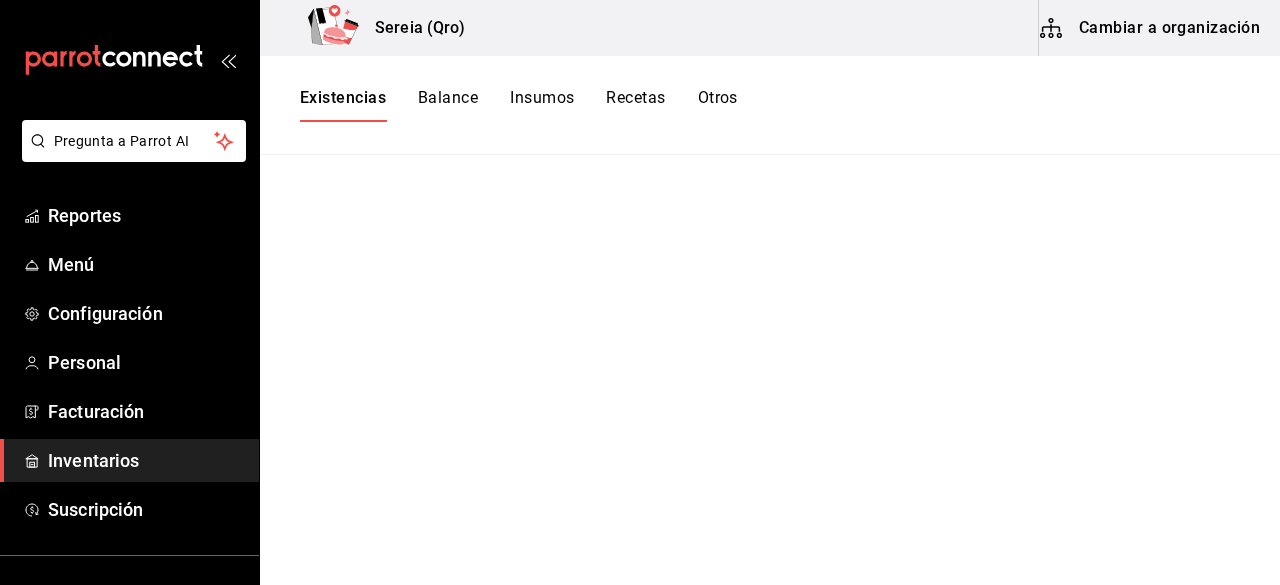 scroll, scrollTop: 0, scrollLeft: 0, axis: both 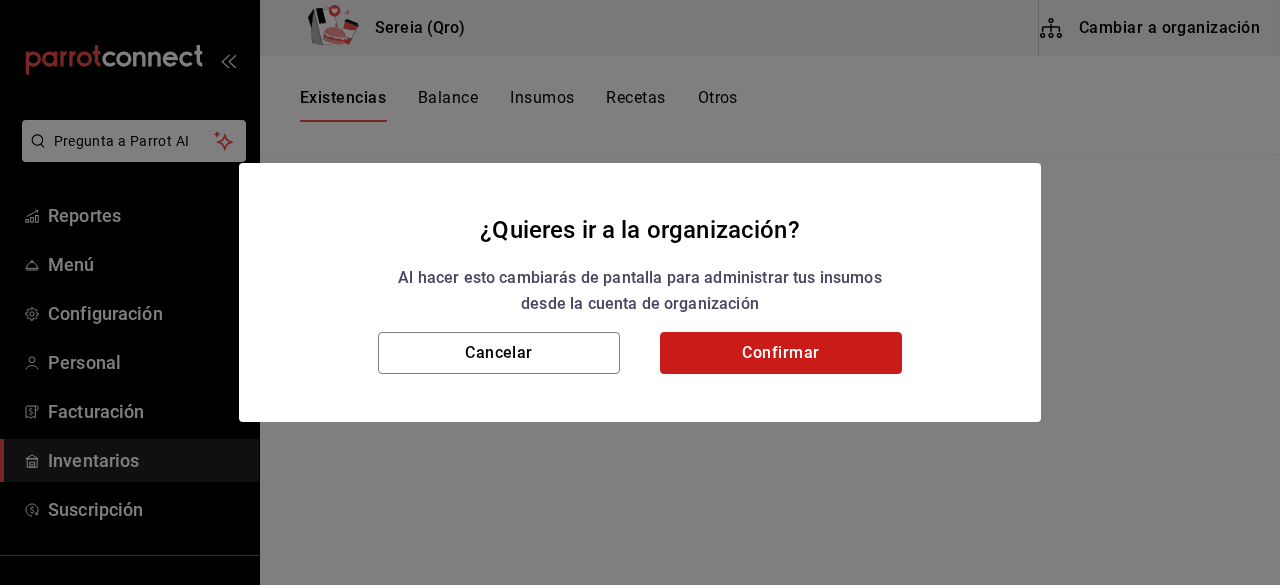 click on "Confirmar" at bounding box center (781, 353) 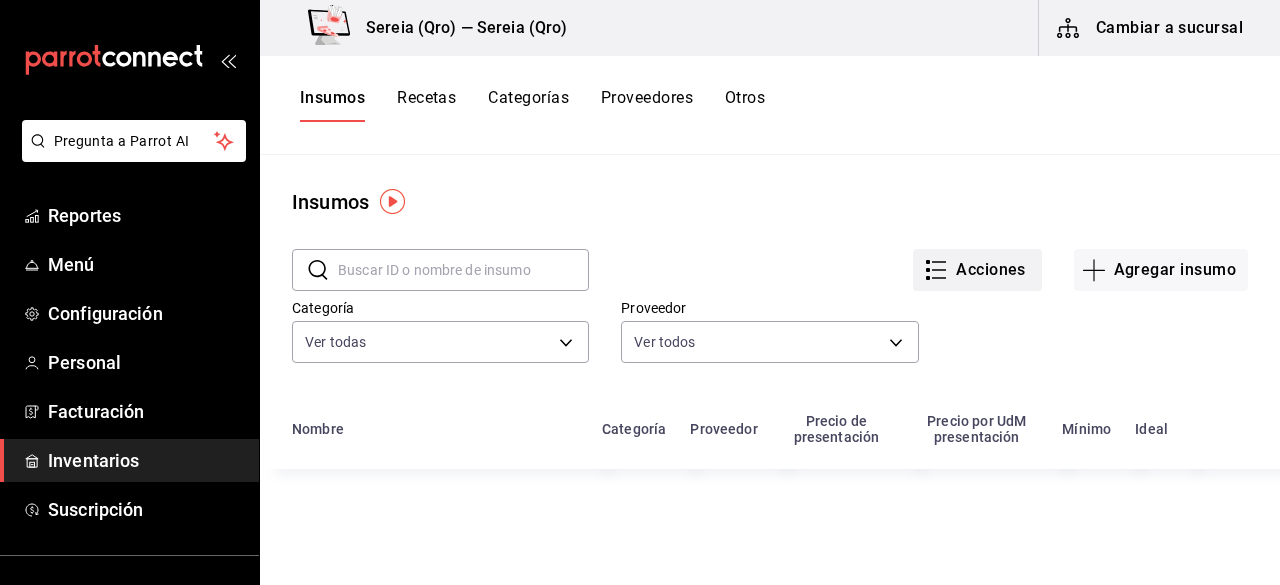click on "Acciones" at bounding box center [977, 270] 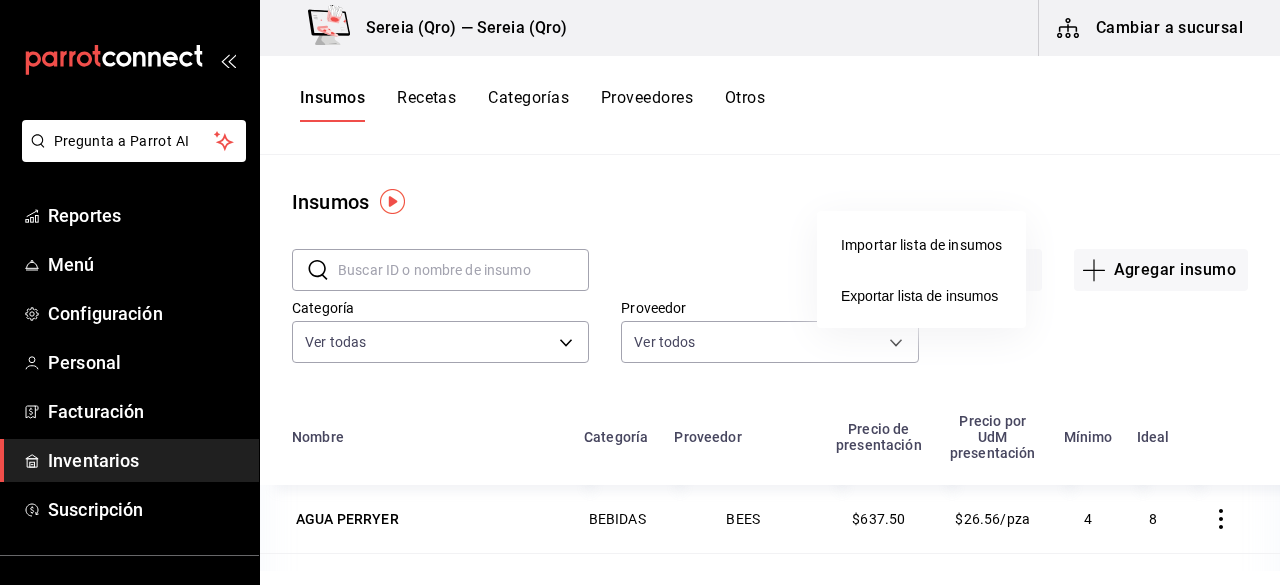 click on "Importar lista de insumos" at bounding box center [921, 245] 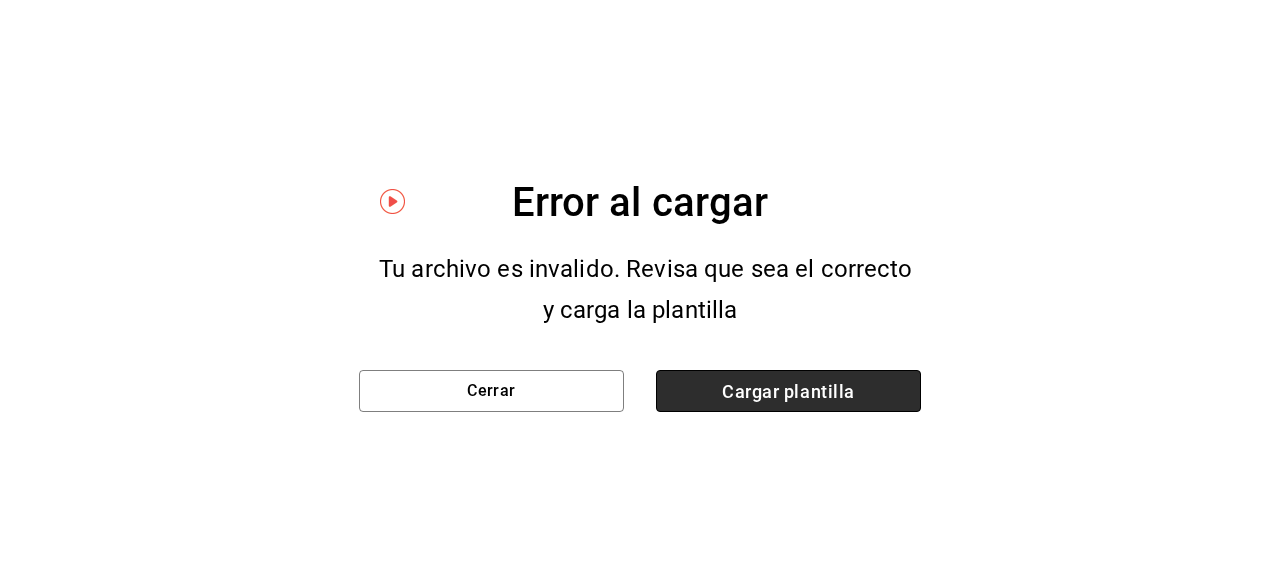 click on "Cargar plantilla" at bounding box center [788, 391] 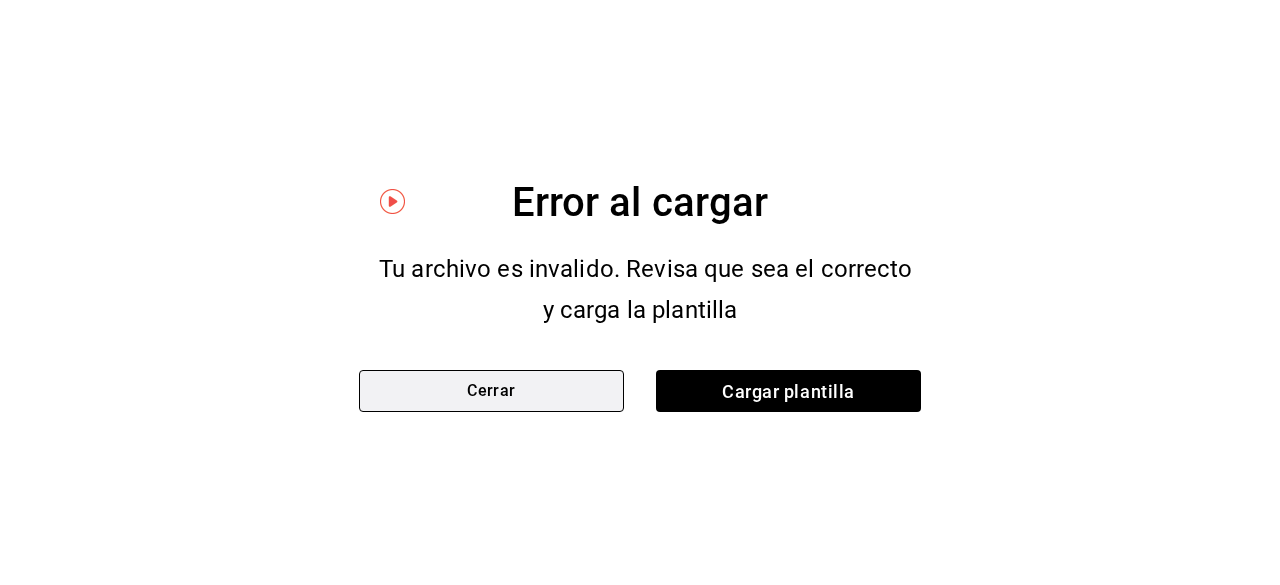 click on "Cerrar" at bounding box center [491, 391] 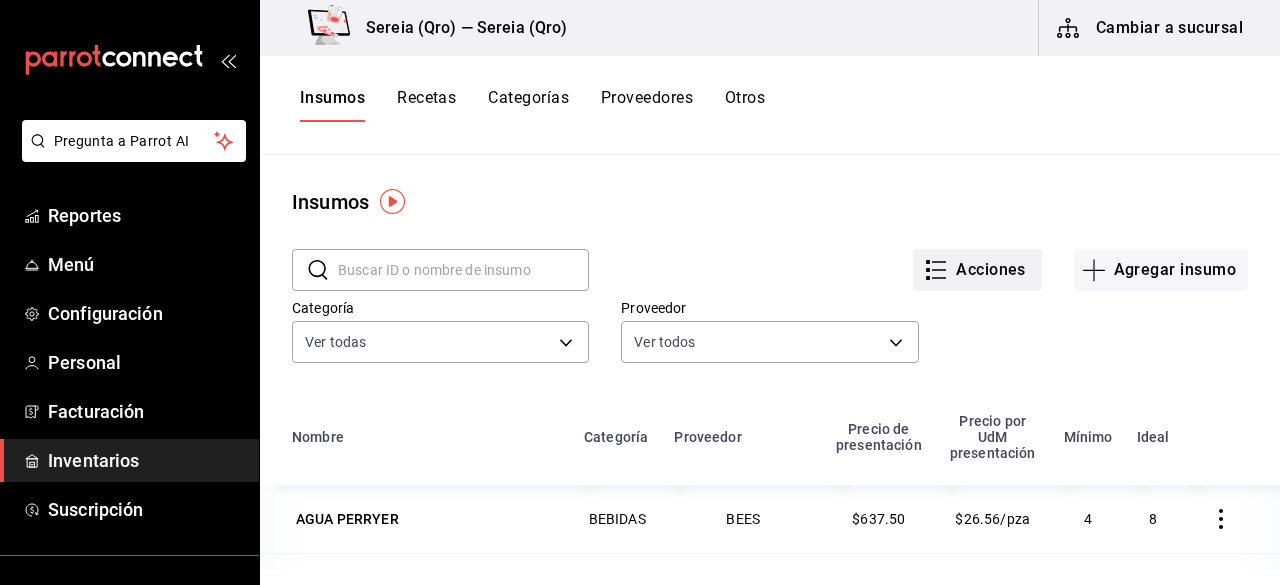 click on "Acciones" at bounding box center [977, 270] 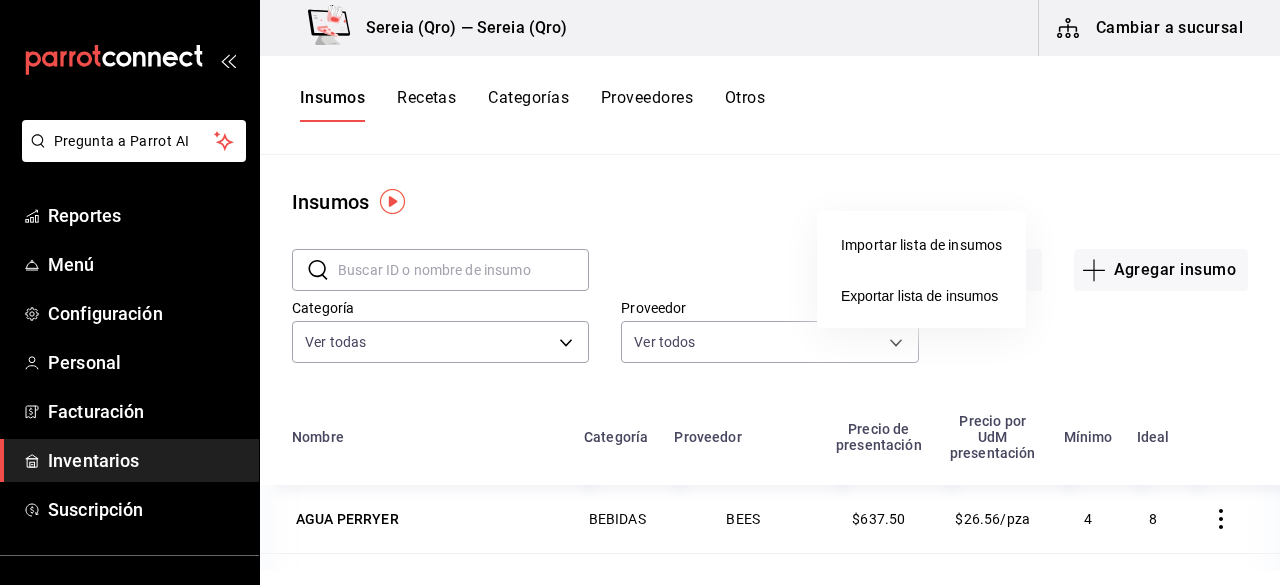 click on "Importar lista de insumos" at bounding box center (921, 245) 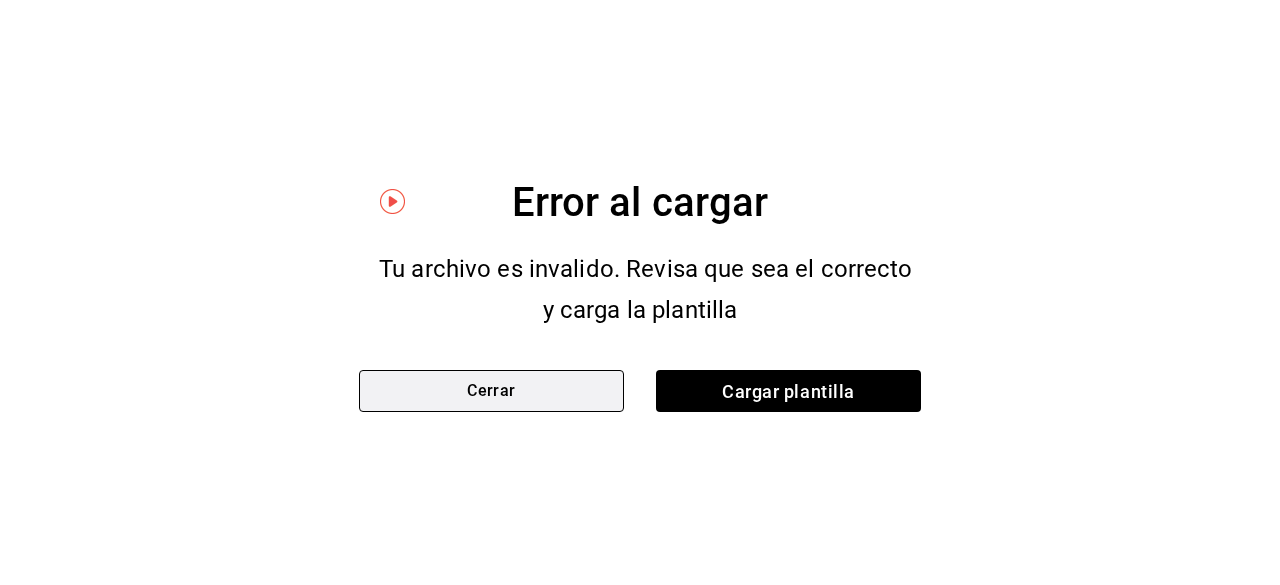 click on "Cerrar" at bounding box center (491, 391) 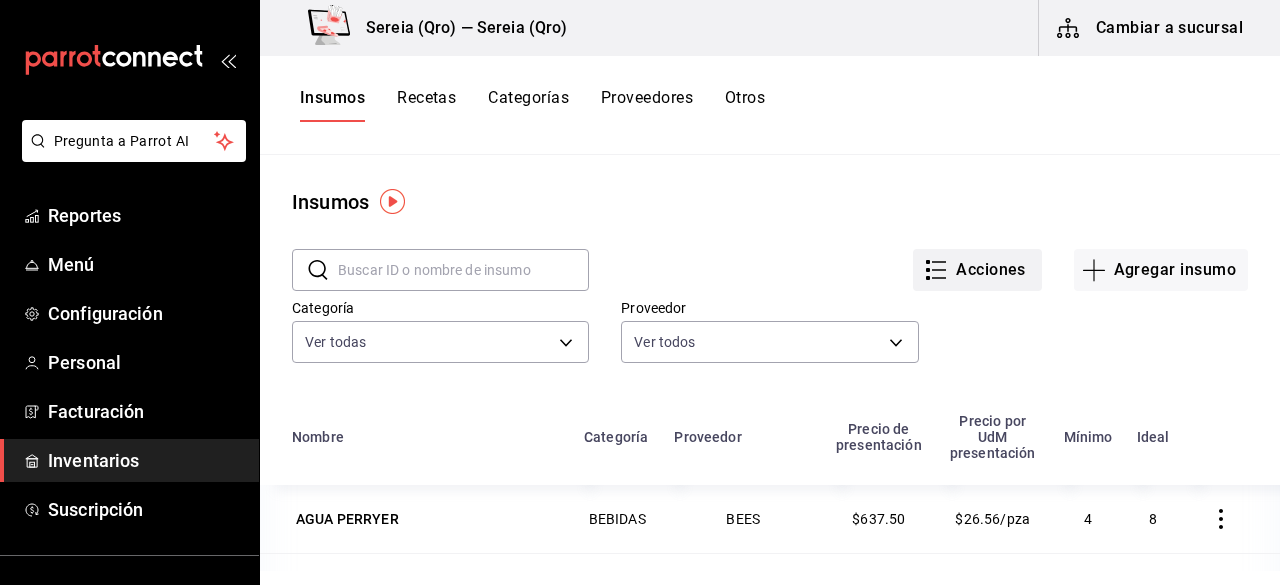 click on "Acciones" at bounding box center (977, 270) 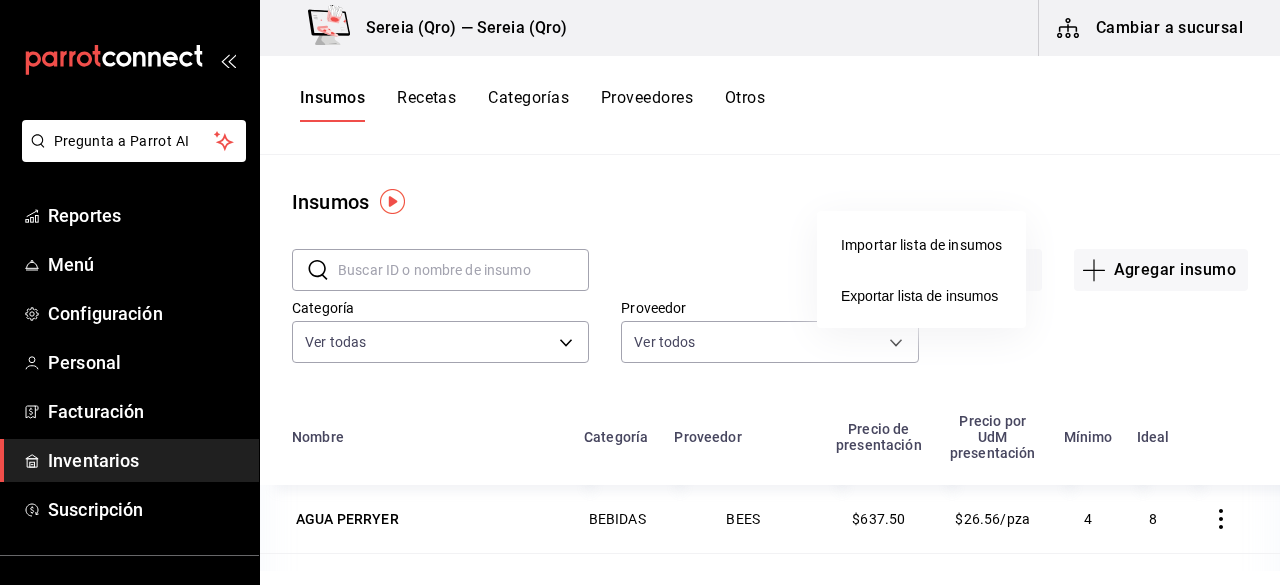click on "Importar lista de insumos" at bounding box center (921, 245) 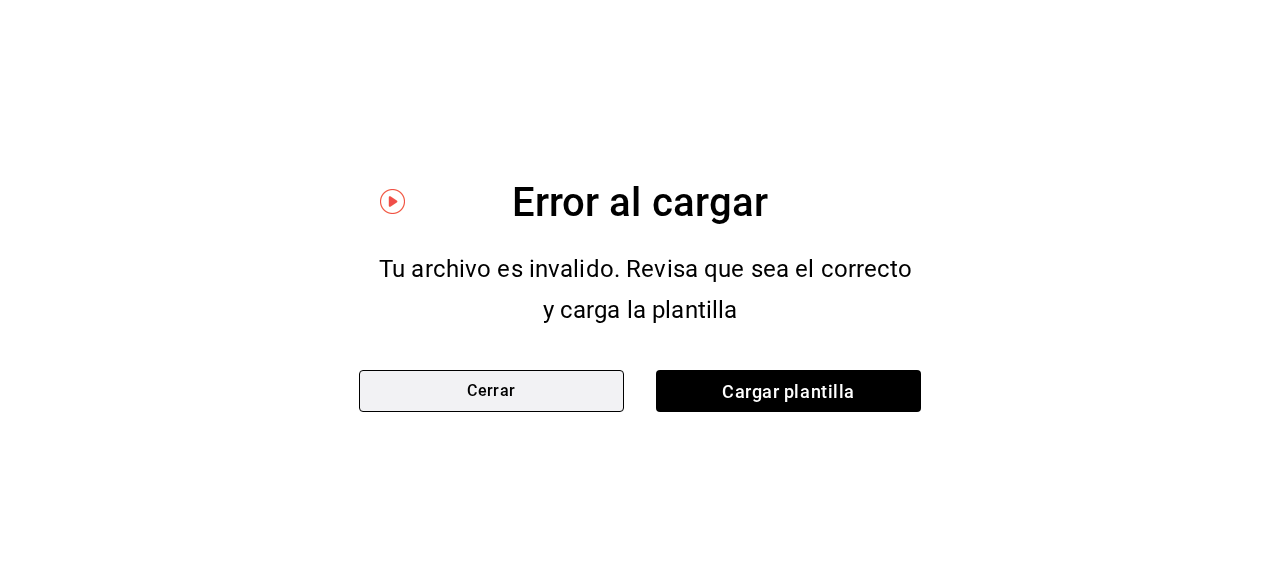 click on "Cerrar" at bounding box center [491, 391] 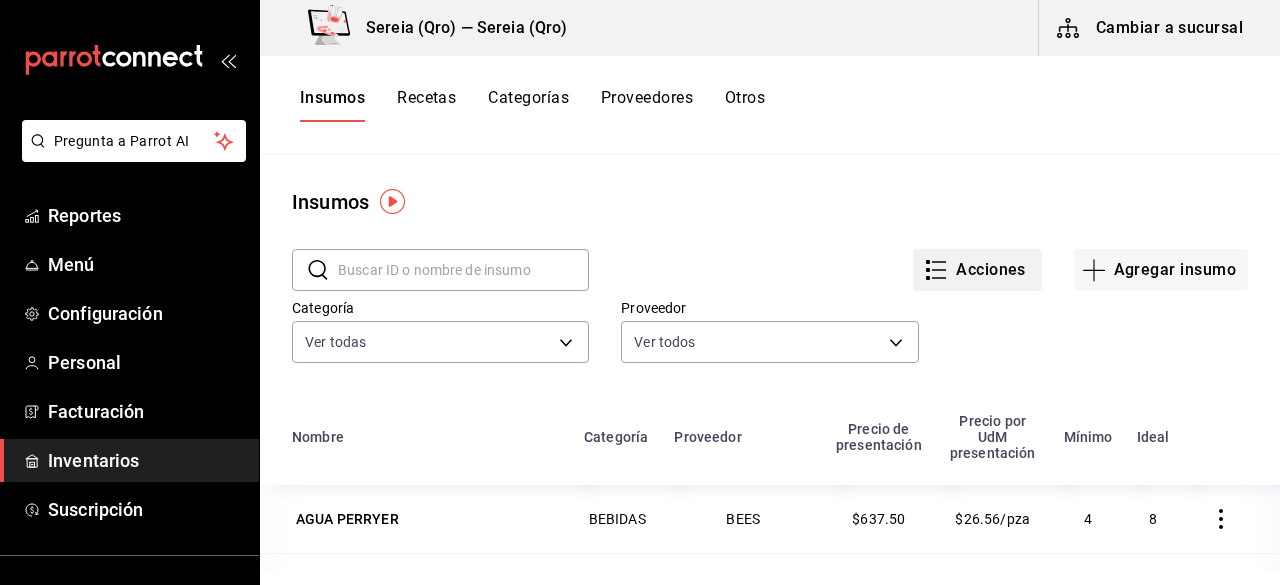 click on "Acciones" at bounding box center (977, 270) 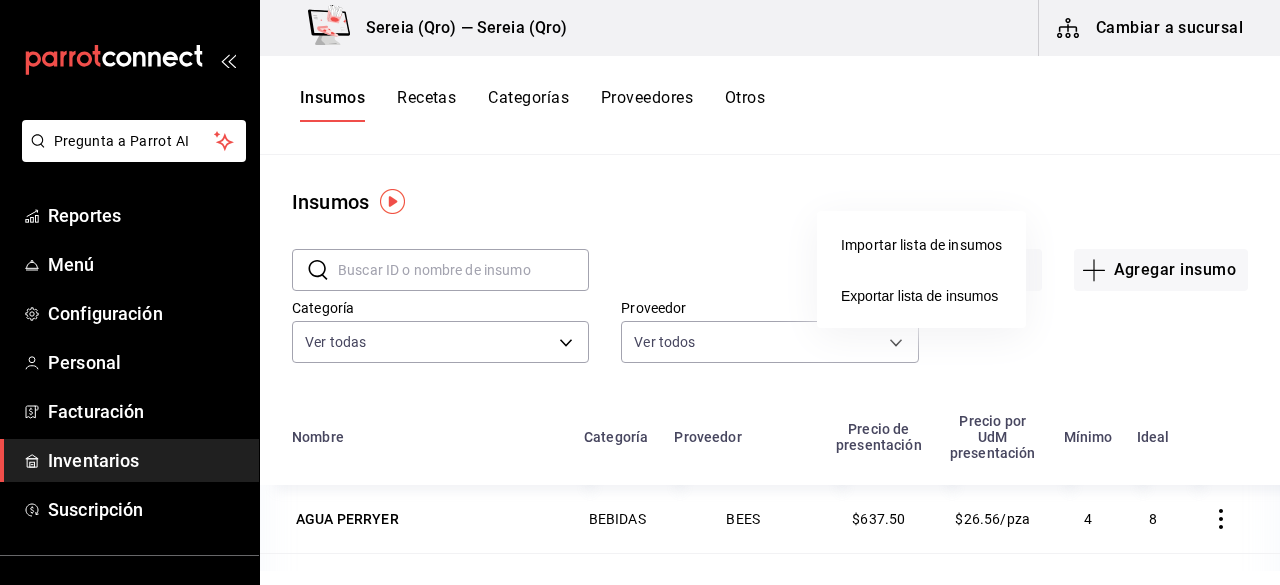 click on "Importar lista de insumos" at bounding box center [921, 245] 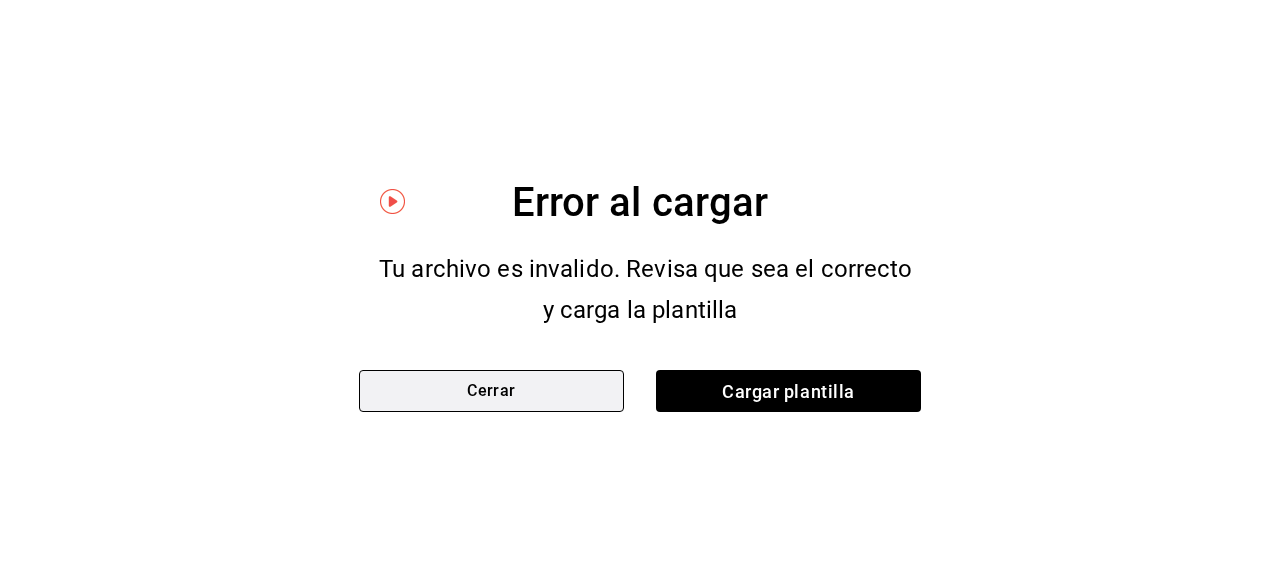 click on "Cerrar" at bounding box center [491, 391] 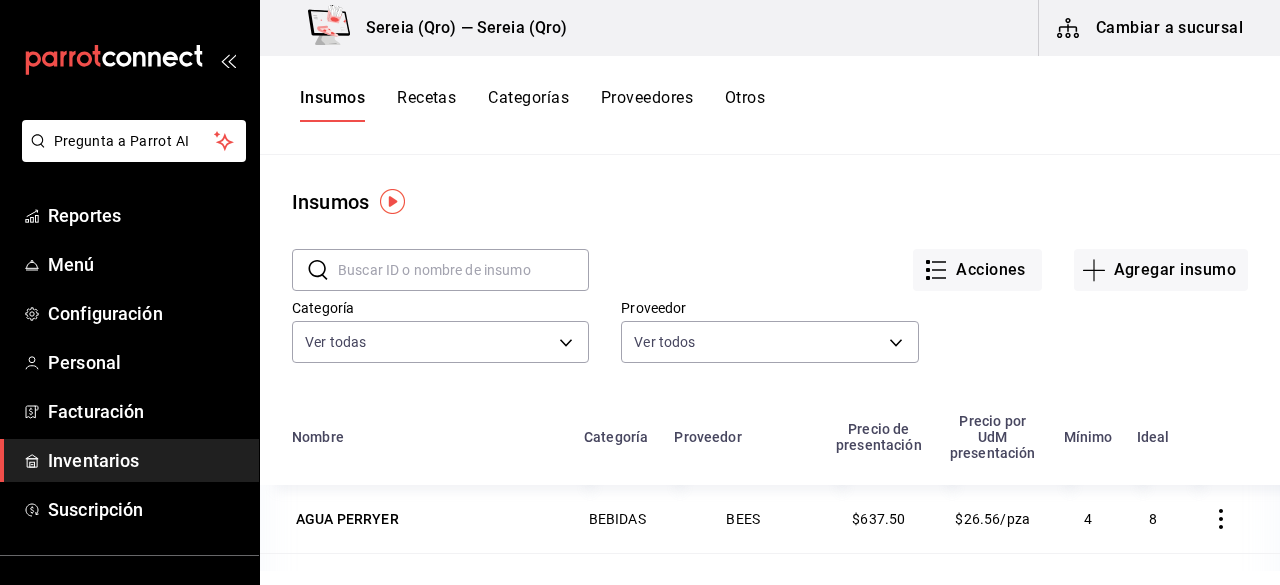click on "Categoría Ver todas 547d36bf-9a74-4abe-a496-d6fbad3655df,4e34a40c-a5c7-4f21-a588-cdcab73a6b08,73a9985d-1fa5-41b6-bba8-ce189c5b09b6,391c4cc3-1762-4f3c-b0cd-2a7f308430cb Proveedor Ver todos c5eb7771-cfc0-458c-8109-03230aa96d61,5b8adff6-d7e1-478f-8ddc-e1a8116430de,00b9093f-8013-4294-8149-6968470faffc,2c4ba6d0-dc78-425c-a413-eee4281f6e73,8286c01b-2e40-4c55-9a5e-c08abe363624,6c8df7db-c510-4382-8493-9b4d7e2b9d38,01816edc-26aa-410a-ab9f-e8d401ec5c5a,4a6734f6-43e2-45d1-a901-75703141fc50,50849511-797f-49ed-b44c-6f375b414c9e,2c15a6d4-4d15-4340-a7b1-a4822a0bcad1,1c960016-e686-4abd-9451-875d6dfbe43c" at bounding box center (754, 314) 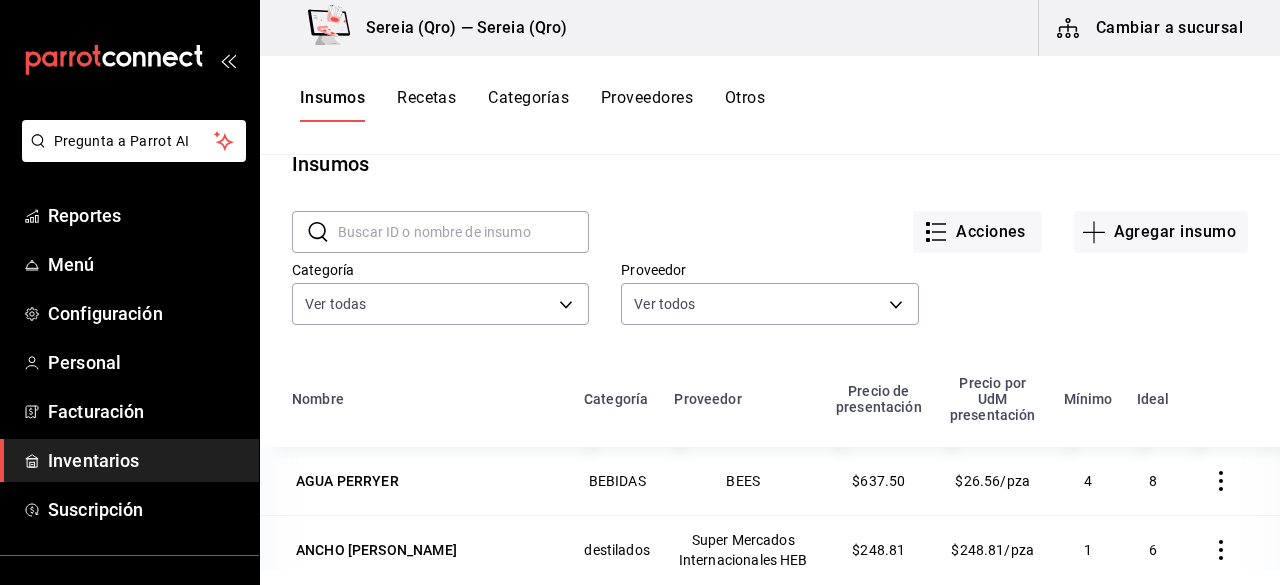 scroll, scrollTop: 0, scrollLeft: 0, axis: both 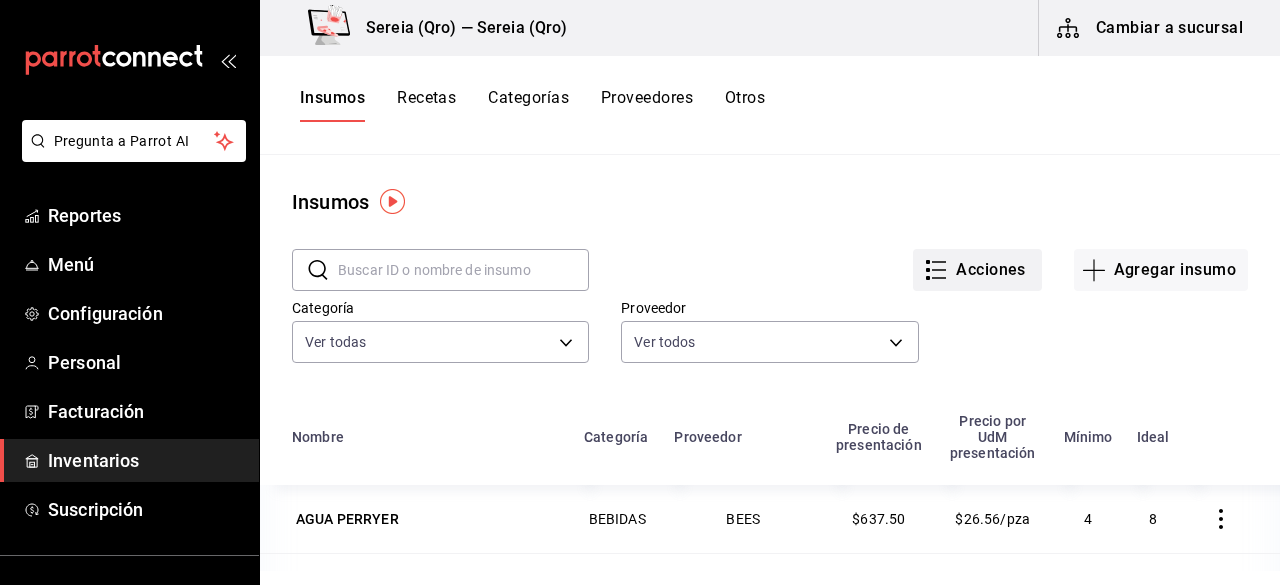 click on "Acciones" at bounding box center (977, 270) 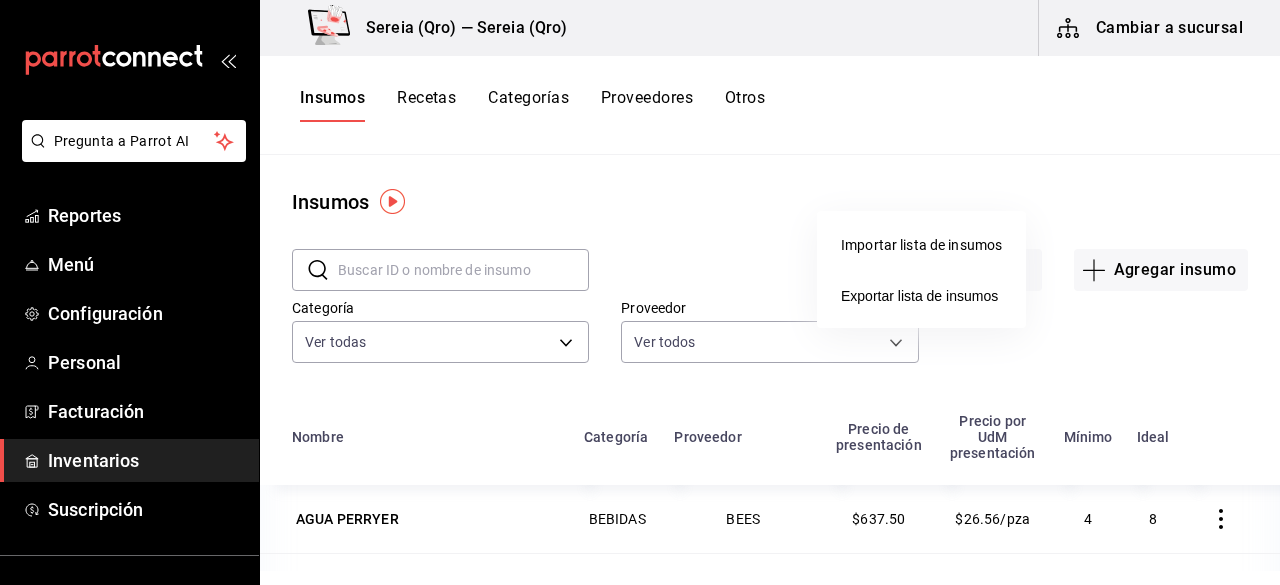 click on "Importar lista de insumos" at bounding box center (921, 245) 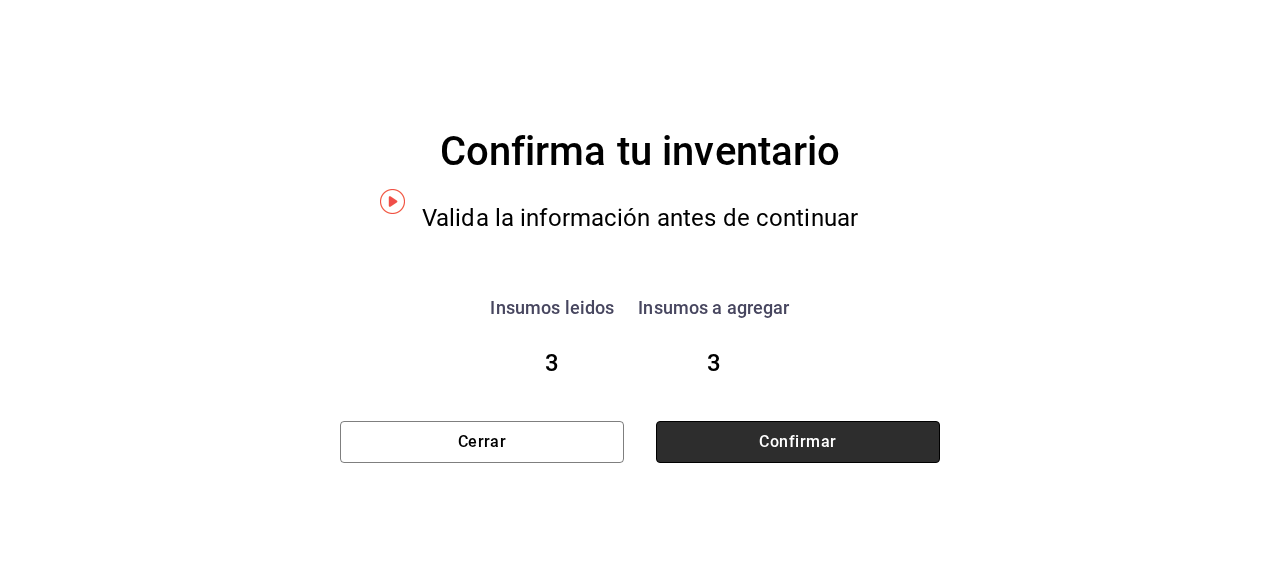 click on "Confirmar" at bounding box center (798, 442) 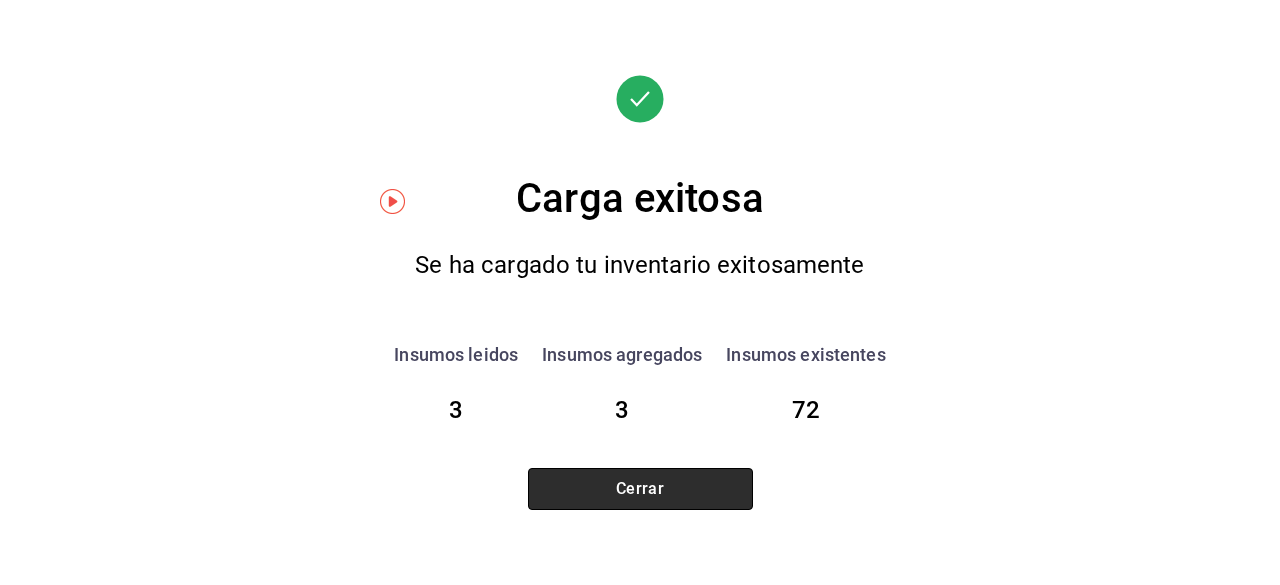 click on "Cerrar" at bounding box center (640, 489) 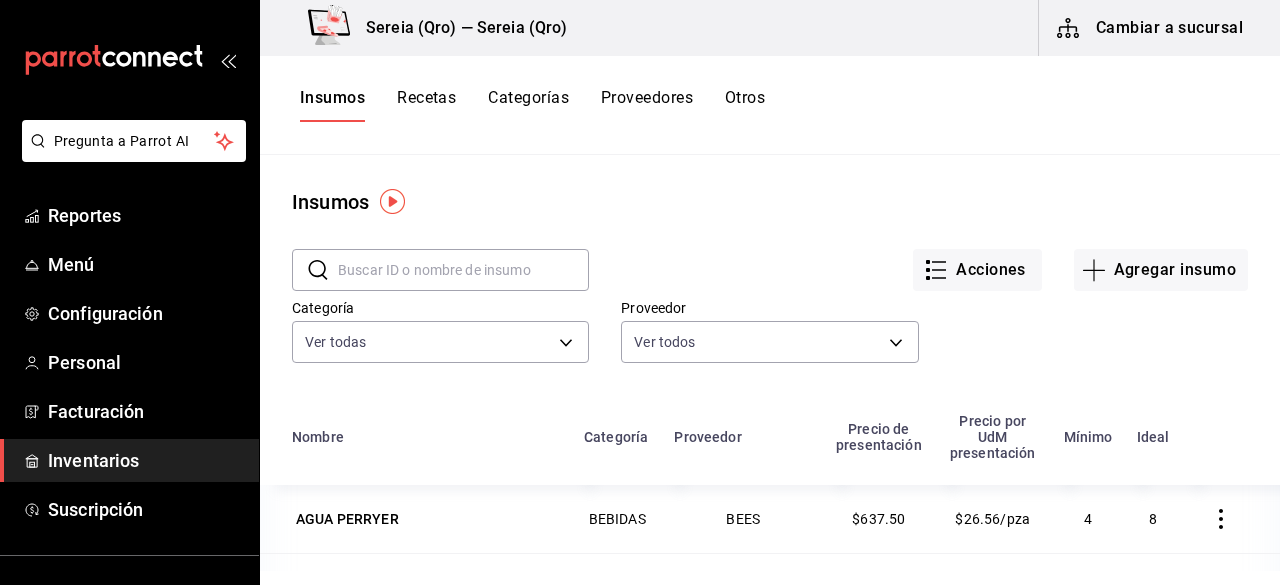 drag, startPoint x: 624, startPoint y: 101, endPoint x: 595, endPoint y: 145, distance: 52.69725 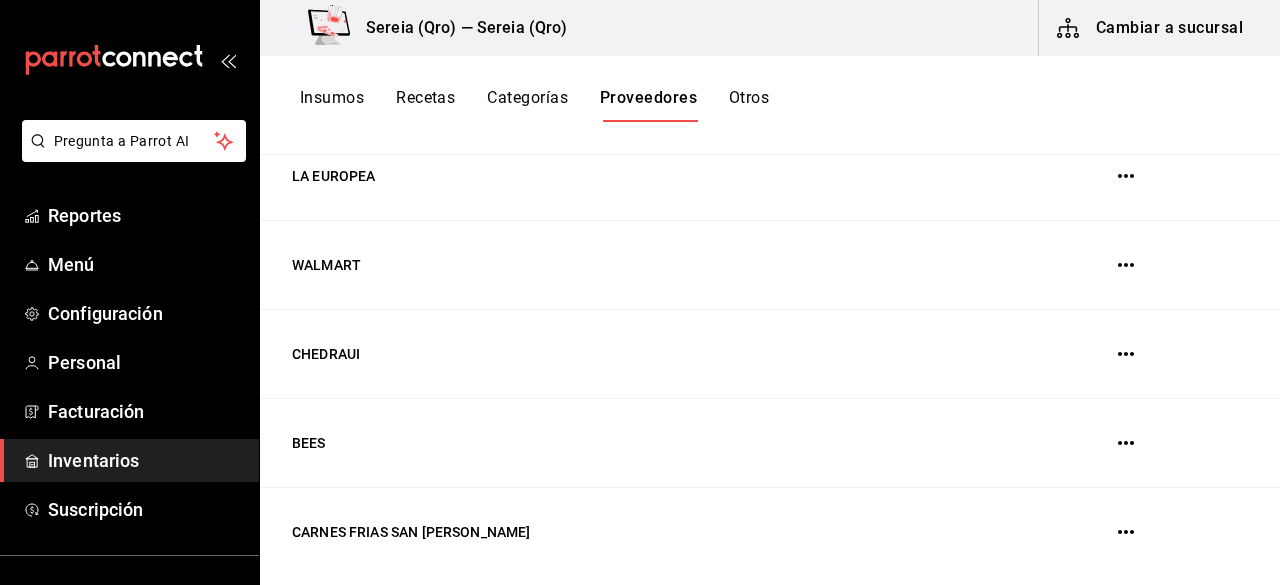 scroll, scrollTop: 859, scrollLeft: 0, axis: vertical 